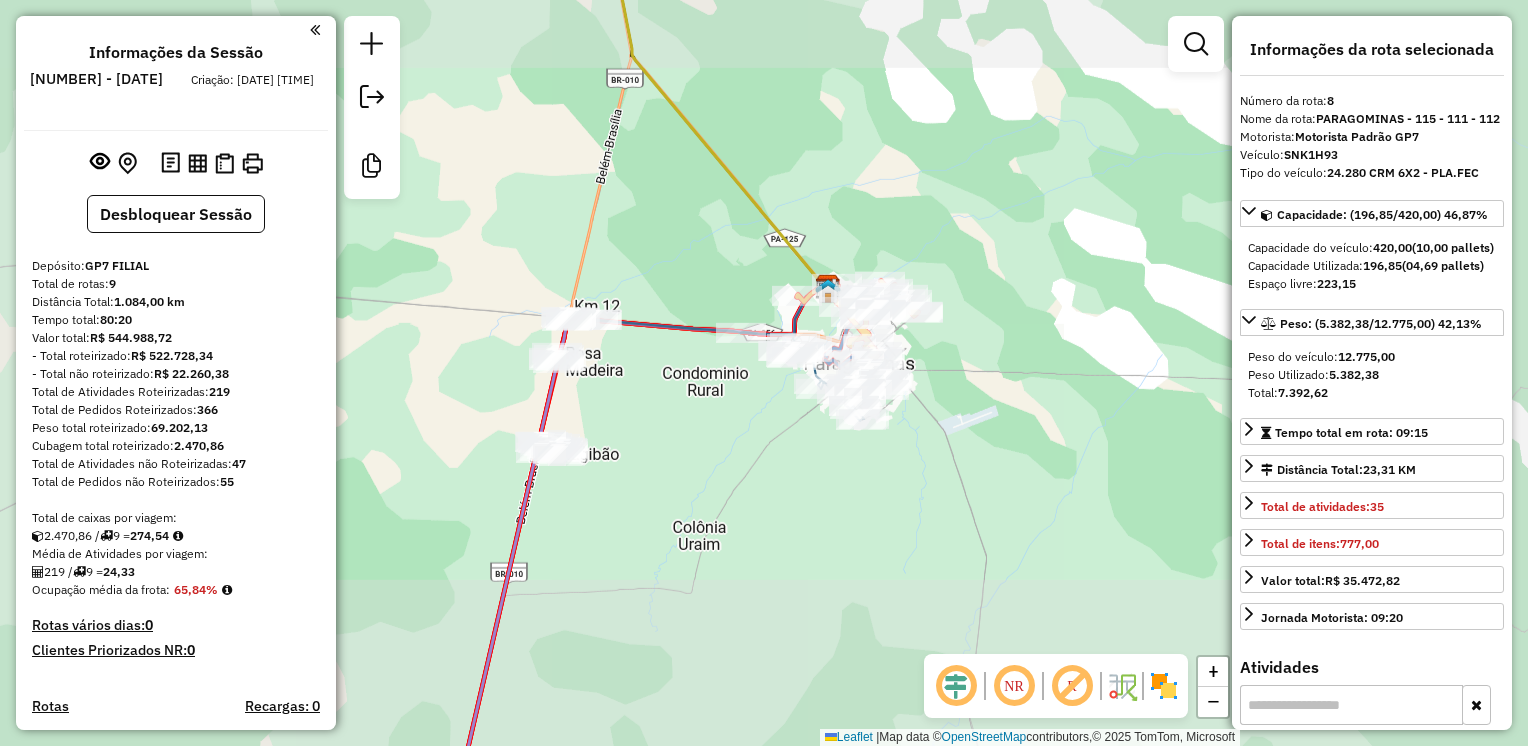 select on "**********" 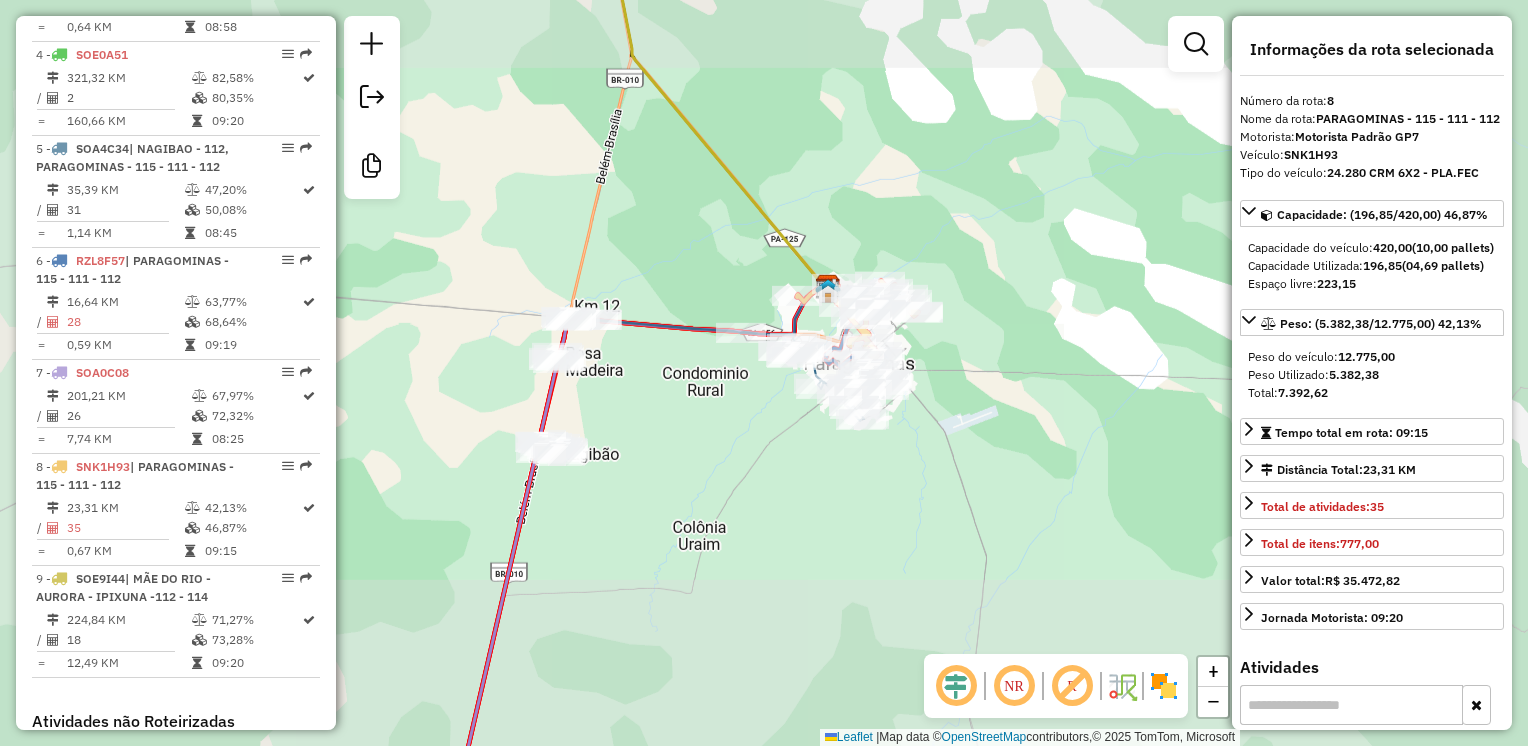 scroll, scrollTop: 2346, scrollLeft: 0, axis: vertical 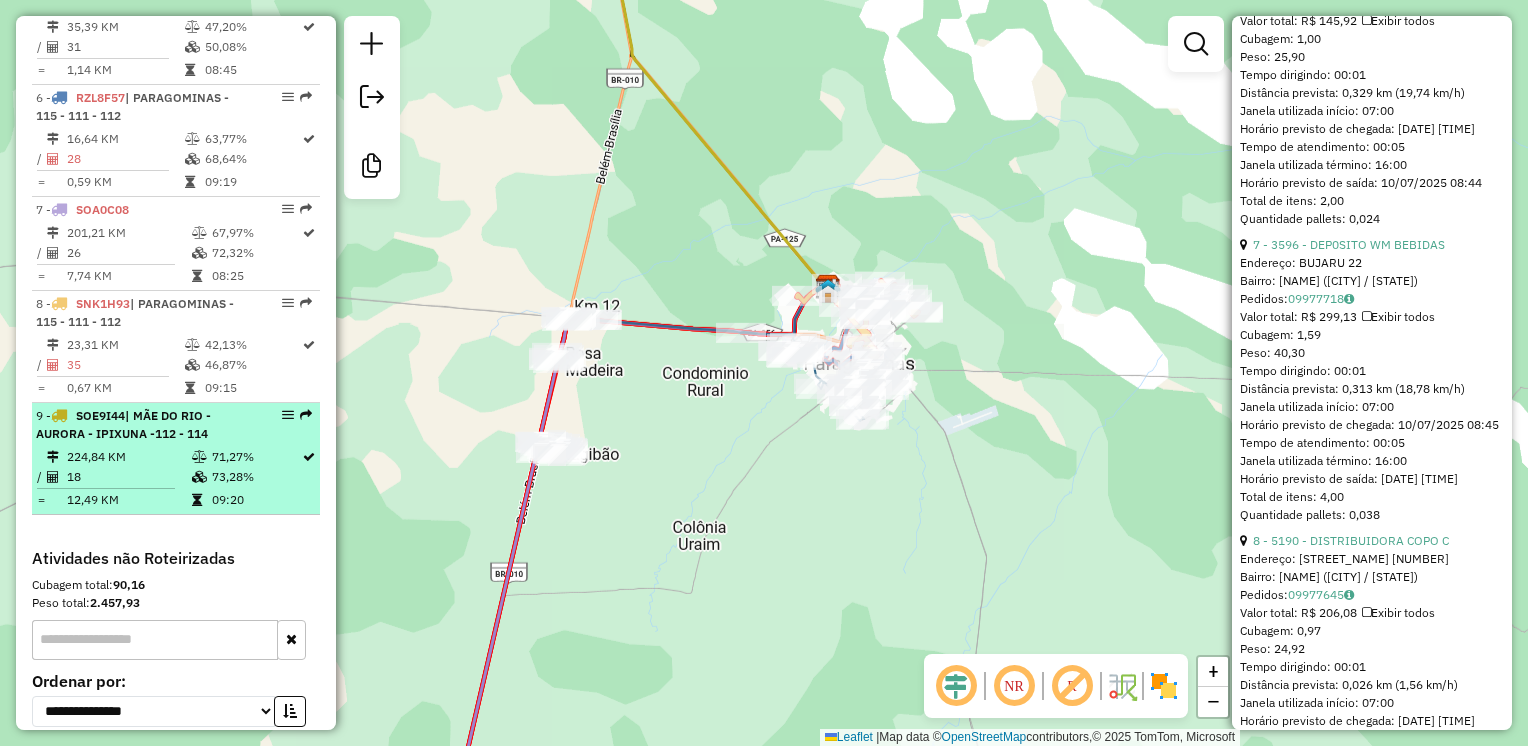 click on "18" at bounding box center (128, 477) 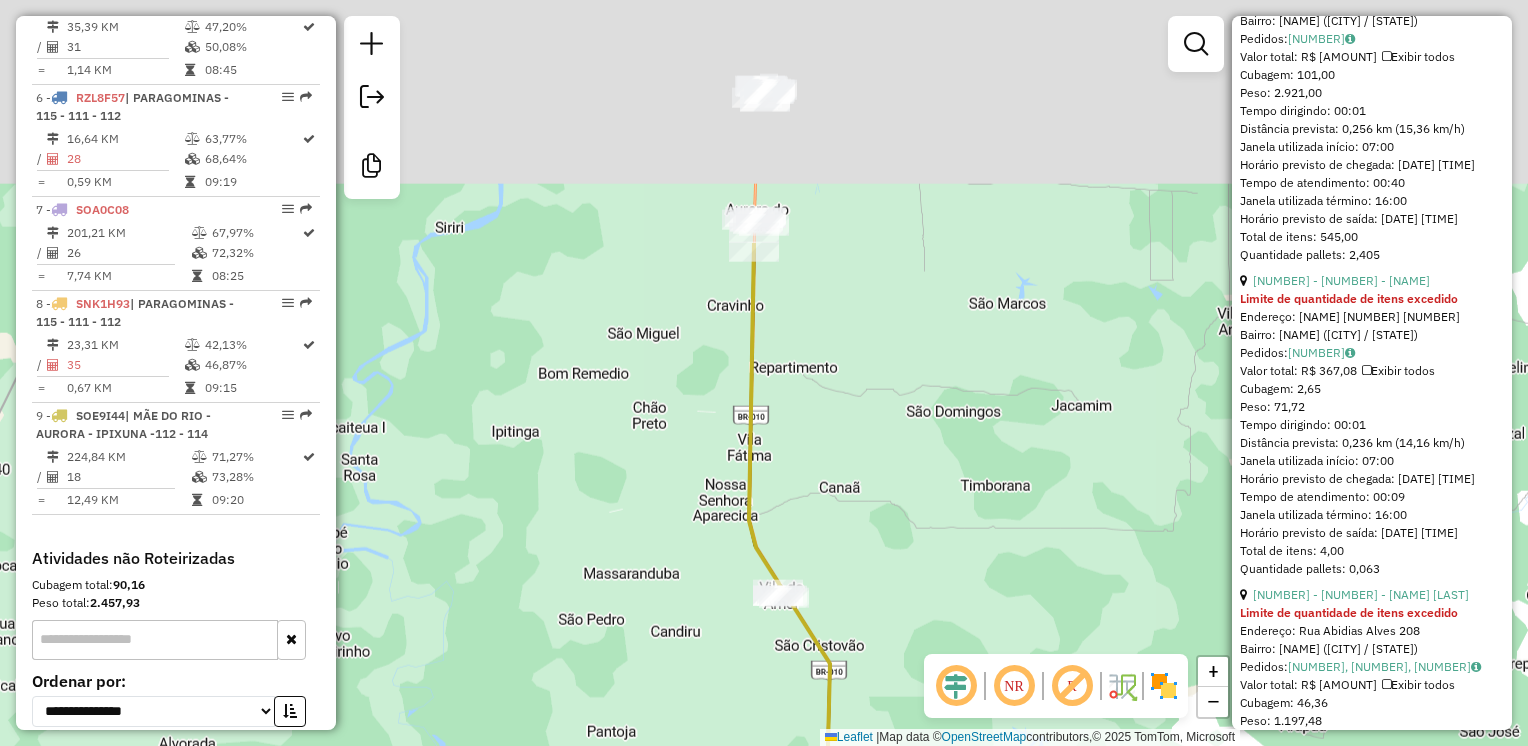 drag, startPoint x: 858, startPoint y: 144, endPoint x: 794, endPoint y: 470, distance: 332.2228 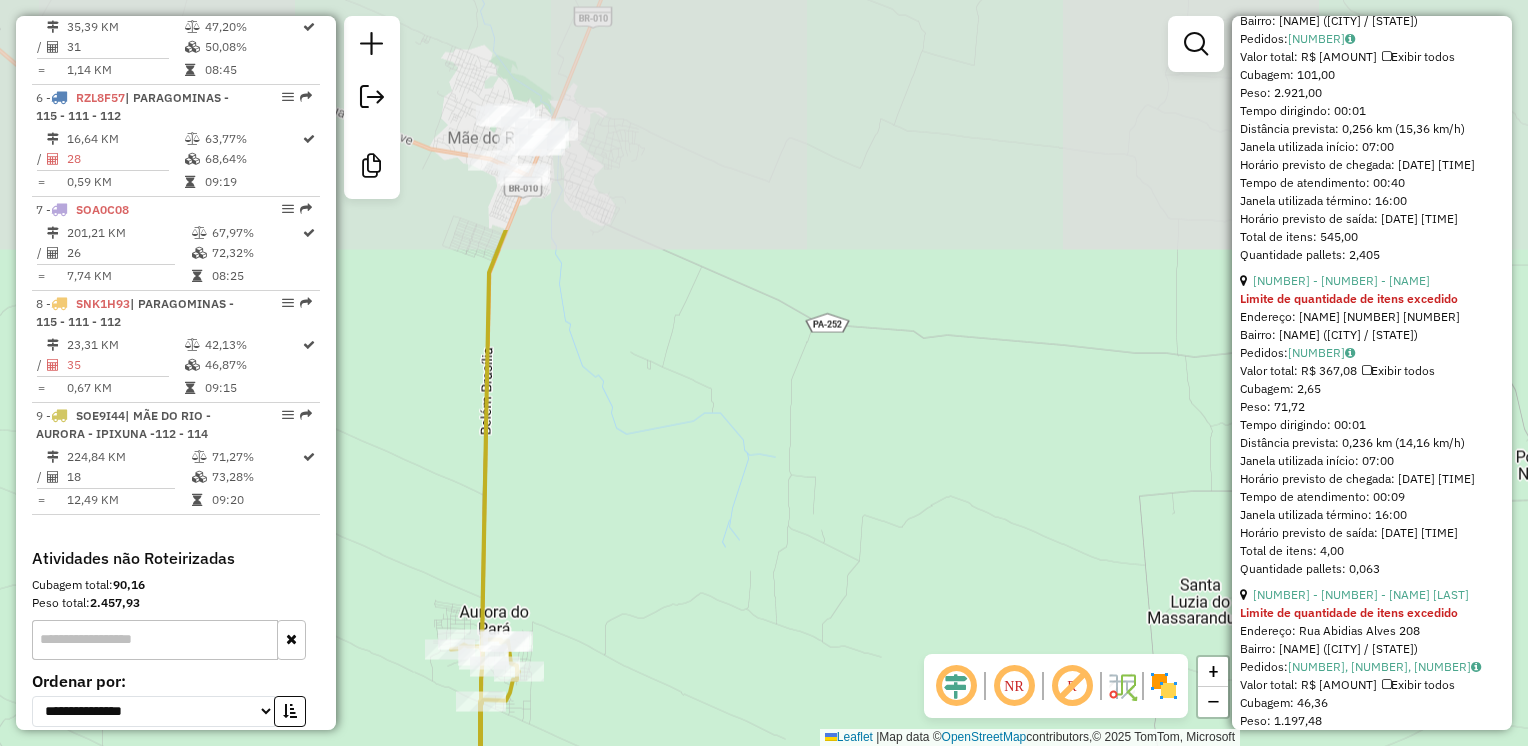 drag, startPoint x: 505, startPoint y: 230, endPoint x: 513, endPoint y: 534, distance: 304.10526 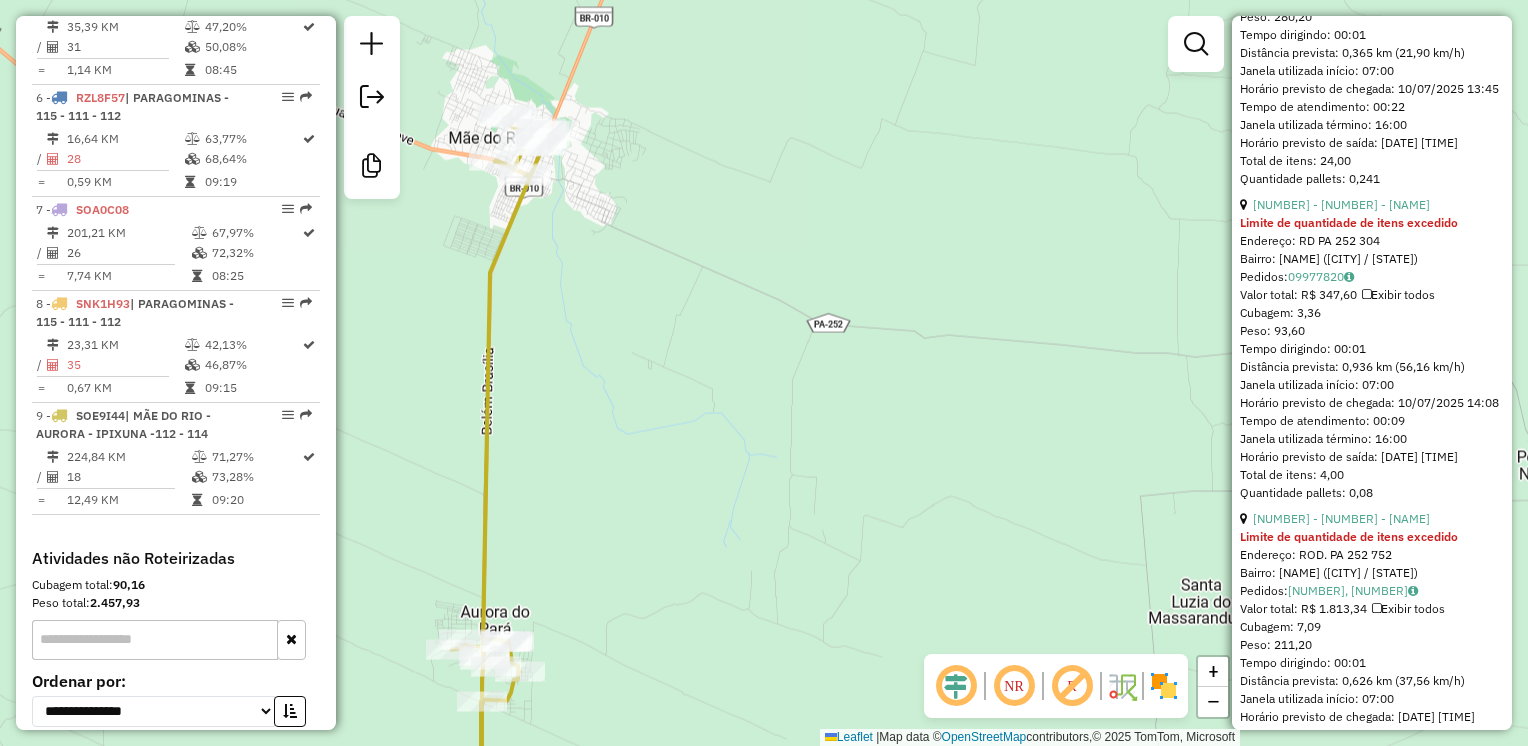 scroll, scrollTop: 4052, scrollLeft: 0, axis: vertical 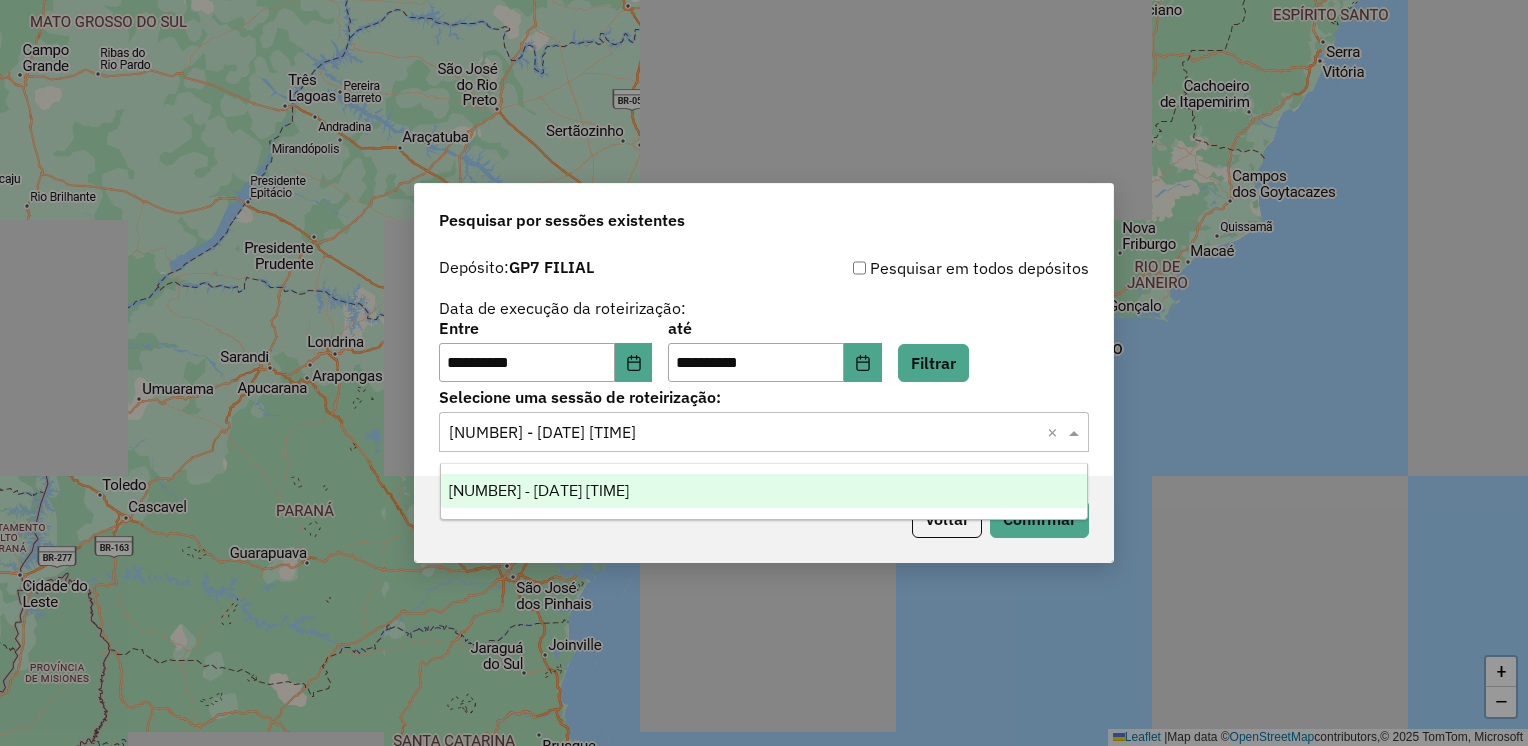 click 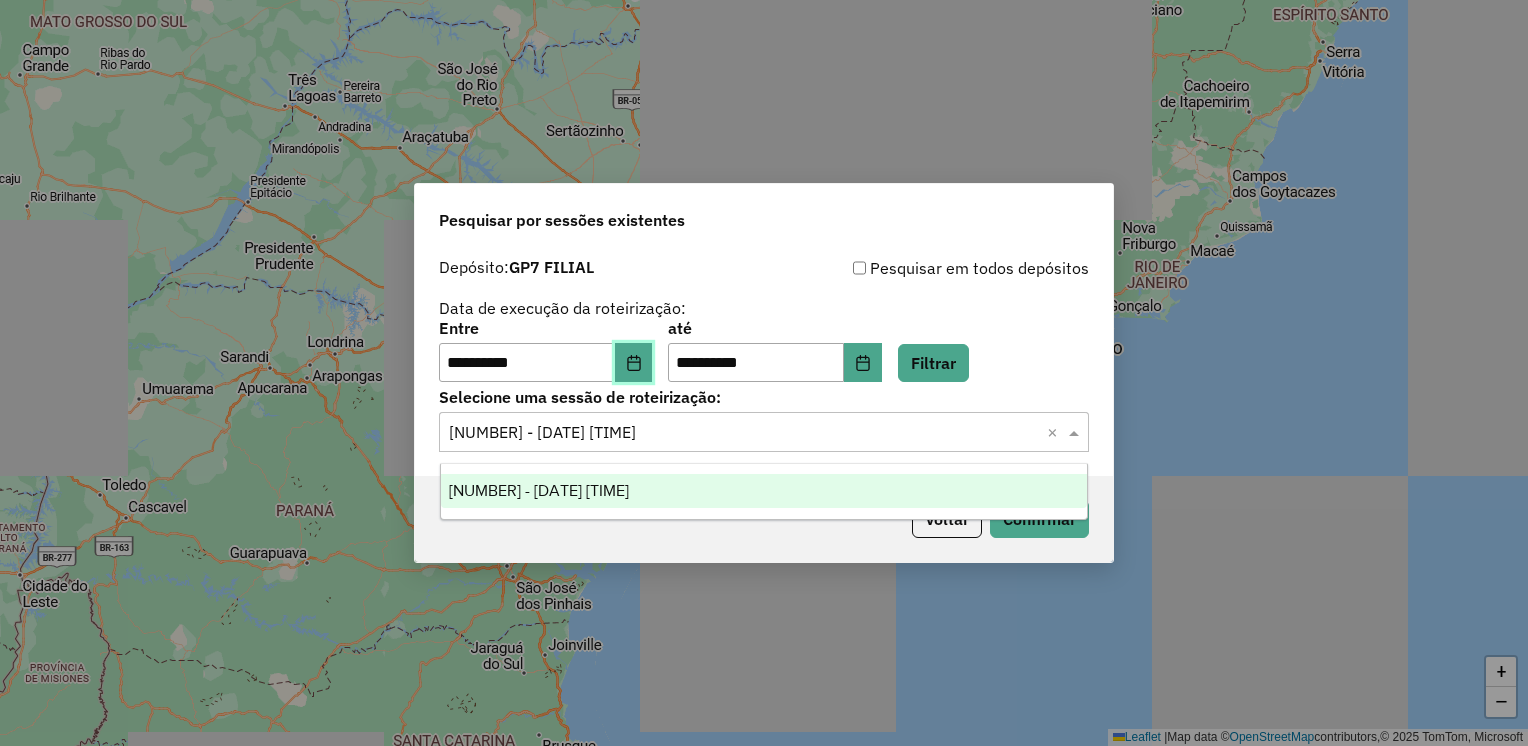 click 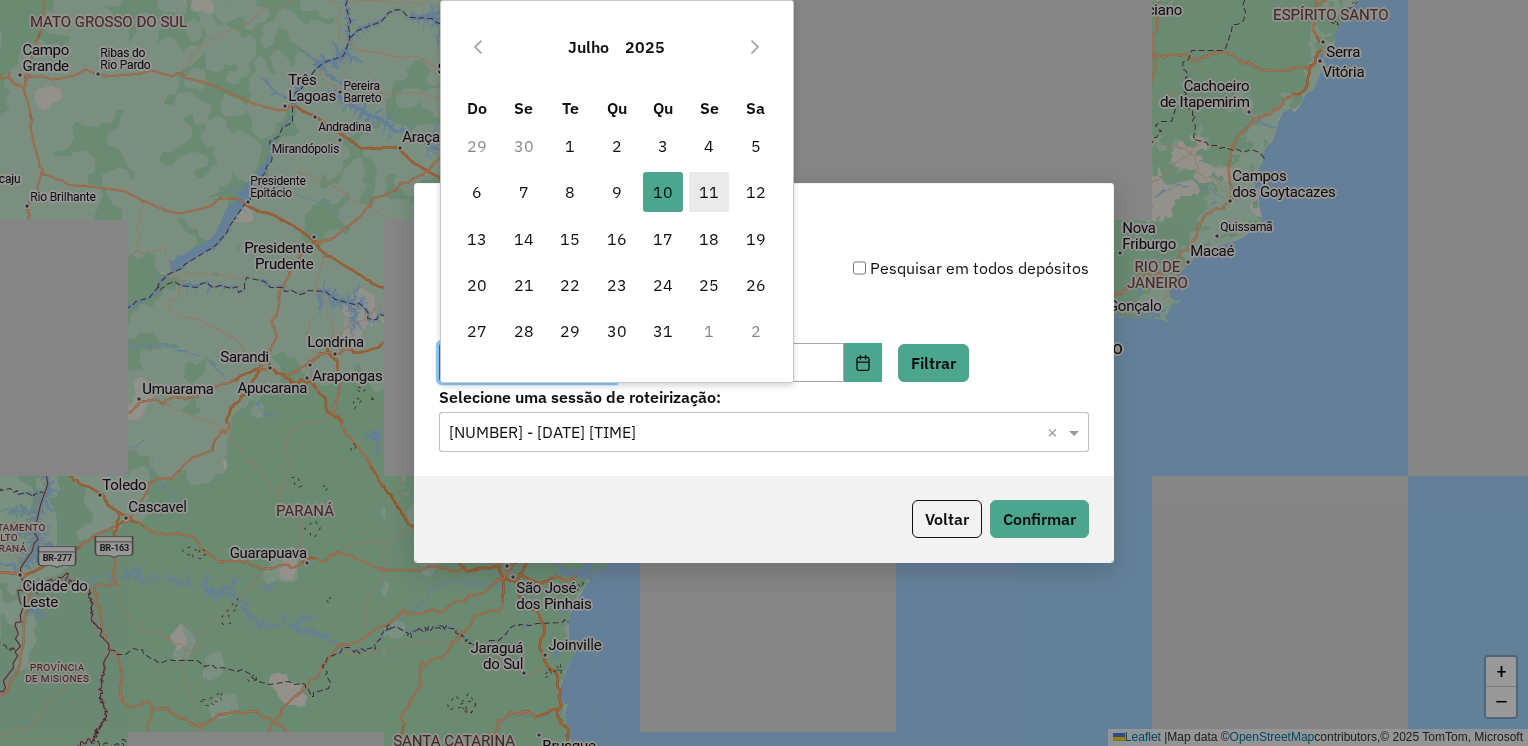click on "11" at bounding box center [709, 192] 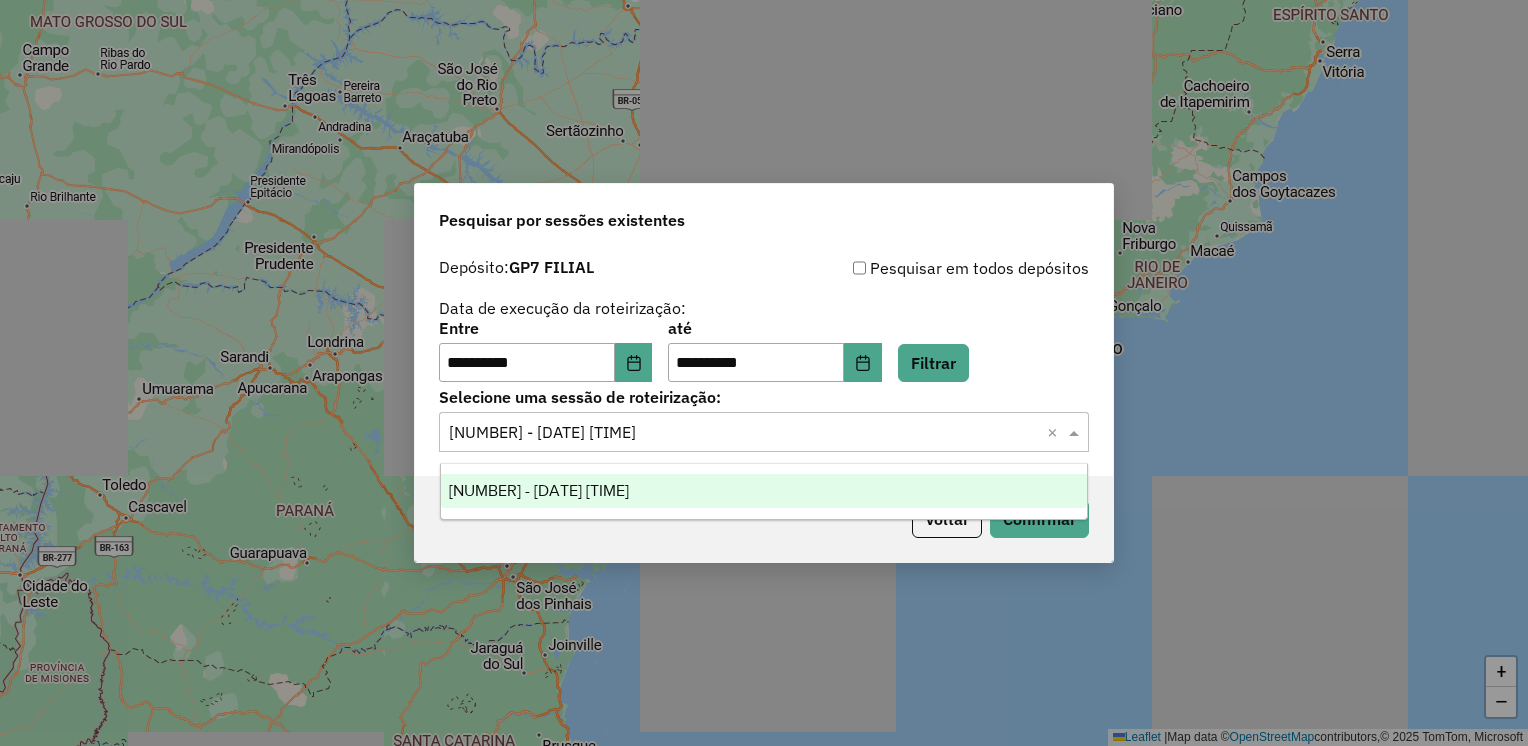 click 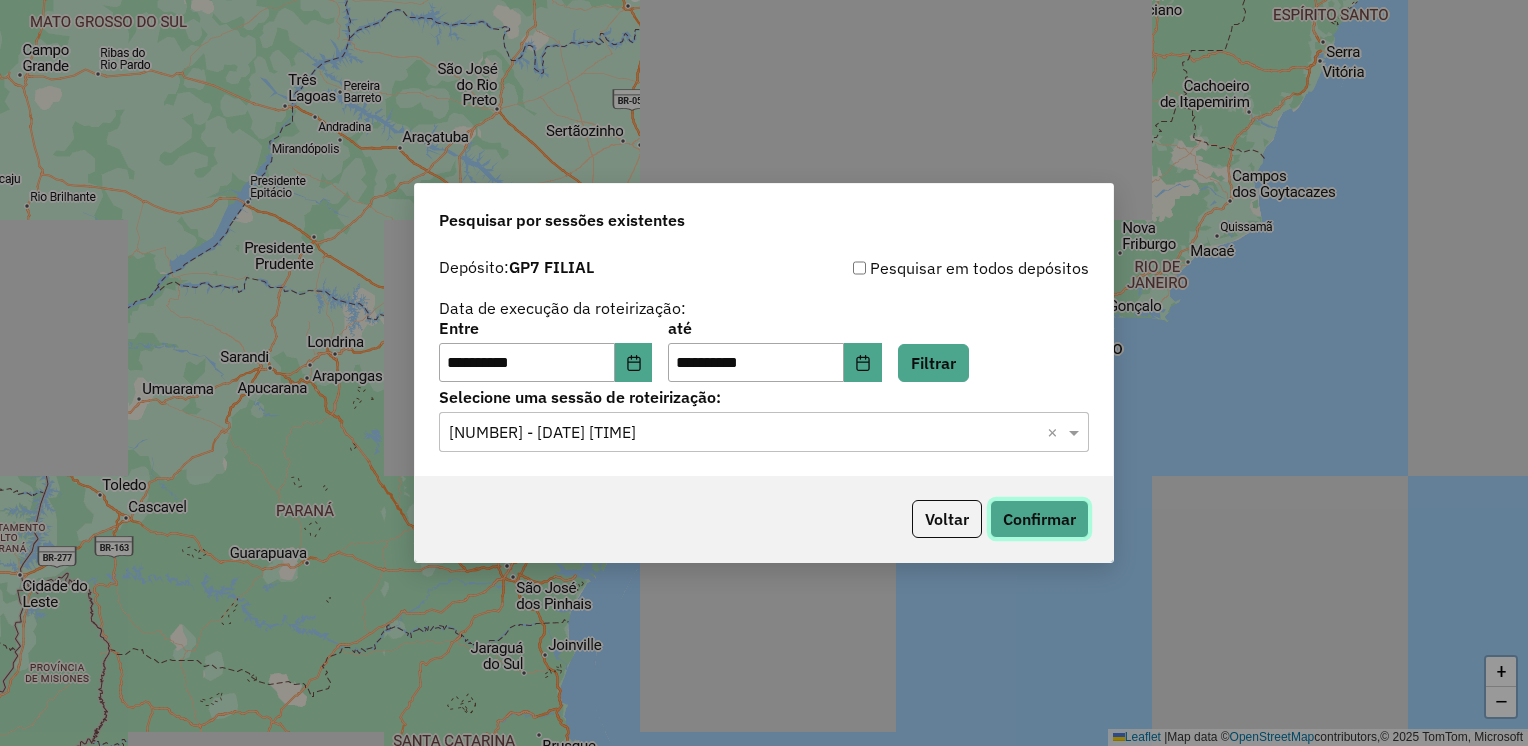 click on "Confirmar" 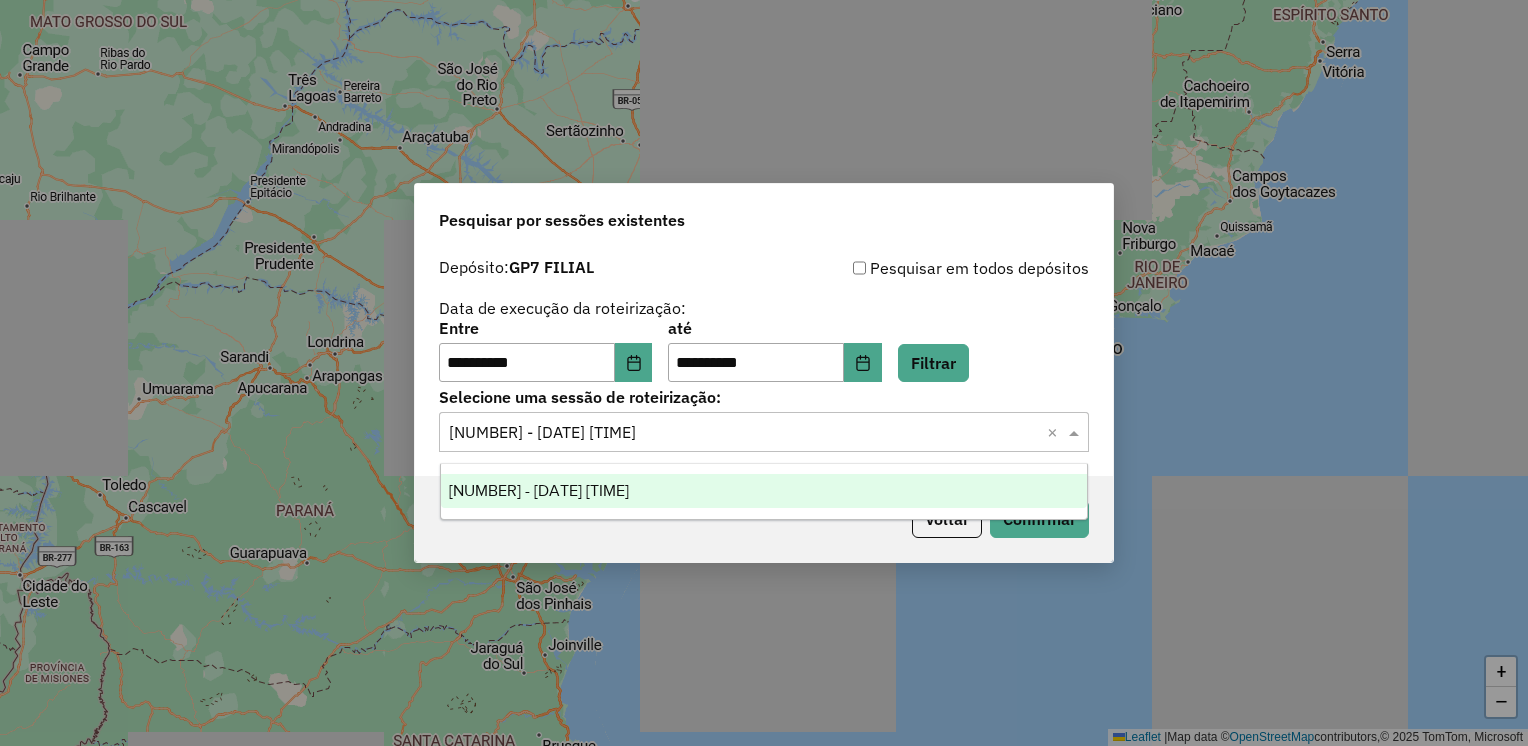 click 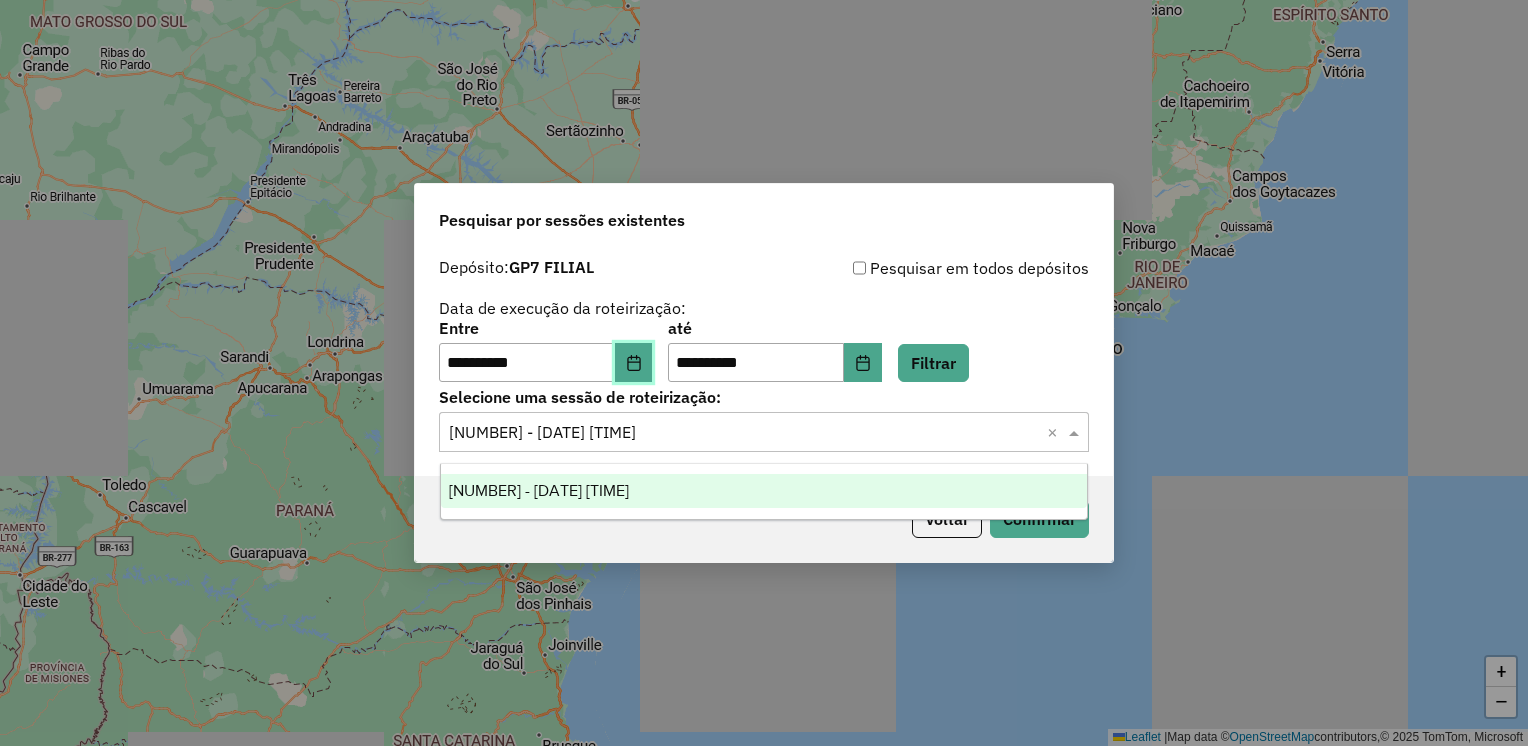 click 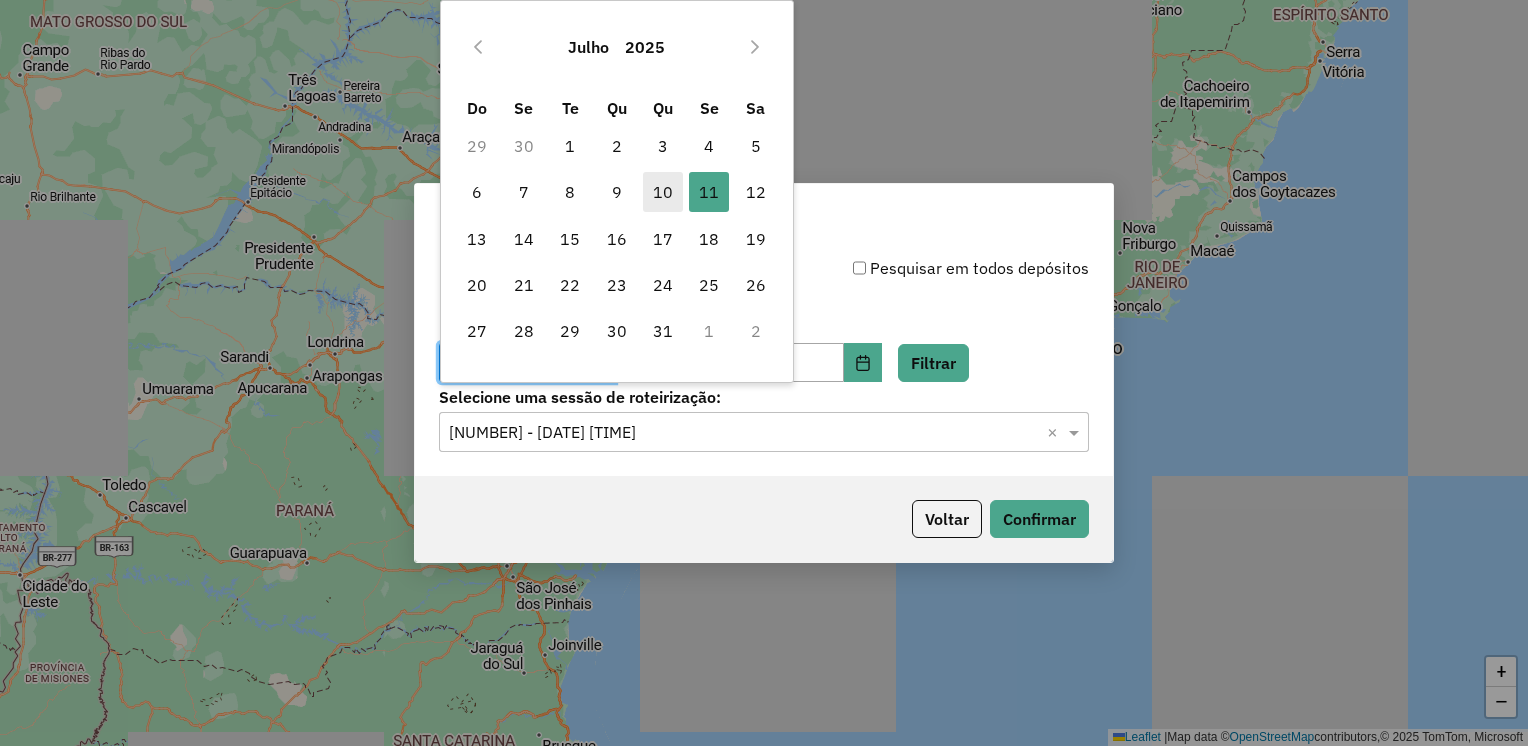click on "10" at bounding box center [663, 192] 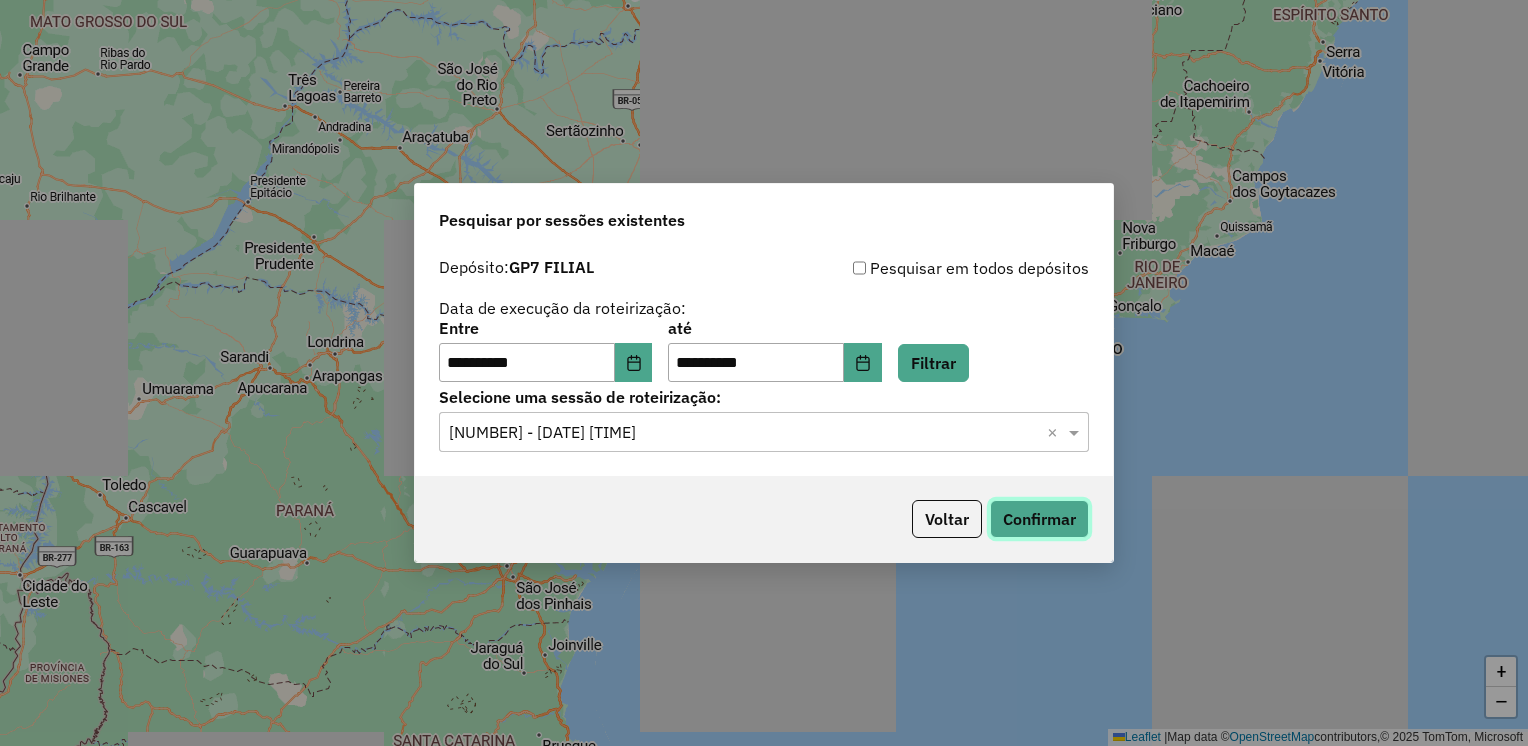 click on "Confirmar" 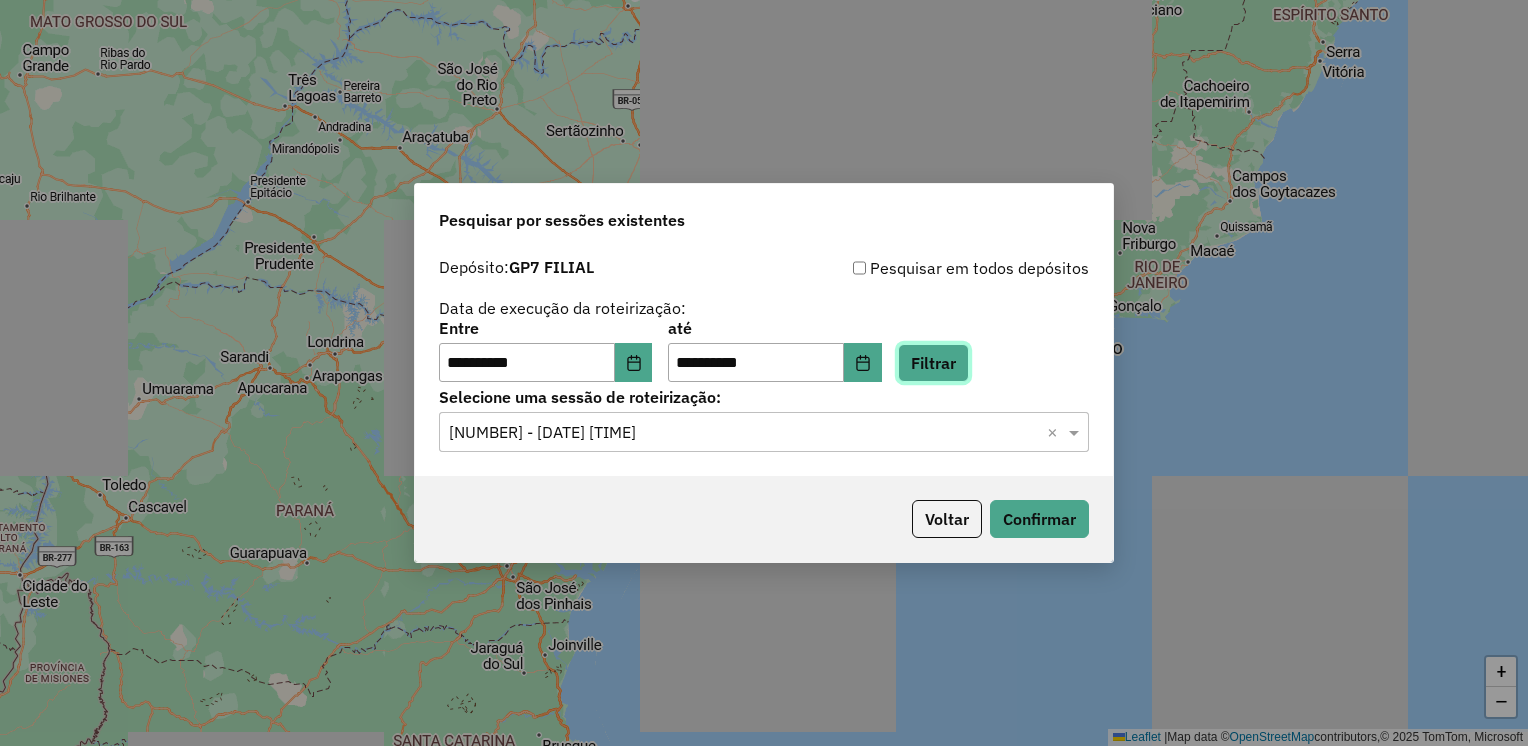 click on "Filtrar" 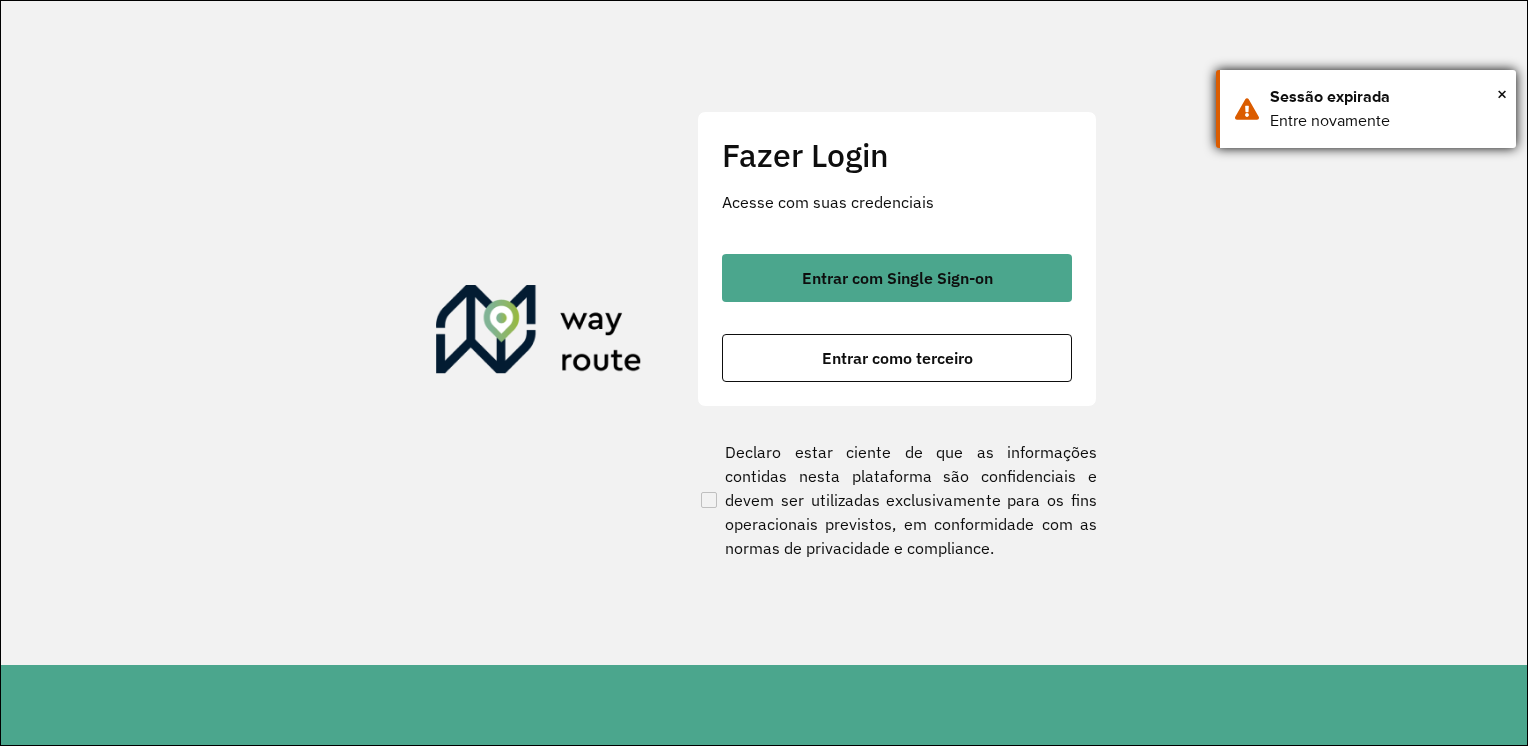 click on "Sessão expirada" at bounding box center (1385, 97) 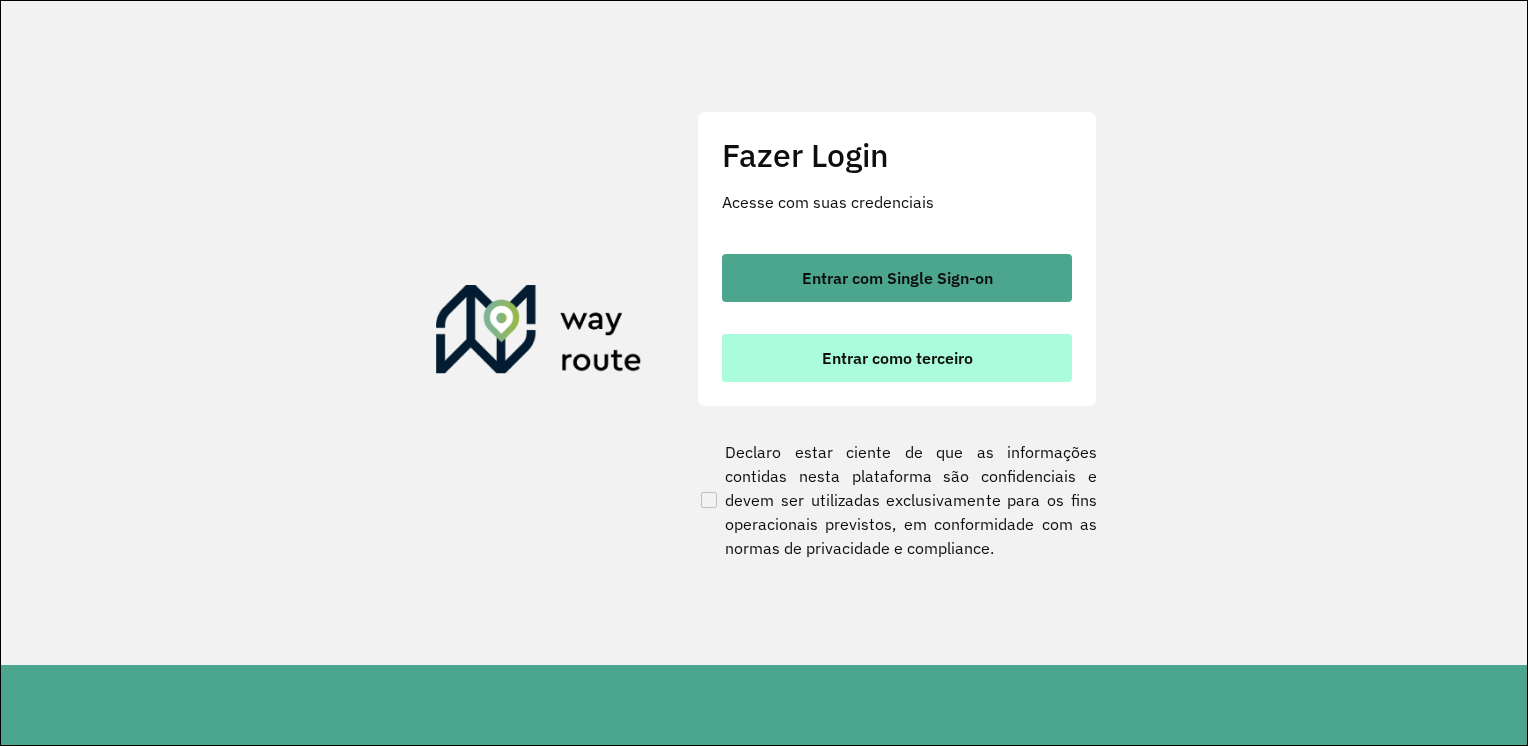 click on "Entrar como terceiro" at bounding box center [897, 358] 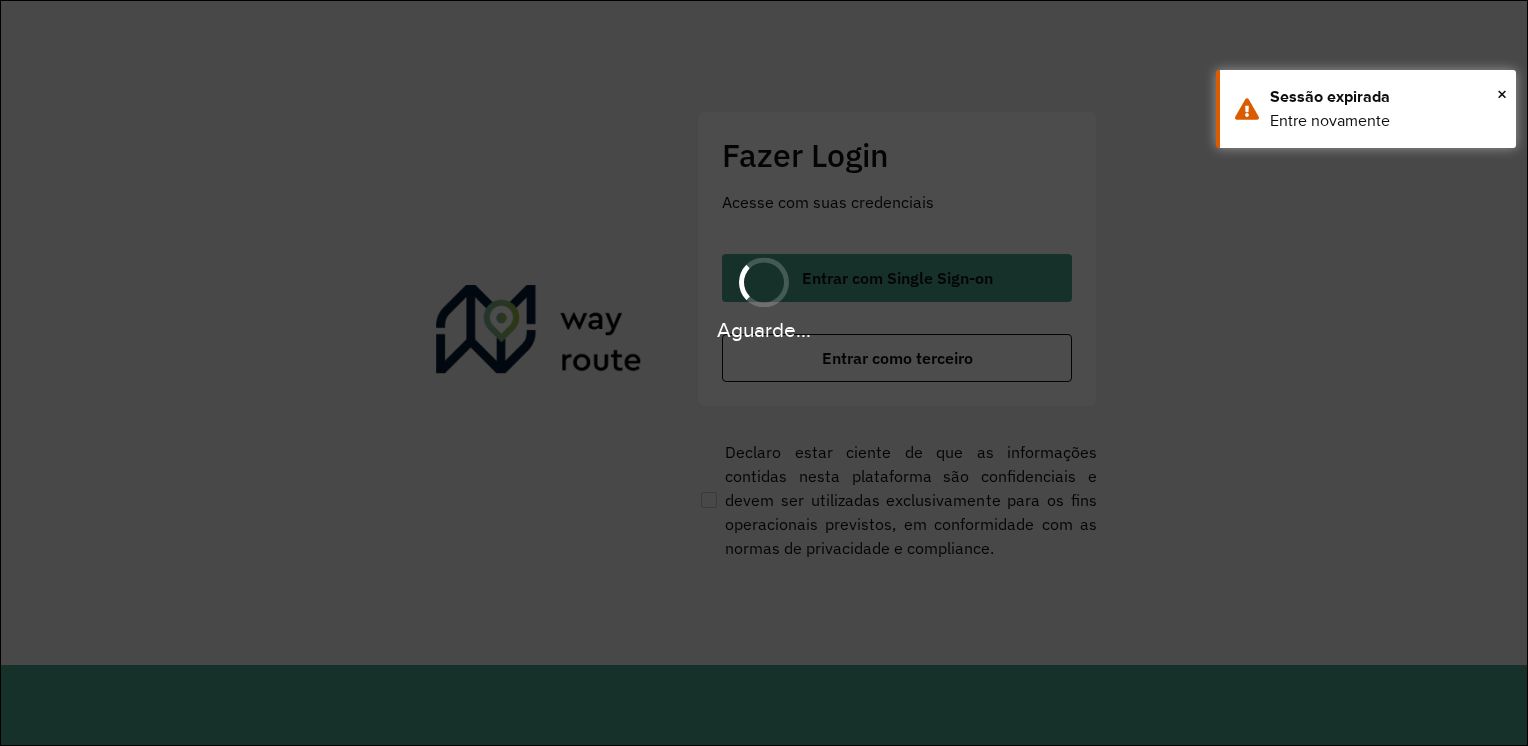 scroll, scrollTop: 0, scrollLeft: 0, axis: both 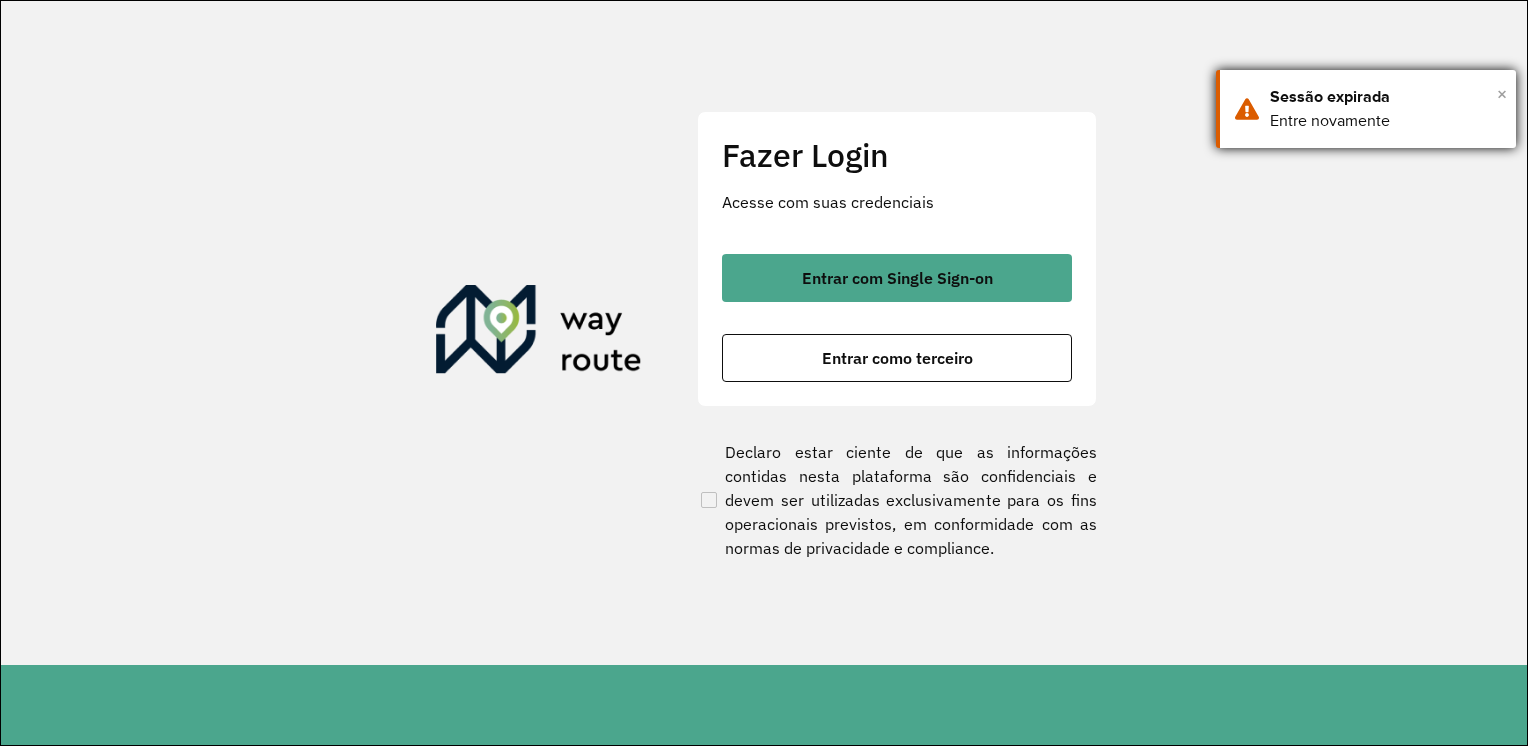 click on "×" at bounding box center [1502, 94] 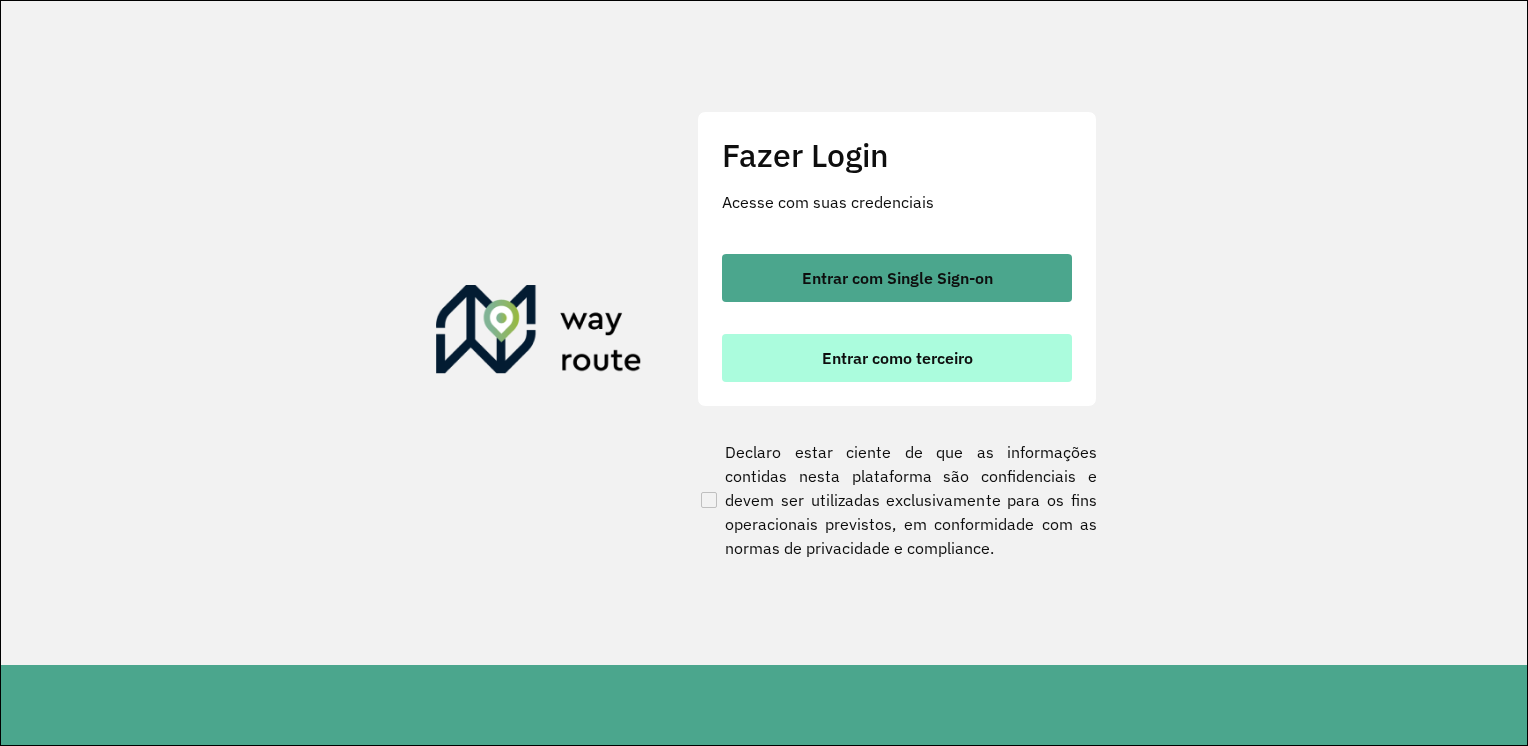 click on "Entrar como terceiro" at bounding box center (897, 358) 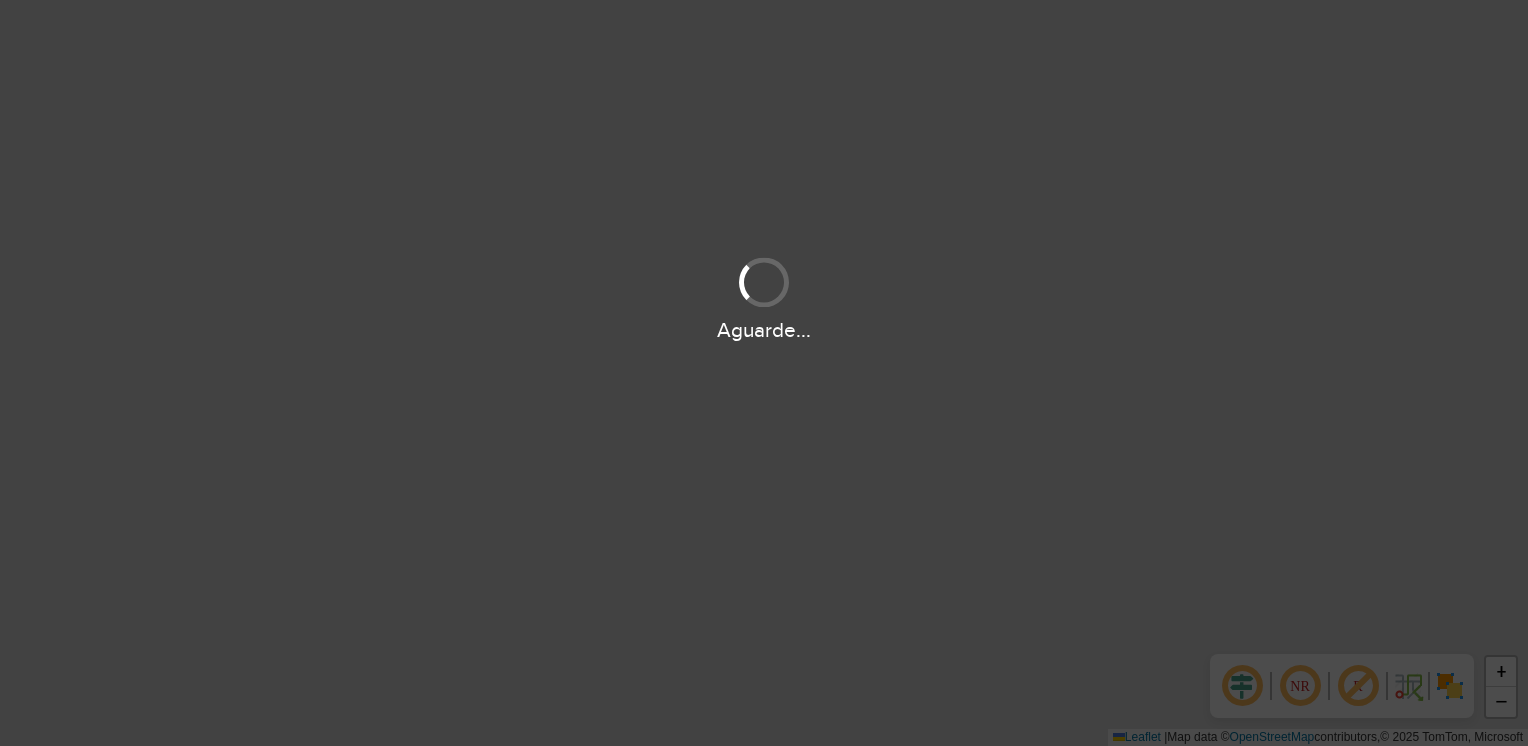 scroll, scrollTop: 0, scrollLeft: 0, axis: both 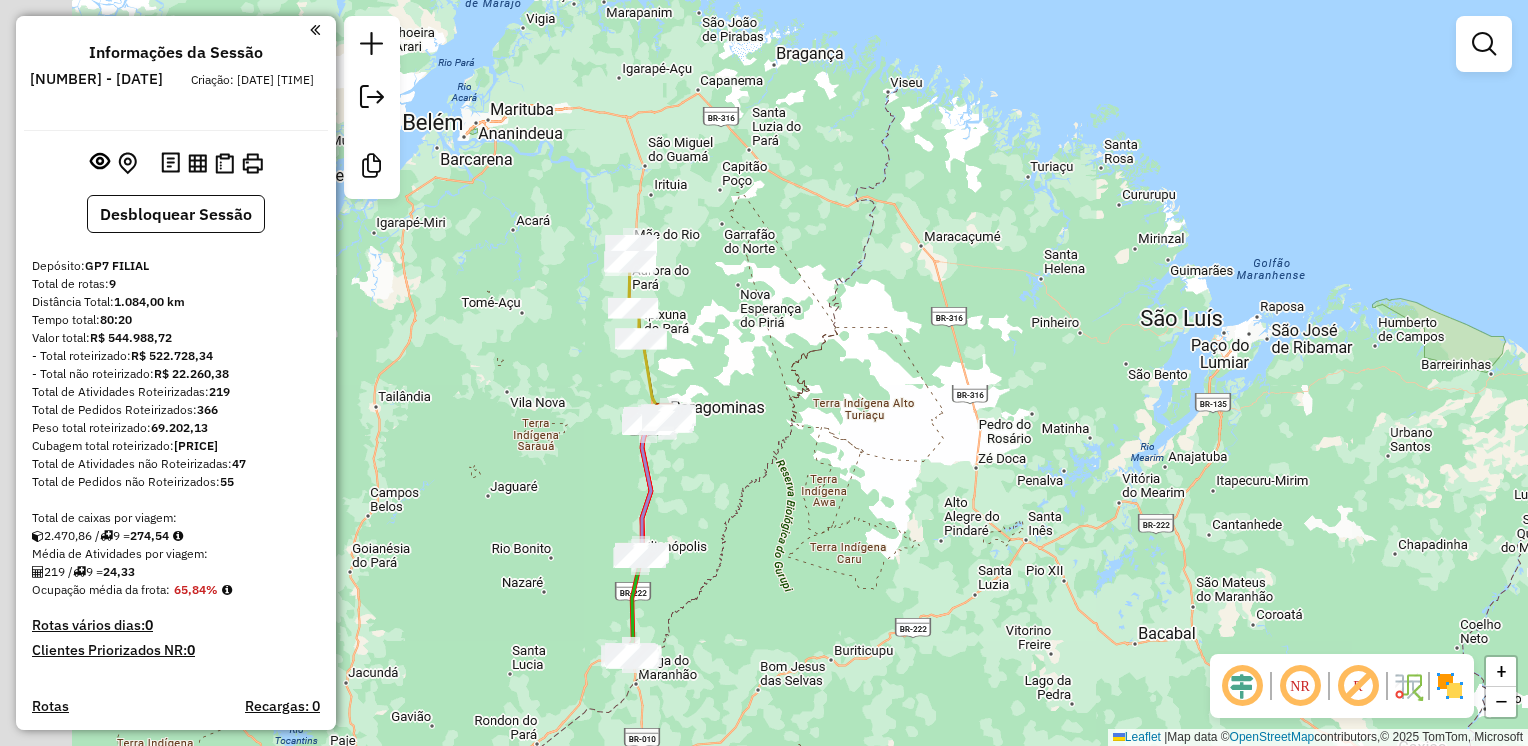 drag, startPoint x: 640, startPoint y: 271, endPoint x: 740, endPoint y: 336, distance: 119.26861 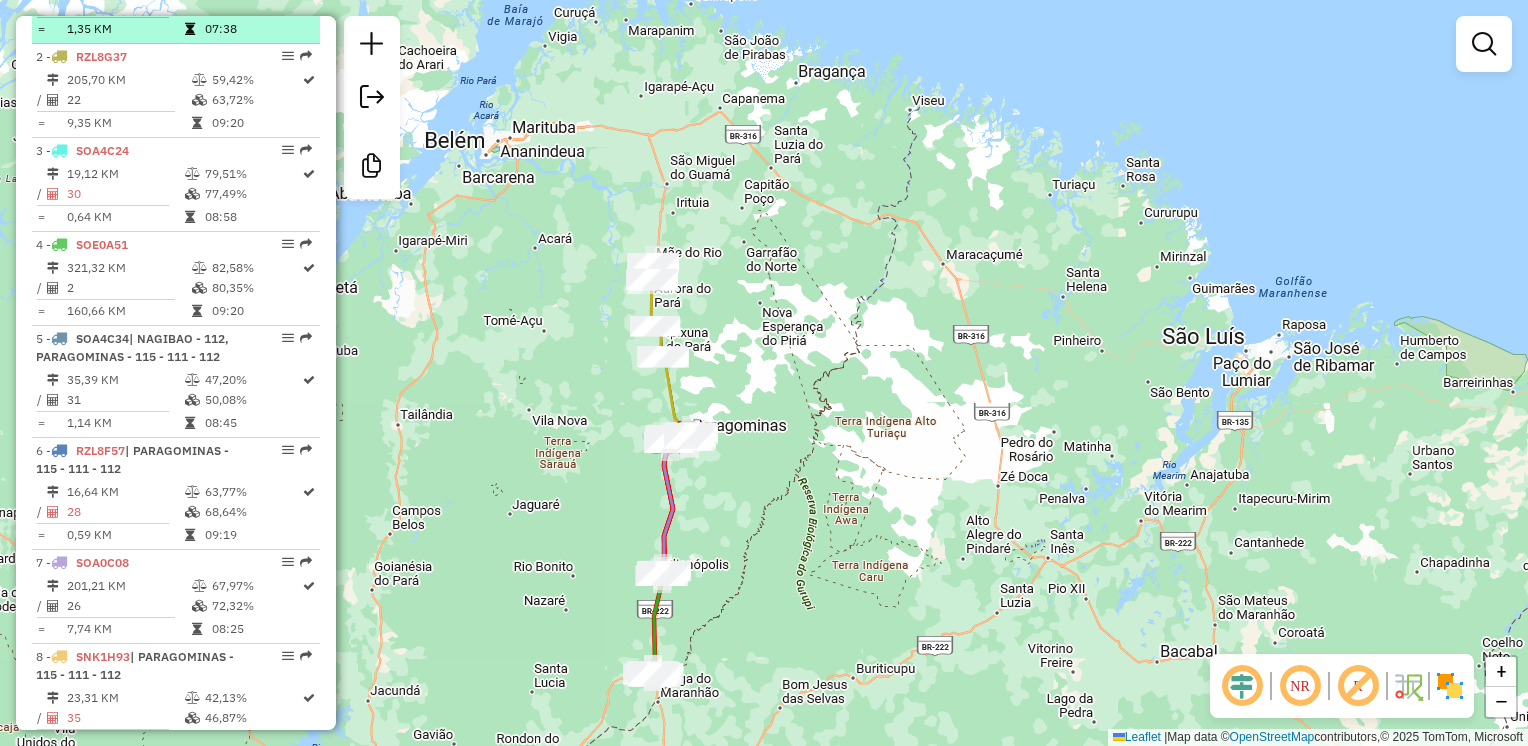 scroll, scrollTop: 828, scrollLeft: 0, axis: vertical 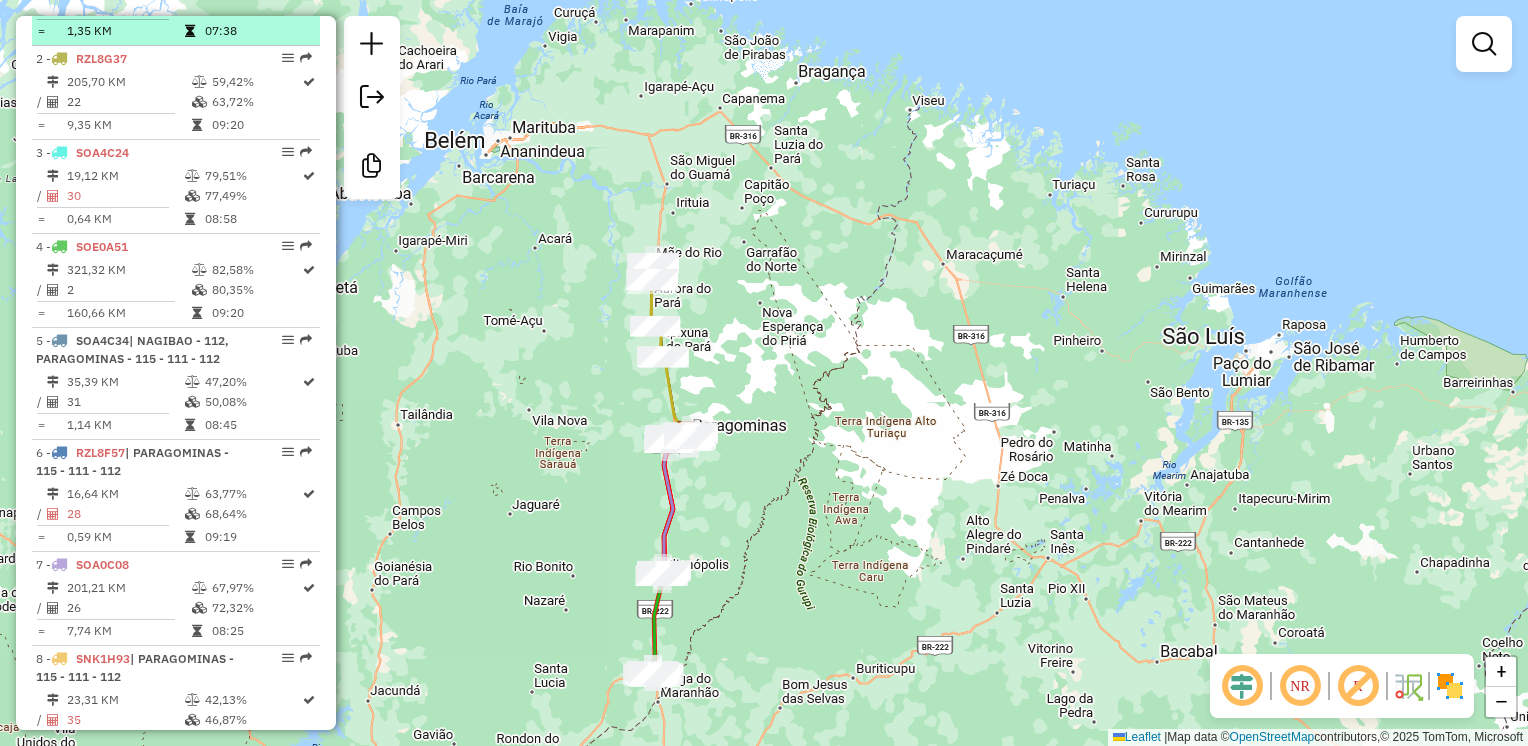 click on "35,39 KM" at bounding box center [125, 382] 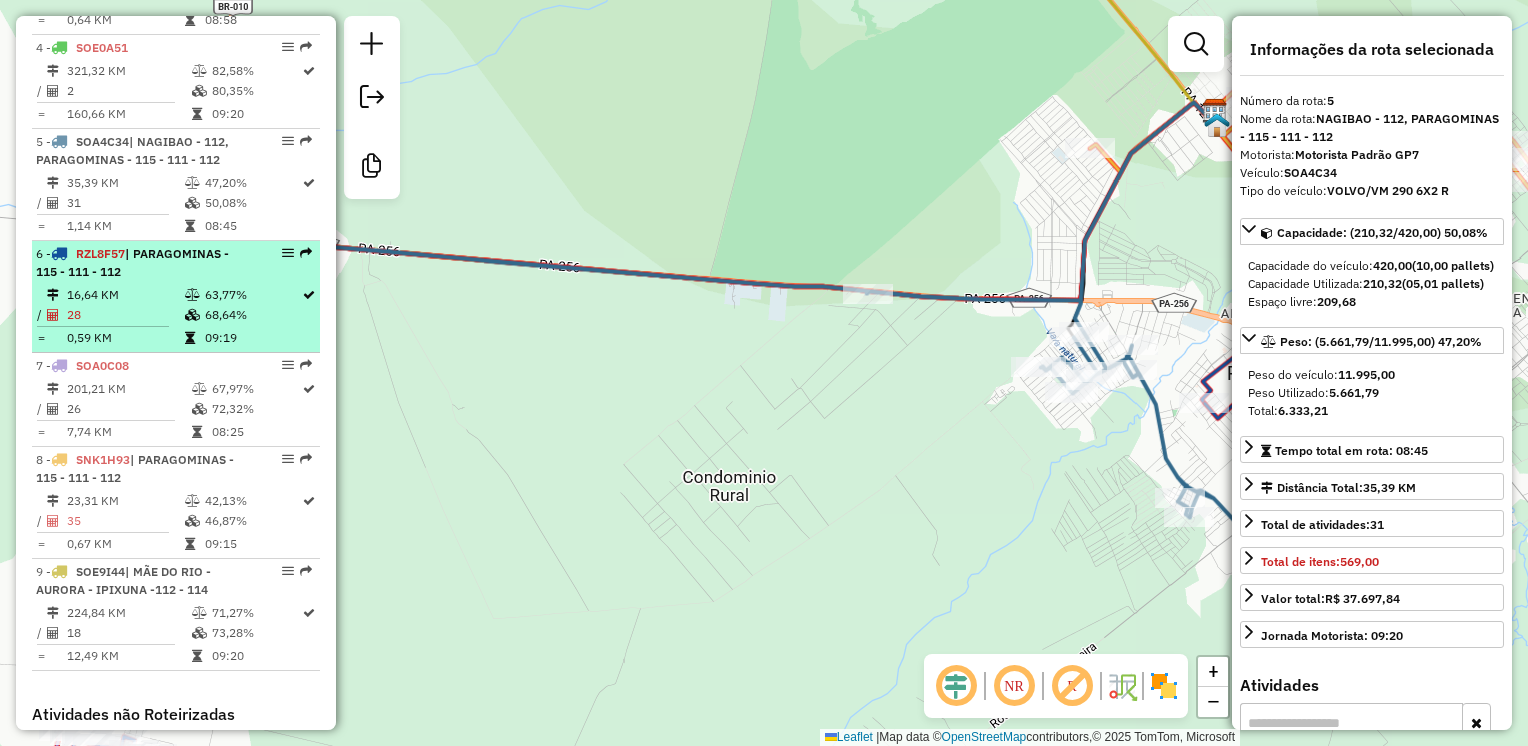 scroll, scrollTop: 1032, scrollLeft: 0, axis: vertical 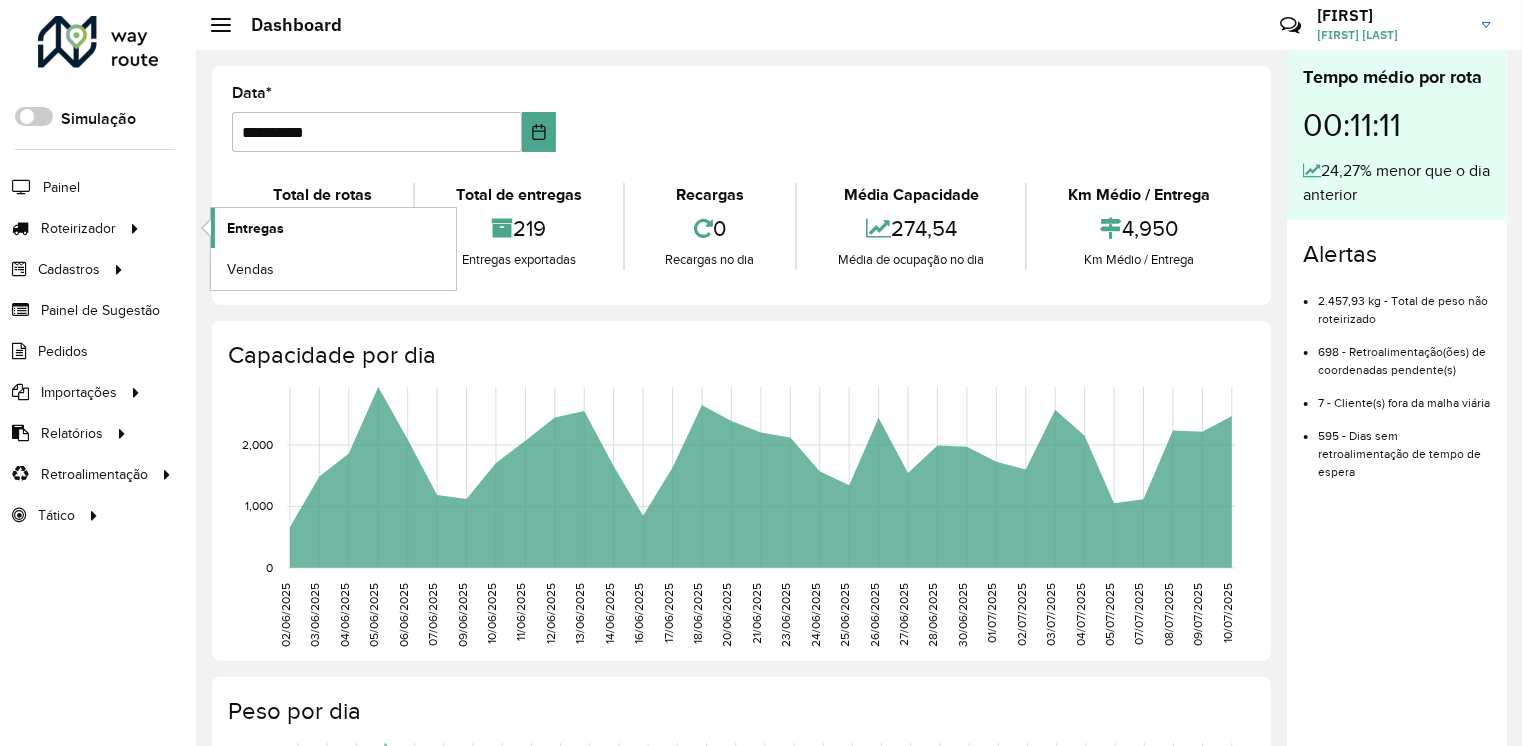 click on "Entregas" 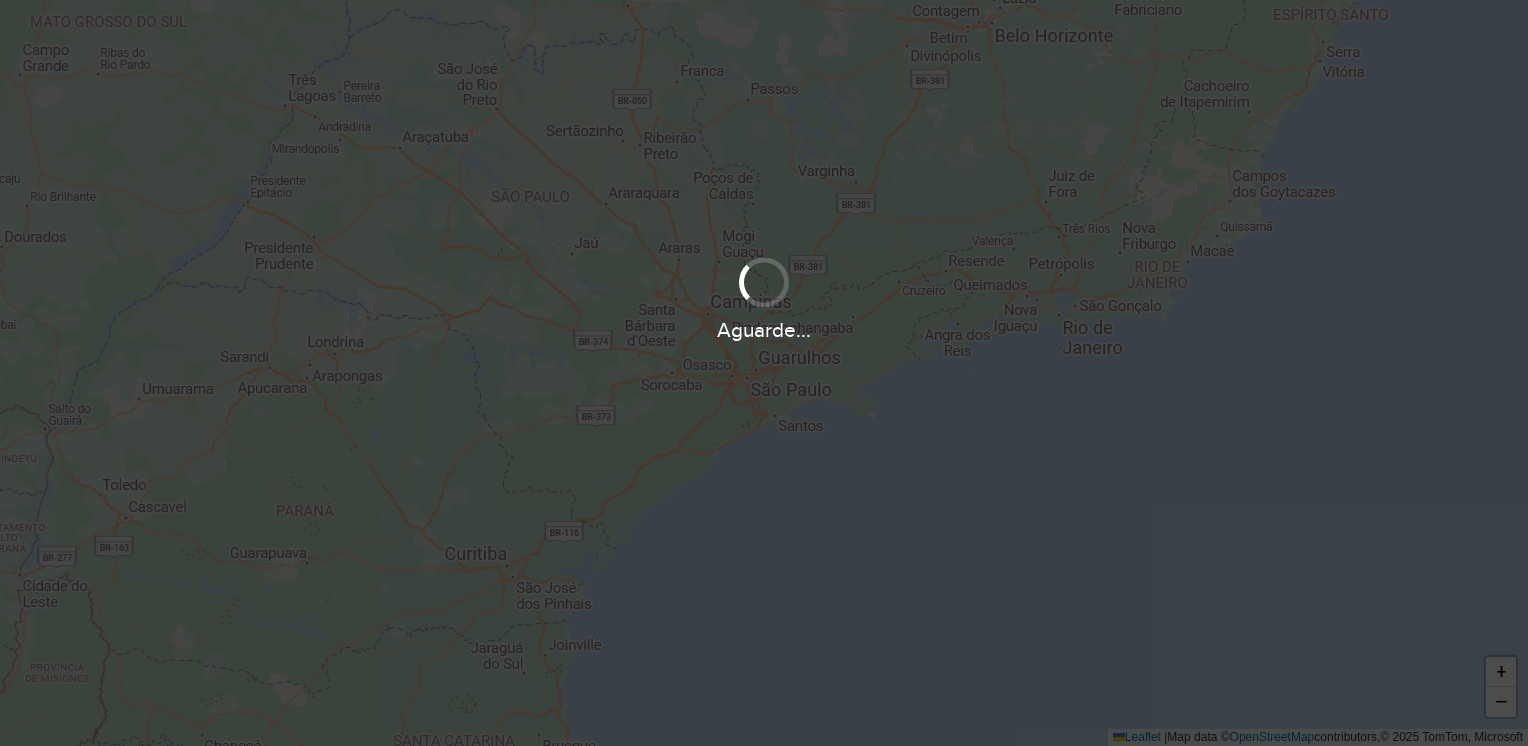 scroll, scrollTop: 0, scrollLeft: 0, axis: both 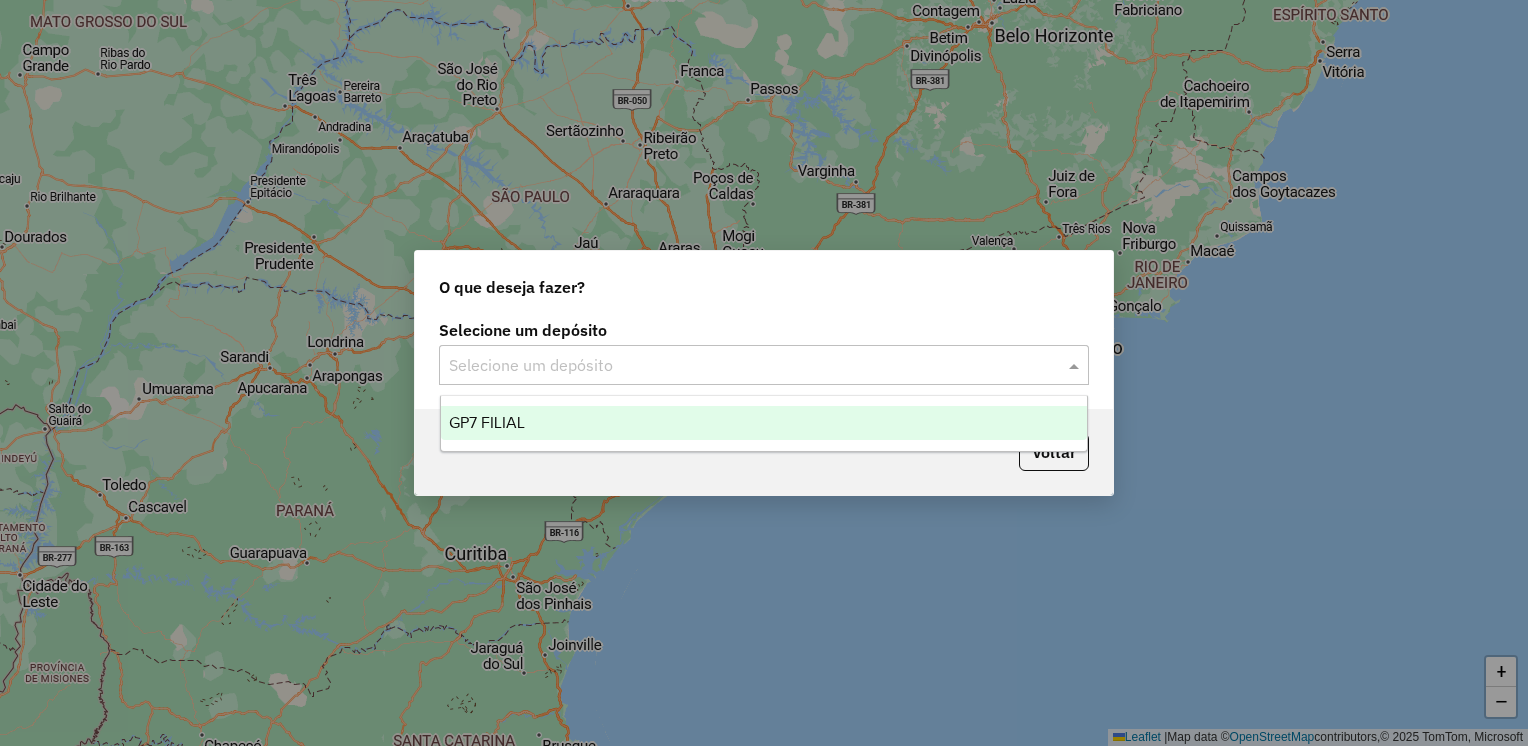 click 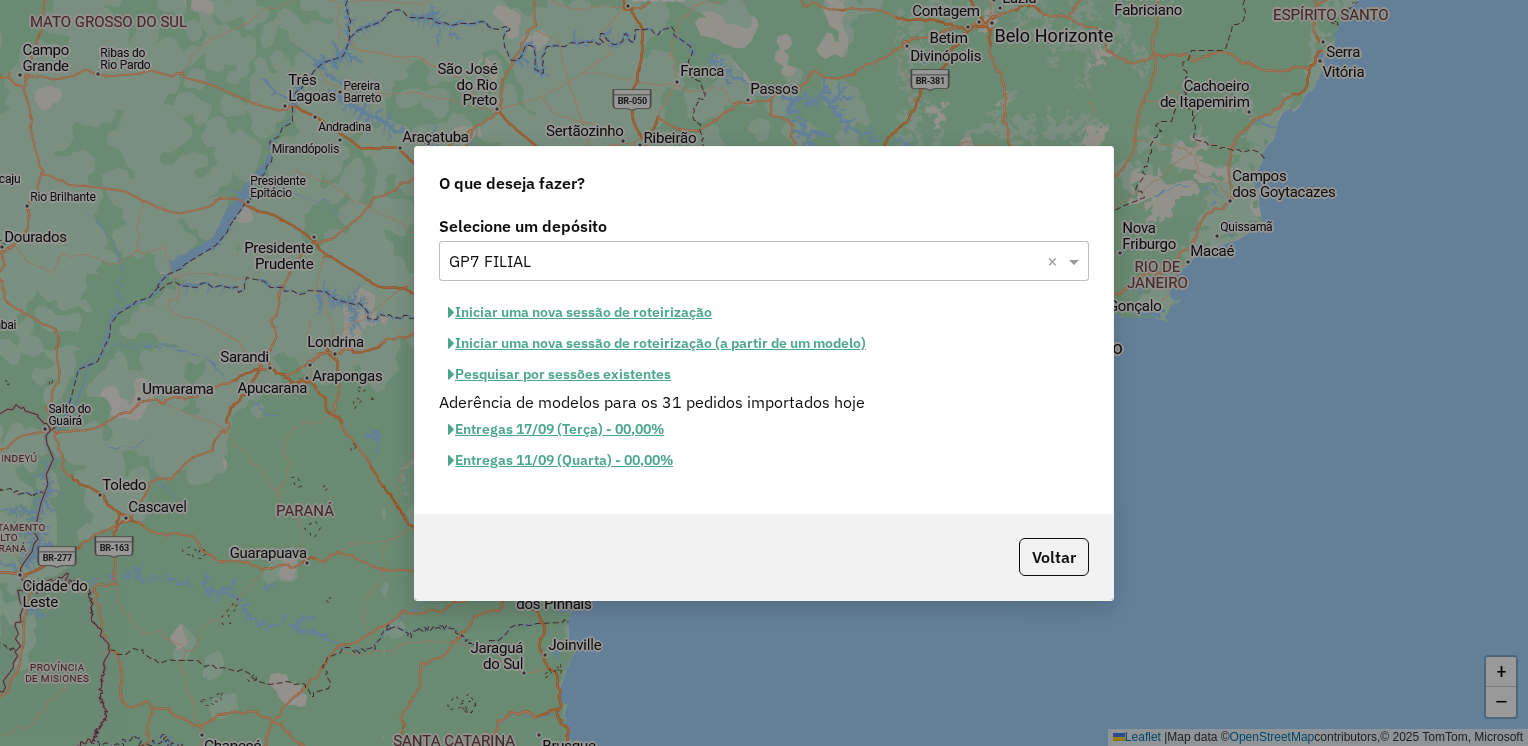 click on "Pesquisar por sessões existentes" 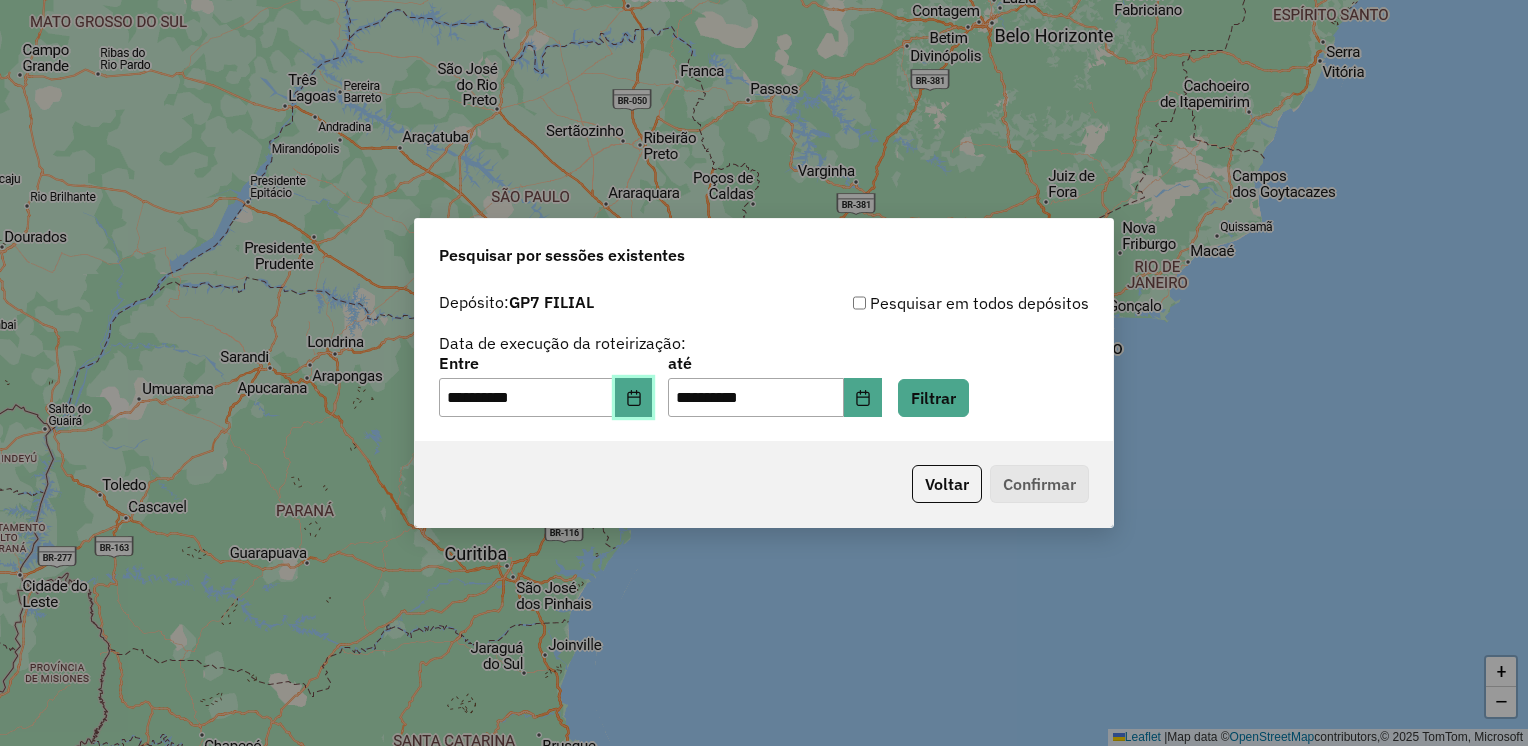 click at bounding box center [634, 398] 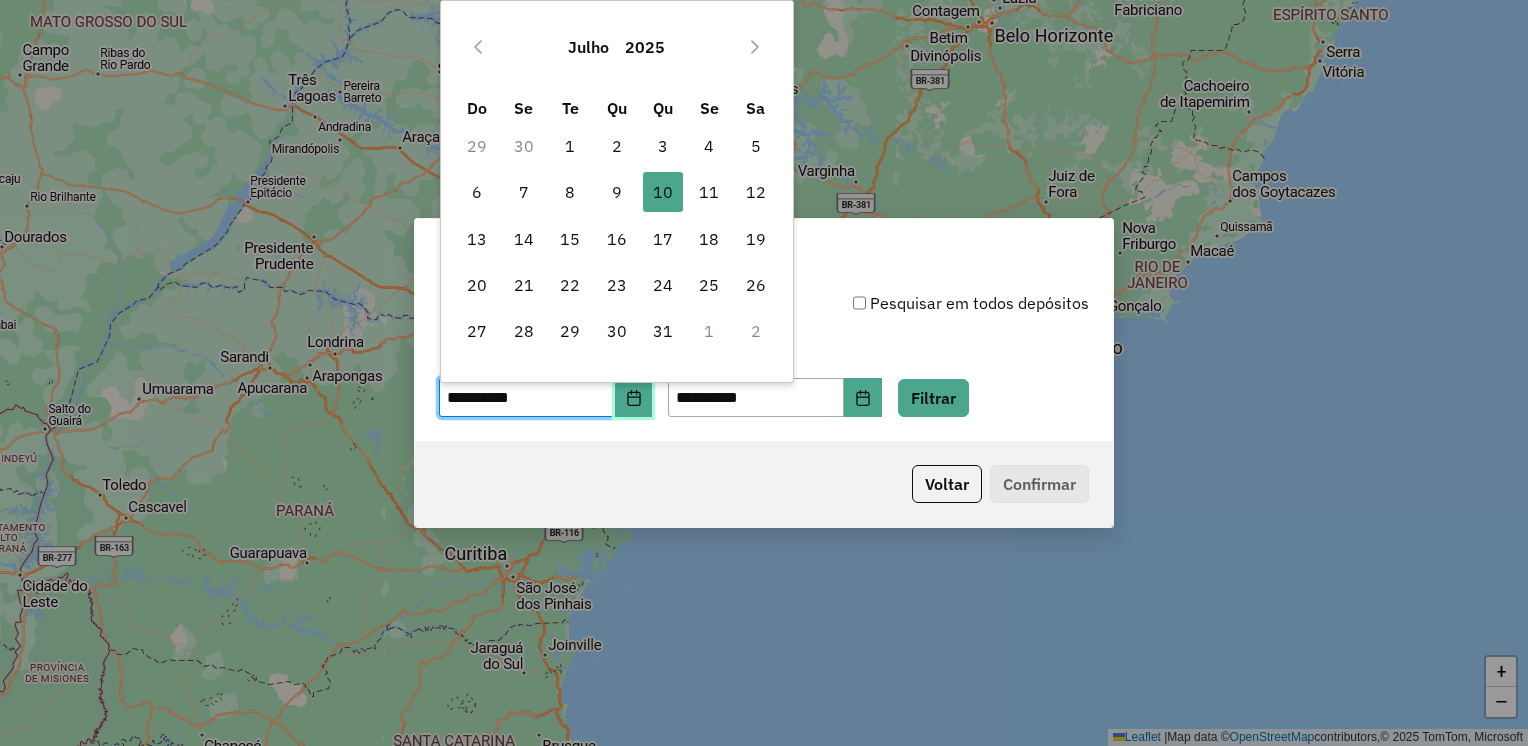 click at bounding box center [634, 398] 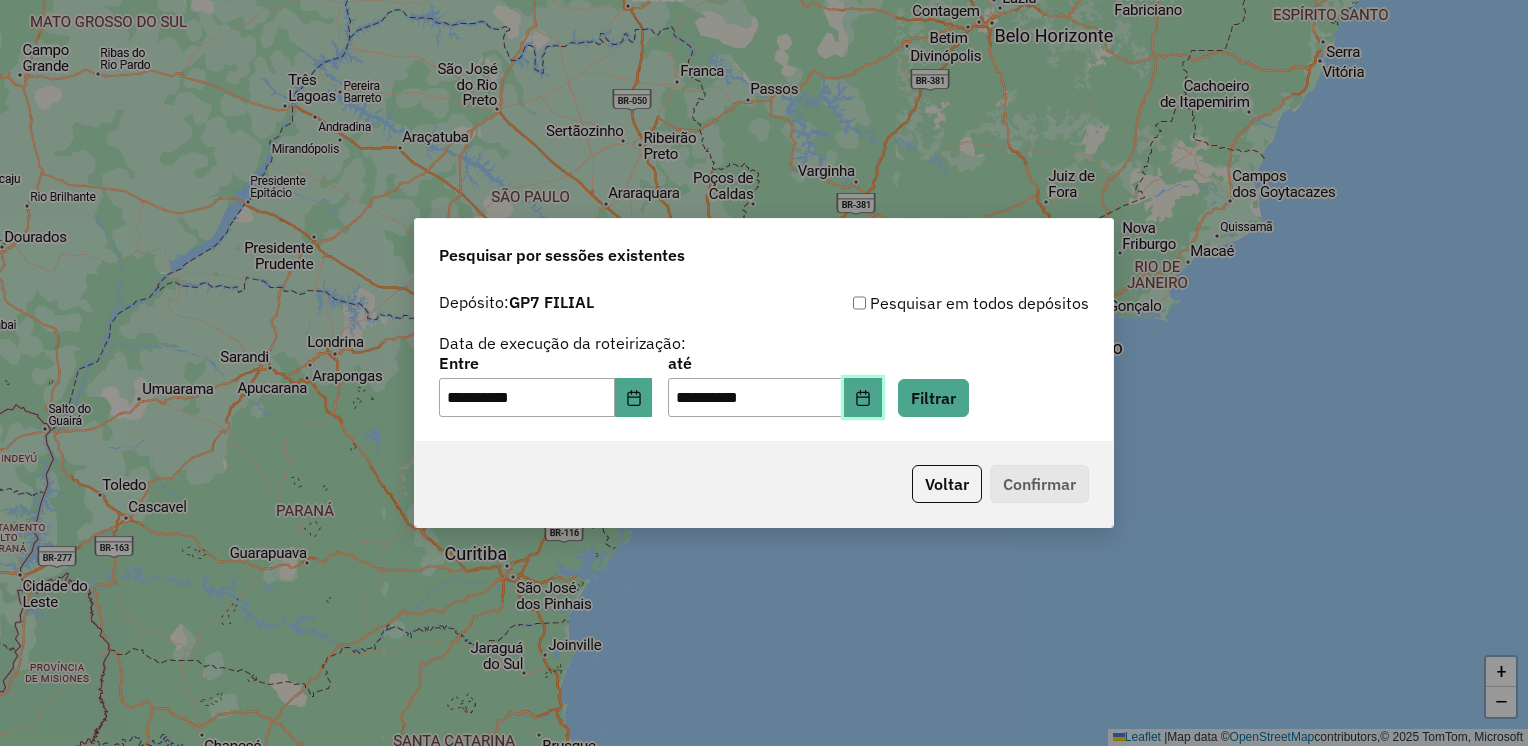 click at bounding box center [863, 398] 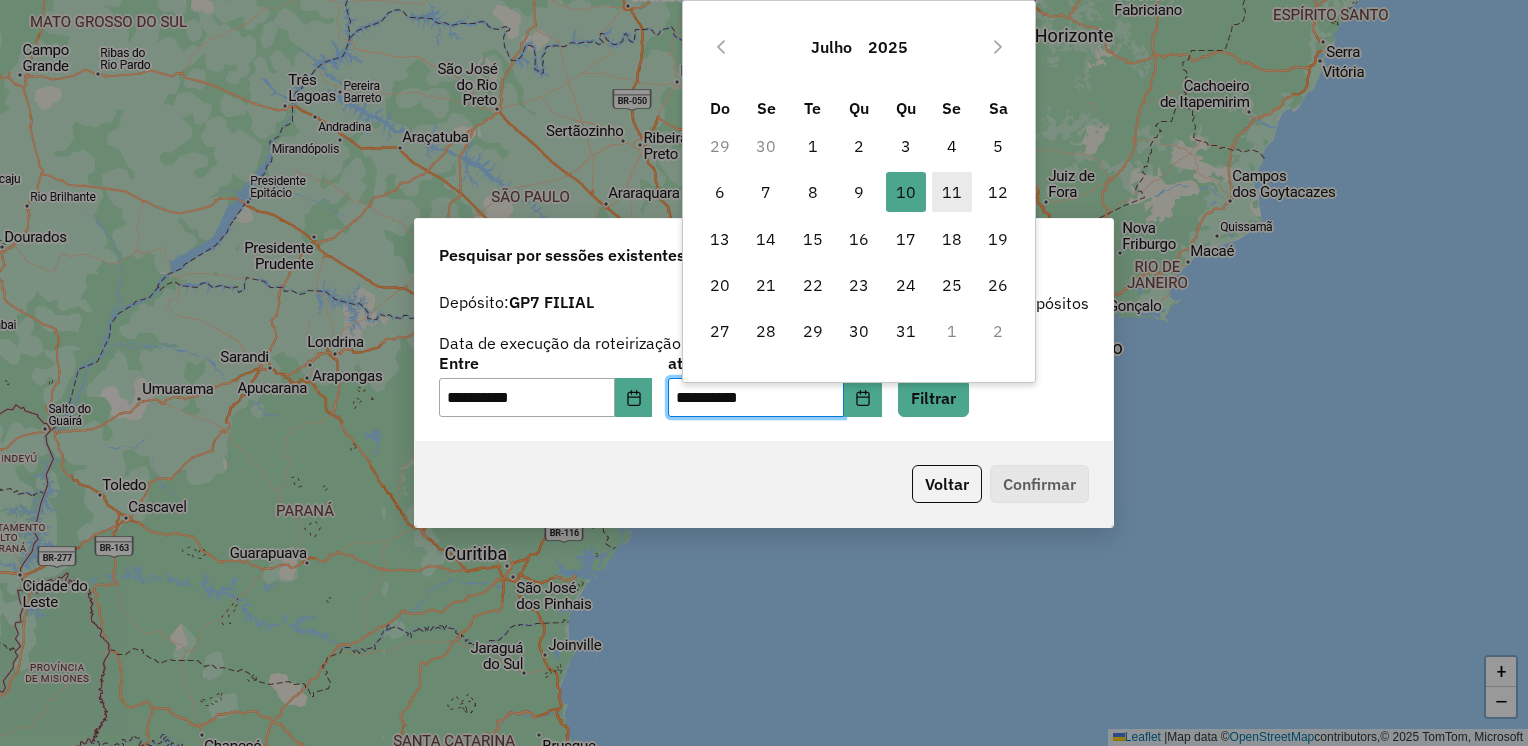 click on "11" at bounding box center (952, 192) 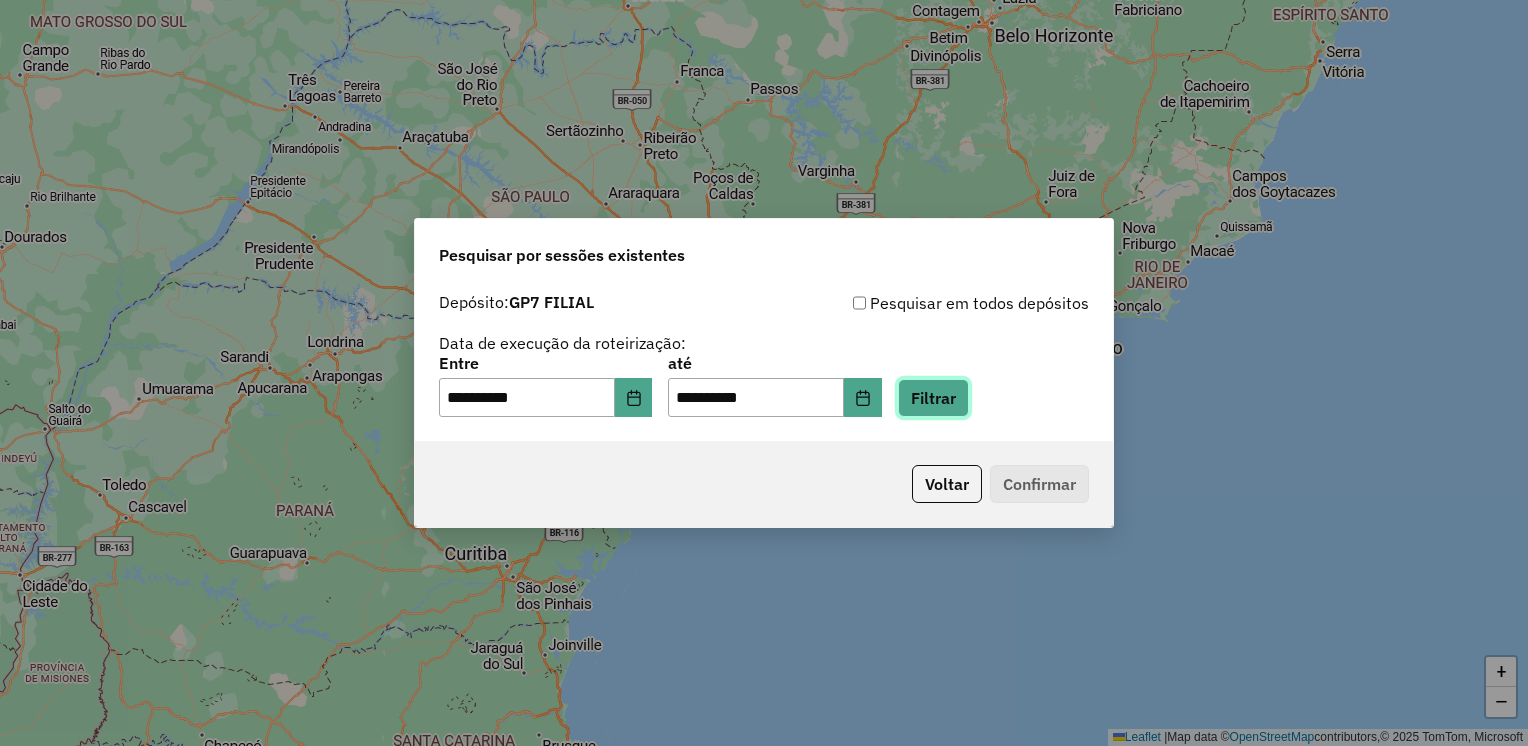 click on "Filtrar" 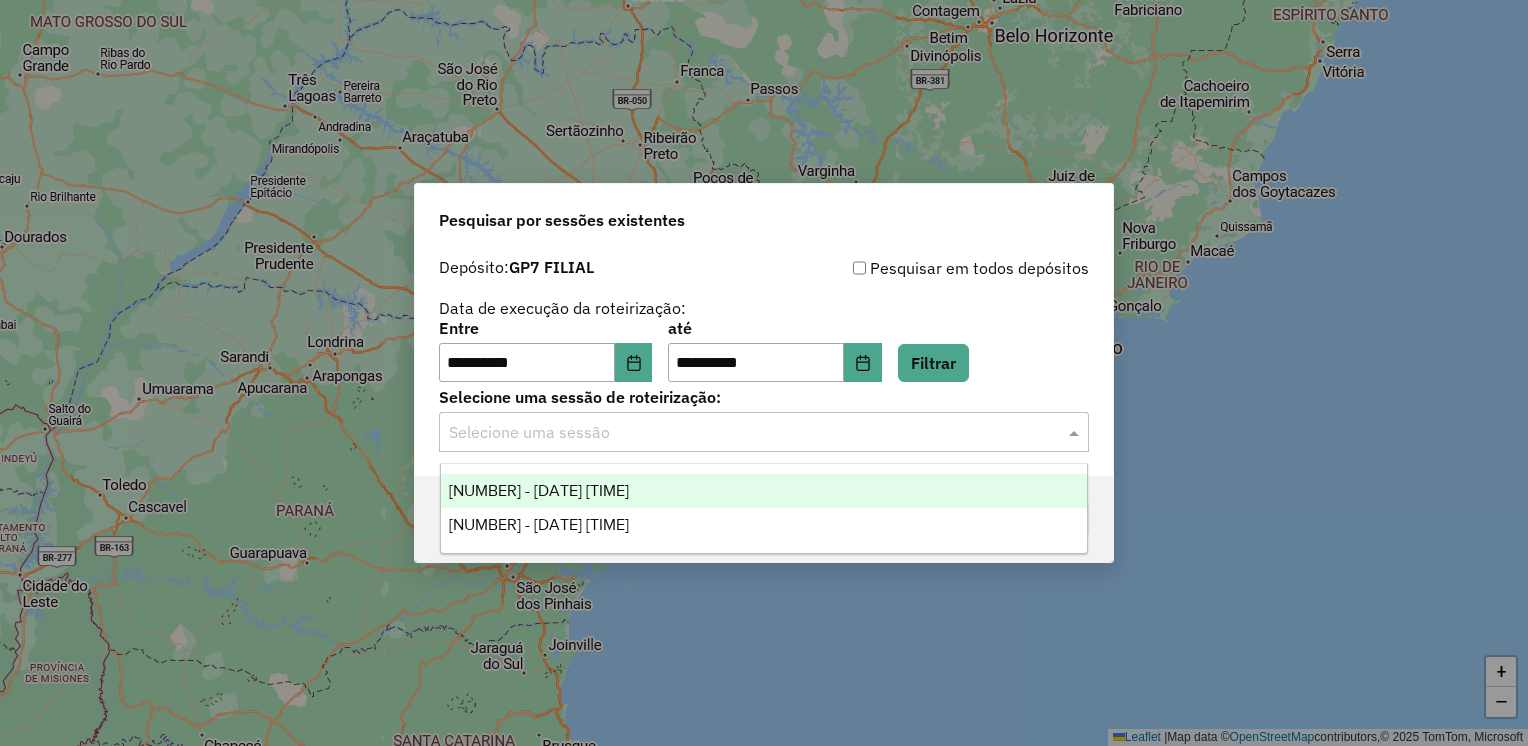 click 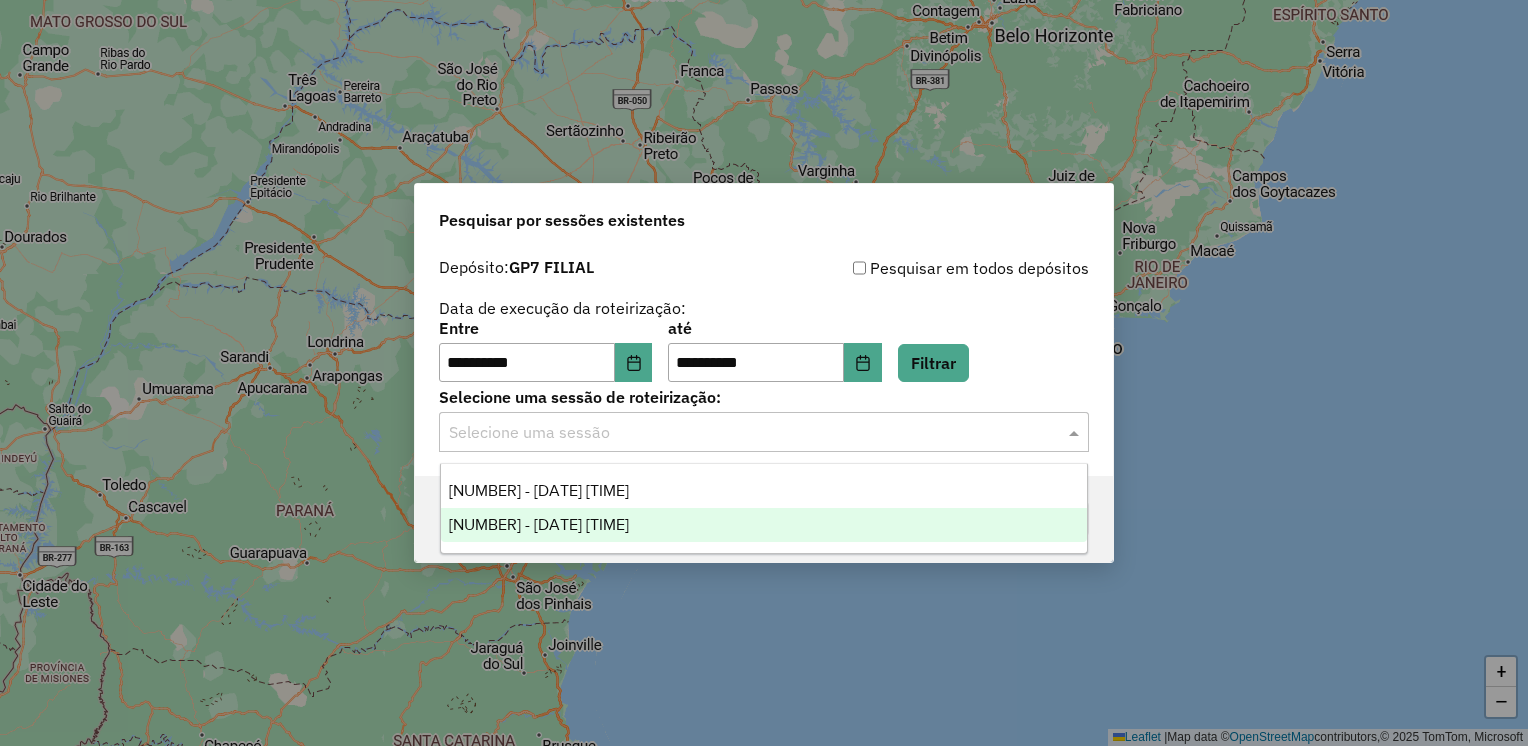 click on "[NUMBER] - [DATE] [TIME]" at bounding box center [764, 525] 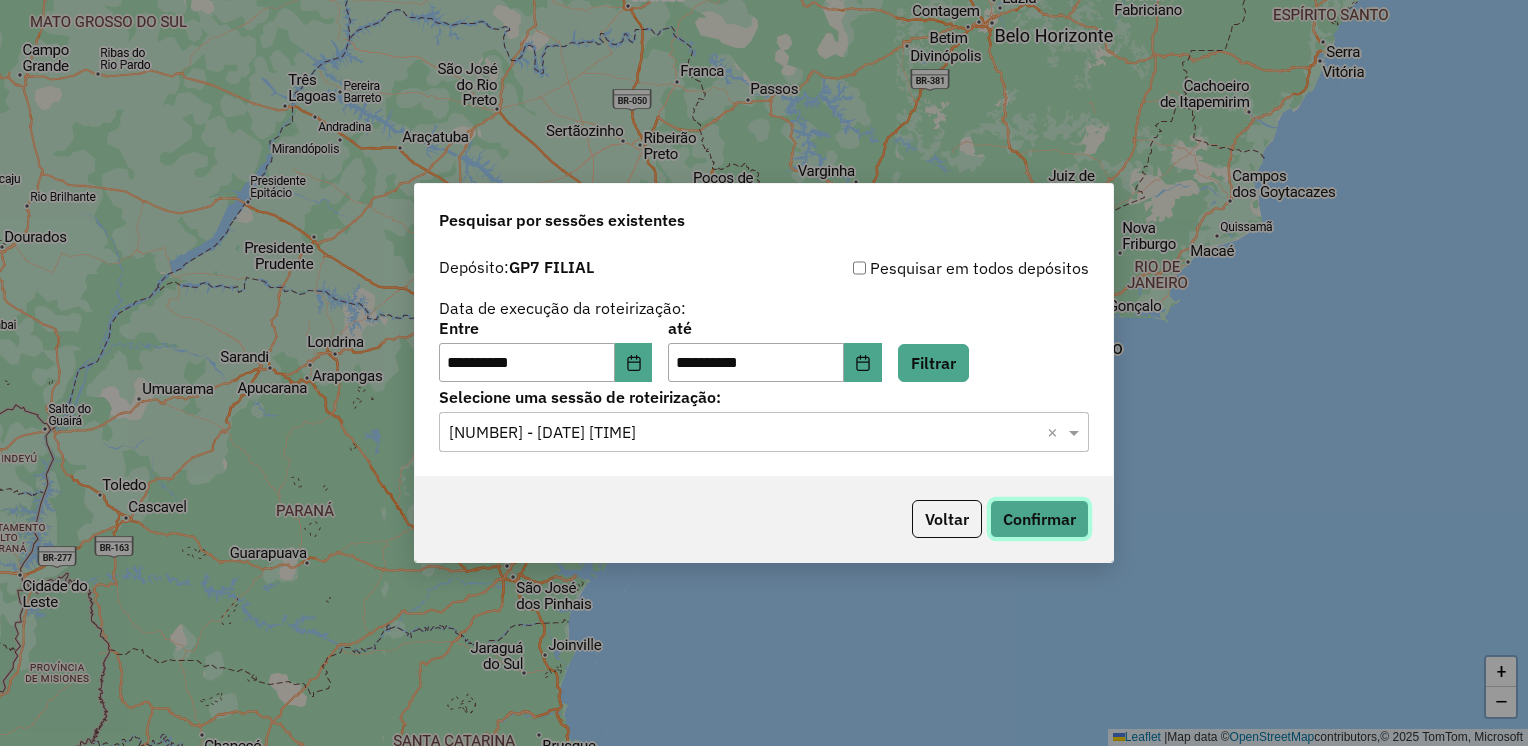 click on "Confirmar" 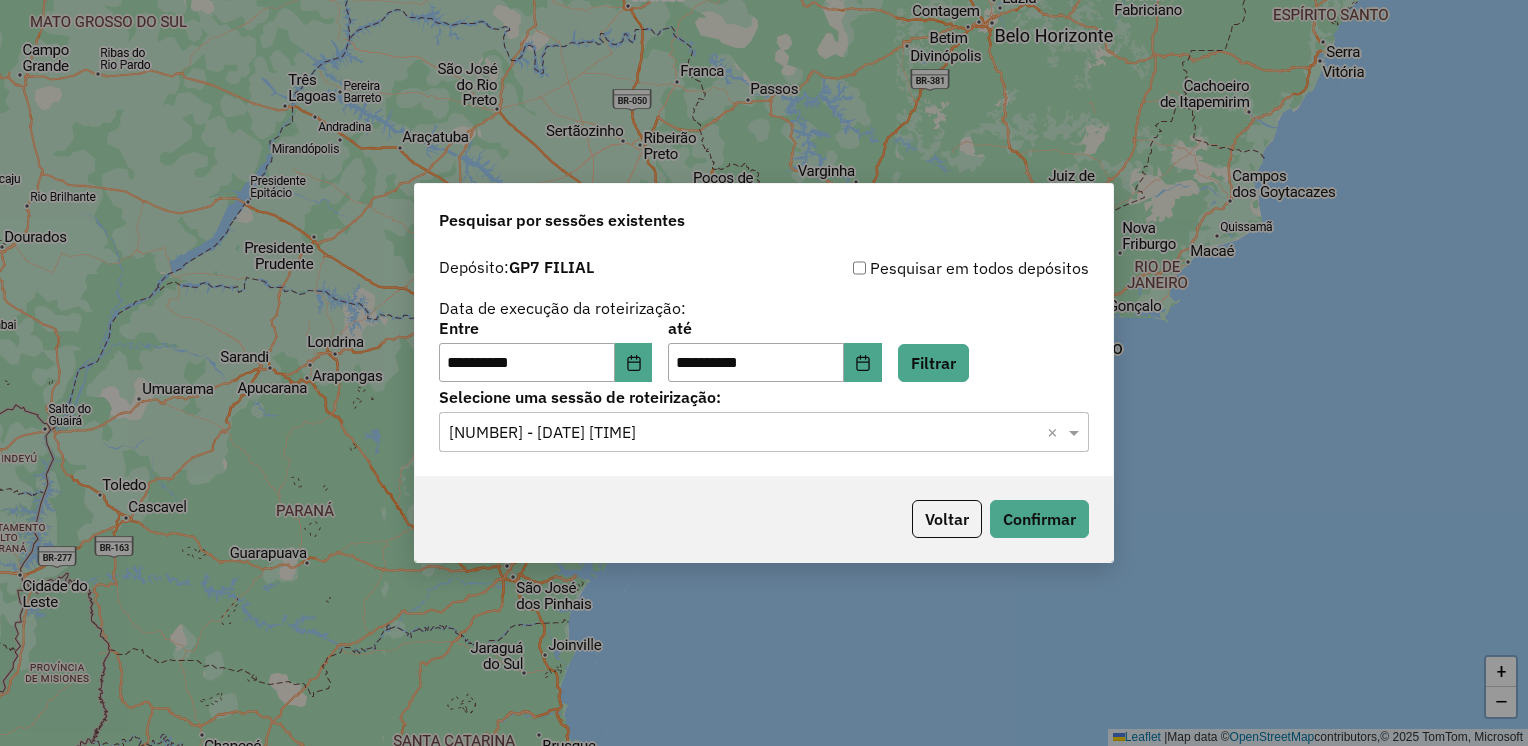 click 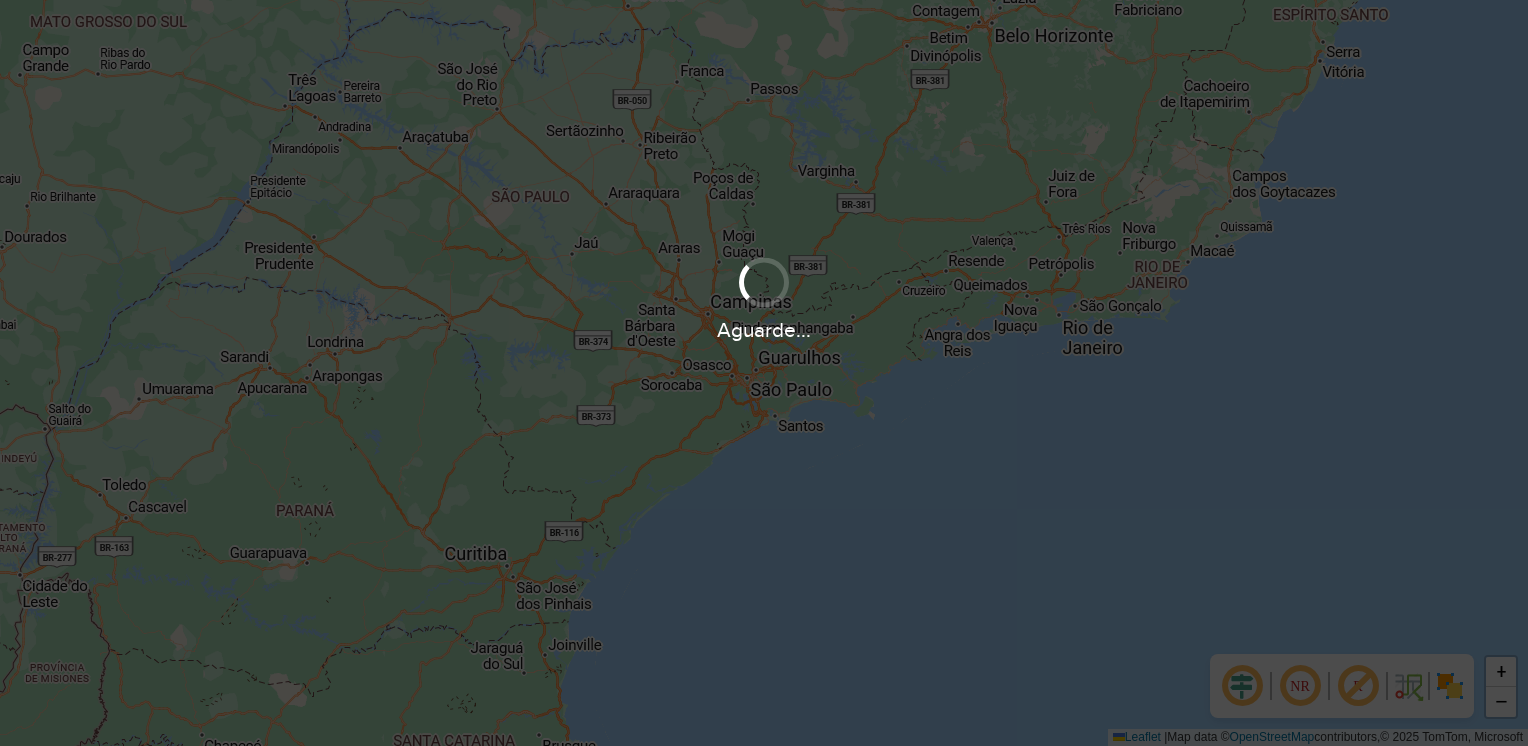 scroll, scrollTop: 0, scrollLeft: 0, axis: both 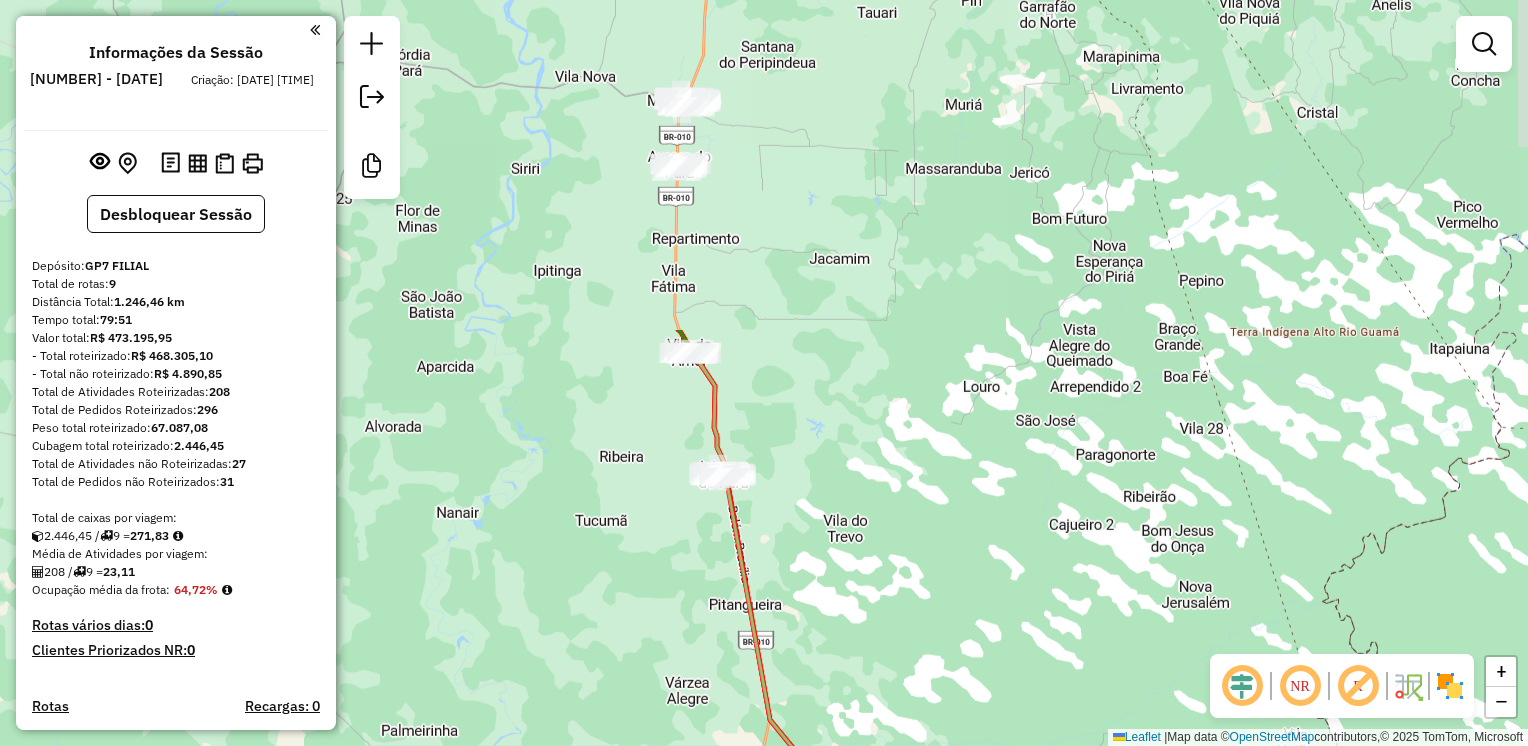 drag, startPoint x: 602, startPoint y: 225, endPoint x: 656, endPoint y: 630, distance: 408.58414 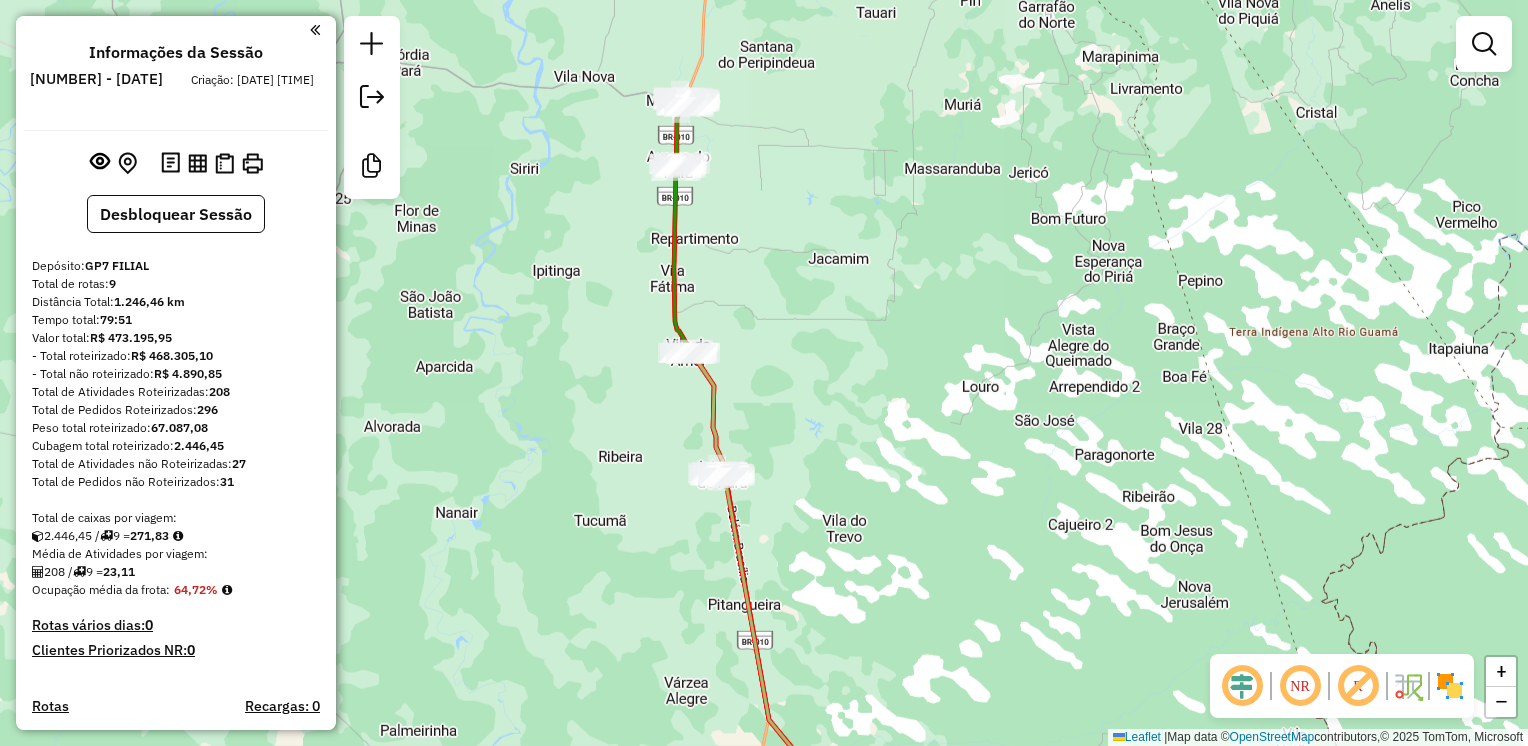 click on "Janela de atendimento Grade de atendimento Capacidade Transportadoras Veículos Cliente Pedidos  Rotas Selecione os dias de semana para filtrar as janelas de atendimento  Seg   Ter   Qua   Qui   Sex   Sáb   Dom  Informe o período da janela de atendimento: De: Até:  Filtrar exatamente a janela do cliente  Considerar janela de atendimento padrão  Selecione os dias de semana para filtrar as grades de atendimento  Seg   Ter   Qua   Qui   Sex   Sáb   Dom   Considerar clientes sem dia de atendimento cadastrado  Clientes fora do dia de atendimento selecionado Filtrar as atividades entre os valores definidos abaixo:  Peso mínimo:   Peso máximo:   Cubagem mínima:   Cubagem máxima:   De:   Até:  Filtrar as atividades entre o tempo de atendimento definido abaixo:  De:   Até:   Considerar capacidade total dos clientes não roteirizados Transportadora: Selecione um ou mais itens Tipo de veículo: Selecione um ou mais itens Veículo: Selecione um ou mais itens Motorista: Selecione um ou mais itens Nome: Rótulo:" 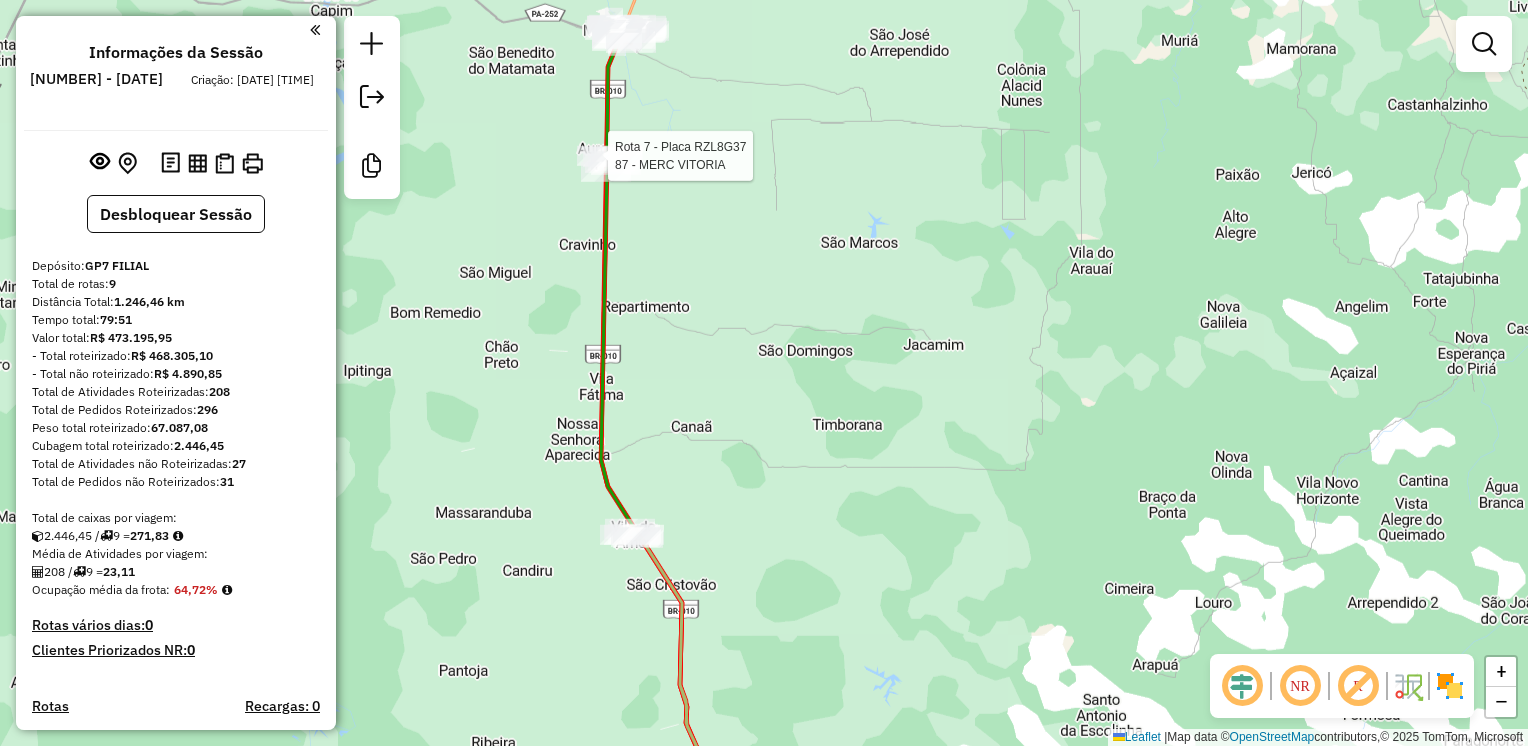 select on "**********" 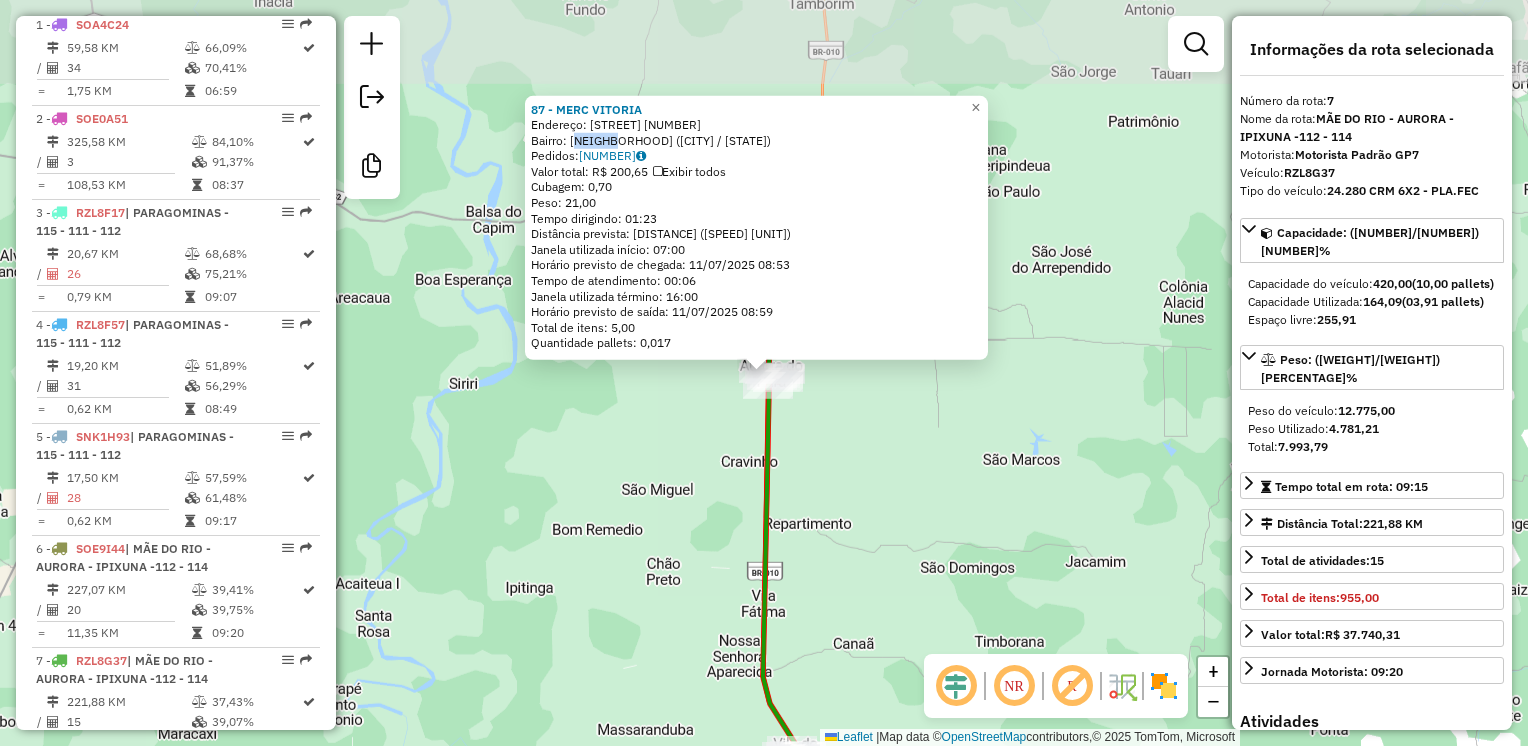 scroll, scrollTop: 1348, scrollLeft: 0, axis: vertical 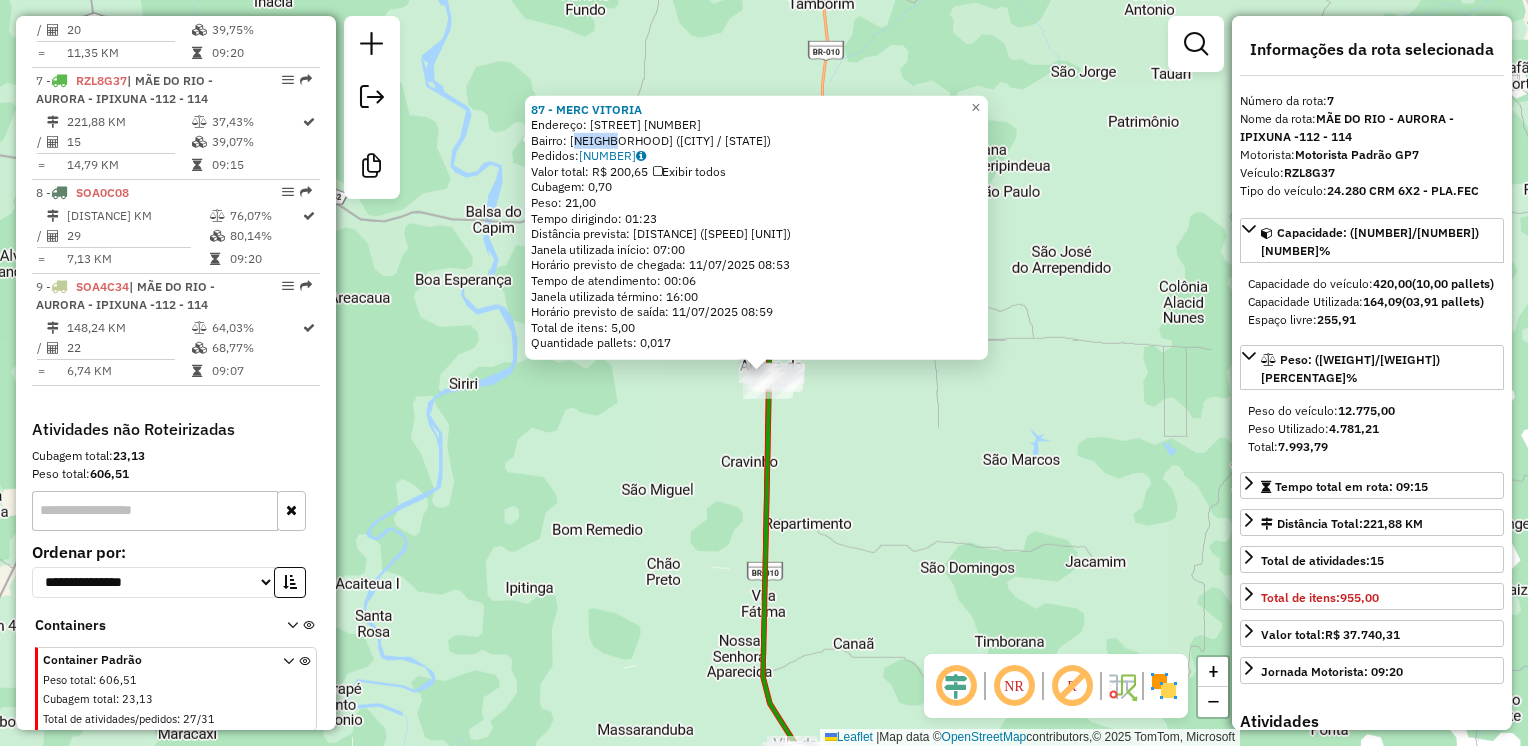 click on "87 - MERC VITORIA  Endereço:  [STREET] [NUMBER]   Bairro: [BAIRRO] ([CITY] / PA)   Pedidos:  10977779   Valor total: R$ 200,65   Exibir todos   Cubagem: 0,70  Peso: 21,00  Tempo dirigindo: 01:23   Distância prevista: 99,493 km (71,92 km/h)   Janela utilizada início: 07:00   Horário previsto de chegada: 11/07/2025 08:53   Tempo de atendimento: 00:06   Janela utilizada término: 16:00   Horário previsto de saída: 11/07/2025 08:59   Total de itens: 5,00   Quantidade pallets: 0,017  × Janela de atendimento Grade de atendimento Capacidade Transportadoras Veículos Cliente Pedidos  Rotas Selecione os dias de semana para filtrar as janelas de atendimento  Seg   Ter   Qua   Qui   Sex   Sáb   Dom  Informe o período da janela de atendimento: De: Até:  Filtrar exatamente a janela do cliente  Considerar janela de atendimento padrão  Selecione os dias de semana para filtrar as grades de atendimento  Seg   Ter   Qua   Qui   Sex   Sáb   Dom   Considerar clientes sem dia de atendimento cadastrado  De:   De:" 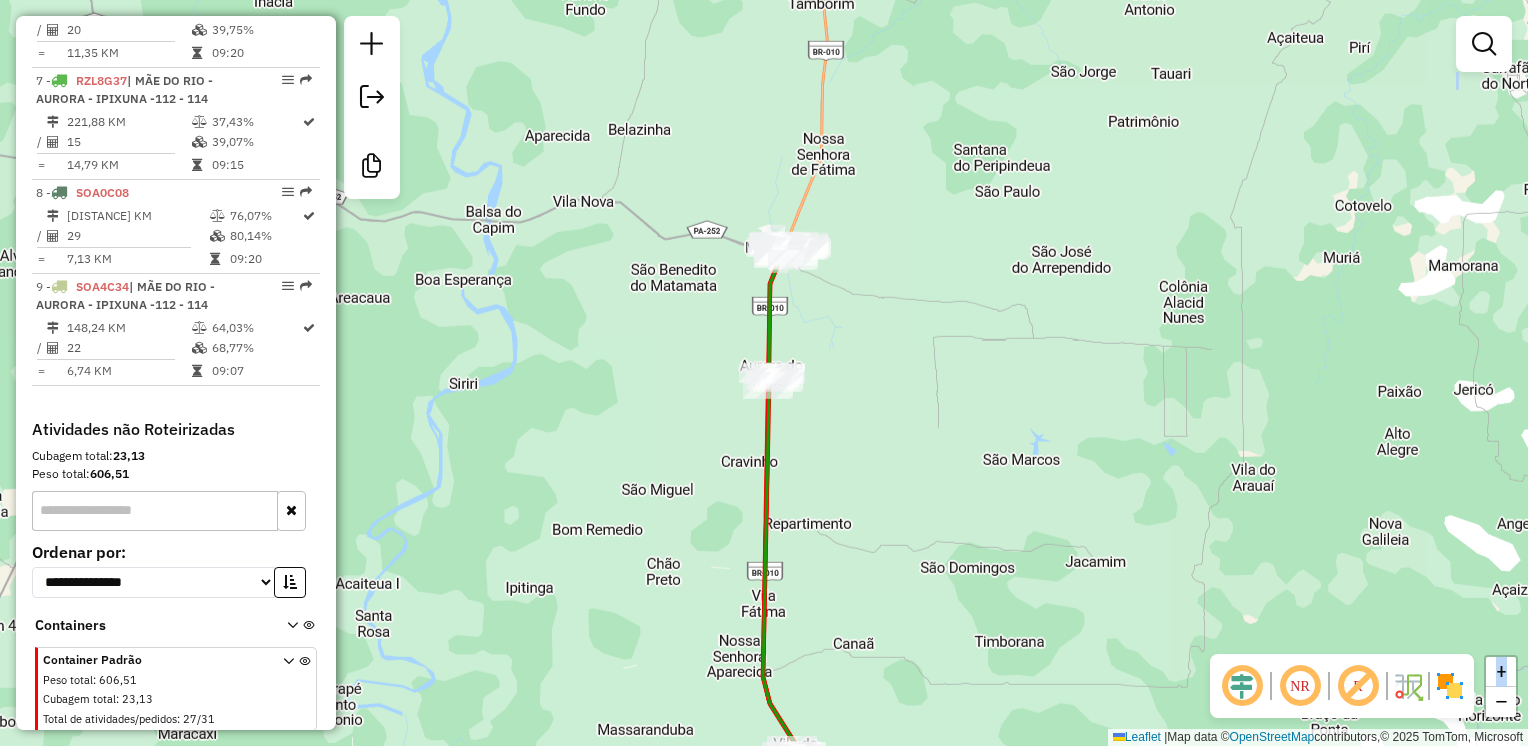 click on "87 - MERC VITORIA  Endereço:  [STREET] [NUMBER]   Bairro: [BAIRRO] ([CITY] / PA)   Pedidos:  10977779   Valor total: R$ 200,65   Exibir todos   Cubagem: 0,70  Peso: 21,00  Tempo dirigindo: 01:23   Distância prevista: 99,493 km (71,92 km/h)   Janela utilizada início: 07:00   Horário previsto de chegada: 11/07/2025 08:53   Tempo de atendimento: 00:06   Janela utilizada término: 16:00   Horário previsto de saída: 11/07/2025 08:59   Total de itens: 5,00   Quantidade pallets: 0,017  × Janela de atendimento Grade de atendimento Capacidade Transportadoras Veículos Cliente Pedidos  Rotas Selecione os dias de semana para filtrar as janelas de atendimento  Seg   Ter   Qua   Qui   Sex   Sáb   Dom  Informe o período da janela de atendimento: De: Até:  Filtrar exatamente a janela do cliente  Considerar janela de atendimento padrão  Selecione os dias de semana para filtrar as grades de atendimento  Seg   Ter   Qua   Qui   Sex   Sáb   Dom   Considerar clientes sem dia de atendimento cadastrado  De:   De:" 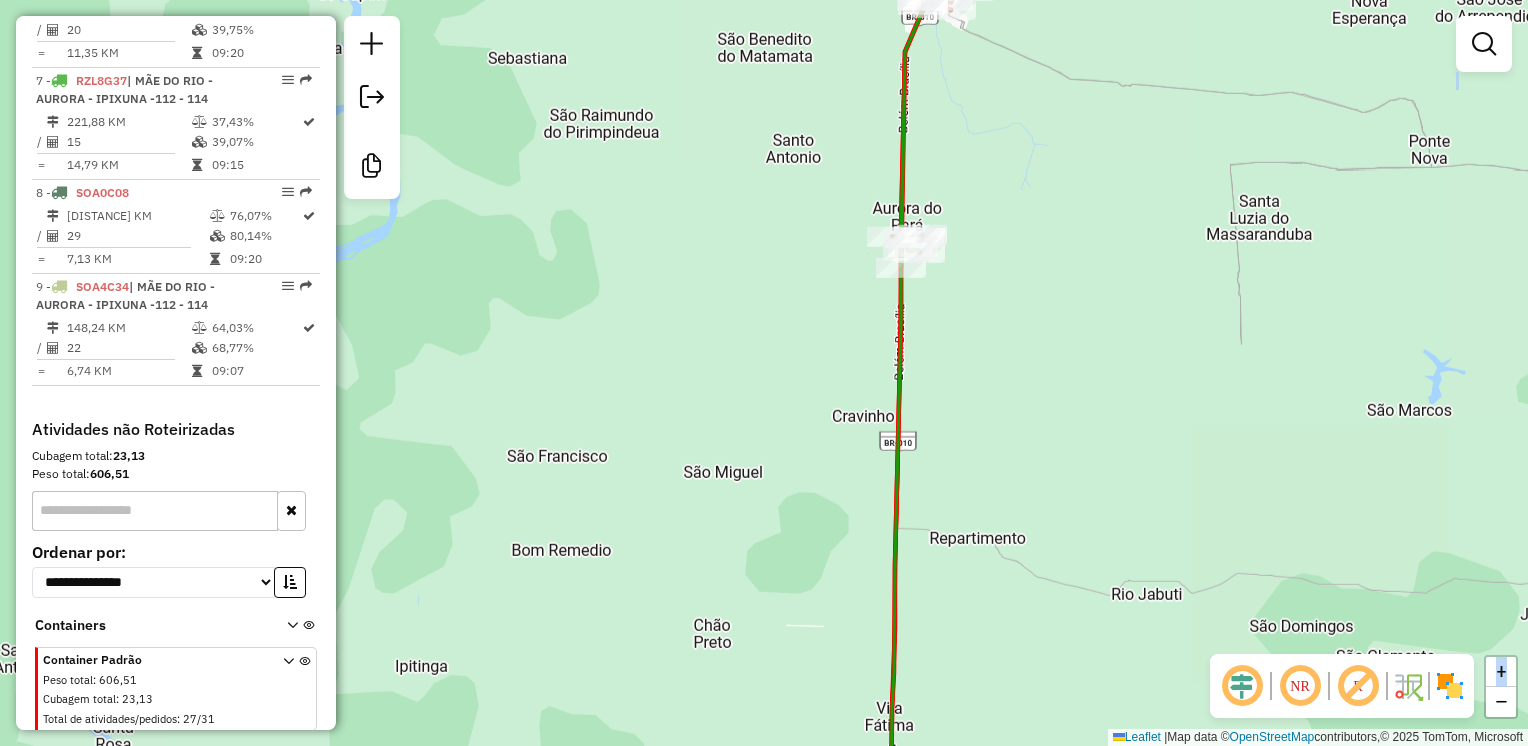 drag, startPoint x: 636, startPoint y: 510, endPoint x: 953, endPoint y: 347, distance: 356.45197 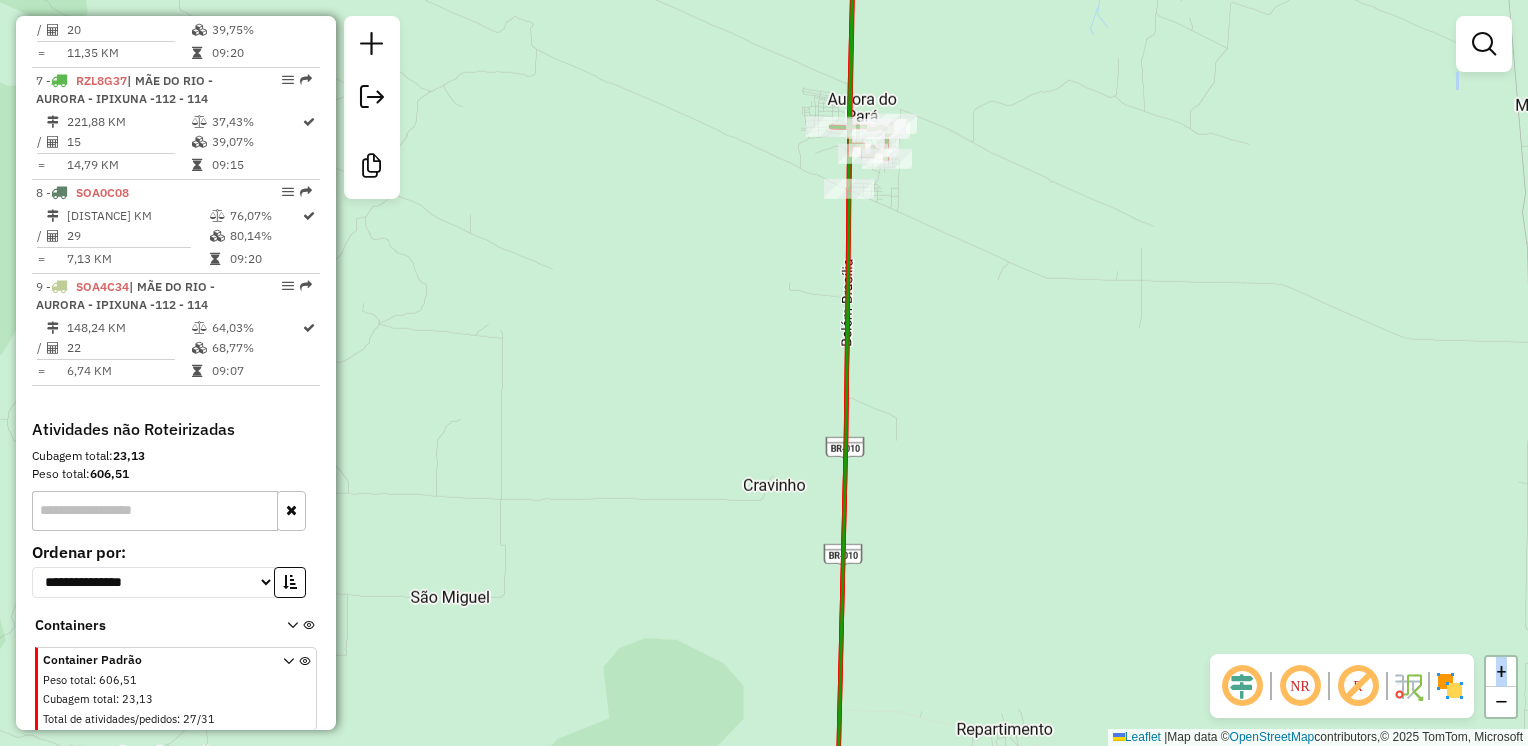 drag, startPoint x: 953, startPoint y: 347, endPoint x: 888, endPoint y: 202, distance: 158.90248 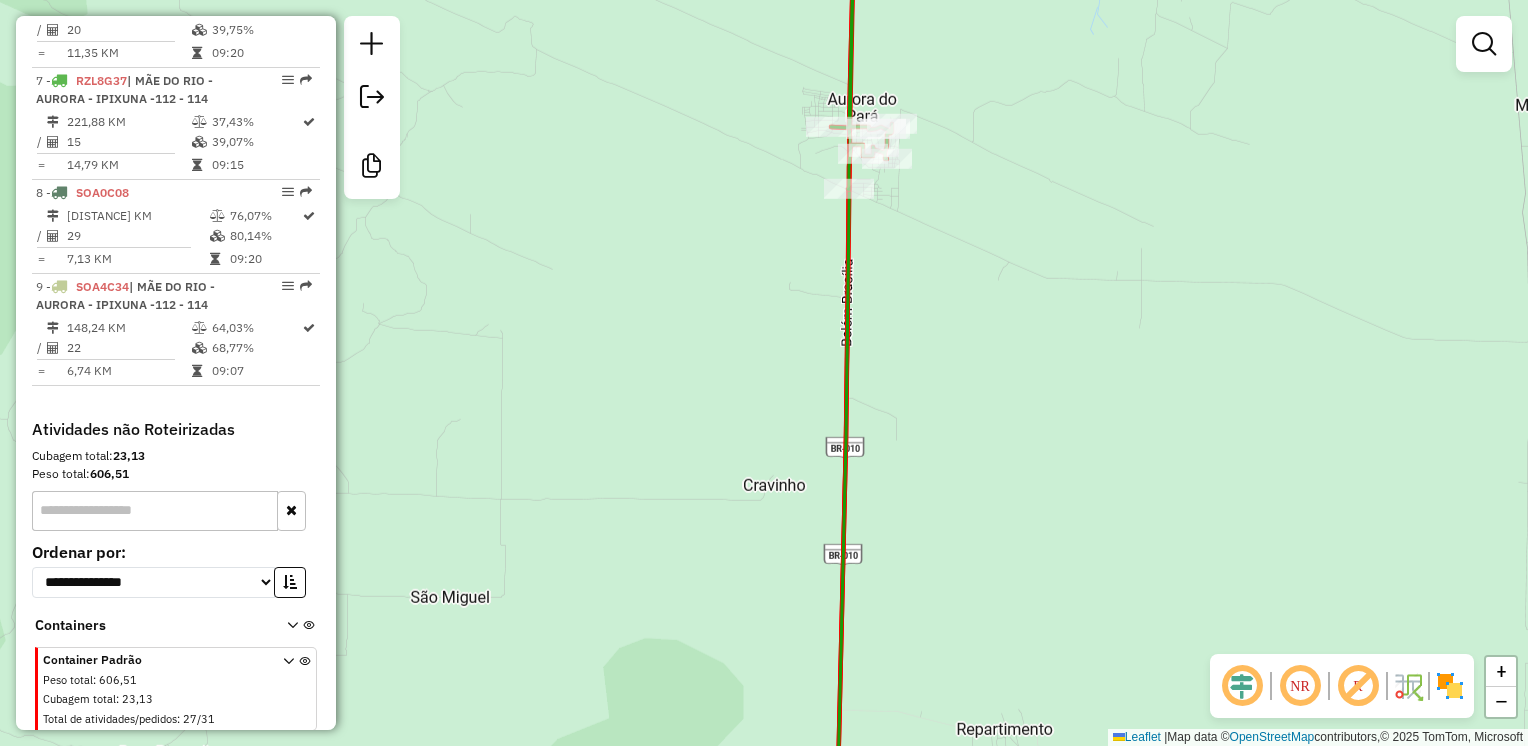 click on "Janela de atendimento Grade de atendimento Capacidade Transportadoras Veículos Cliente Pedidos  Rotas Selecione os dias de semana para filtrar as janelas de atendimento  Seg   Ter   Qua   Qui   Sex   Sáb   Dom  Informe o período da janela de atendimento: De: Até:  Filtrar exatamente a janela do cliente  Considerar janela de atendimento padrão  Selecione os dias de semana para filtrar as grades de atendimento  Seg   Ter   Qua   Qui   Sex   Sáb   Dom   Considerar clientes sem dia de atendimento cadastrado  Clientes fora do dia de atendimento selecionado Filtrar as atividades entre os valores definidos abaixo:  Peso mínimo:   Peso máximo:   Cubagem mínima:   Cubagem máxima:   De:   Até:  Filtrar as atividades entre o tempo de atendimento definido abaixo:  De:   Até:   Considerar capacidade total dos clientes não roteirizados Transportadora: Selecione um ou mais itens Tipo de veículo: Selecione um ou mais itens Veículo: Selecione um ou mais itens Motorista: Selecione um ou mais itens Nome: Rótulo:" 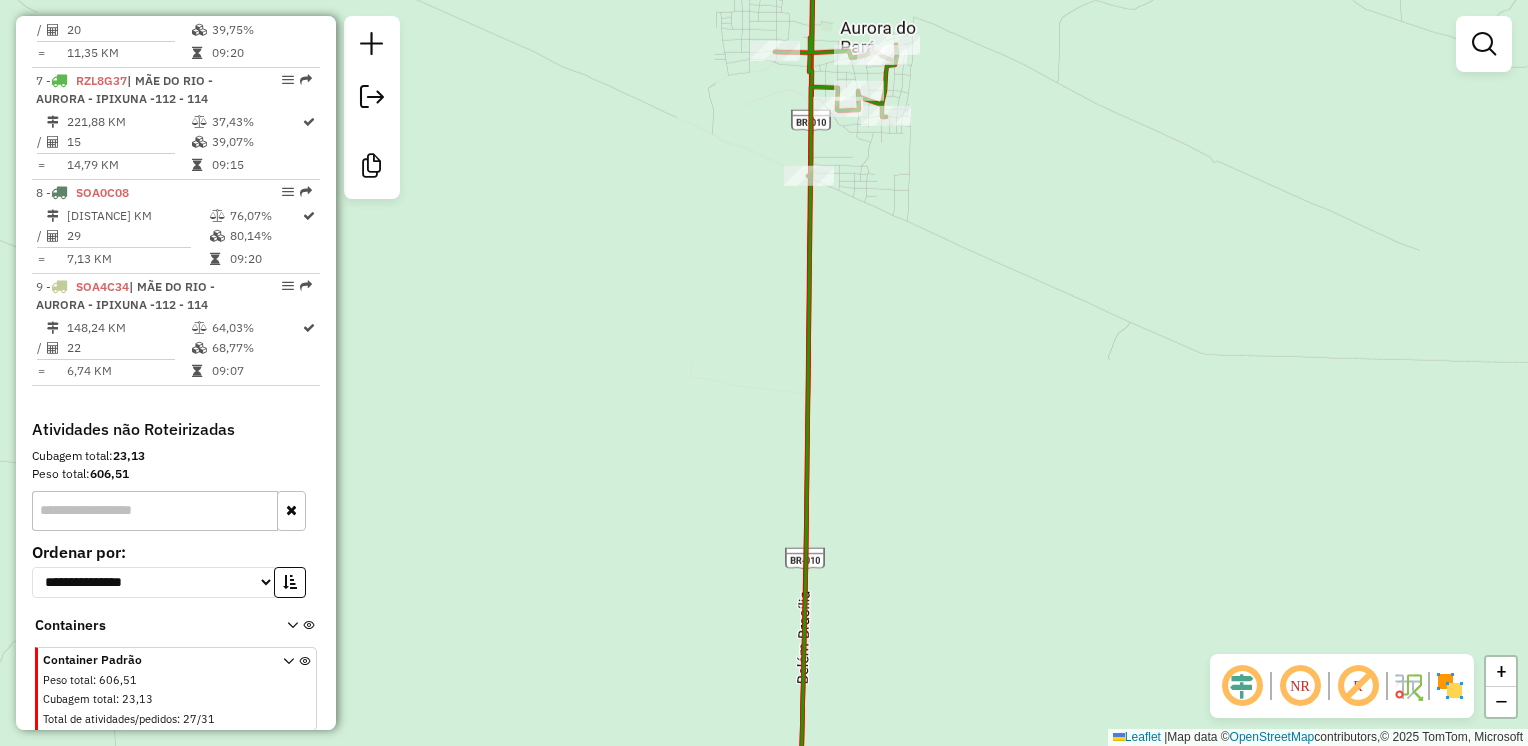 click on "Janela de atendimento Grade de atendimento Capacidade Transportadoras Veículos Cliente Pedidos  Rotas Selecione os dias de semana para filtrar as janelas de atendimento  Seg   Ter   Qua   Qui   Sex   Sáb   Dom  Informe o período da janela de atendimento: De: Até:  Filtrar exatamente a janela do cliente  Considerar janela de atendimento padrão  Selecione os dias de semana para filtrar as grades de atendimento  Seg   Ter   Qua   Qui   Sex   Sáb   Dom   Considerar clientes sem dia de atendimento cadastrado  Clientes fora do dia de atendimento selecionado Filtrar as atividades entre os valores definidos abaixo:  Peso mínimo:   Peso máximo:   Cubagem mínima:   Cubagem máxima:   De:   Até:  Filtrar as atividades entre o tempo de atendimento definido abaixo:  De:   Até:   Considerar capacidade total dos clientes não roteirizados Transportadora: Selecione um ou mais itens Tipo de veículo: Selecione um ou mais itens Veículo: Selecione um ou mais itens Motorista: Selecione um ou mais itens Nome: Rótulo:" 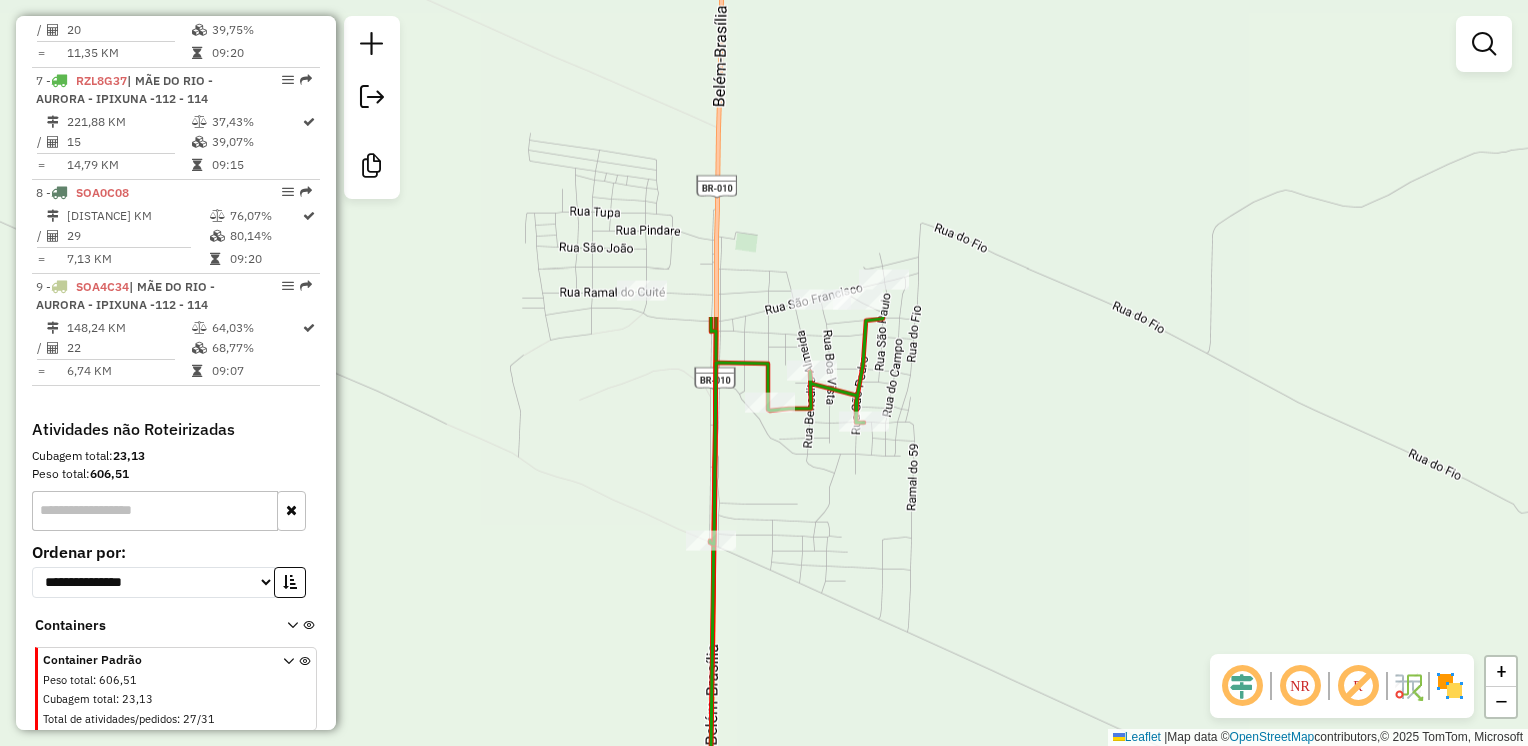 drag, startPoint x: 780, startPoint y: 111, endPoint x: 761, endPoint y: 502, distance: 391.46136 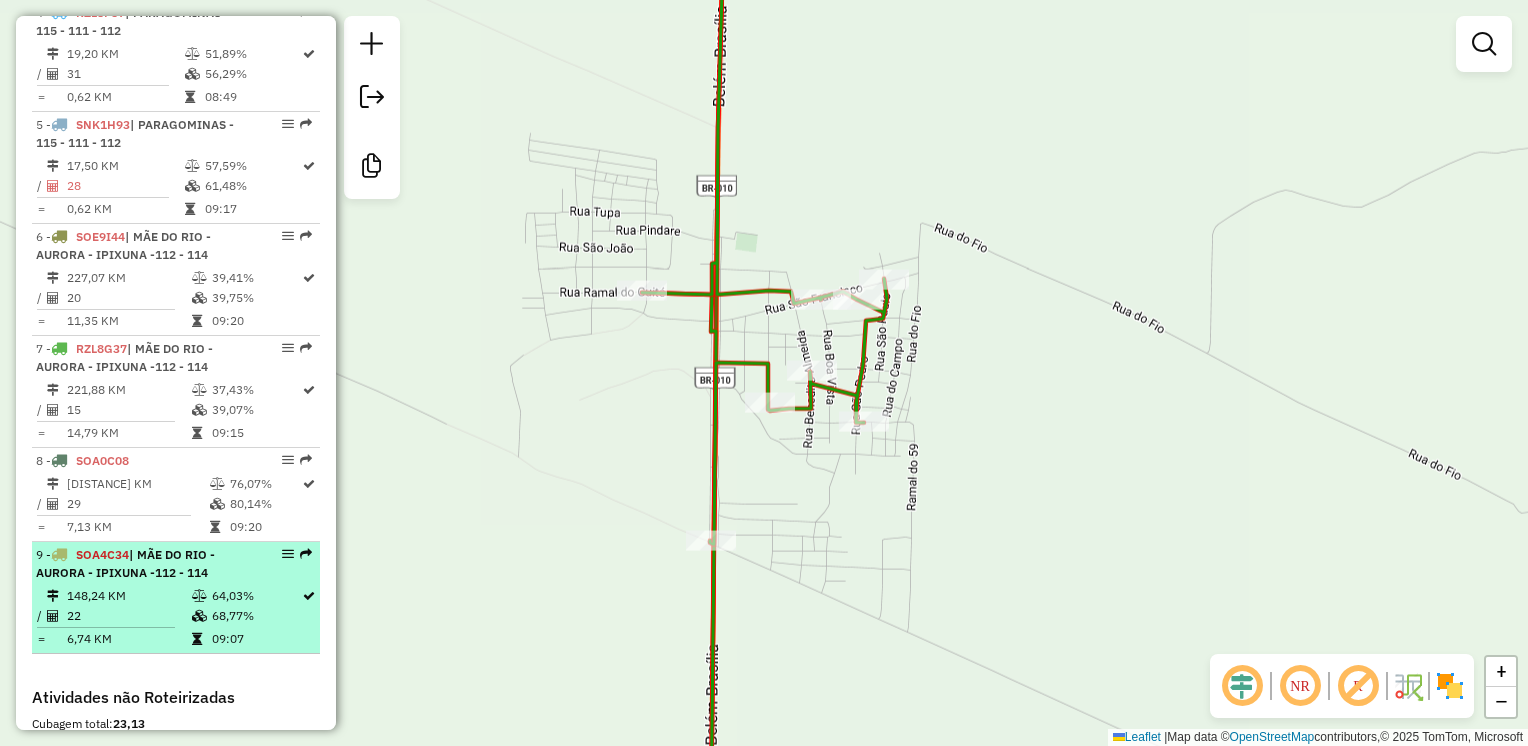 scroll, scrollTop: 1080, scrollLeft: 0, axis: vertical 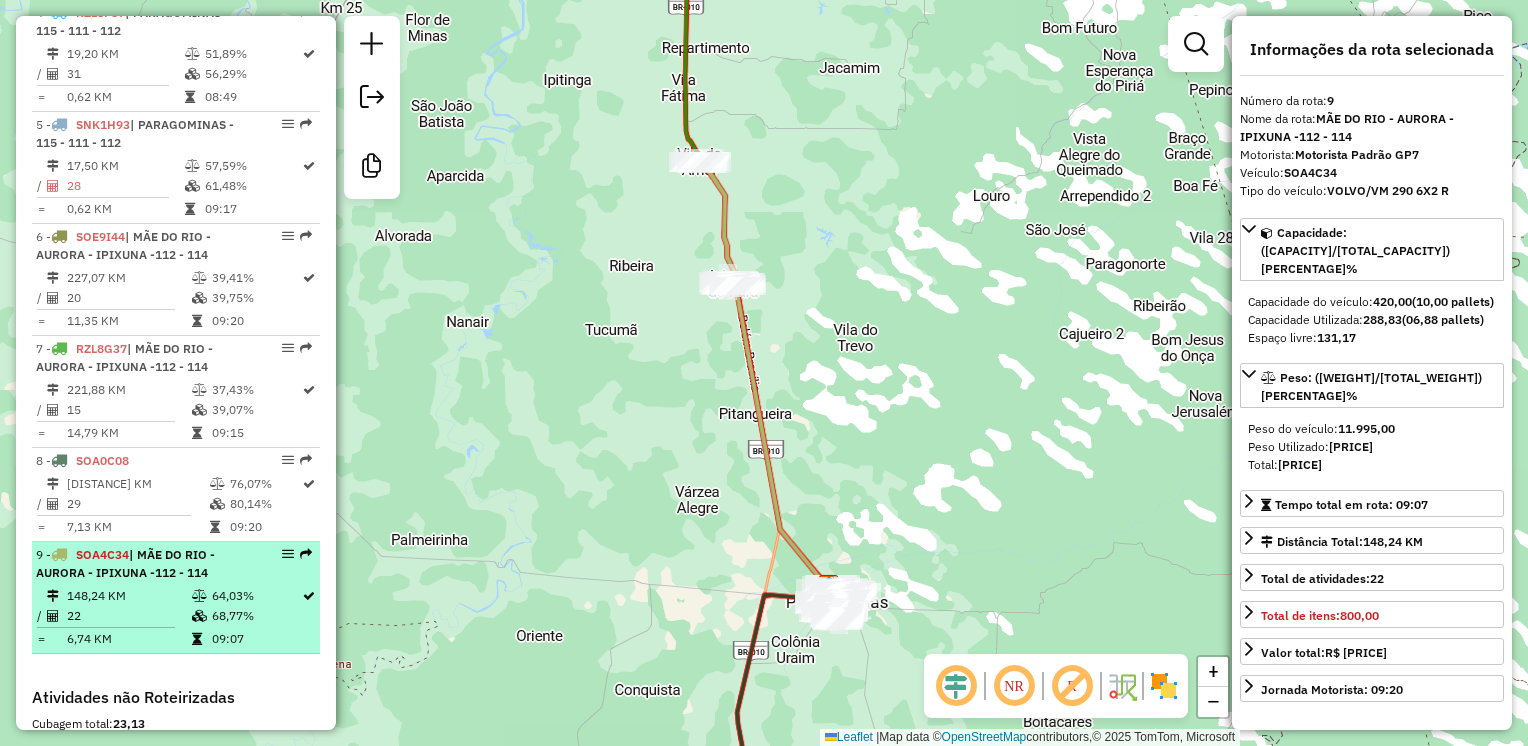 click on "22" at bounding box center (128, 616) 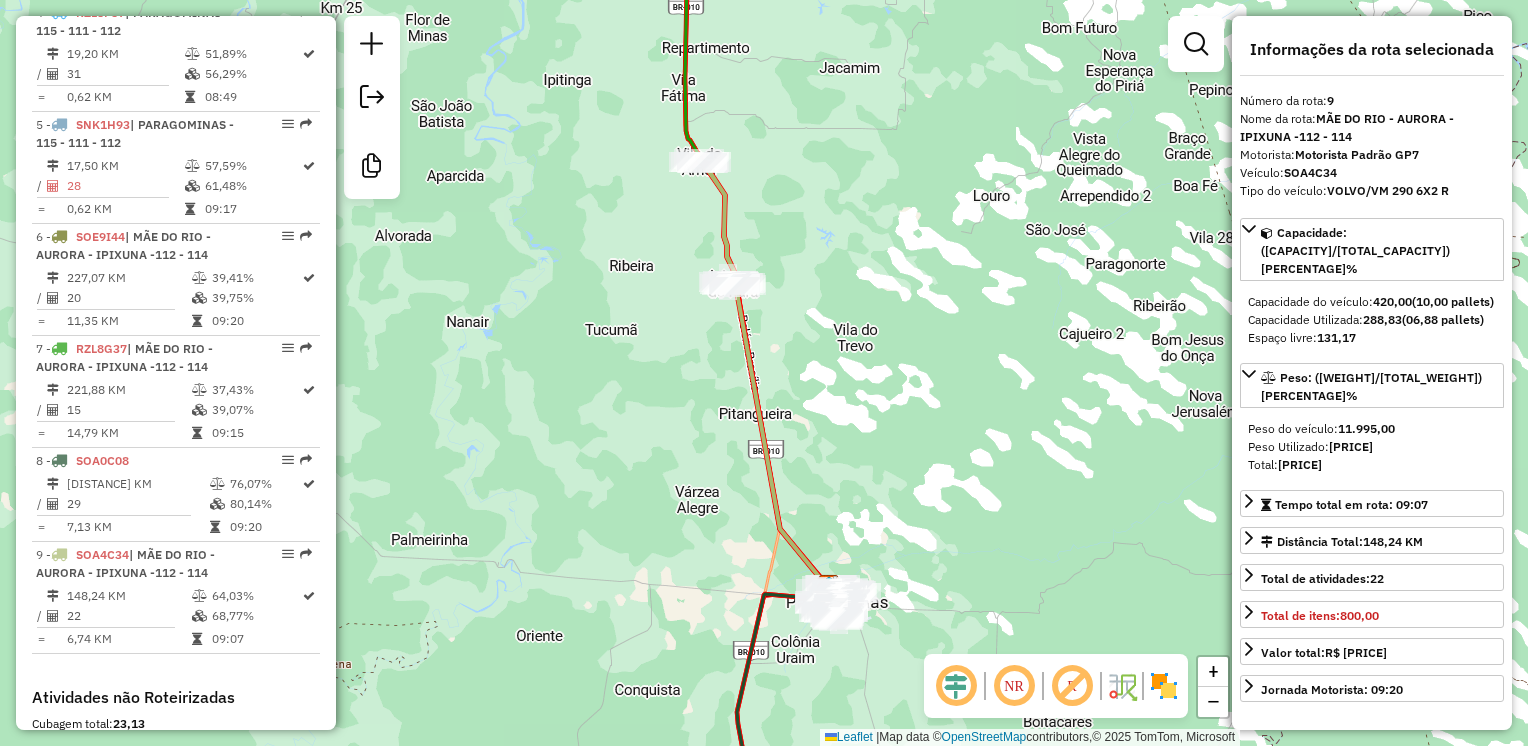 click 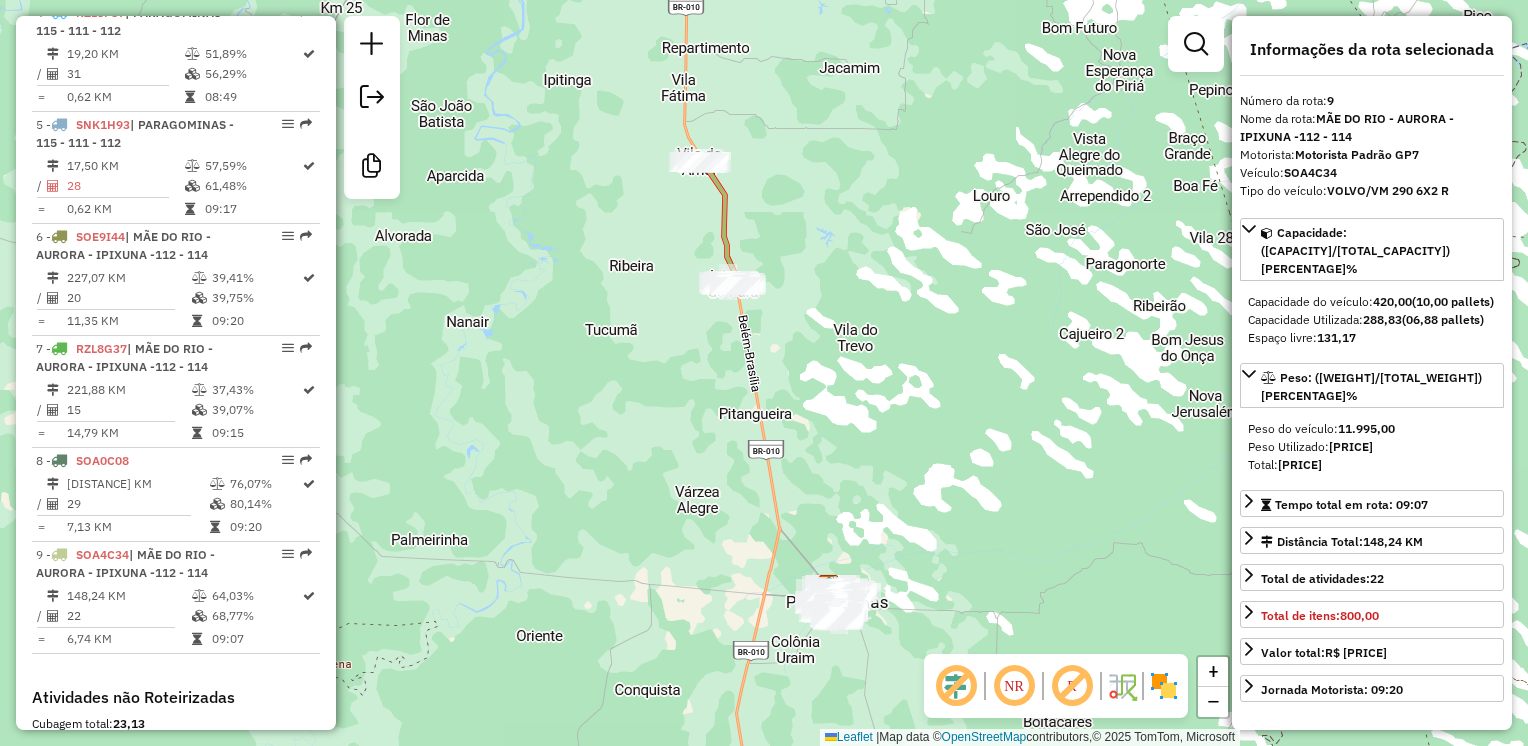 click 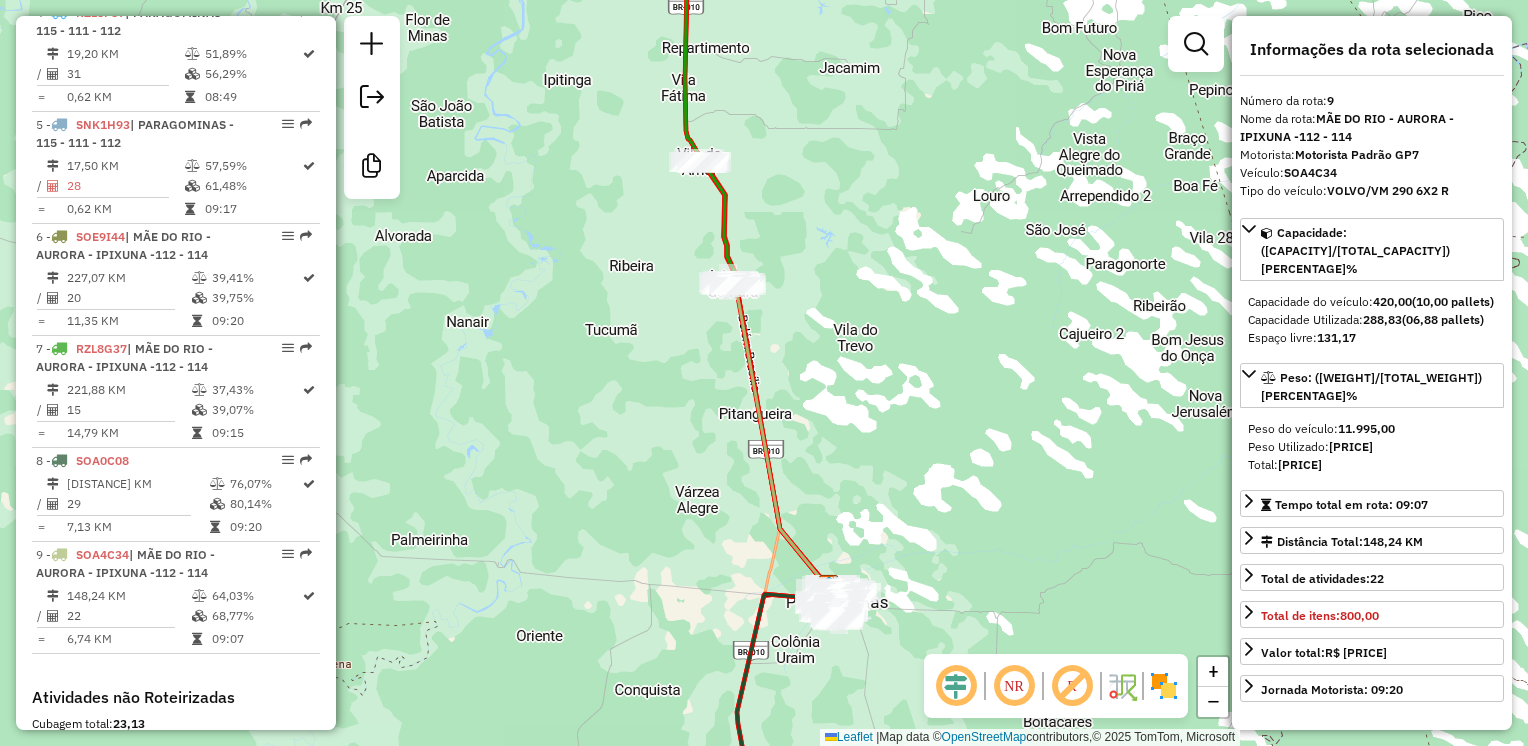 click 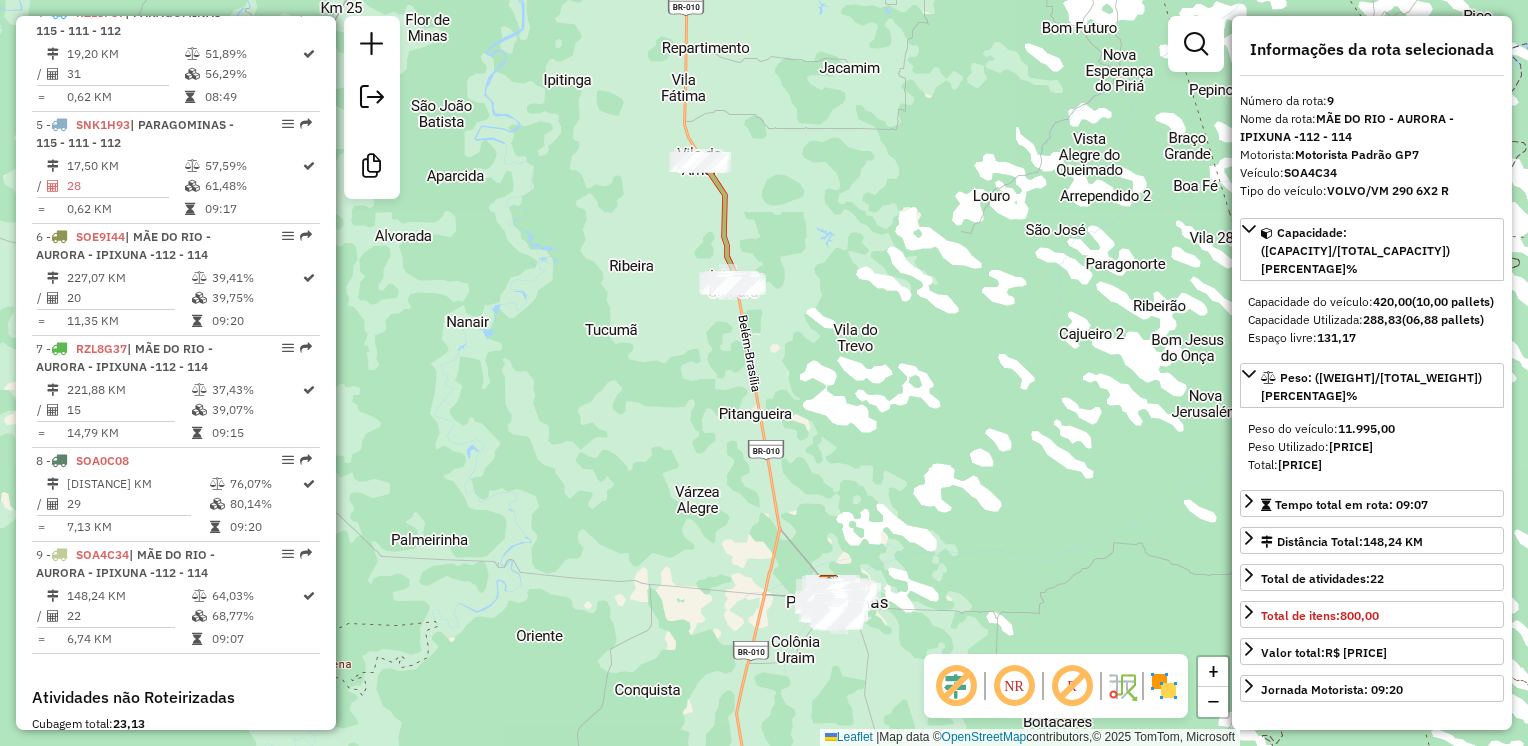 click 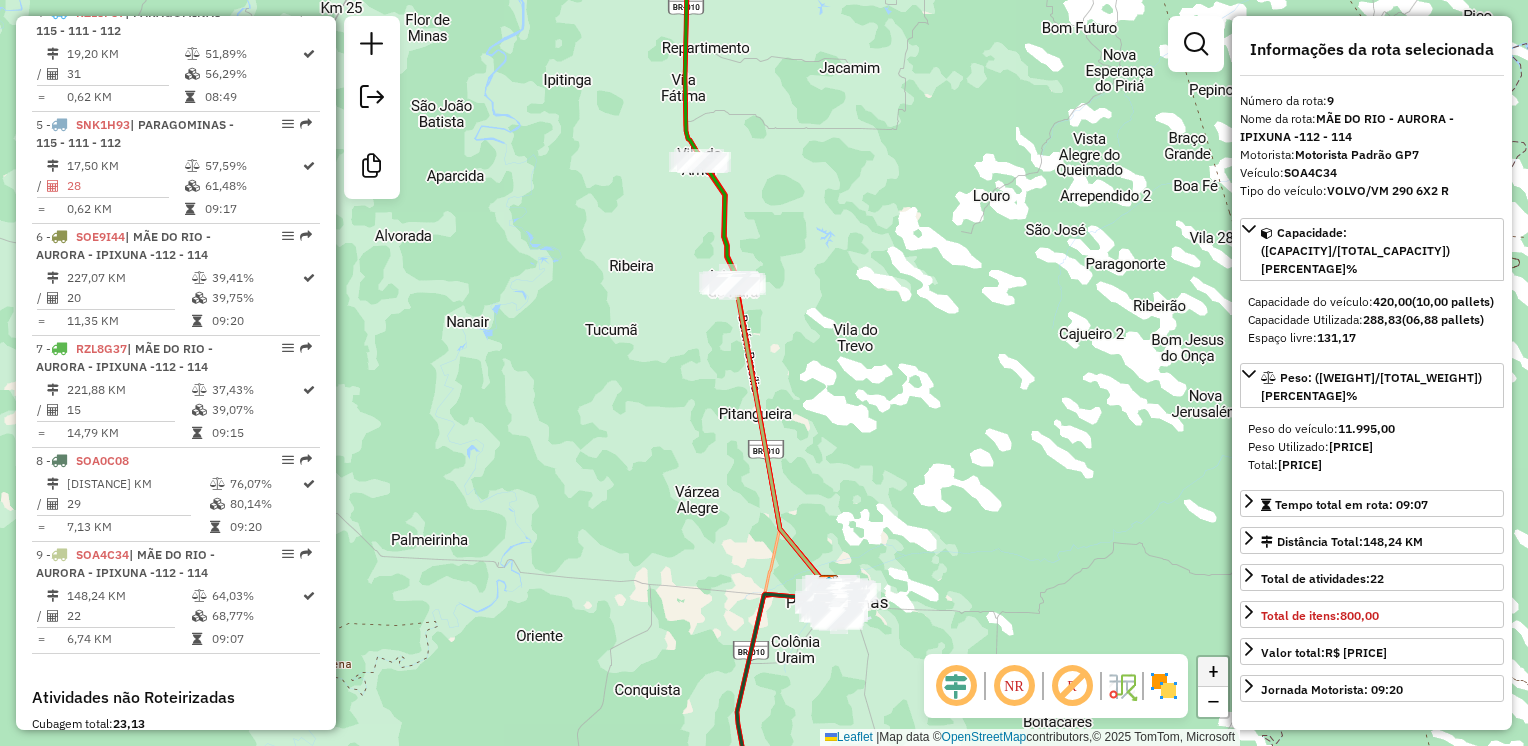 click on "+" 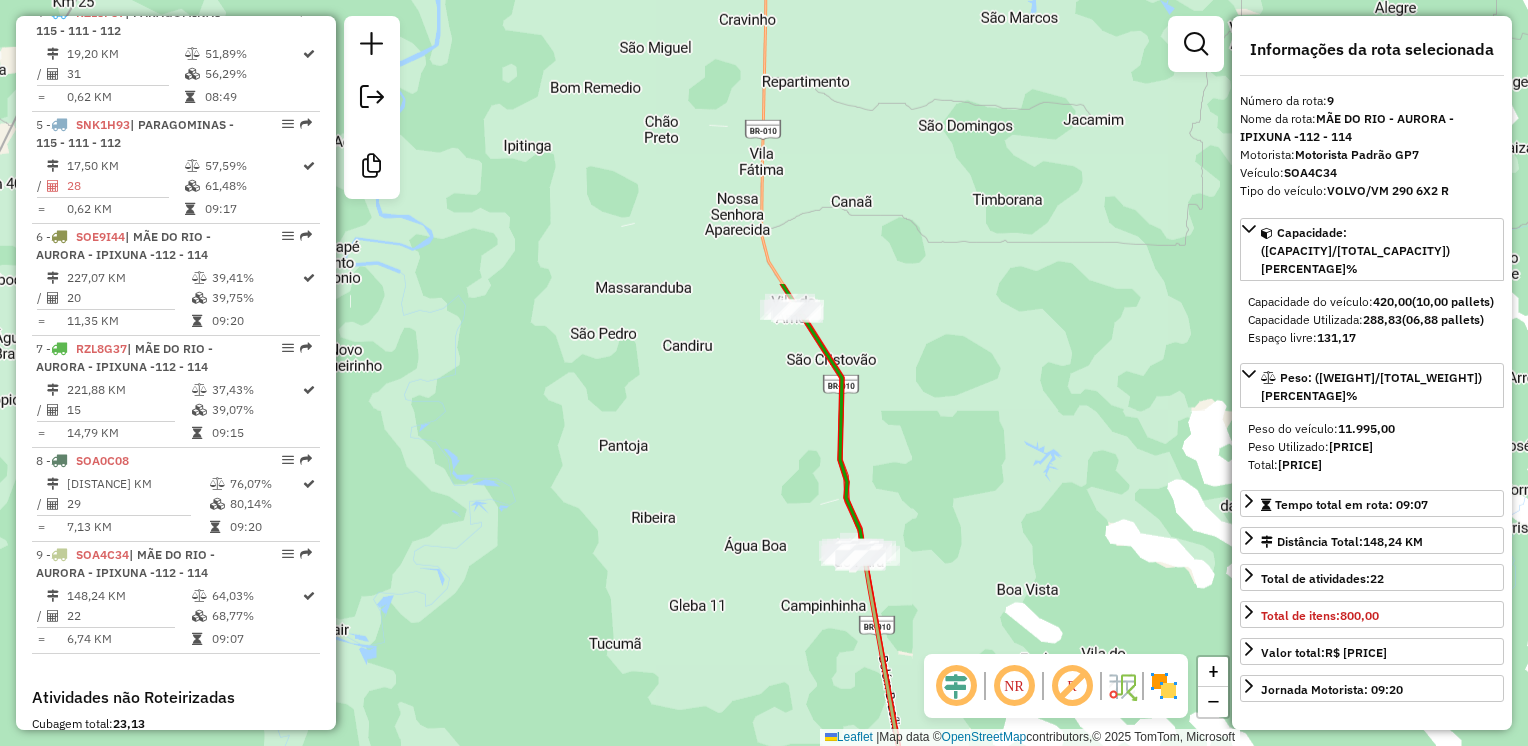 drag, startPoint x: 861, startPoint y: 278, endPoint x: 1015, endPoint y: 636, distance: 389.71783 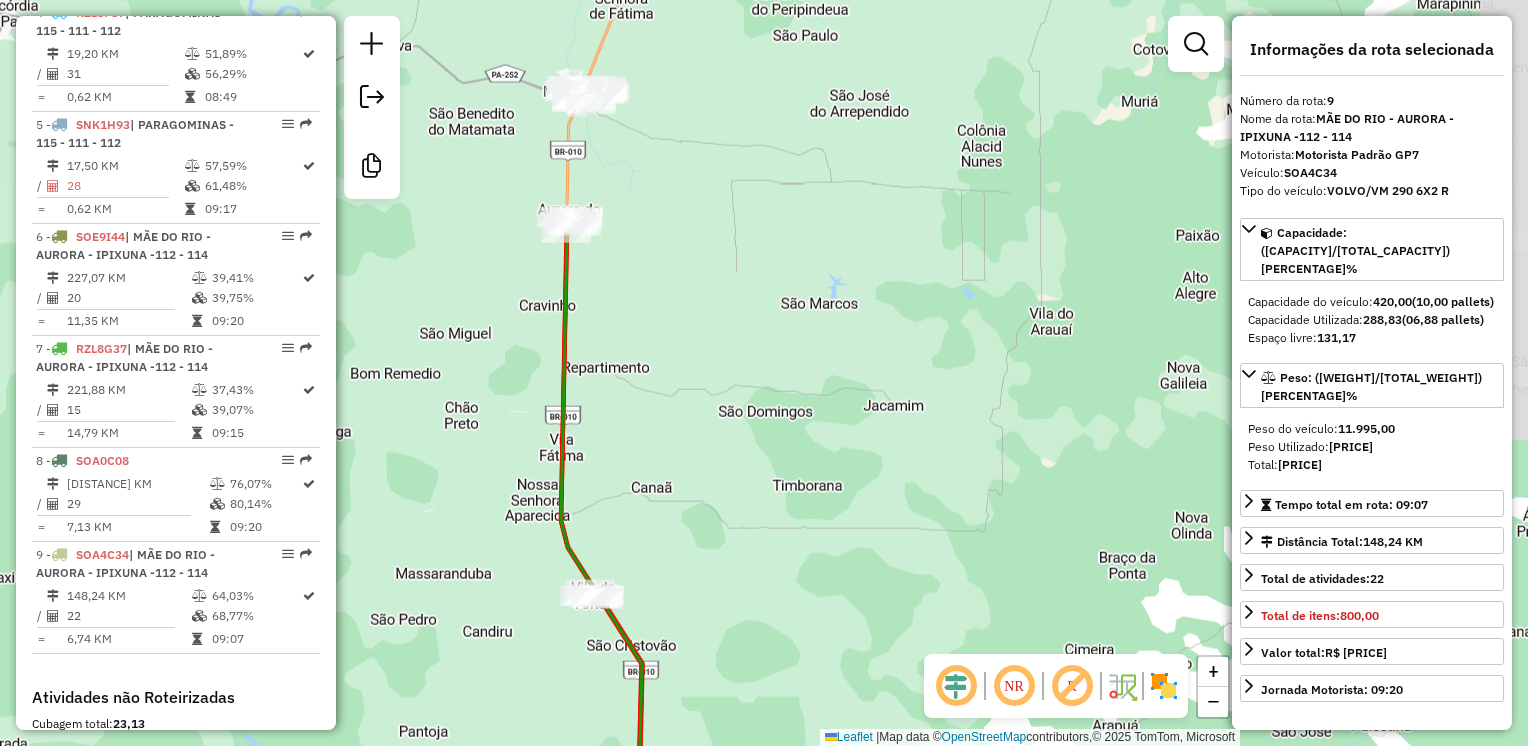 drag, startPoint x: 952, startPoint y: 359, endPoint x: 752, endPoint y: 648, distance: 351.45554 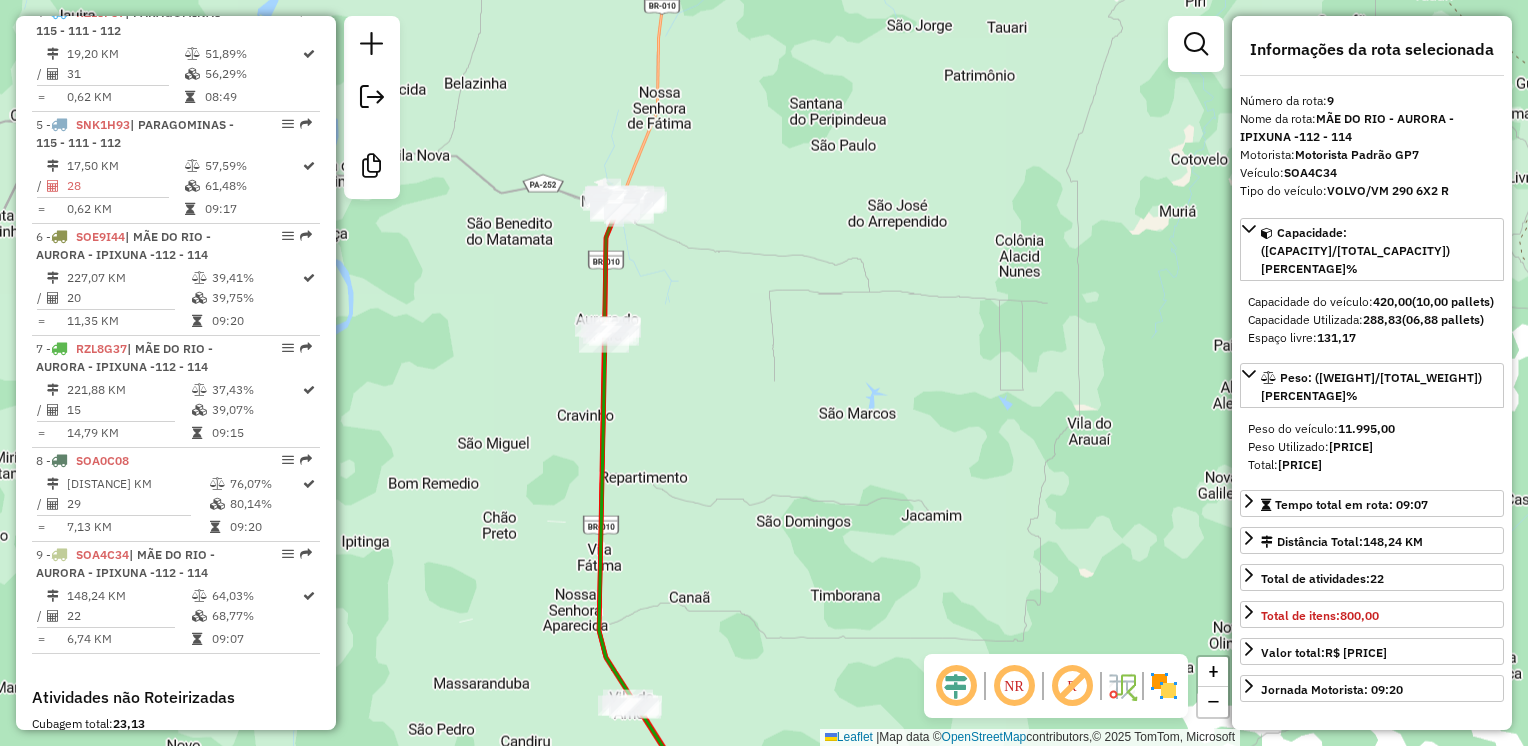 drag, startPoint x: 684, startPoint y: 417, endPoint x: 725, endPoint y: 510, distance: 101.636604 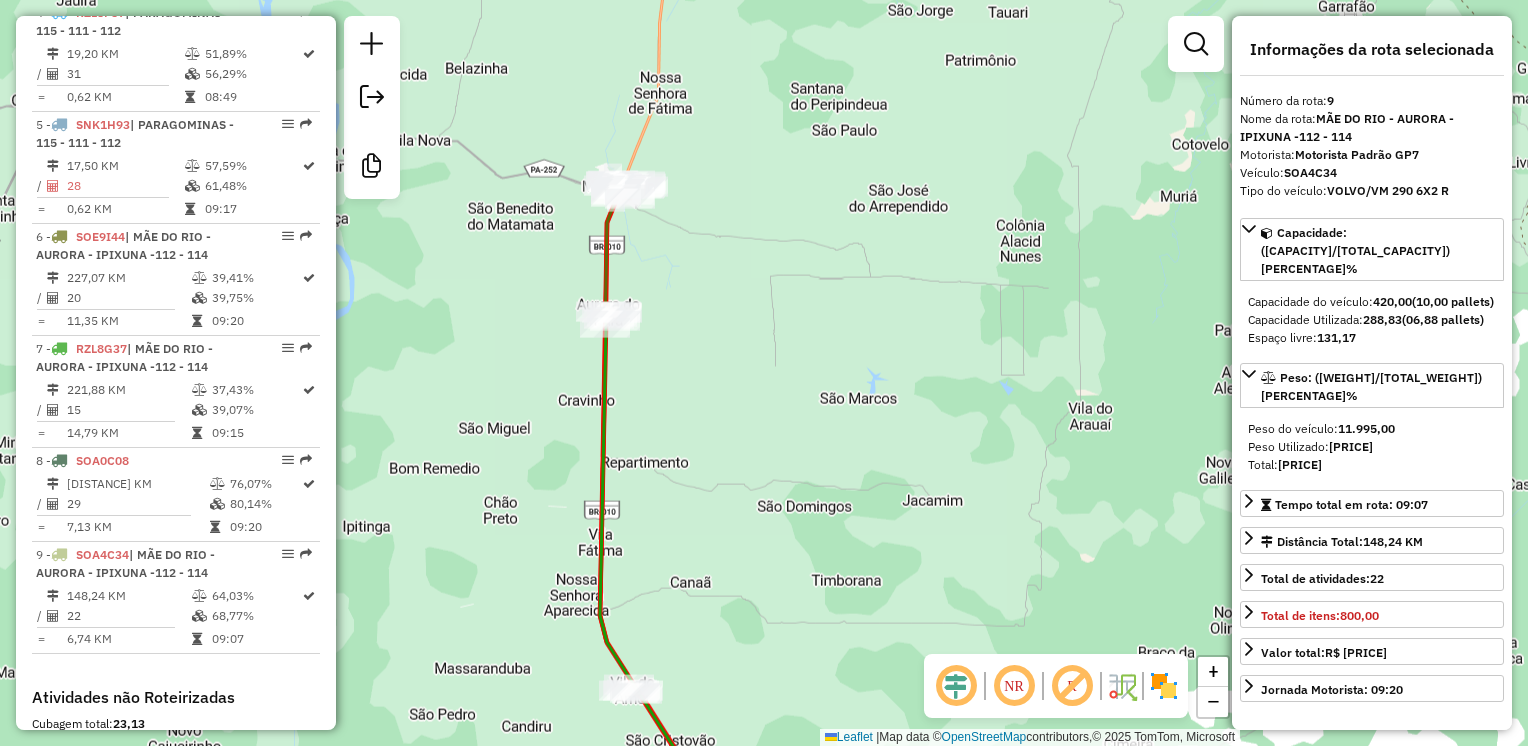 click on "Janela de atendimento Grade de atendimento Capacidade Transportadoras Veículos Cliente Pedidos  Rotas Selecione os dias de semana para filtrar as janelas de atendimento  Seg   Ter   Qua   Qui   Sex   Sáb   Dom  Informe o período da janela de atendimento: De: Até:  Filtrar exatamente a janela do cliente  Considerar janela de atendimento padrão  Selecione os dias de semana para filtrar as grades de atendimento  Seg   Ter   Qua   Qui   Sex   Sáb   Dom   Considerar clientes sem dia de atendimento cadastrado  Clientes fora do dia de atendimento selecionado Filtrar as atividades entre os valores definidos abaixo:  Peso mínimo:   Peso máximo:   Cubagem mínima:   Cubagem máxima:   De:   Até:  Filtrar as atividades entre o tempo de atendimento definido abaixo:  De:   Até:   Considerar capacidade total dos clientes não roteirizados Transportadora: Selecione um ou mais itens Tipo de veículo: Selecione um ou mais itens Veículo: Selecione um ou mais itens Motorista: Selecione um ou mais itens Nome: Rótulo:" 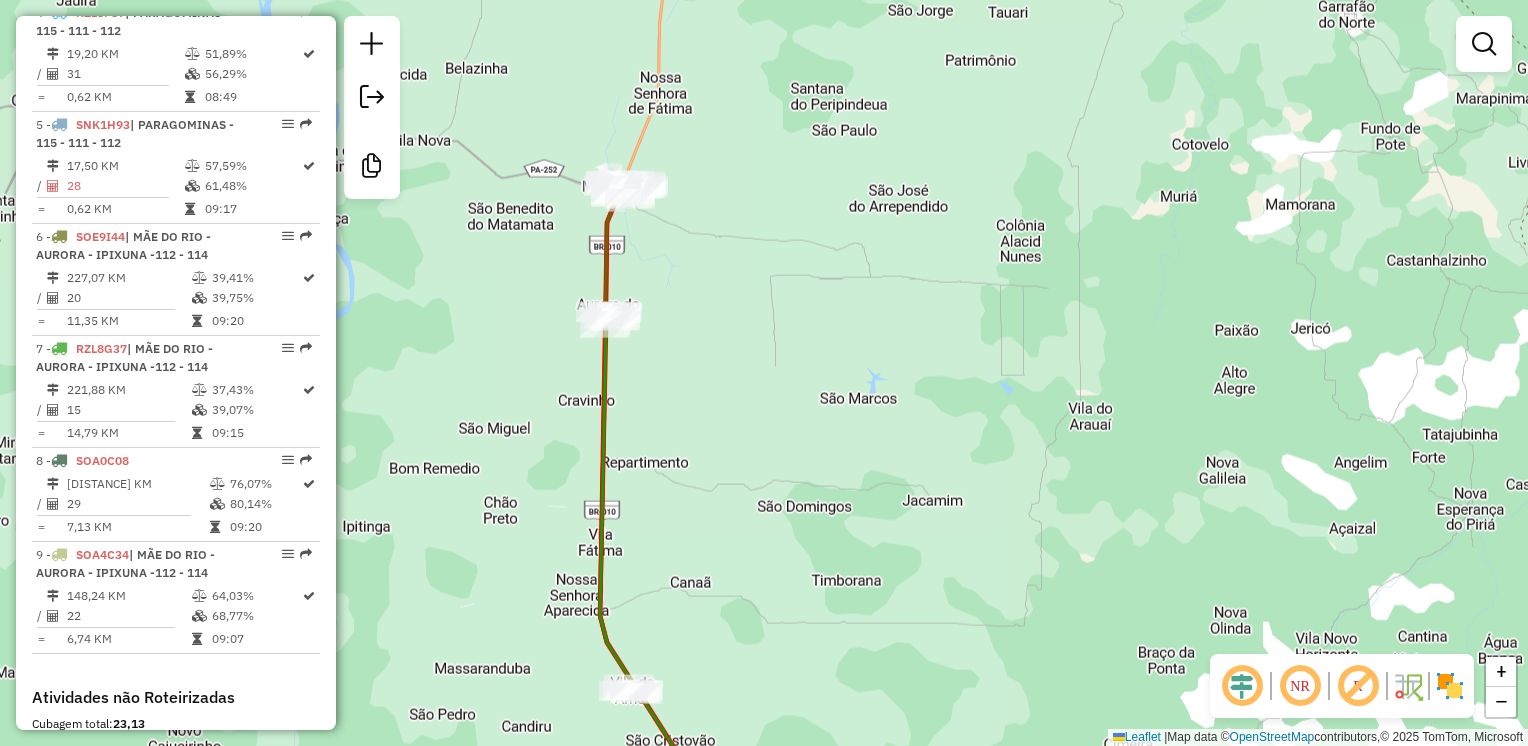click on "Janela de atendimento Grade de atendimento Capacidade Transportadoras Veículos Cliente Pedidos  Rotas Selecione os dias de semana para filtrar as janelas de atendimento  Seg   Ter   Qua   Qui   Sex   Sáb   Dom  Informe o período da janela de atendimento: De: Até:  Filtrar exatamente a janela do cliente  Considerar janela de atendimento padrão  Selecione os dias de semana para filtrar as grades de atendimento  Seg   Ter   Qua   Qui   Sex   Sáb   Dom   Considerar clientes sem dia de atendimento cadastrado  Clientes fora do dia de atendimento selecionado Filtrar as atividades entre os valores definidos abaixo:  Peso mínimo:   Peso máximo:   Cubagem mínima:   Cubagem máxima:   De:   Até:  Filtrar as atividades entre o tempo de atendimento definido abaixo:  De:   Até:   Considerar capacidade total dos clientes não roteirizados Transportadora: Selecione um ou mais itens Tipo de veículo: Selecione um ou mais itens Veículo: Selecione um ou mais itens Motorista: Selecione um ou mais itens Nome: Rótulo:" 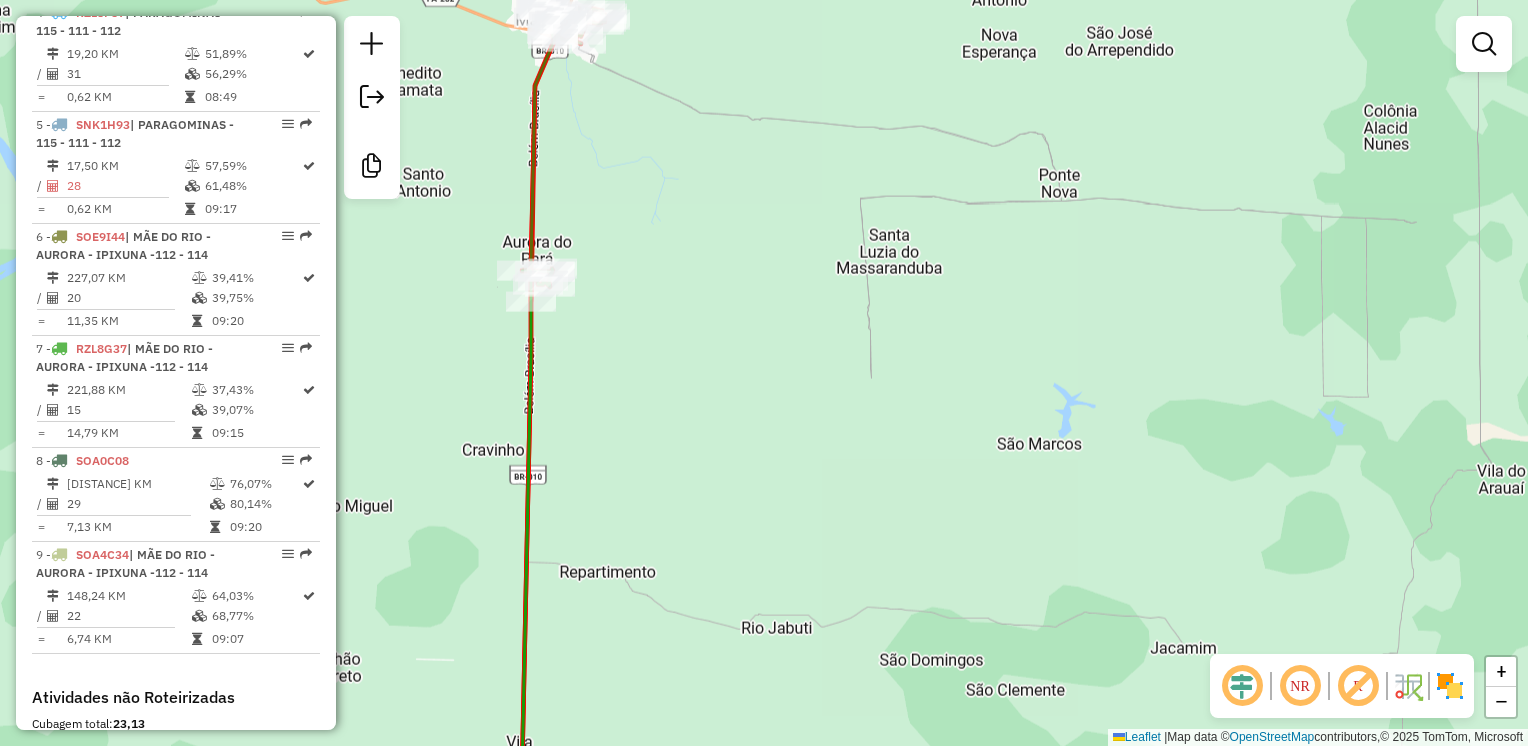 click on "Janela de atendimento Grade de atendimento Capacidade Transportadoras Veículos Cliente Pedidos  Rotas Selecione os dias de semana para filtrar as janelas de atendimento  Seg   Ter   Qua   Qui   Sex   Sáb   Dom  Informe o período da janela de atendimento: De: Até:  Filtrar exatamente a janela do cliente  Considerar janela de atendimento padrão  Selecione os dias de semana para filtrar as grades de atendimento  Seg   Ter   Qua   Qui   Sex   Sáb   Dom   Considerar clientes sem dia de atendimento cadastrado  Clientes fora do dia de atendimento selecionado Filtrar as atividades entre os valores definidos abaixo:  Peso mínimo:   Peso máximo:   Cubagem mínima:   Cubagem máxima:   De:   Até:  Filtrar as atividades entre o tempo de atendimento definido abaixo:  De:   Até:   Considerar capacidade total dos clientes não roteirizados Transportadora: Selecione um ou mais itens Tipo de veículo: Selecione um ou mais itens Veículo: Selecione um ou mais itens Motorista: Selecione um ou mais itens Nome: Rótulo:" 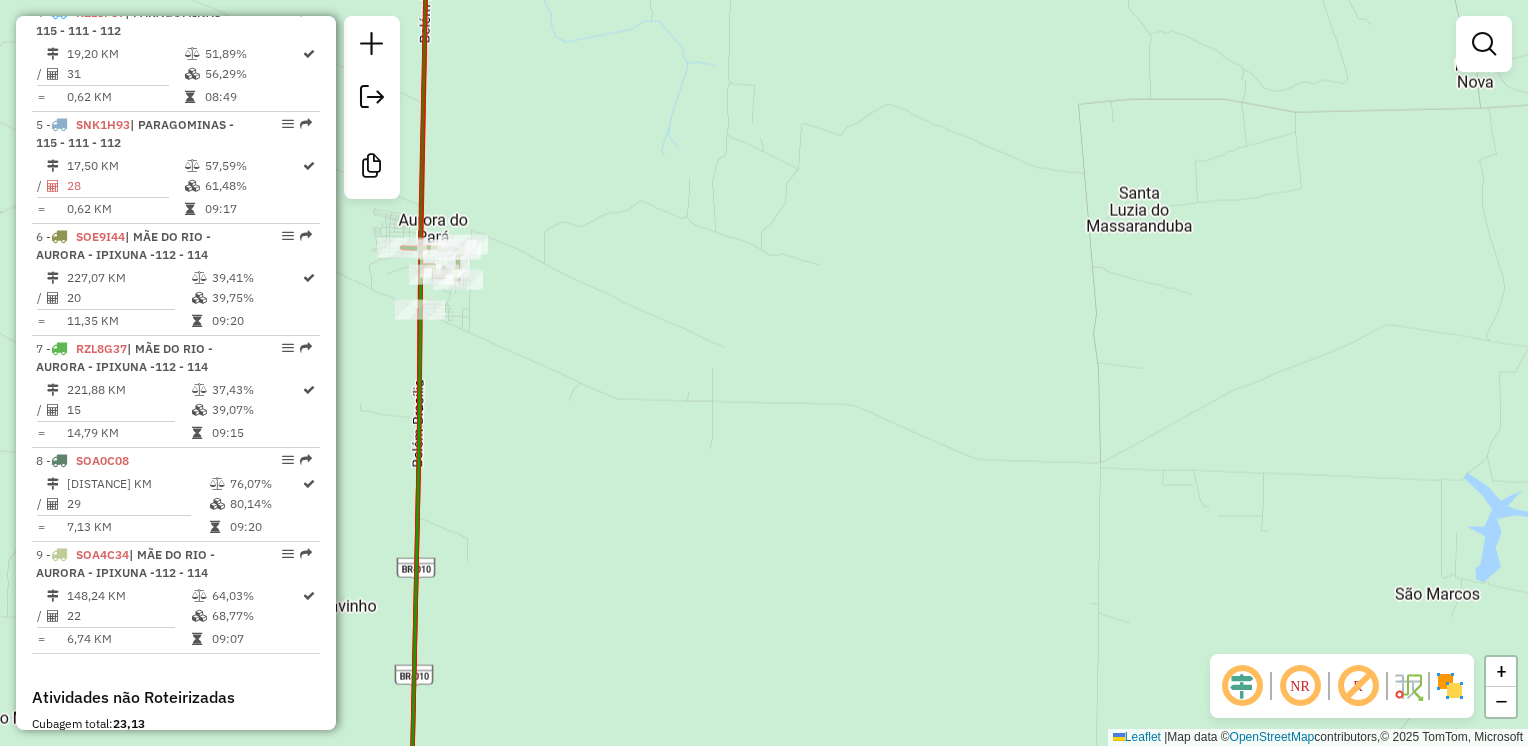 click on "Janela de atendimento Grade de atendimento Capacidade Transportadoras Veículos Cliente Pedidos  Rotas Selecione os dias de semana para filtrar as janelas de atendimento  Seg   Ter   Qua   Qui   Sex   Sáb   Dom  Informe o período da janela de atendimento: De: Até:  Filtrar exatamente a janela do cliente  Considerar janela de atendimento padrão  Selecione os dias de semana para filtrar as grades de atendimento  Seg   Ter   Qua   Qui   Sex   Sáb   Dom   Considerar clientes sem dia de atendimento cadastrado  Clientes fora do dia de atendimento selecionado Filtrar as atividades entre os valores definidos abaixo:  Peso mínimo:   Peso máximo:   Cubagem mínima:   Cubagem máxima:   De:   Até:  Filtrar as atividades entre o tempo de atendimento definido abaixo:  De:   Até:   Considerar capacidade total dos clientes não roteirizados Transportadora: Selecione um ou mais itens Tipo de veículo: Selecione um ou mais itens Veículo: Selecione um ou mais itens Motorista: Selecione um ou mais itens Nome: Rótulo:" 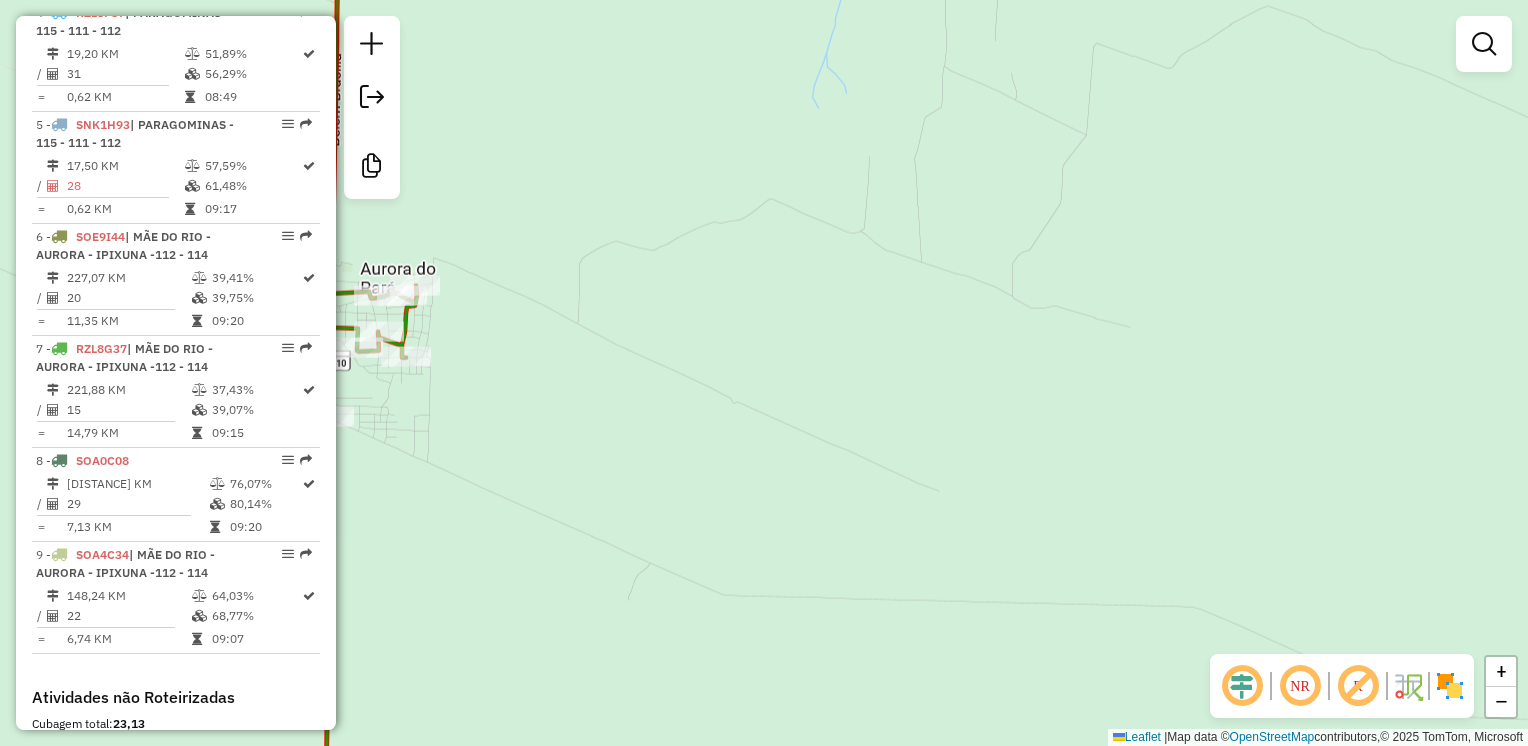 click on "Janela de atendimento Grade de atendimento Capacidade Transportadoras Veículos Cliente Pedidos  Rotas Selecione os dias de semana para filtrar as janelas de atendimento  Seg   Ter   Qua   Qui   Sex   Sáb   Dom  Informe o período da janela de atendimento: De: Até:  Filtrar exatamente a janela do cliente  Considerar janela de atendimento padrão  Selecione os dias de semana para filtrar as grades de atendimento  Seg   Ter   Qua   Qui   Sex   Sáb   Dom   Considerar clientes sem dia de atendimento cadastrado  Clientes fora do dia de atendimento selecionado Filtrar as atividades entre os valores definidos abaixo:  Peso mínimo:   Peso máximo:   Cubagem mínima:   Cubagem máxima:   De:   Até:  Filtrar as atividades entre o tempo de atendimento definido abaixo:  De:   Até:   Considerar capacidade total dos clientes não roteirizados Transportadora: Selecione um ou mais itens Tipo de veículo: Selecione um ou mais itens Veículo: Selecione um ou mais itens Motorista: Selecione um ou mais itens Nome: Rótulo:" 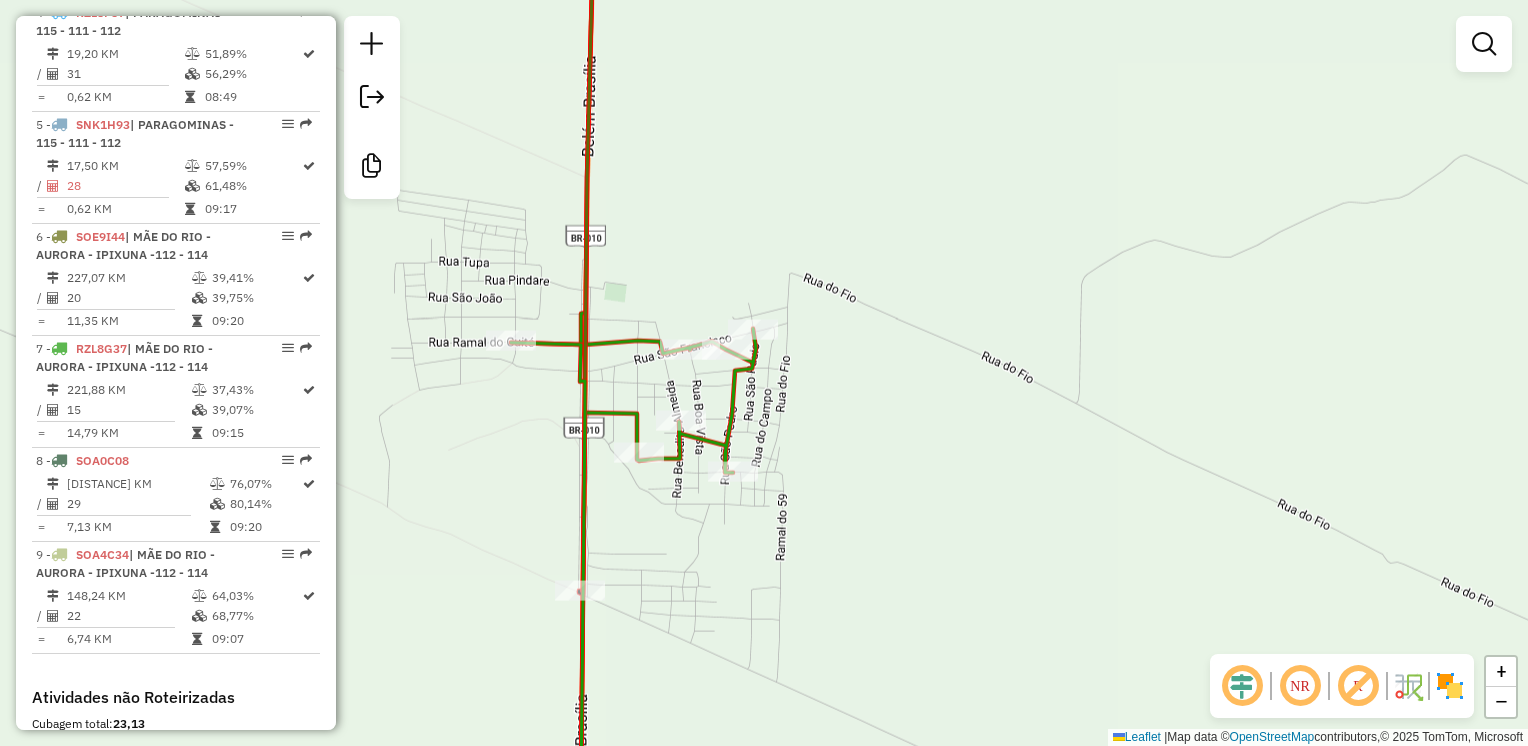 drag, startPoint x: 383, startPoint y: 387, endPoint x: 735, endPoint y: 450, distance: 357.59335 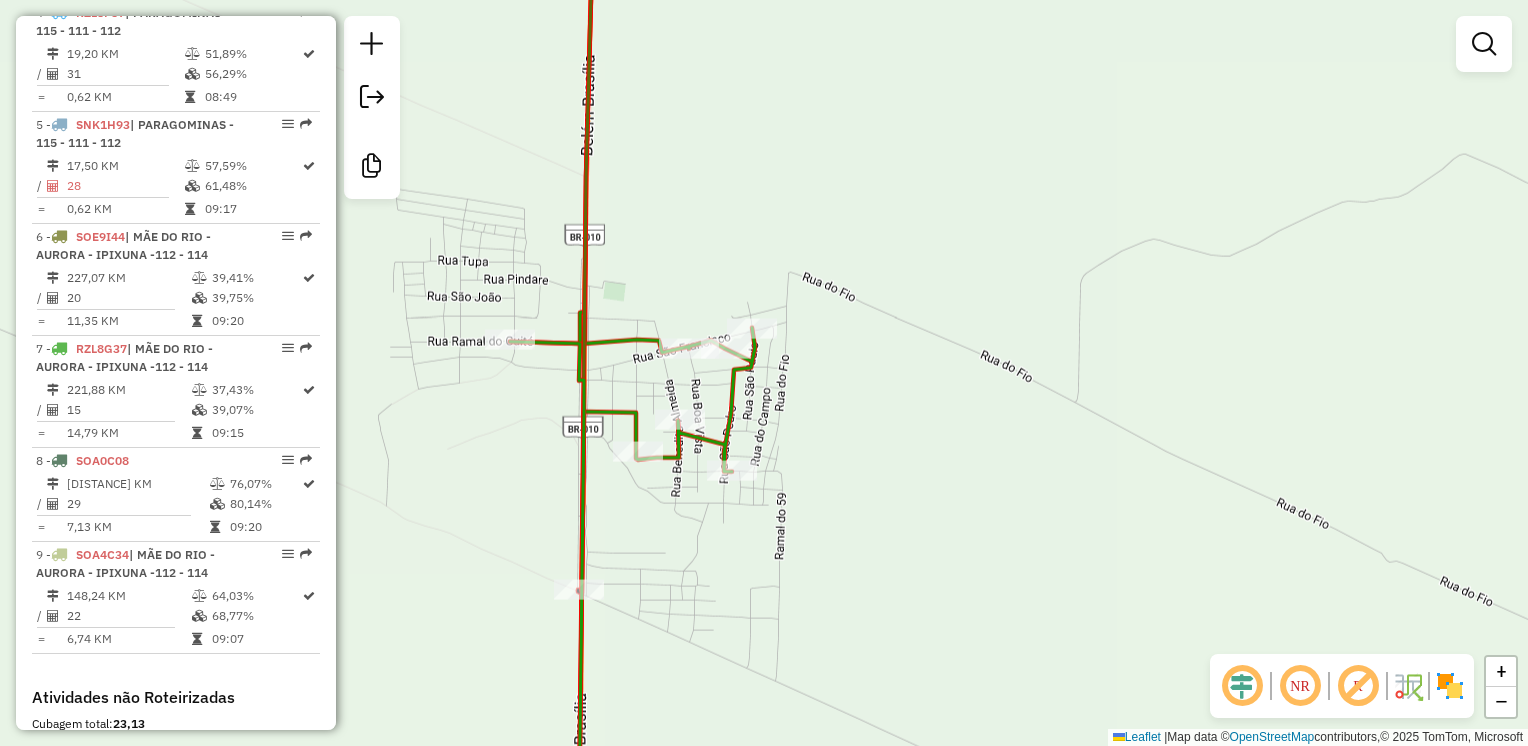 click on "Janela de atendimento Grade de atendimento Capacidade Transportadoras Veículos Cliente Pedidos  Rotas Selecione os dias de semana para filtrar as janelas de atendimento  Seg   Ter   Qua   Qui   Sex   Sáb   Dom  Informe o período da janela de atendimento: De: Até:  Filtrar exatamente a janela do cliente  Considerar janela de atendimento padrão  Selecione os dias de semana para filtrar as grades de atendimento  Seg   Ter   Qua   Qui   Sex   Sáb   Dom   Considerar clientes sem dia de atendimento cadastrado  Clientes fora do dia de atendimento selecionado Filtrar as atividades entre os valores definidos abaixo:  Peso mínimo:   Peso máximo:   Cubagem mínima:   Cubagem máxima:   De:   Até:  Filtrar as atividades entre o tempo de atendimento definido abaixo:  De:   Até:   Considerar capacidade total dos clientes não roteirizados Transportadora: Selecione um ou mais itens Tipo de veículo: Selecione um ou mais itens Veículo: Selecione um ou mais itens Motorista: Selecione um ou mais itens Nome: Rótulo:" 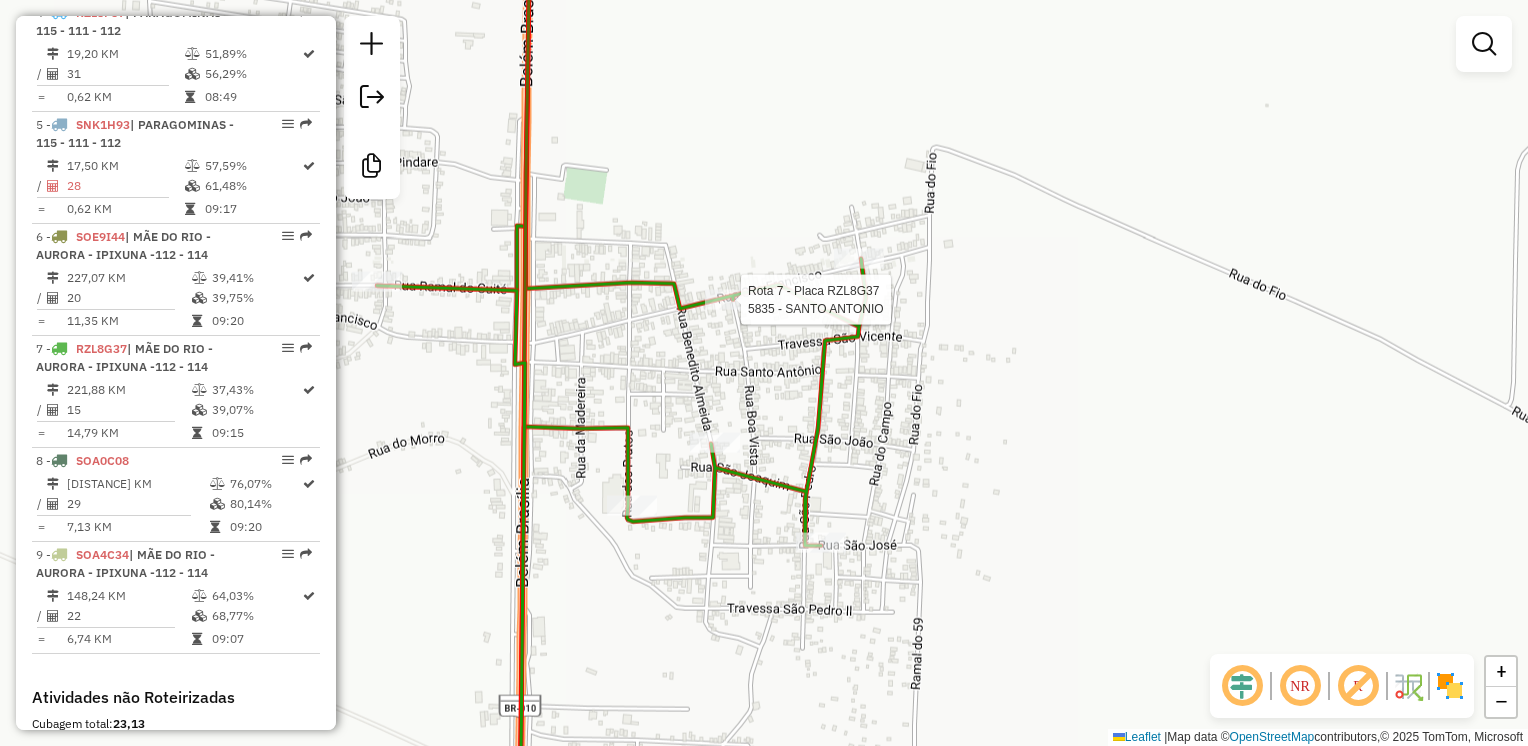 select on "**********" 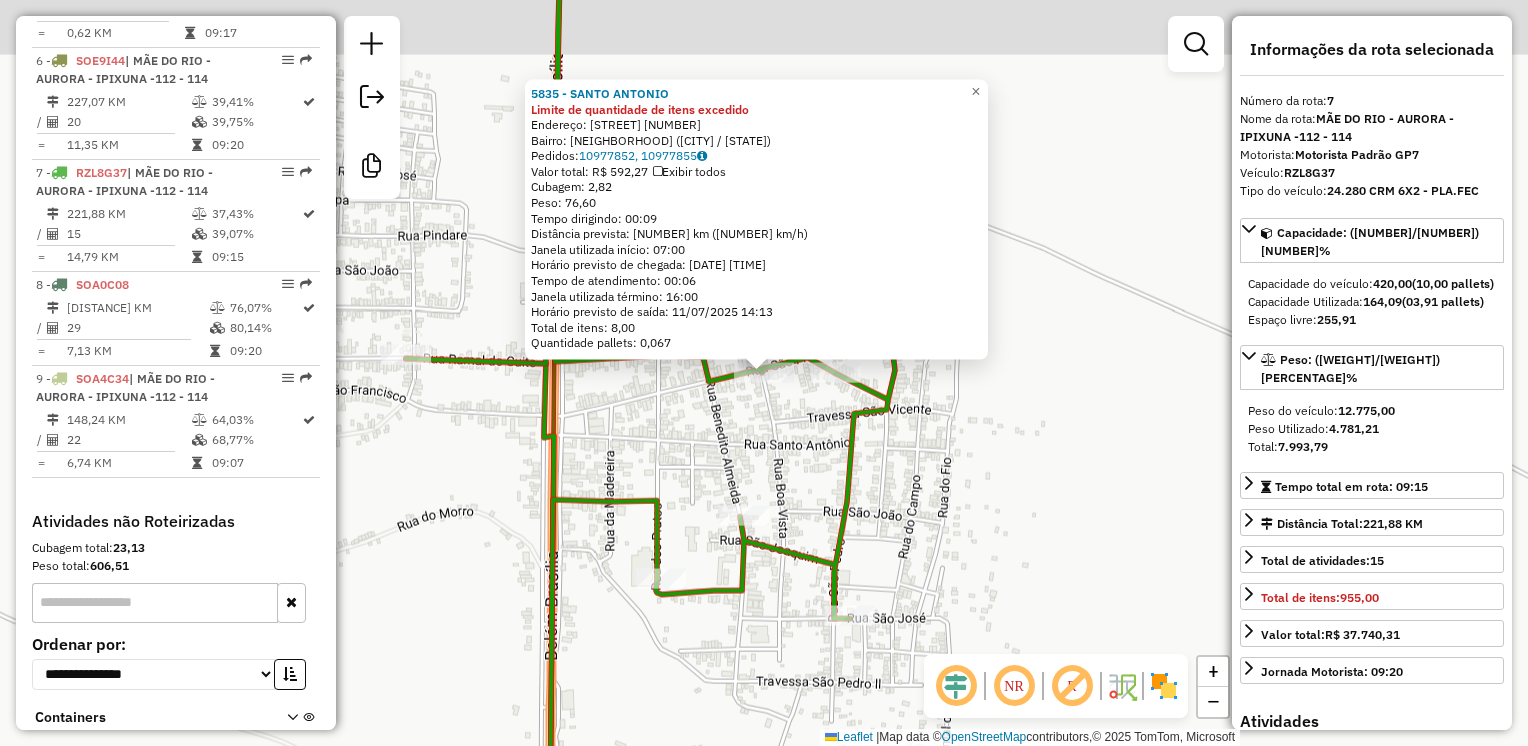 scroll, scrollTop: 1348, scrollLeft: 0, axis: vertical 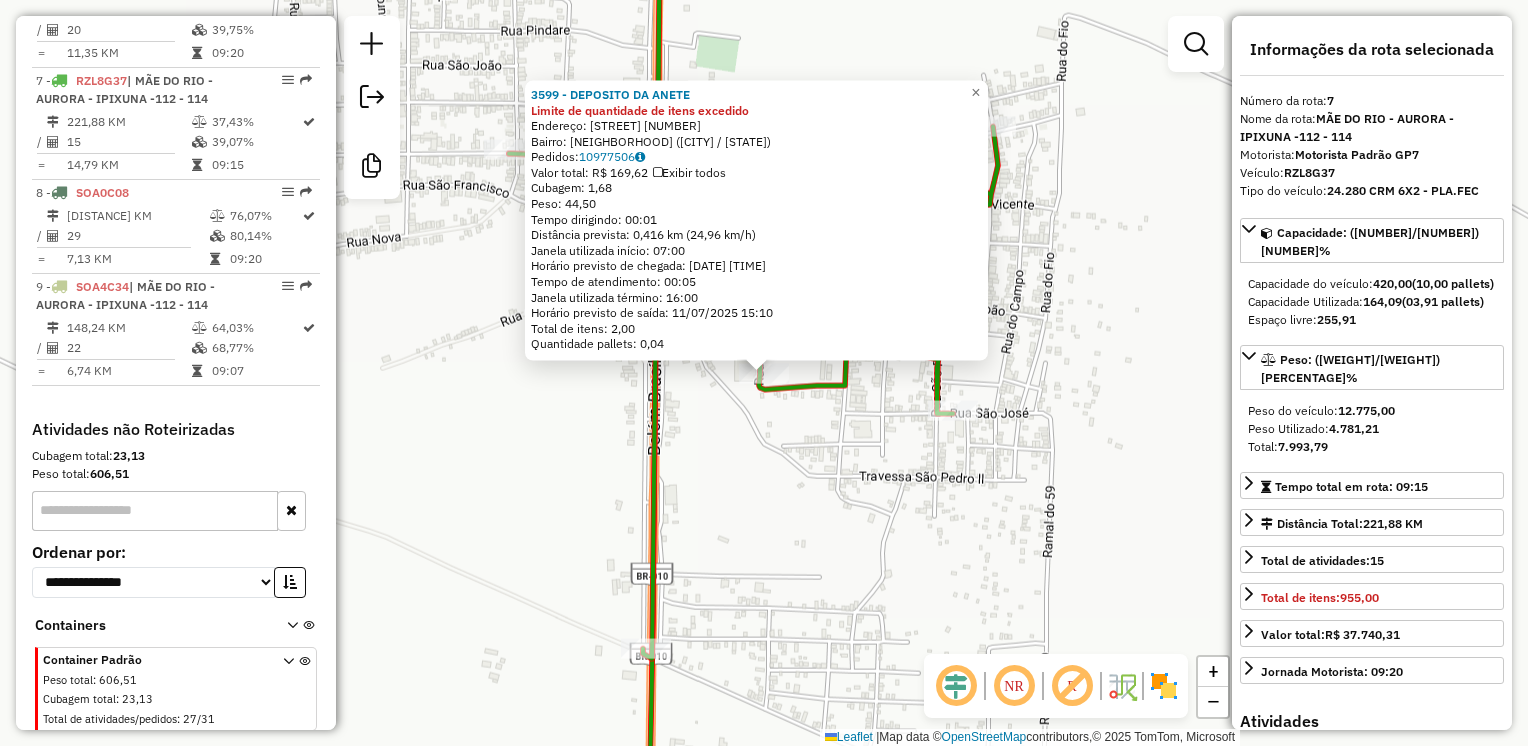 click on "Rota 7 - Placa RZL8G37  3599 - DEPOSITO DA ANETE 3599 - DEPOSITO DA ANETE Limite de quantidade de itens excedido  Endereço:  RUA DOS PRATOS [NUMBER]   Bairro: [NEIGHBORHOOD] ([CITY] / [STATE])   Pedidos:  [ORDER_ID]   Valor total: R$ 169,62   Exibir todos   Cubagem: 1,68  Peso: 44,50  Tempo dirigindo: 00:01   Distância prevista: 0,416 km (24,96 km/h)   Janela utilizada início: 07:00   Horário previsto de chegada: [DATE] [TIME]   Tempo de atendimento: 00:05   Janela utilizada término: 16:00   Horário previsto de saída: [DATE] [TIME]   Total de itens: 2,00   Quantidade pallets: 0,04  × Janela de atendimento Grade de atendimento Capacidade Transportadoras Veículos Cliente Pedidos  Rotas Selecione os dias de semana para filtrar as janelas de atendimento  Seg   Ter   Qua   Qui   Sex   Sáb   Dom  Informe o período da janela de atendimento: De: Até:  Filtrar exatamente a janela do cliente  Considerar janela de atendimento padrão  Selecione os dias de semana para filtrar as grades de atendimento  Seg   Ter  De:" 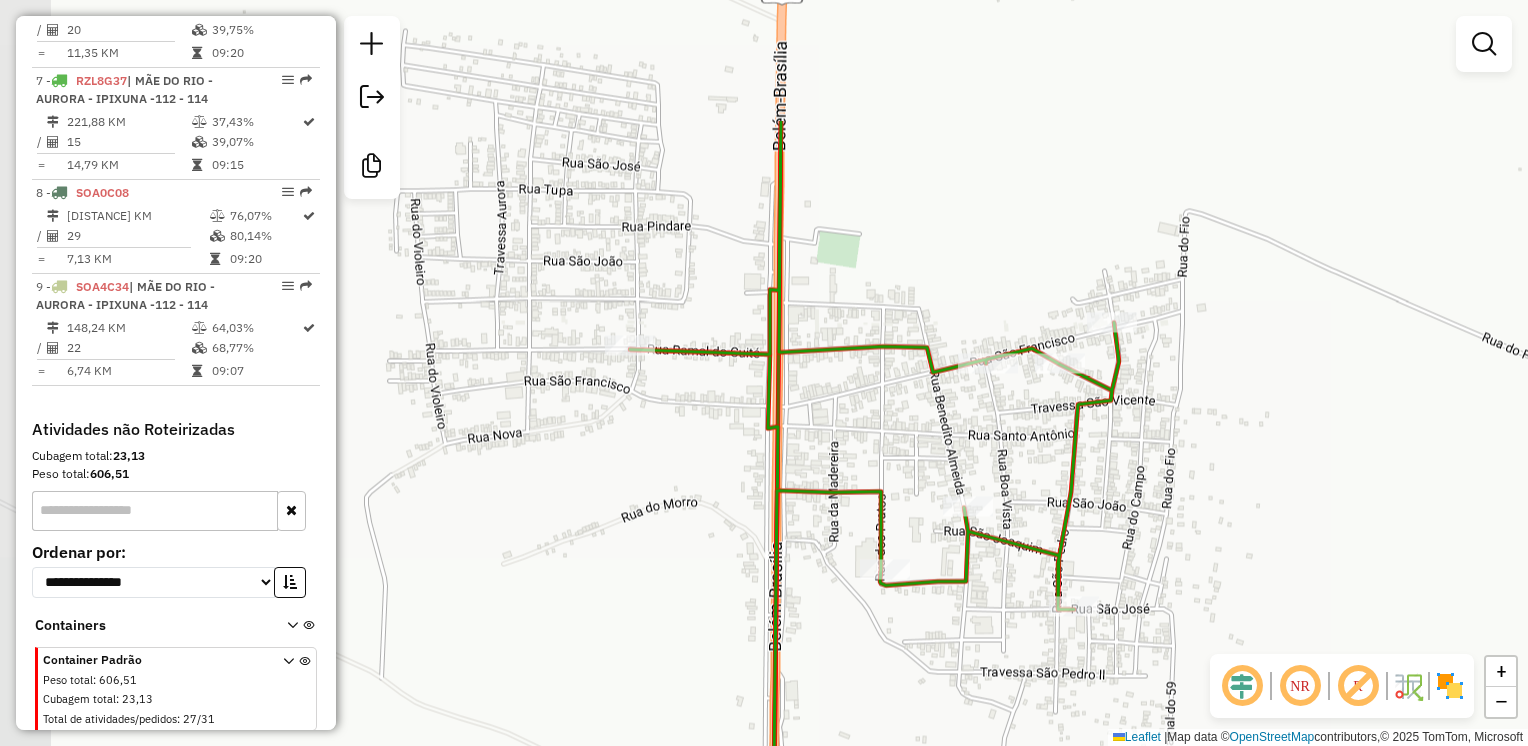 drag, startPoint x: 713, startPoint y: 355, endPoint x: 833, endPoint y: 550, distance: 228.96506 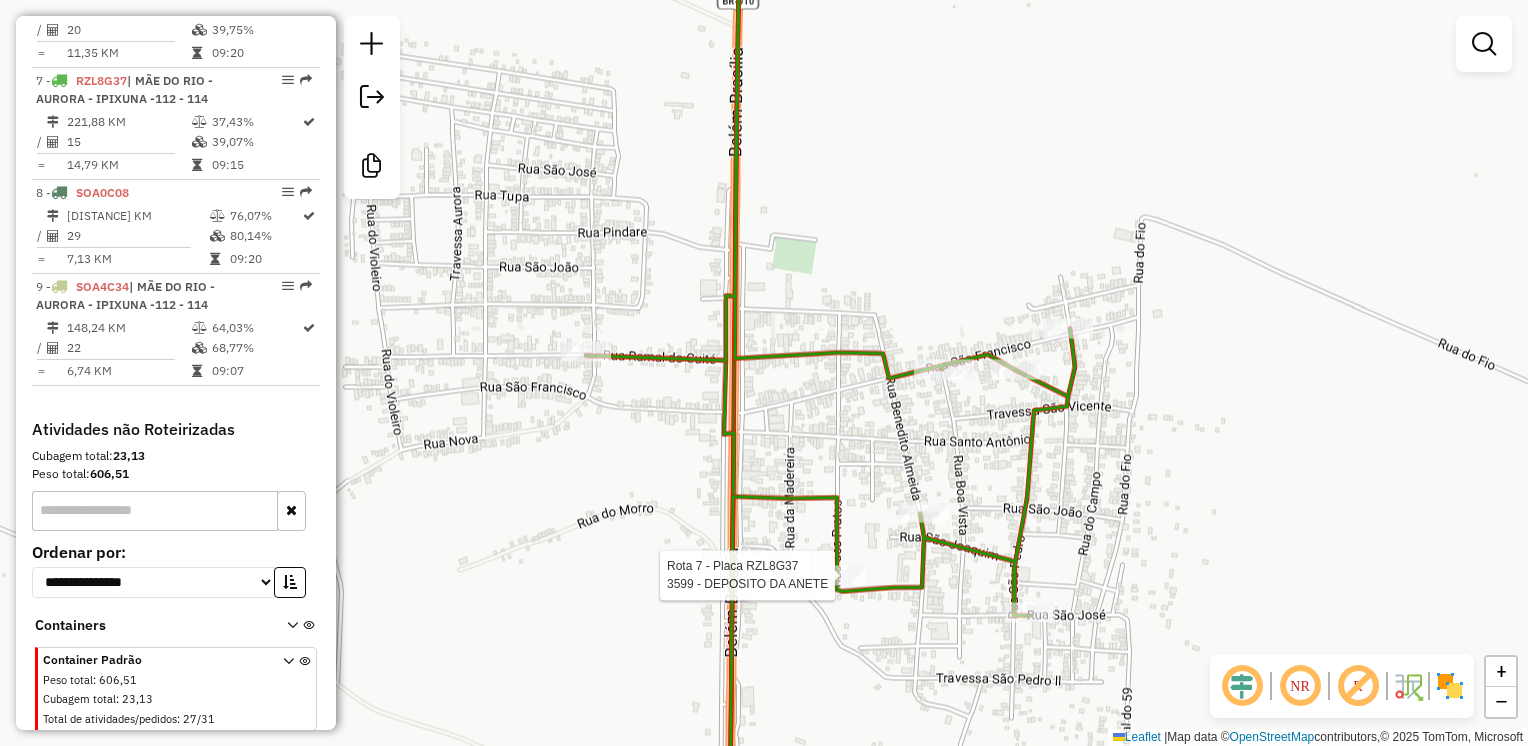 drag, startPoint x: 878, startPoint y: 416, endPoint x: 835, endPoint y: 423, distance: 43.56604 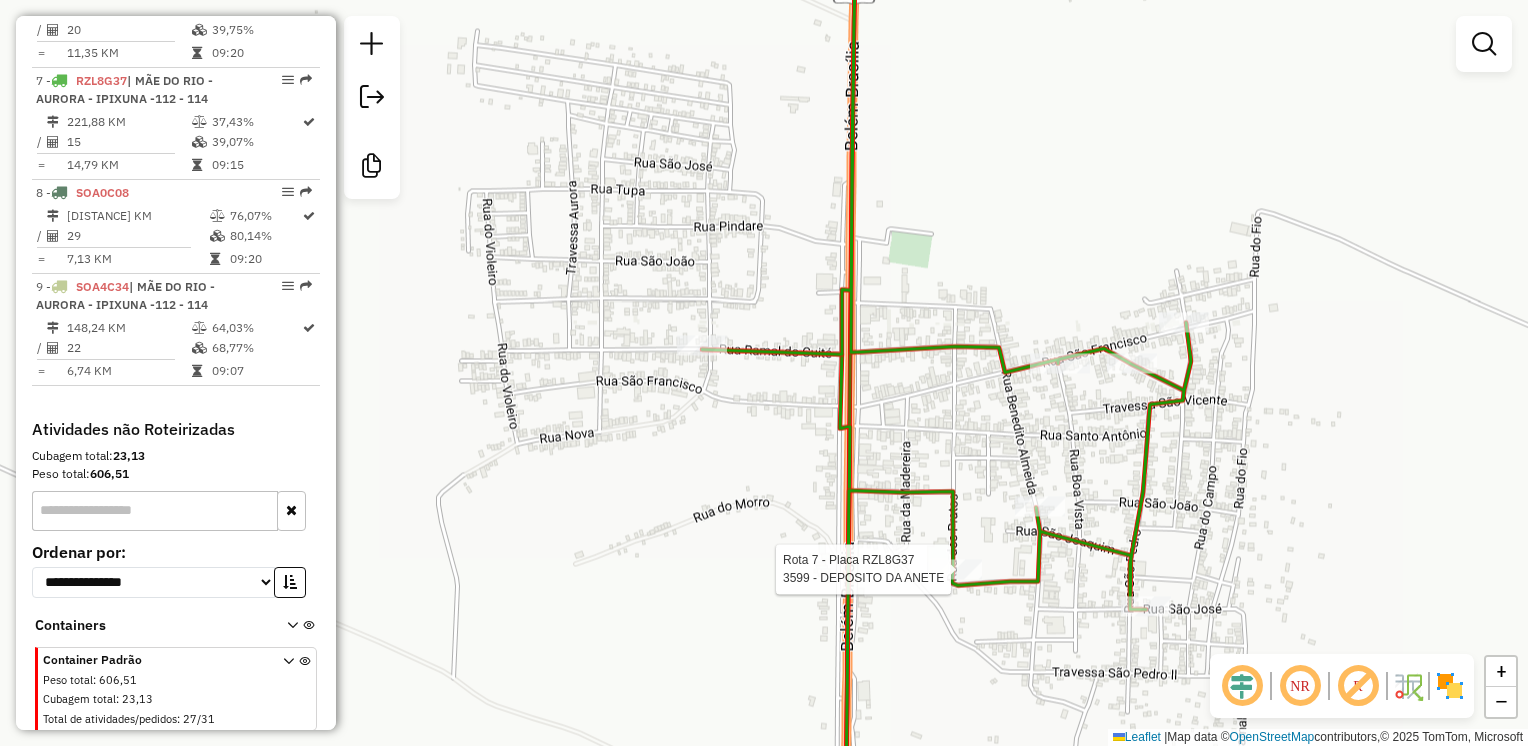 drag, startPoint x: 622, startPoint y: 386, endPoint x: 742, endPoint y: 378, distance: 120.26637 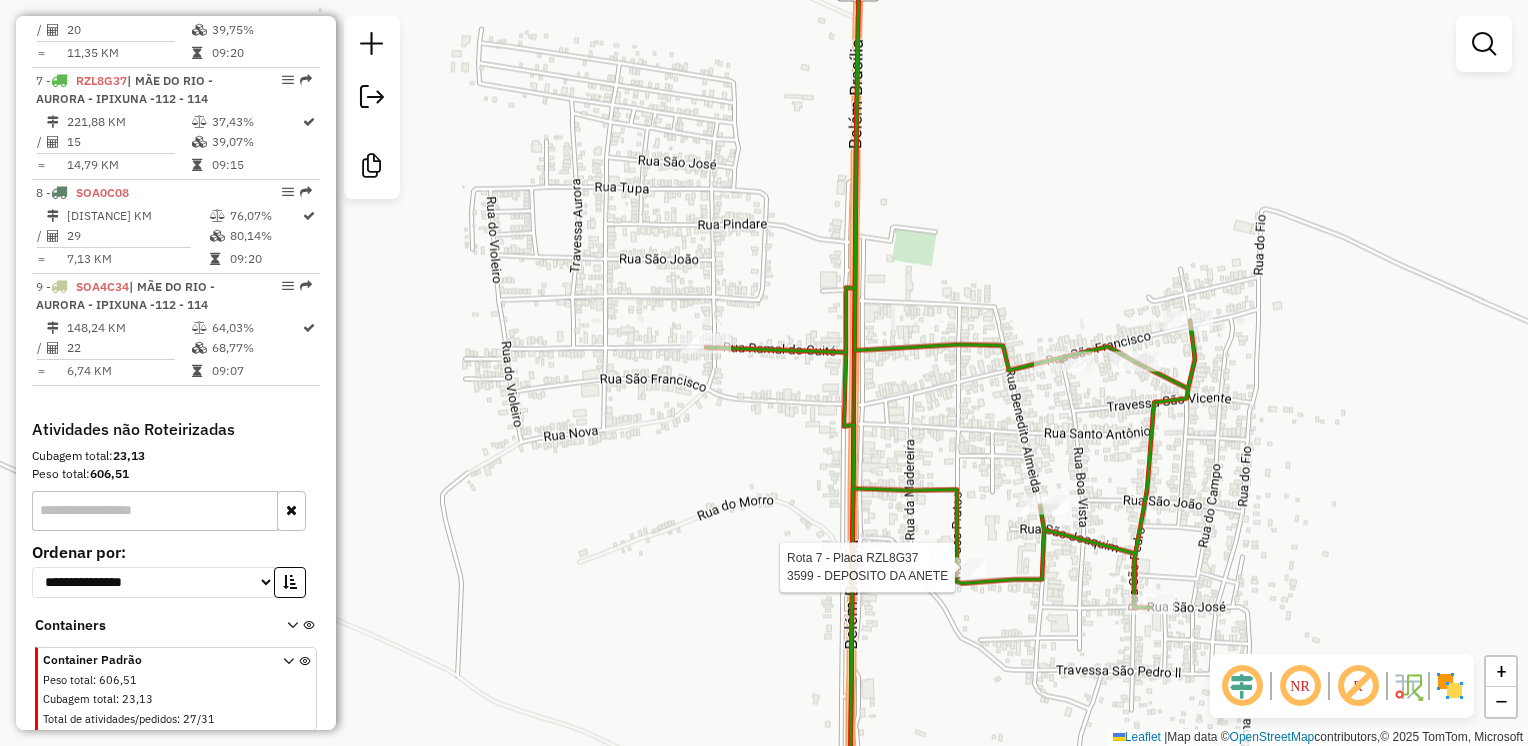 click 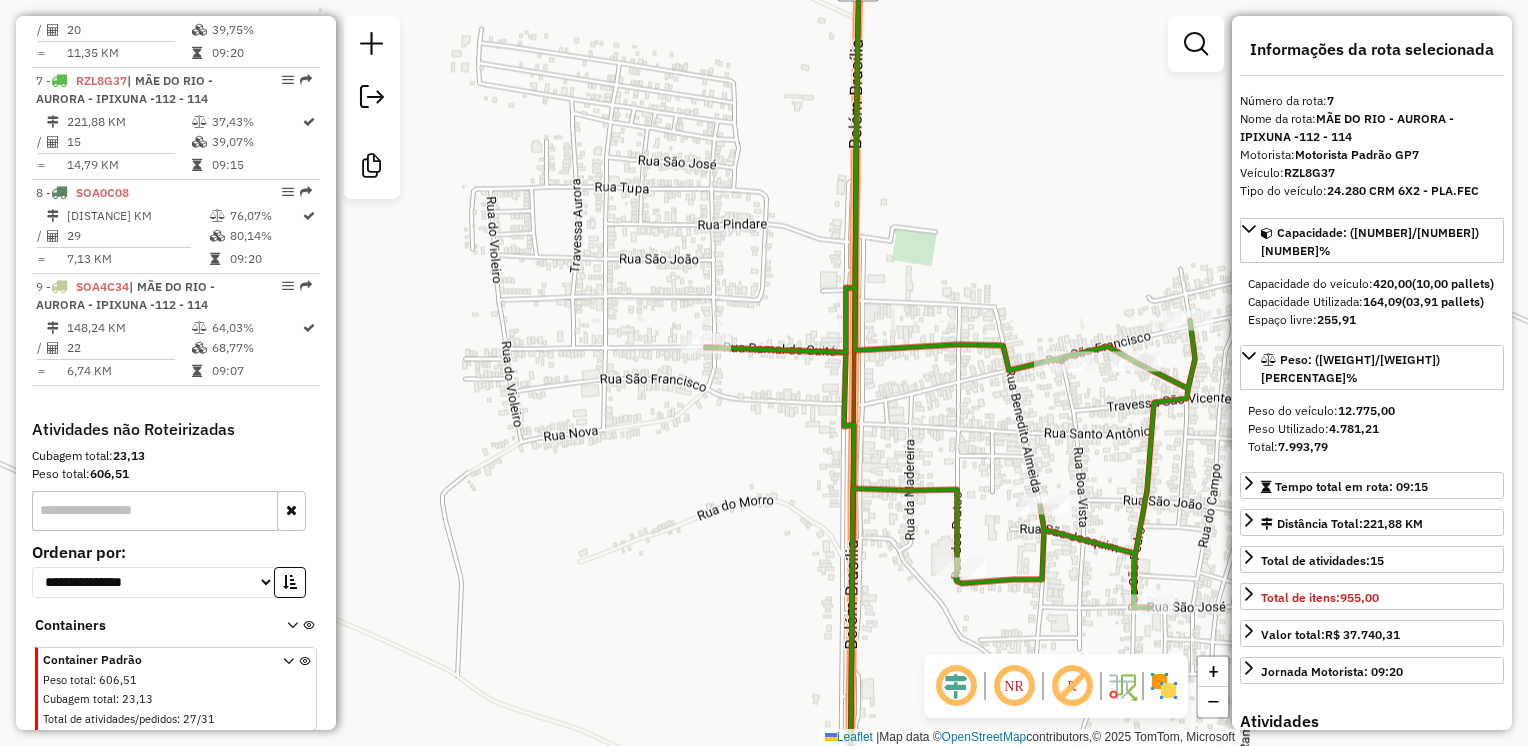 click 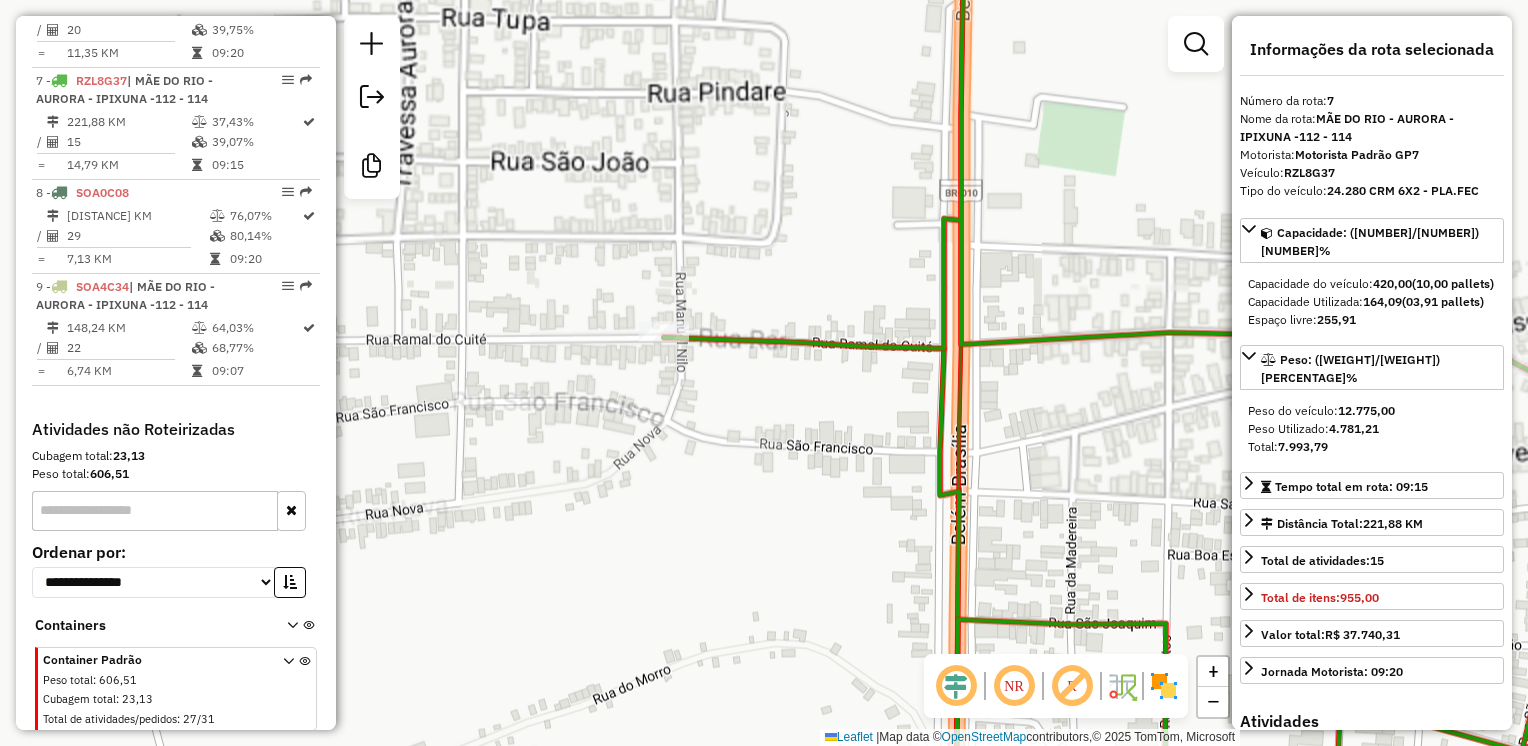 click on "Janela de atendimento Grade de atendimento Capacidade Transportadoras Veículos Cliente Pedidos  Rotas Selecione os dias de semana para filtrar as janelas de atendimento  Seg   Ter   Qua   Qui   Sex   Sáb   Dom  Informe o período da janela de atendimento: De: Até:  Filtrar exatamente a janela do cliente  Considerar janela de atendimento padrão  Selecione os dias de semana para filtrar as grades de atendimento  Seg   Ter   Qua   Qui   Sex   Sáb   Dom   Considerar clientes sem dia de atendimento cadastrado  Clientes fora do dia de atendimento selecionado Filtrar as atividades entre os valores definidos abaixo:  Peso mínimo:   Peso máximo:   Cubagem mínima:   Cubagem máxima:   De:   Até:  Filtrar as atividades entre o tempo de atendimento definido abaixo:  De:   Até:   Considerar capacidade total dos clientes não roteirizados Transportadora: Selecione um ou mais itens Tipo de veículo: Selecione um ou mais itens Veículo: Selecione um ou mais itens Motorista: Selecione um ou mais itens Nome: Rótulo:" 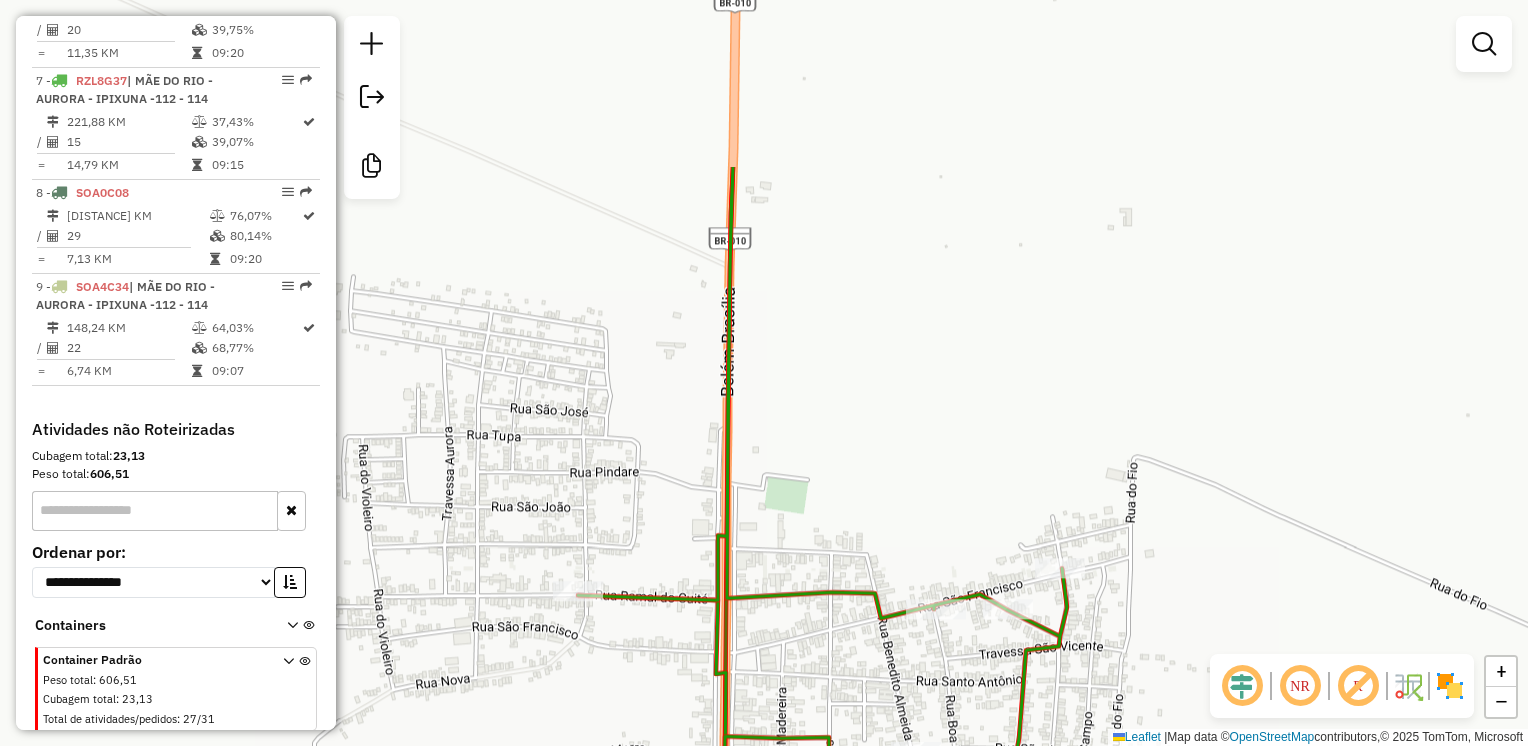 drag, startPoint x: 1070, startPoint y: 390, endPoint x: 768, endPoint y: 632, distance: 386.99872 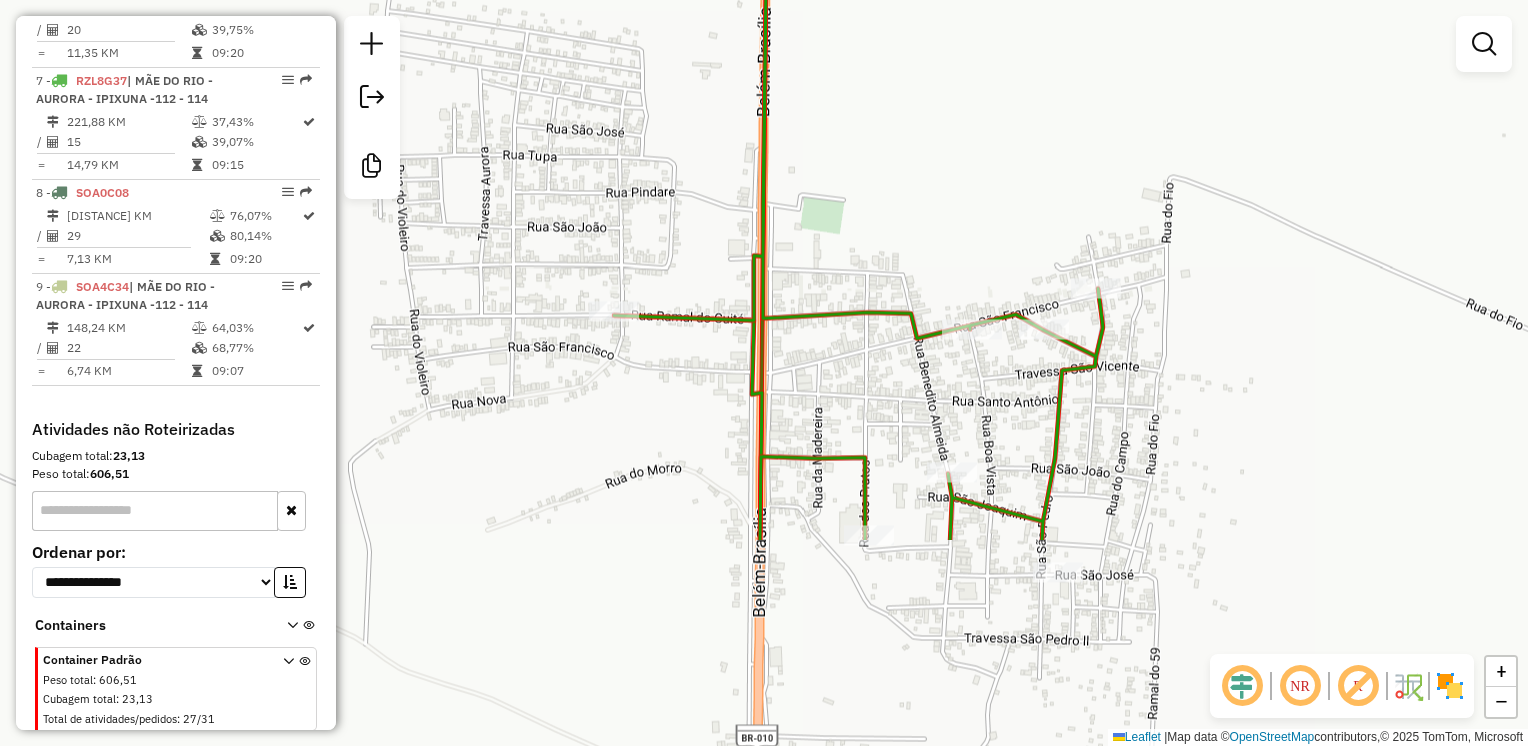 drag, startPoint x: 776, startPoint y: 373, endPoint x: 812, endPoint y: 94, distance: 281.313 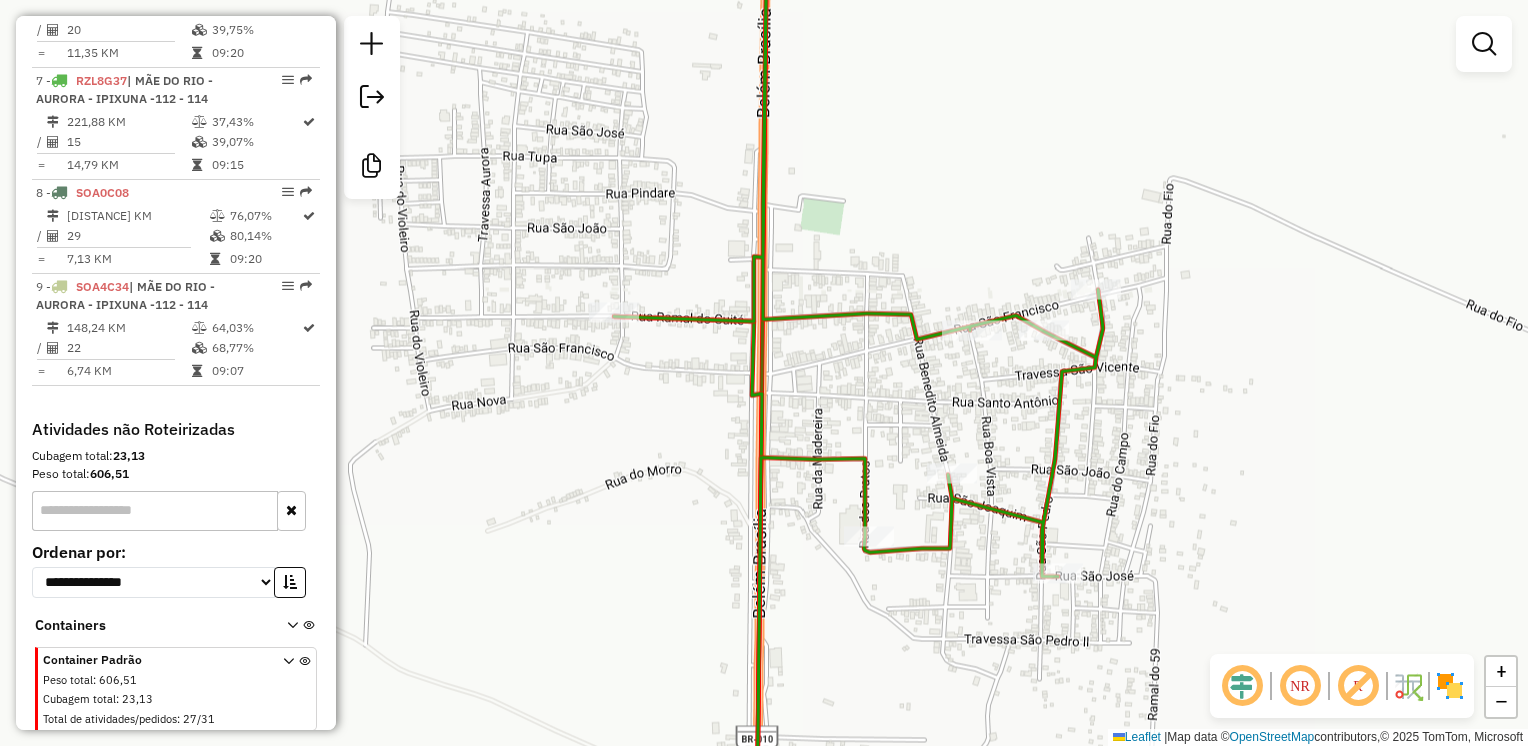 click on "Janela de atendimento Grade de atendimento Capacidade Transportadoras Veículos Cliente Pedidos  Rotas Selecione os dias de semana para filtrar as janelas de atendimento  Seg   Ter   Qua   Qui   Sex   Sáb   Dom  Informe o período da janela de atendimento: De: Até:  Filtrar exatamente a janela do cliente  Considerar janela de atendimento padrão  Selecione os dias de semana para filtrar as grades de atendimento  Seg   Ter   Qua   Qui   Sex   Sáb   Dom   Considerar clientes sem dia de atendimento cadastrado  Clientes fora do dia de atendimento selecionado Filtrar as atividades entre os valores definidos abaixo:  Peso mínimo:   Peso máximo:   Cubagem mínima:   Cubagem máxima:   De:   Até:  Filtrar as atividades entre o tempo de atendimento definido abaixo:  De:   Até:   Considerar capacidade total dos clientes não roteirizados Transportadora: Selecione um ou mais itens Tipo de veículo: Selecione um ou mais itens Veículo: Selecione um ou mais itens Motorista: Selecione um ou mais itens Nome: Rótulo:" 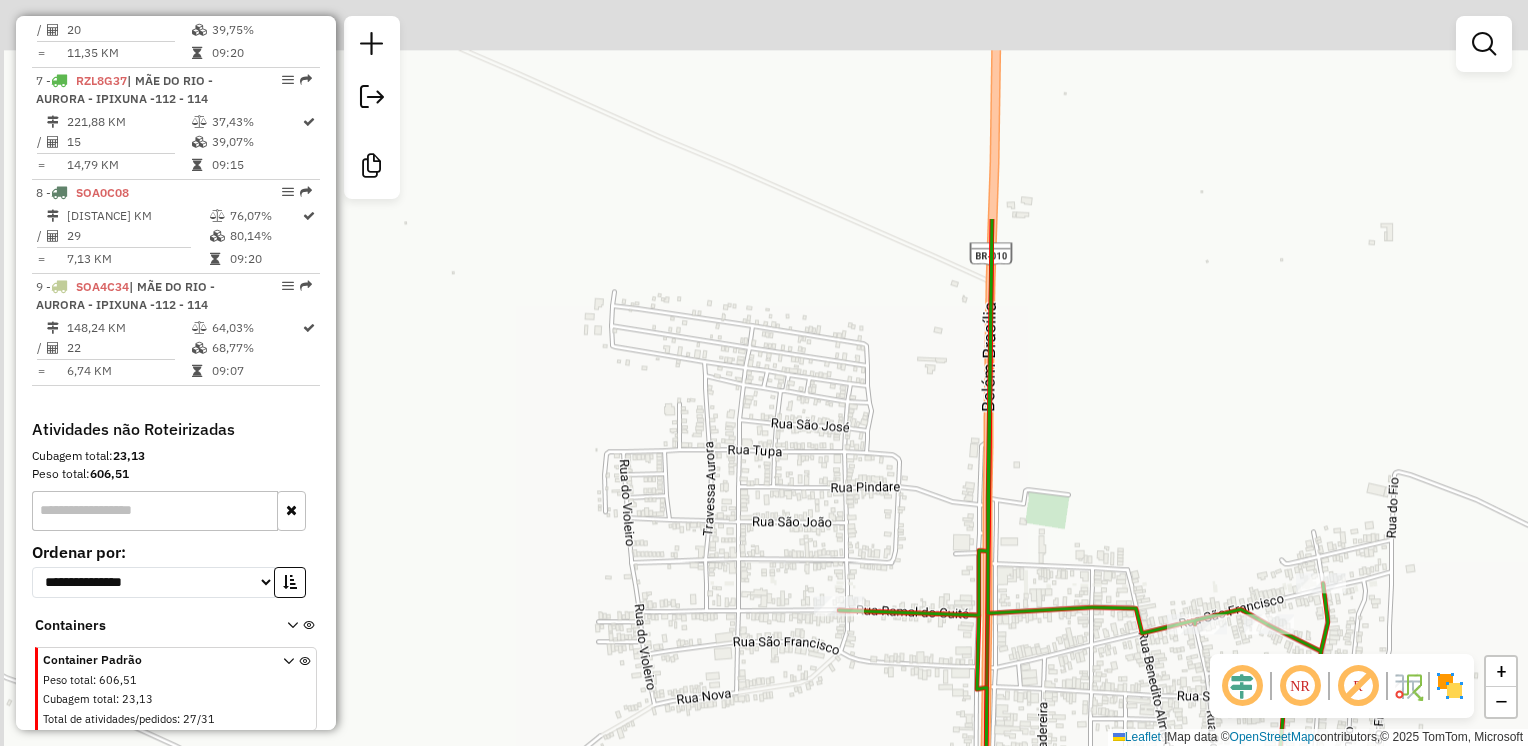 drag, startPoint x: 1015, startPoint y: 250, endPoint x: 1240, endPoint y: 546, distance: 371.80774 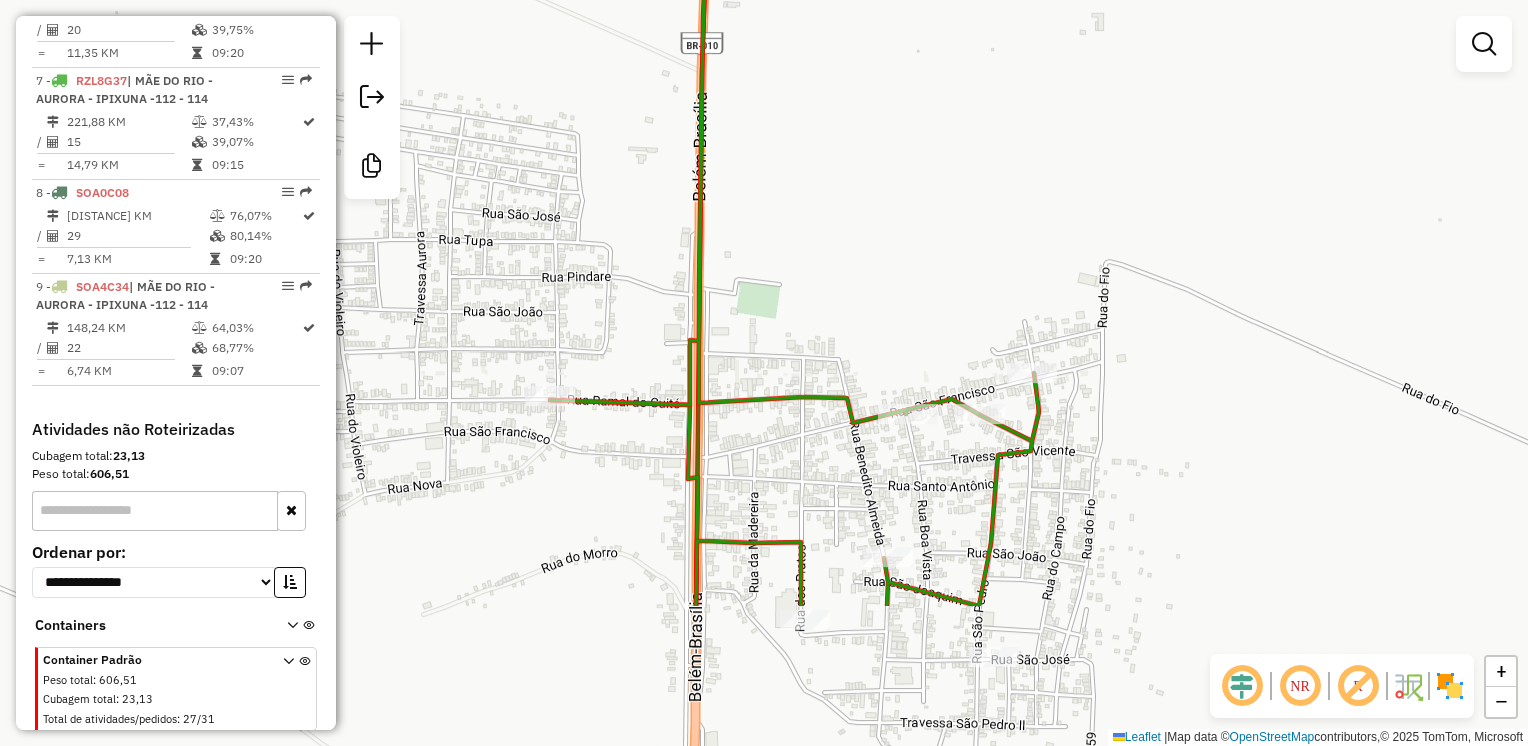 drag, startPoint x: 1240, startPoint y: 546, endPoint x: 947, endPoint y: 329, distance: 364.60663 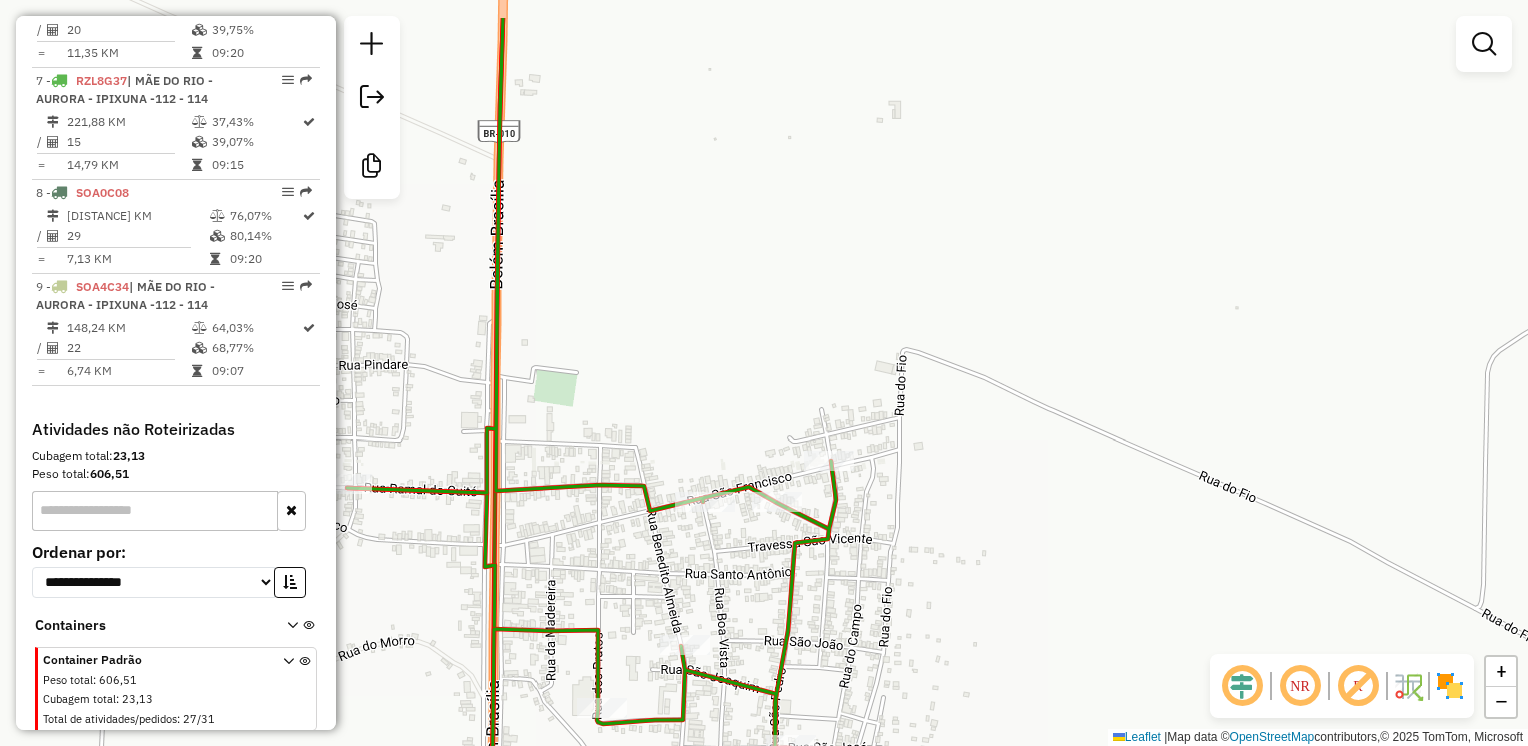 drag, startPoint x: 947, startPoint y: 329, endPoint x: 736, endPoint y: 490, distance: 265.40912 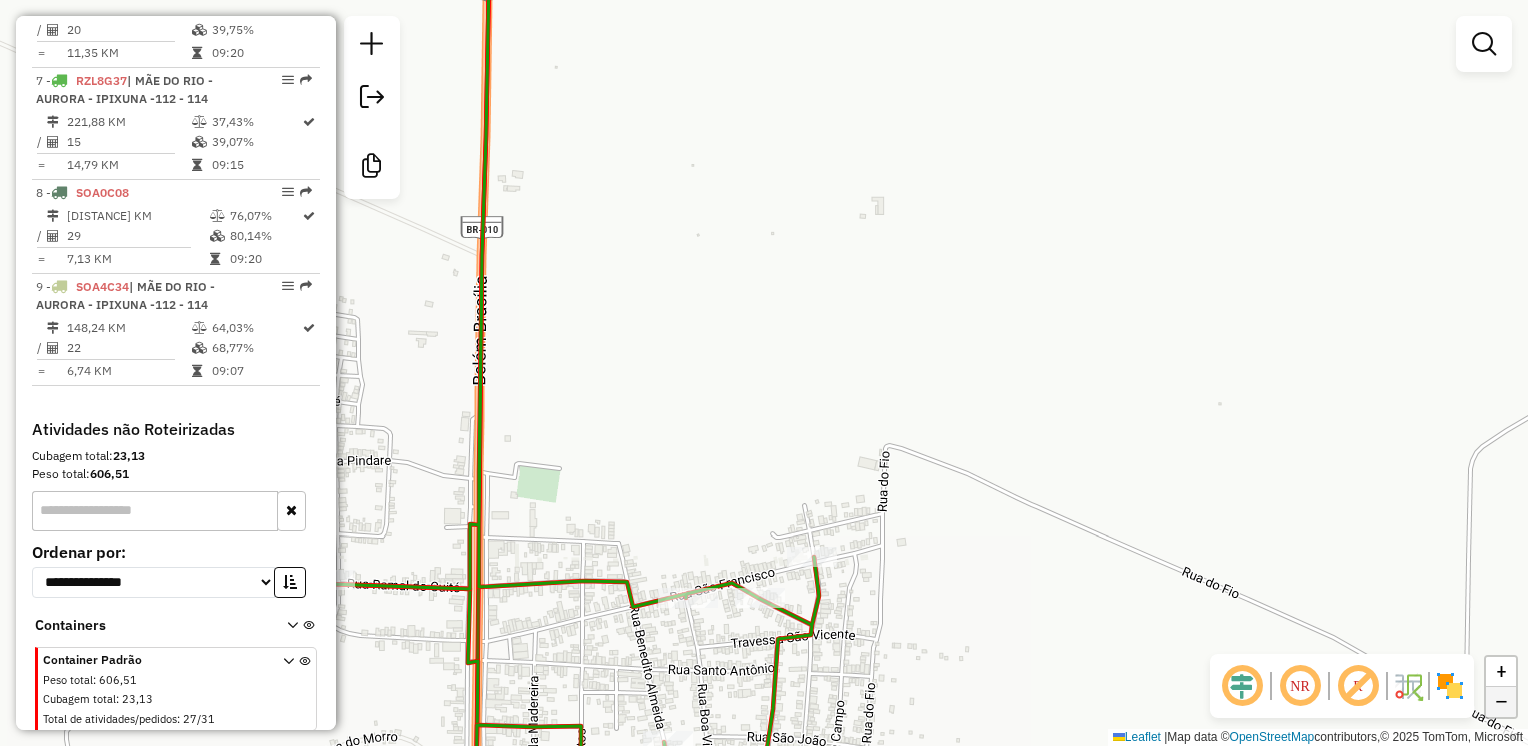 click on "−" 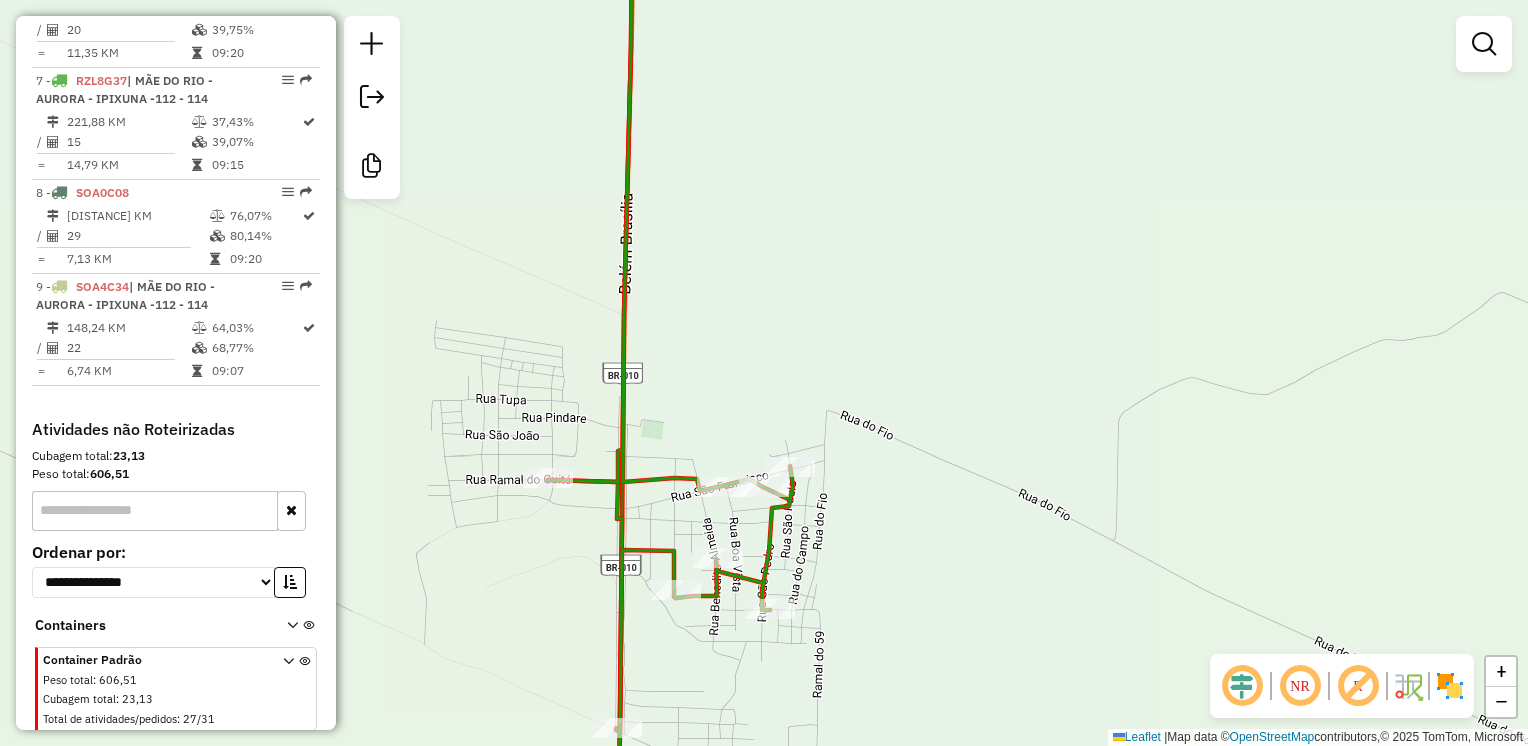 drag, startPoint x: 1502, startPoint y: 706, endPoint x: 1119, endPoint y: 650, distance: 387.07236 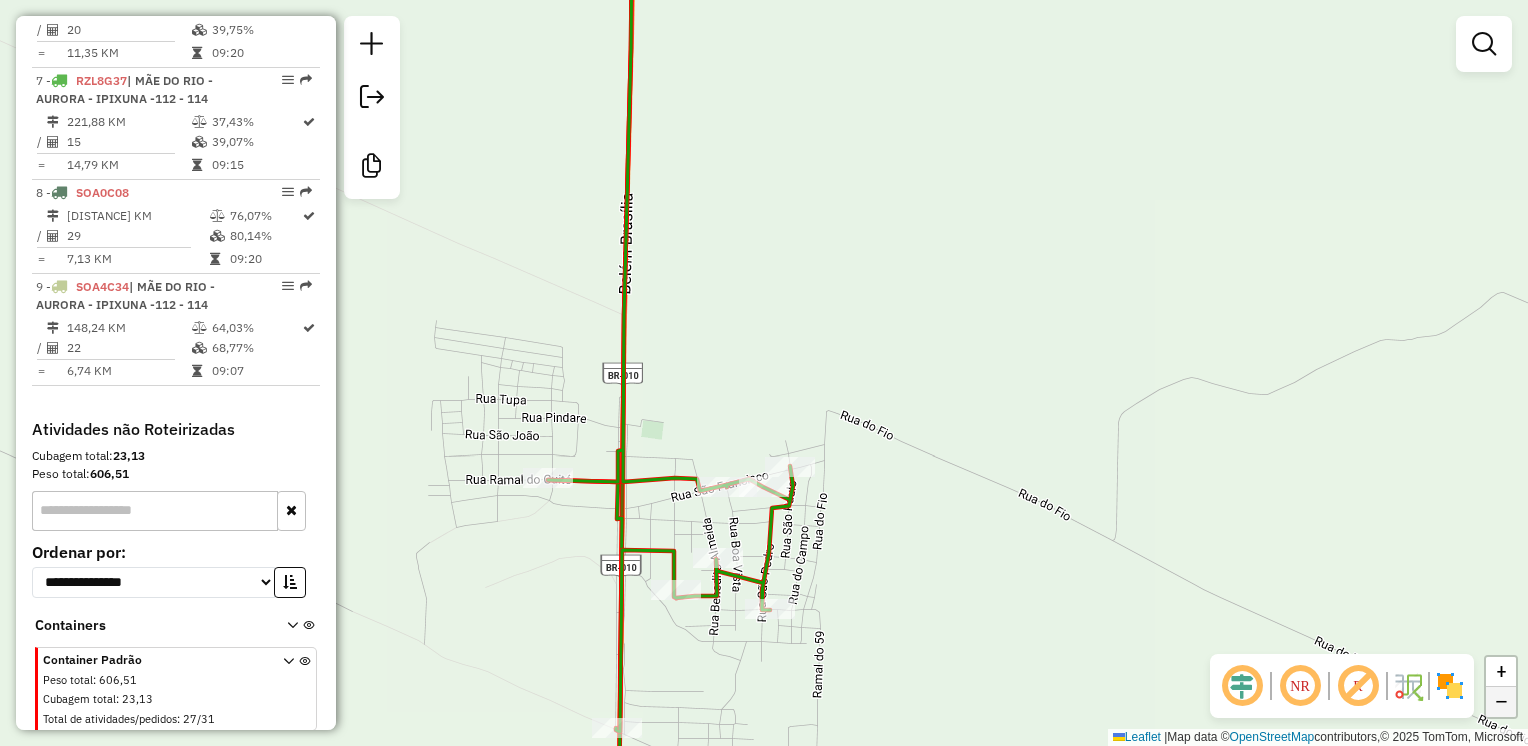 click on "−" 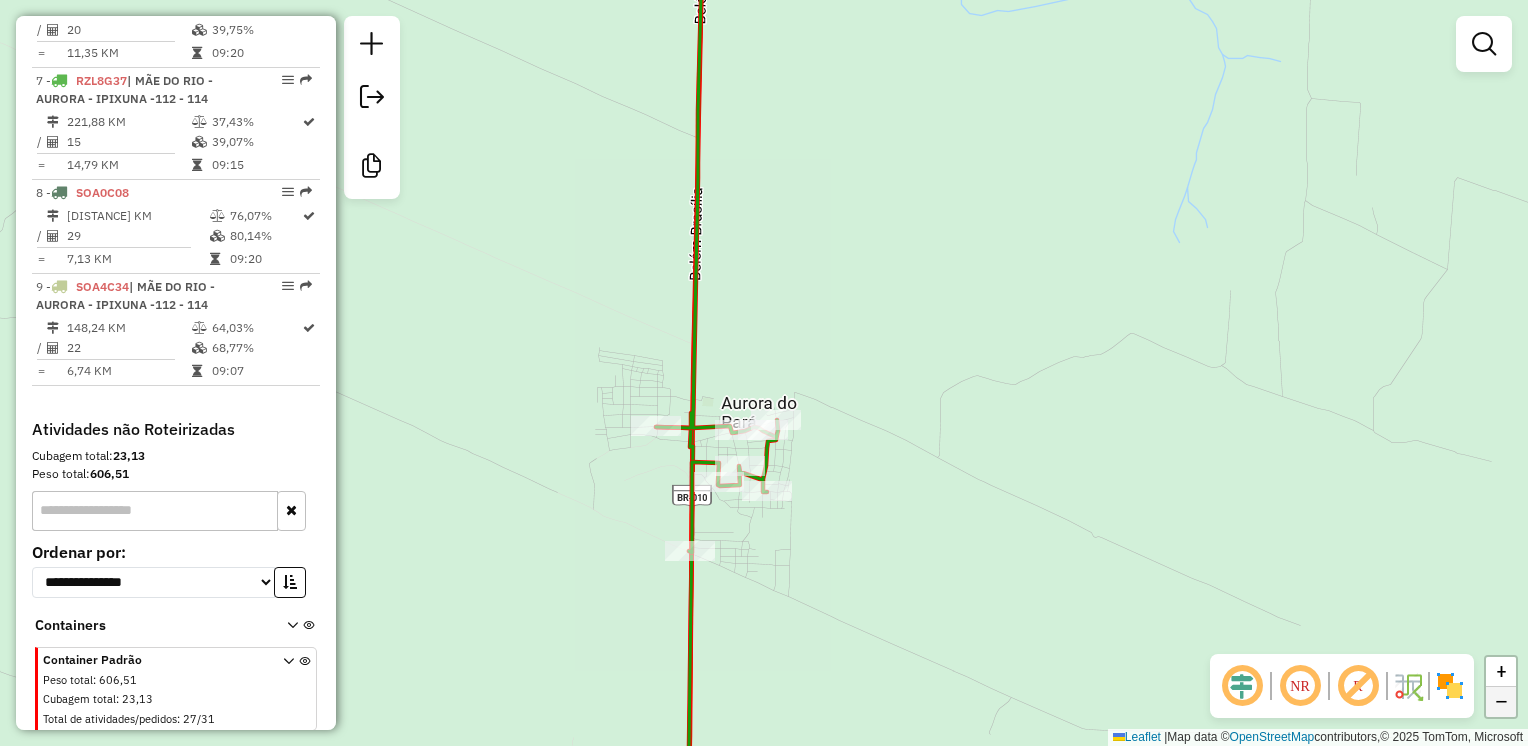 click on "−" 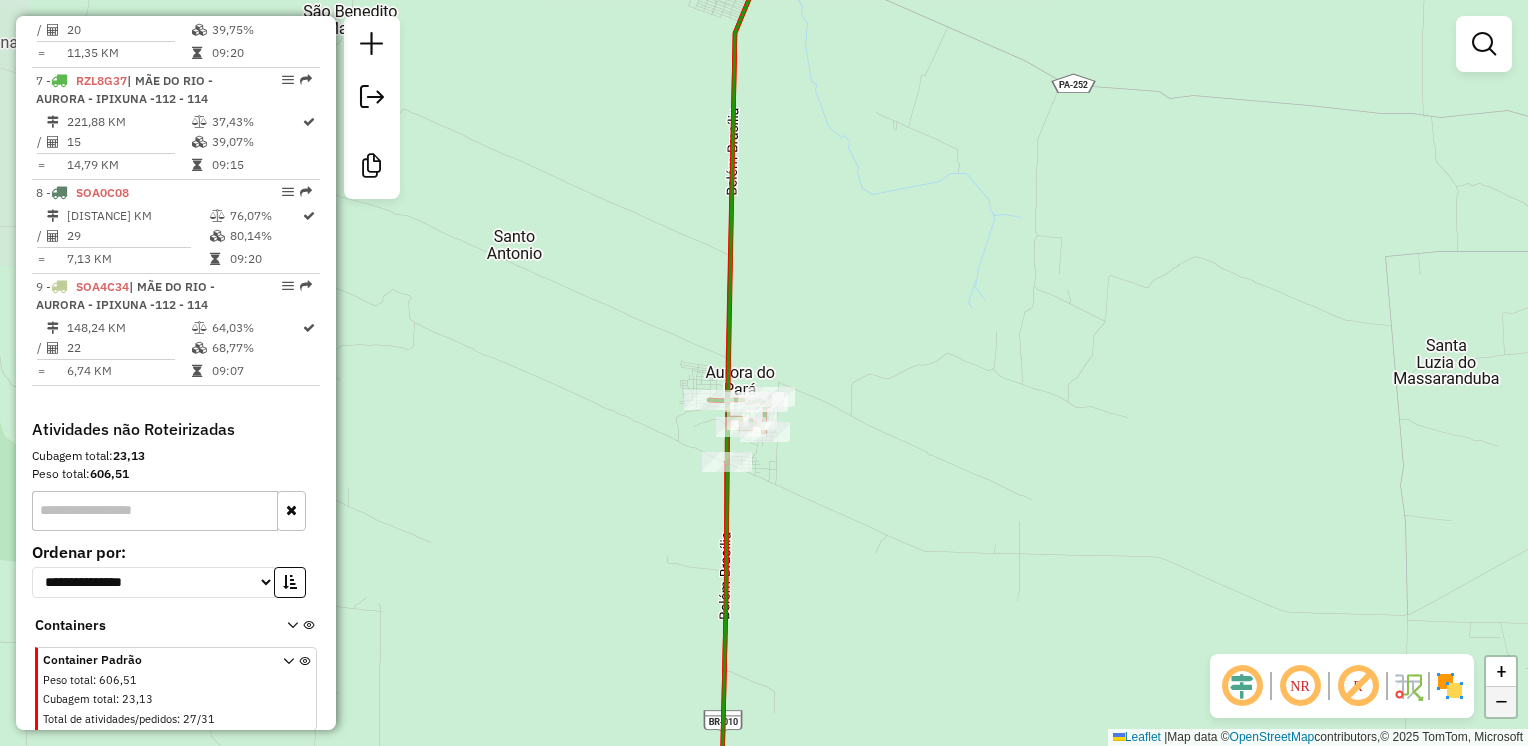 click on "−" 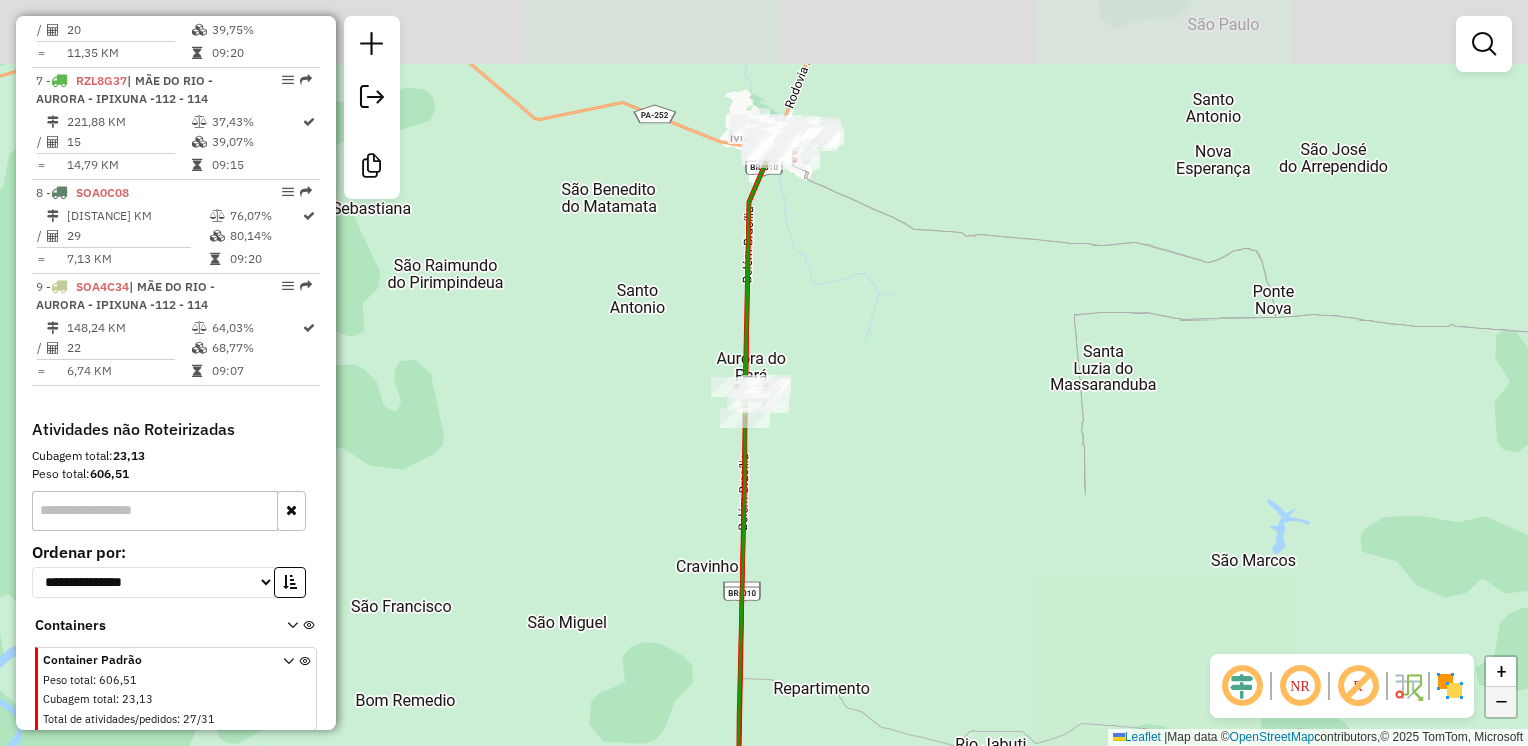 click on "−" 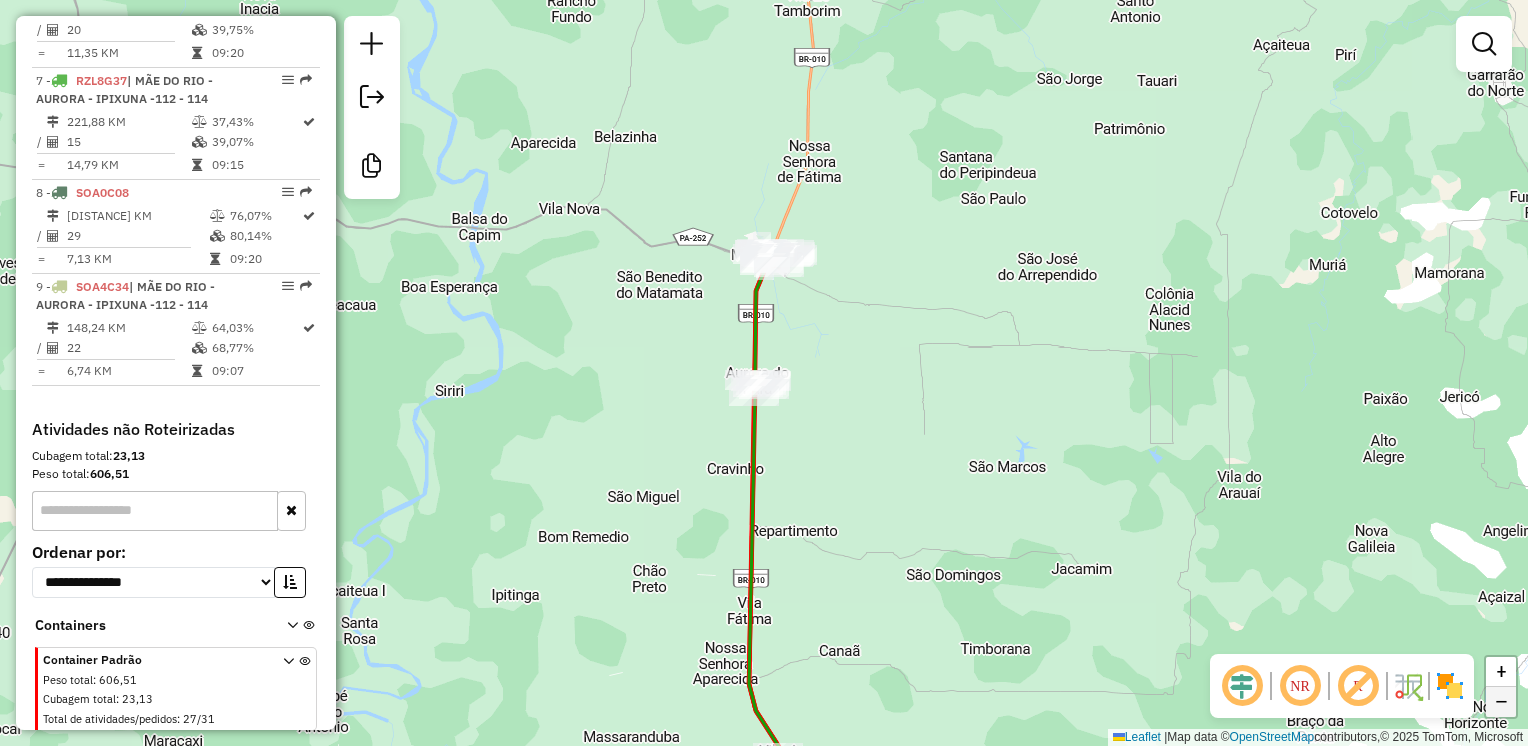 click on "−" 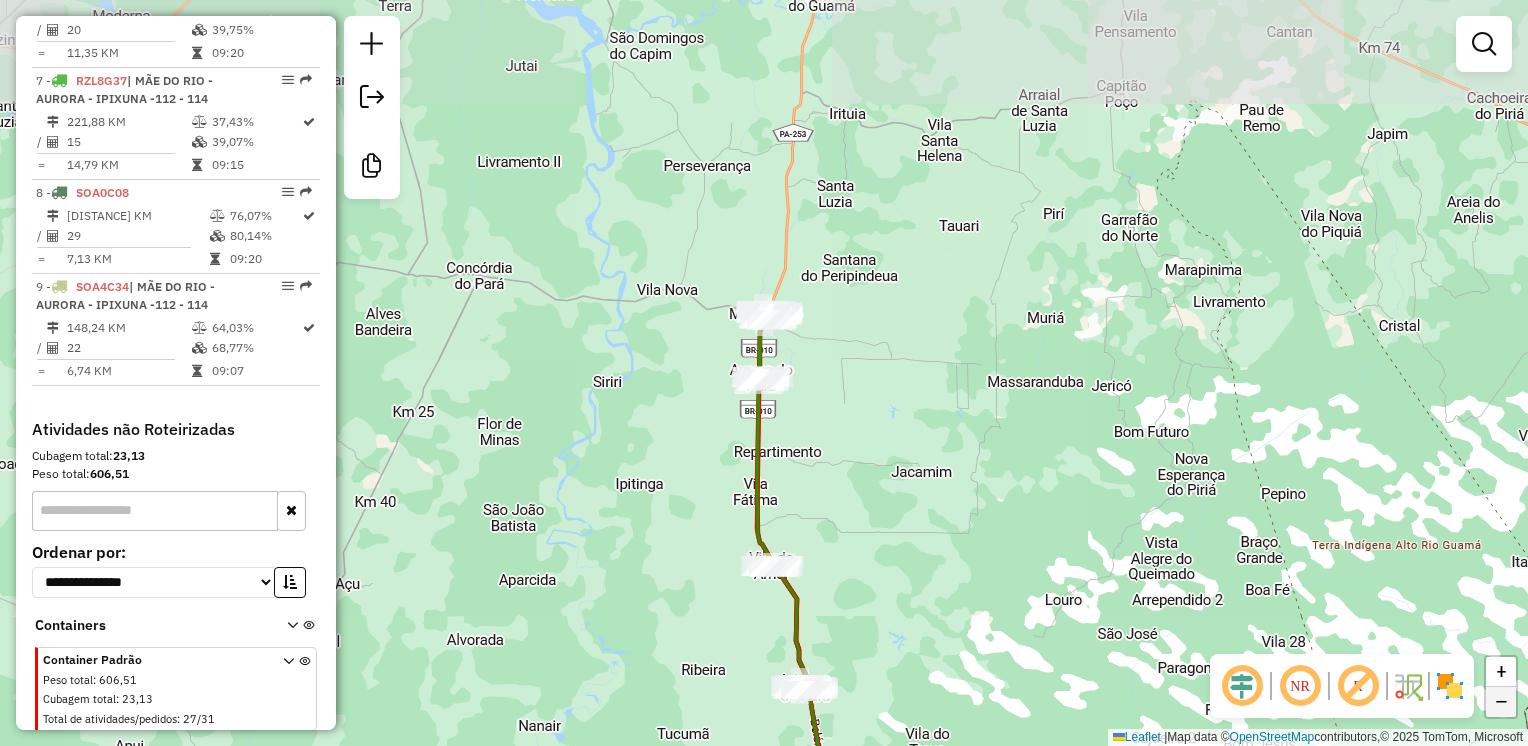 click on "−" 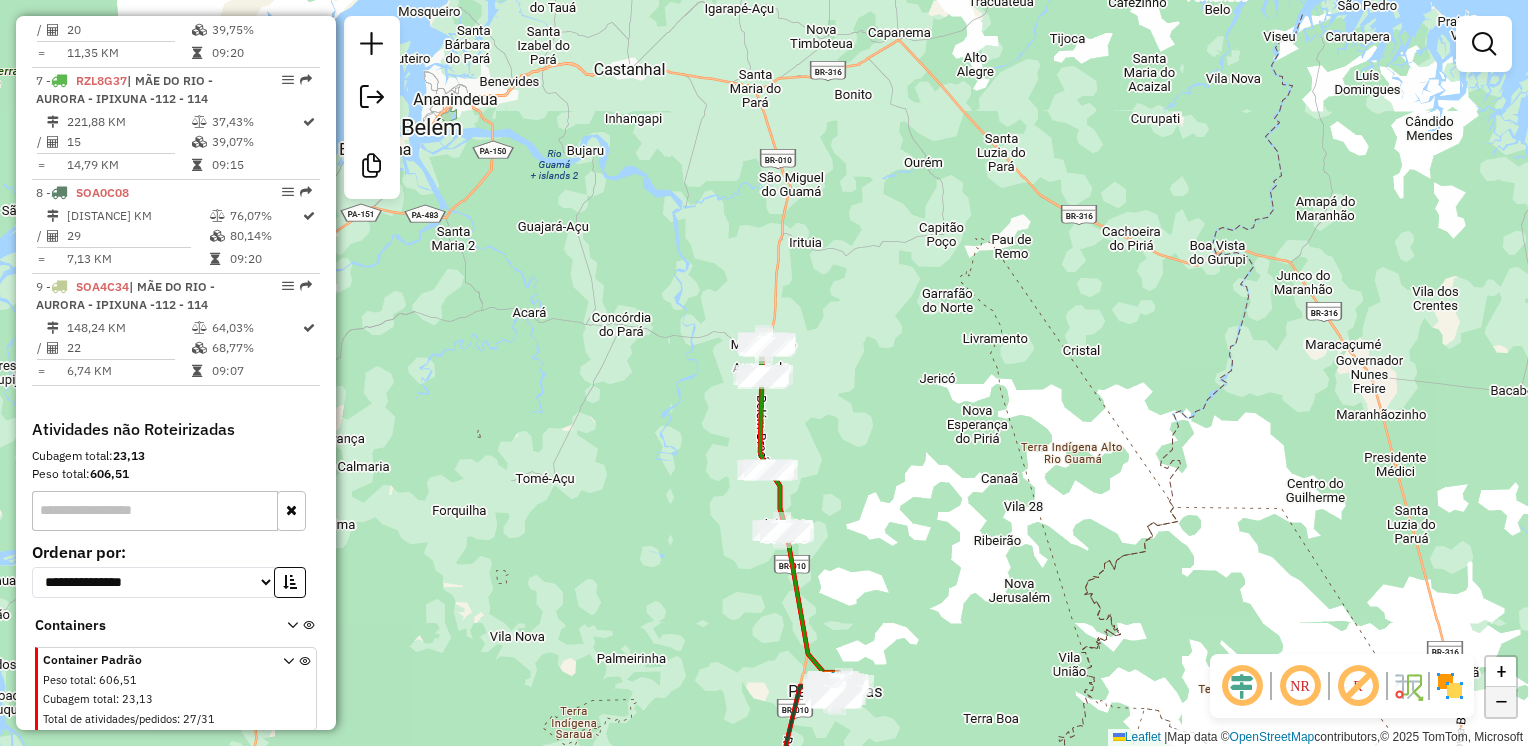 click on "−" 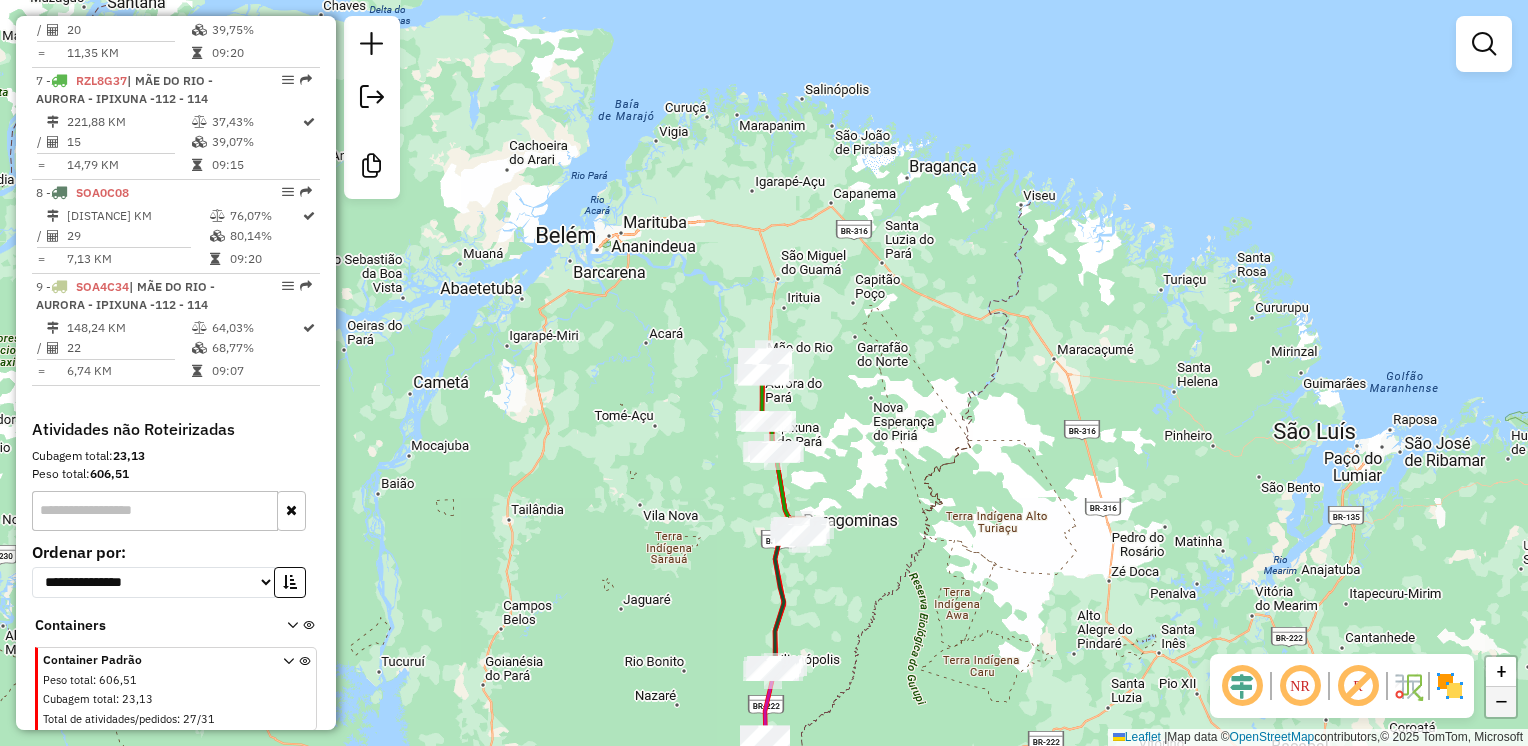 click on "−" 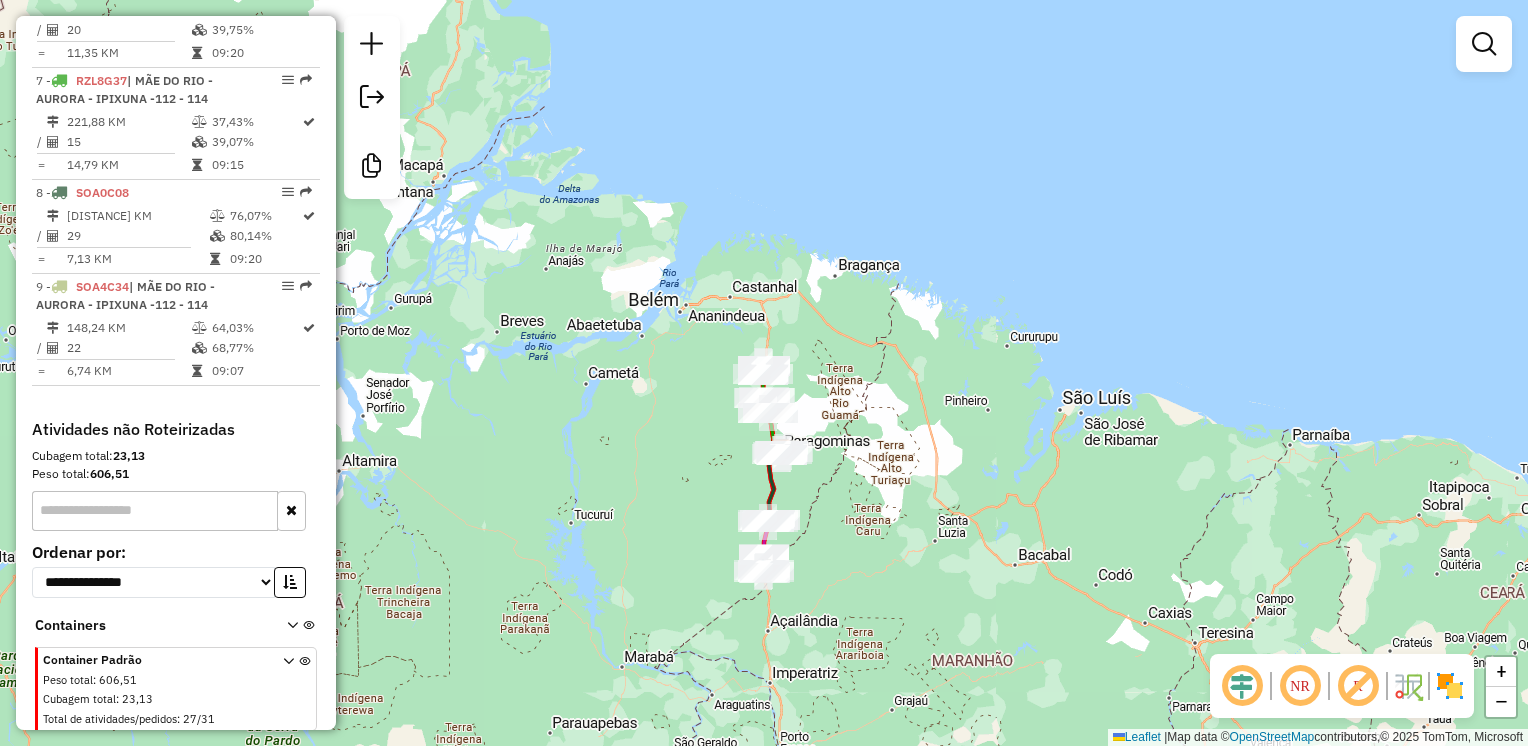 click on "Janela de atendimento Grade de atendimento Capacidade Transportadoras Veículos Cliente Pedidos  Rotas Selecione os dias de semana para filtrar as janelas de atendimento  Seg   Ter   Qua   Qui   Sex   Sáb   Dom  Informe o período da janela de atendimento: De: Até:  Filtrar exatamente a janela do cliente  Considerar janela de atendimento padrão  Selecione os dias de semana para filtrar as grades de atendimento  Seg   Ter   Qua   Qui   Sex   Sáb   Dom   Considerar clientes sem dia de atendimento cadastrado  Clientes fora do dia de atendimento selecionado Filtrar as atividades entre os valores definidos abaixo:  Peso mínimo:   Peso máximo:   Cubagem mínima:   Cubagem máxima:   De:   Até:  Filtrar as atividades entre o tempo de atendimento definido abaixo:  De:   Até:   Considerar capacidade total dos clientes não roteirizados Transportadora: Selecione um ou mais itens Tipo de veículo: Selecione um ou mais itens Veículo: Selecione um ou mais itens Motorista: Selecione um ou mais itens Nome: Rótulo:" 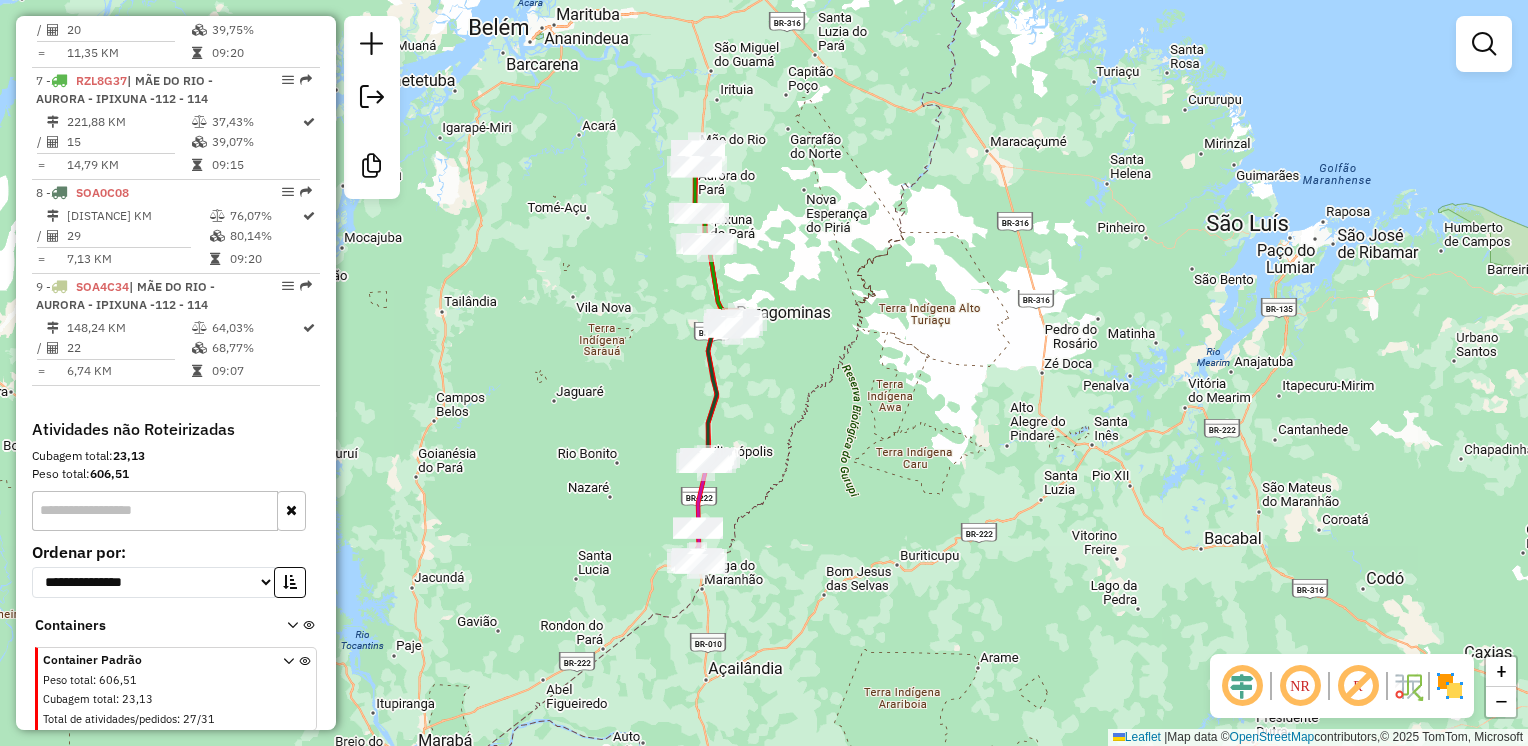 click on "Janela de atendimento Grade de atendimento Capacidade Transportadoras Veículos Cliente Pedidos  Rotas Selecione os dias de semana para filtrar as janelas de atendimento  Seg   Ter   Qua   Qui   Sex   Sáb   Dom  Informe o período da janela de atendimento: De: Até:  Filtrar exatamente a janela do cliente  Considerar janela de atendimento padrão  Selecione os dias de semana para filtrar as grades de atendimento  Seg   Ter   Qua   Qui   Sex   Sáb   Dom   Considerar clientes sem dia de atendimento cadastrado  Clientes fora do dia de atendimento selecionado Filtrar as atividades entre os valores definidos abaixo:  Peso mínimo:   Peso máximo:   Cubagem mínima:   Cubagem máxima:   De:   Até:  Filtrar as atividades entre o tempo de atendimento definido abaixo:  De:   Até:   Considerar capacidade total dos clientes não roteirizados Transportadora: Selecione um ou mais itens Tipo de veículo: Selecione um ou mais itens Veículo: Selecione um ou mais itens Motorista: Selecione um ou mais itens Nome: Rótulo:" 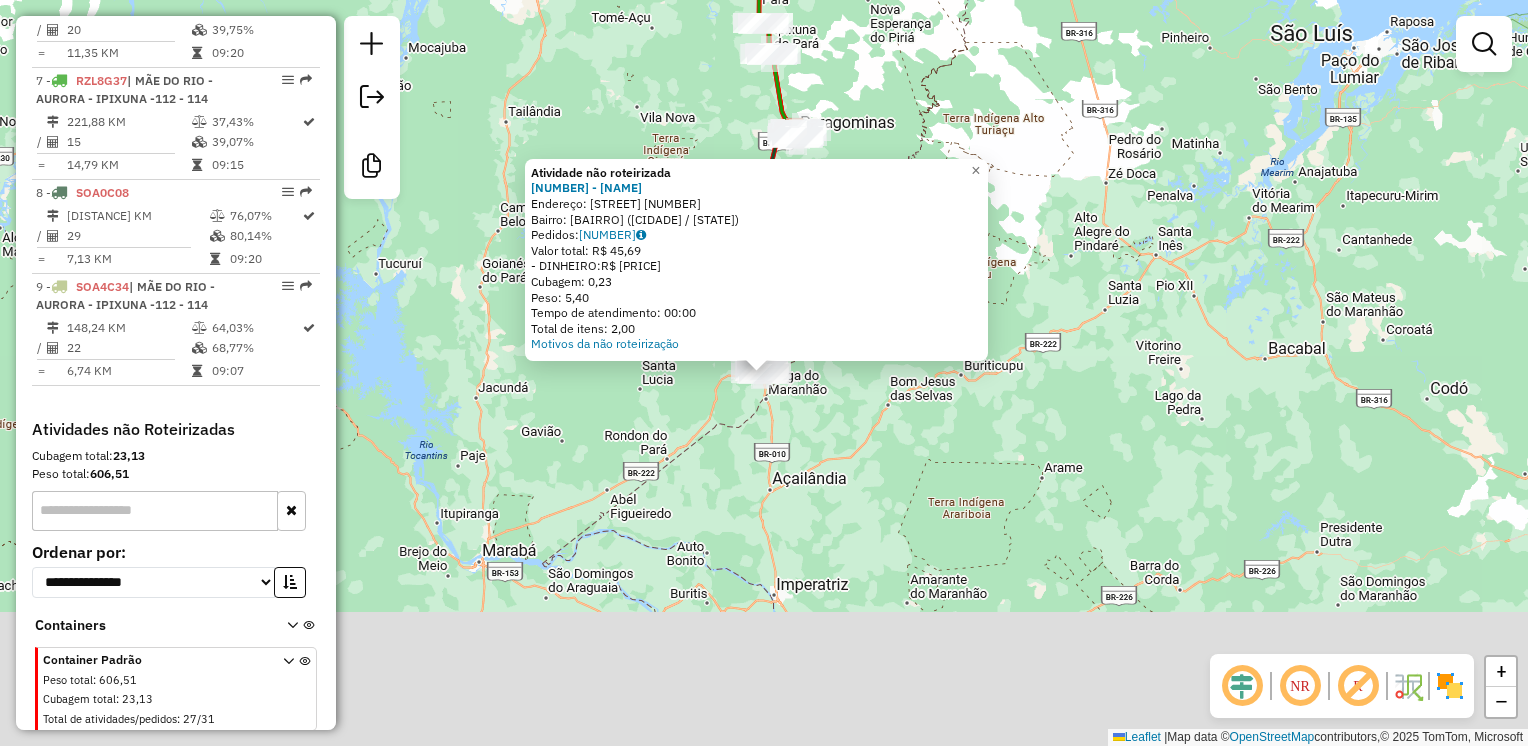 click on "Atividade não roteirizada [NUMBER] - [BUSINESS_NAME]  Endereço:  [STREET] [STREET_NAME]   Bairro: [BAIRRO] ([CITY] / [STATE])   Pedidos:  [ORDER_ID]   Valor total: R$ [PRICE]   - DINHEIRO:  R$ [PRICE]   Cubagem: [CUBAGE]   Peso: [WEIGHT]   Tempo de atendimento: [TIME]   Total de itens: [ITEMS]  Motivos da não roteirização × Janela de atendimento Grade de atendimento Capacidade Transportadoras Veículos Cliente Pedidos  Rotas Selecione os dias de semana para filtrar as janelas de atendimento  Seg   Ter   Qua   Qui   Sex   Sáb   Dom  Informe o período da janela de atendimento: De: [TIME] Até: [TIME]  Filtrar exatamente a janela do cliente  Considerar janela de atendimento padrão  Selecione os dias de semana para filtrar as grades de atendimento  Seg   Ter   Qua   Qui   Sex   Sáb   Dom   Considerar clientes sem dia de atendimento cadastrado  Clientes fora do dia de atendimento selecionado Filtrar as atividades entre os valores definidos abaixo:  Peso mínimo: [WEIGHT]   Peso máximo: [WEIGHT]   Cubagem mínima: [CUBAGE]   Cubagem máxima: [CUBAGE]   De: [TIME]   Até: [TIME]  De: [TIME]   Até:" 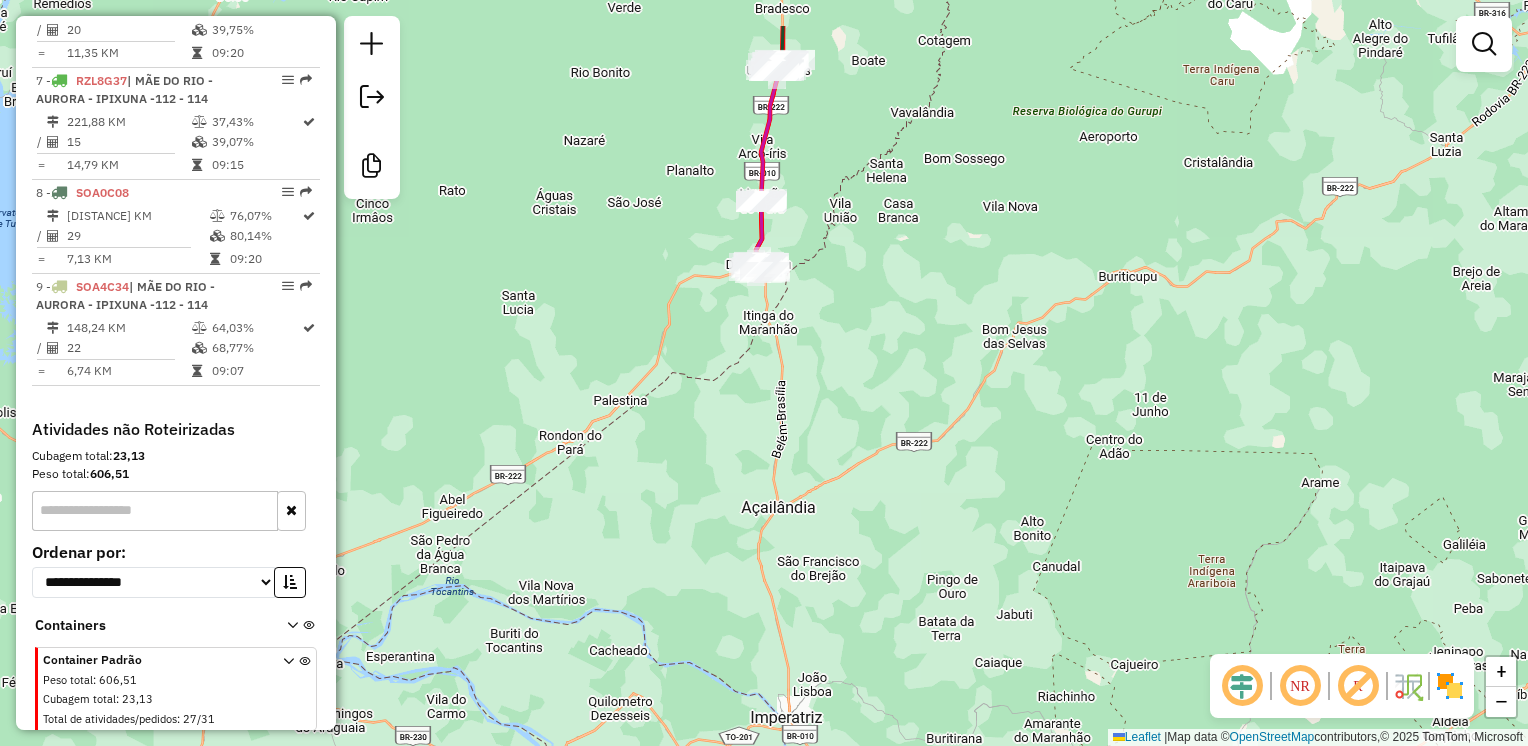 drag, startPoint x: 778, startPoint y: 545, endPoint x: 722, endPoint y: 694, distance: 159.17601 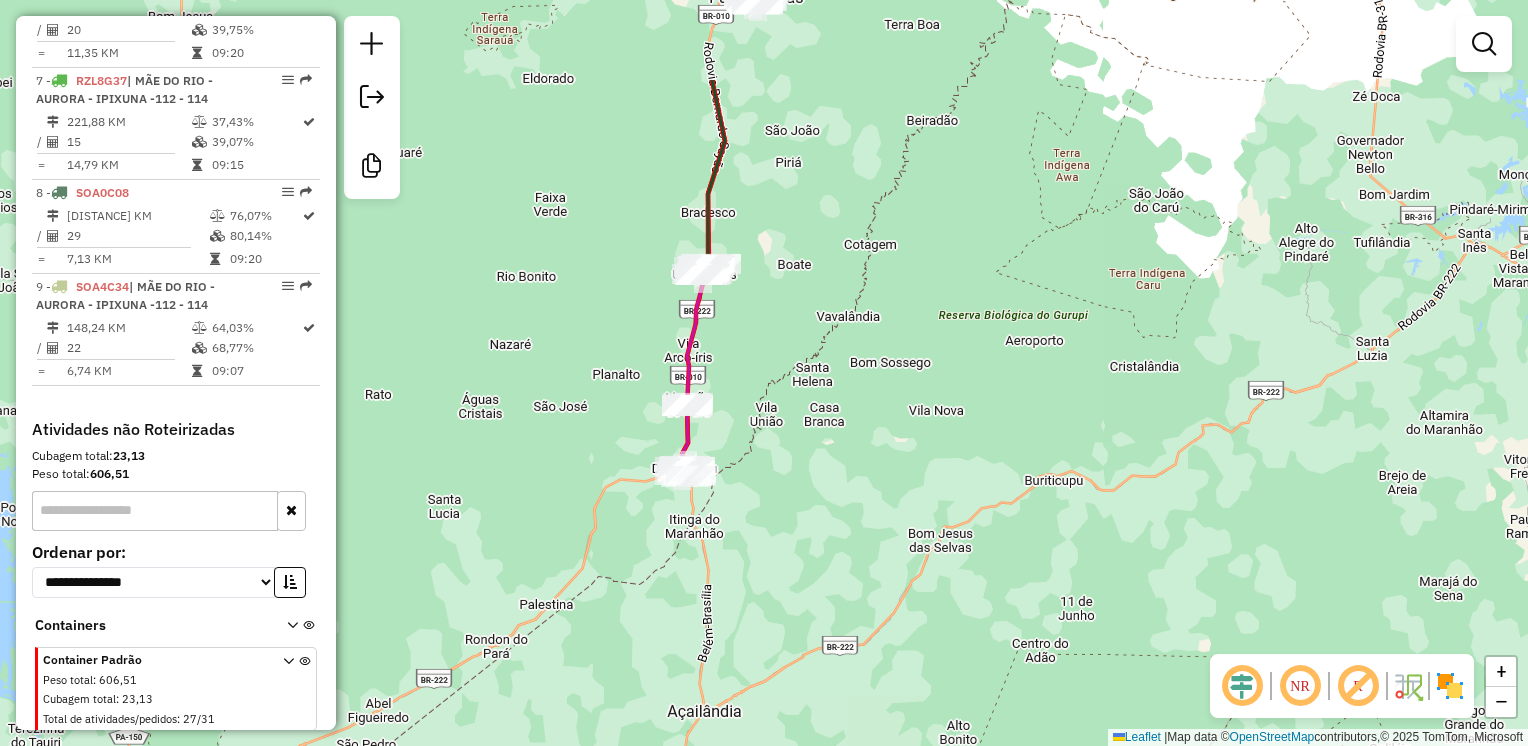 drag, startPoint x: 751, startPoint y: 581, endPoint x: 691, endPoint y: 737, distance: 167.14066 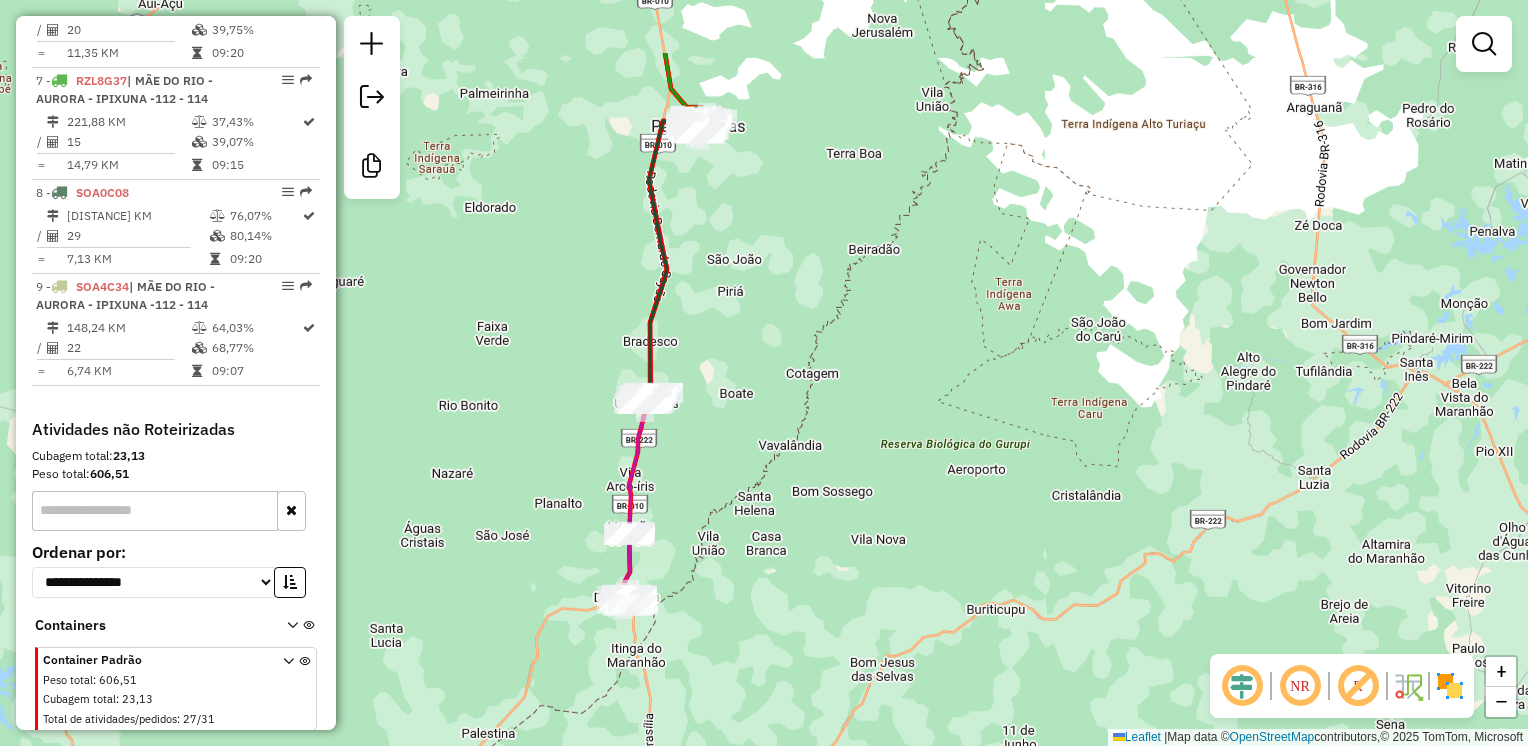 drag, startPoint x: 701, startPoint y: 602, endPoint x: 644, endPoint y: 729, distance: 139.20488 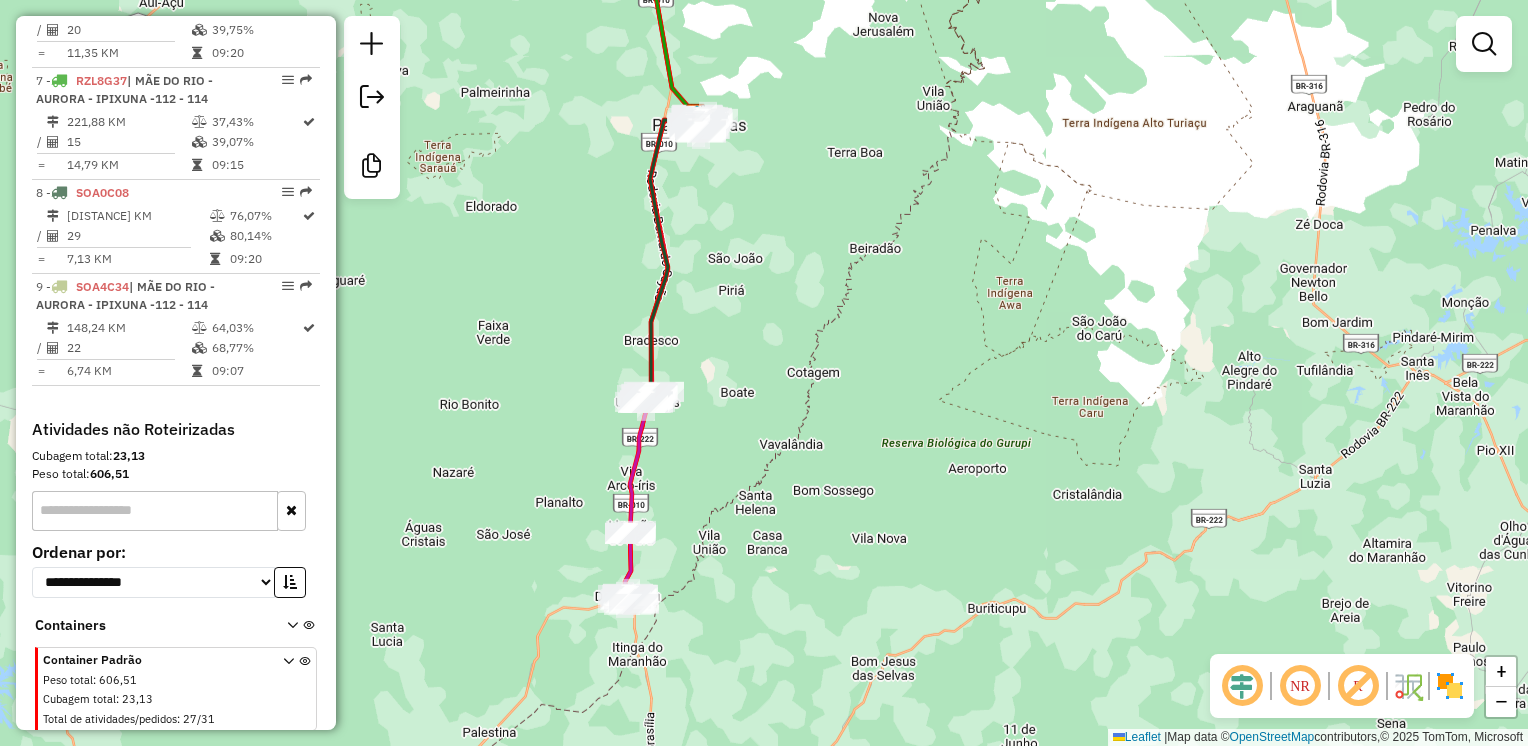 click on "Janela de atendimento Grade de atendimento Capacidade Transportadoras Veículos Cliente Pedidos  Rotas Selecione os dias de semana para filtrar as janelas de atendimento  Seg   Ter   Qua   Qui   Sex   Sáb   Dom  Informe o período da janela de atendimento: De: Até:  Filtrar exatamente a janela do cliente  Considerar janela de atendimento padrão  Selecione os dias de semana para filtrar as grades de atendimento  Seg   Ter   Qua   Qui   Sex   Sáb   Dom   Considerar clientes sem dia de atendimento cadastrado  Clientes fora do dia de atendimento selecionado Filtrar as atividades entre os valores definidos abaixo:  Peso mínimo:   Peso máximo:   Cubagem mínima:   Cubagem máxima:   De:   Até:  Filtrar as atividades entre o tempo de atendimento definido abaixo:  De:   Até:   Considerar capacidade total dos clientes não roteirizados Transportadora: Selecione um ou mais itens Tipo de veículo: Selecione um ou mais itens Veículo: Selecione um ou mais itens Motorista: Selecione um ou mais itens Nome: Rótulo:" 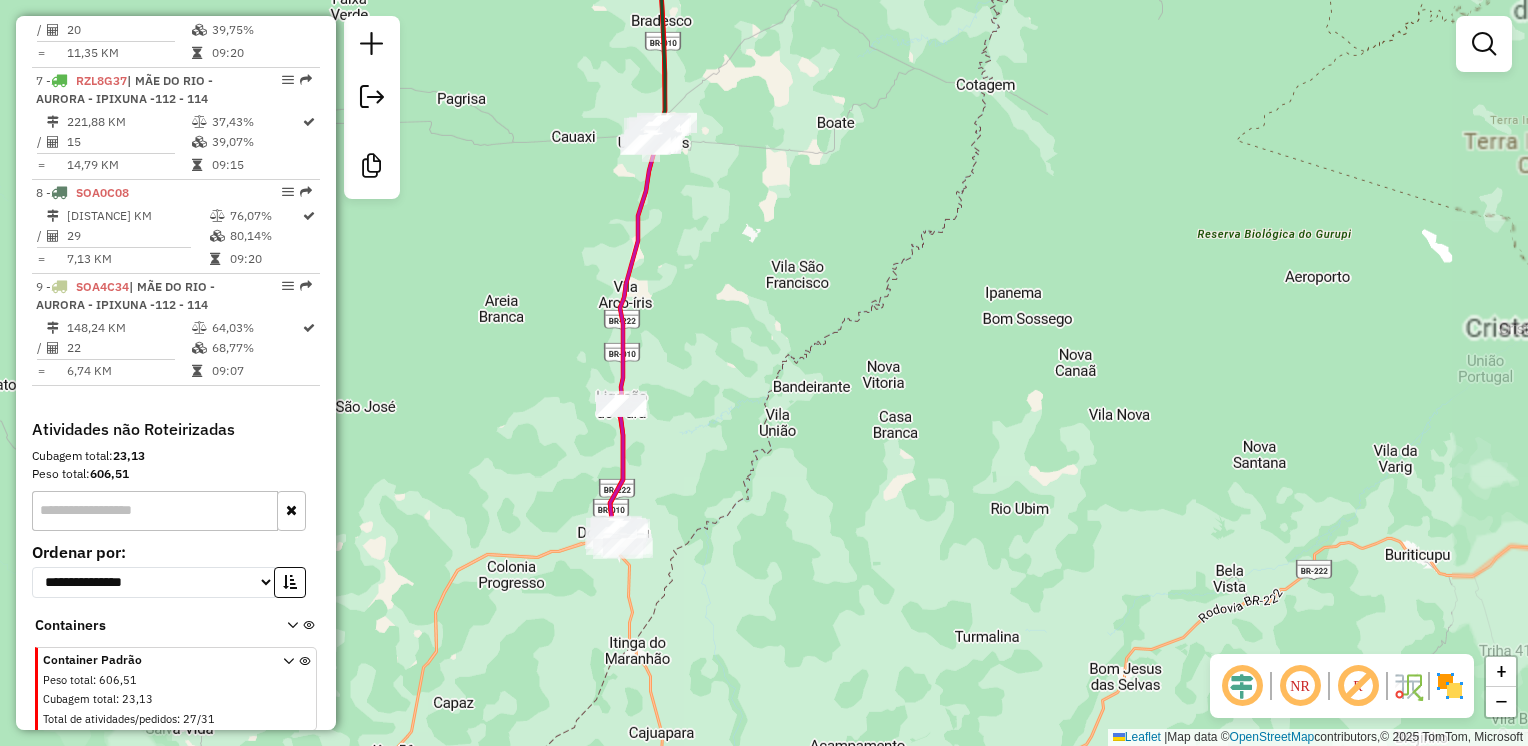 click on "Janela de atendimento Grade de atendimento Capacidade Transportadoras Veículos Cliente Pedidos  Rotas Selecione os dias de semana para filtrar as janelas de atendimento  Seg   Ter   Qua   Qui   Sex   Sáb   Dom  Informe o período da janela de atendimento: De: Até:  Filtrar exatamente a janela do cliente  Considerar janela de atendimento padrão  Selecione os dias de semana para filtrar as grades de atendimento  Seg   Ter   Qua   Qui   Sex   Sáb   Dom   Considerar clientes sem dia de atendimento cadastrado  Clientes fora do dia de atendimento selecionado Filtrar as atividades entre os valores definidos abaixo:  Peso mínimo:   Peso máximo:   Cubagem mínima:   Cubagem máxima:   De:   Até:  Filtrar as atividades entre o tempo de atendimento definido abaixo:  De:   Até:   Considerar capacidade total dos clientes não roteirizados Transportadora: Selecione um ou mais itens Tipo de veículo: Selecione um ou mais itens Veículo: Selecione um ou mais itens Motorista: Selecione um ou mais itens Nome: Rótulo:" 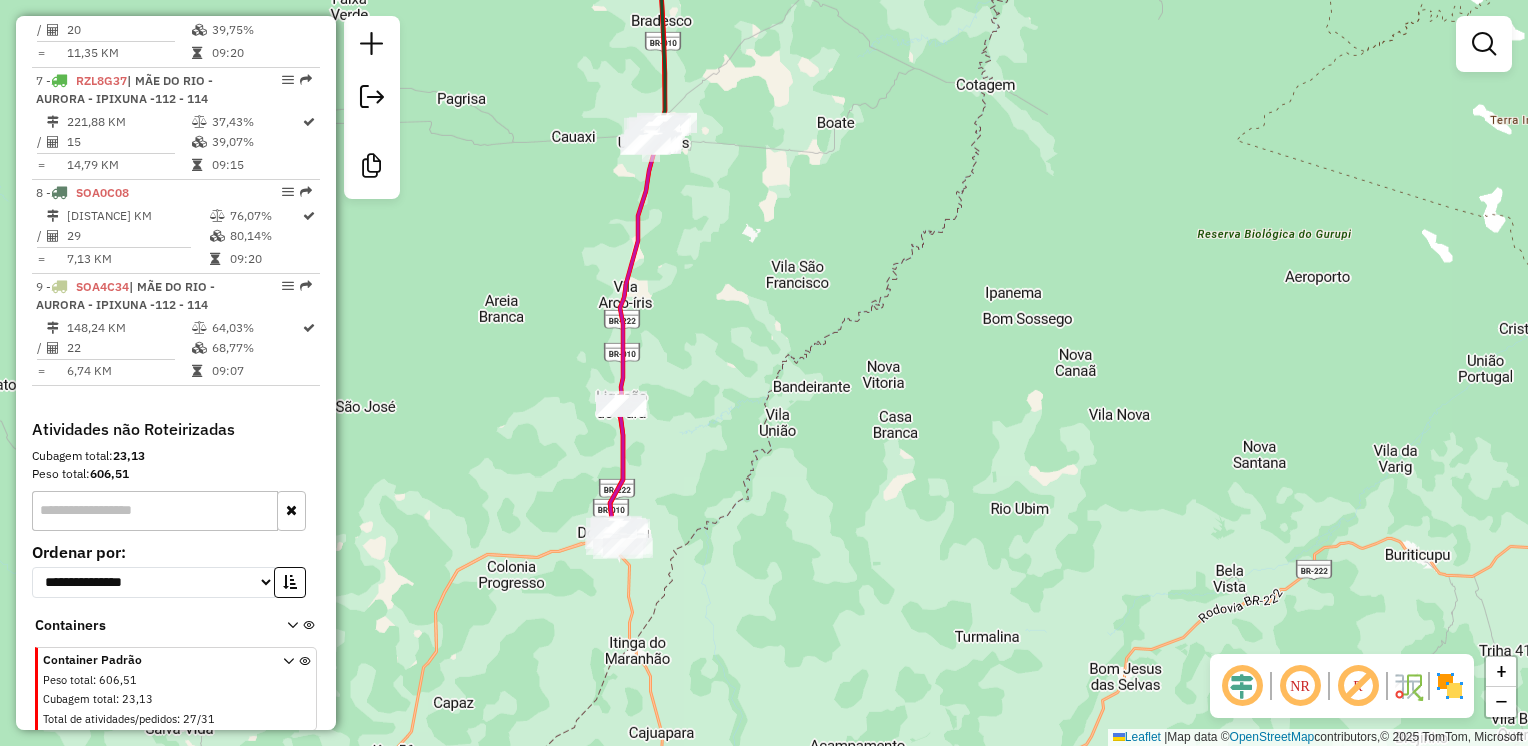 click on "Janela de atendimento Grade de atendimento Capacidade Transportadoras Veículos Cliente Pedidos  Rotas Selecione os dias de semana para filtrar as janelas de atendimento  Seg   Ter   Qua   Qui   Sex   Sáb   Dom  Informe o período da janela de atendimento: De: Até:  Filtrar exatamente a janela do cliente  Considerar janela de atendimento padrão  Selecione os dias de semana para filtrar as grades de atendimento  Seg   Ter   Qua   Qui   Sex   Sáb   Dom   Considerar clientes sem dia de atendimento cadastrado  Clientes fora do dia de atendimento selecionado Filtrar as atividades entre os valores definidos abaixo:  Peso mínimo:   Peso máximo:   Cubagem mínima:   Cubagem máxima:   De:   Até:  Filtrar as atividades entre o tempo de atendimento definido abaixo:  De:   Até:   Considerar capacidade total dos clientes não roteirizados Transportadora: Selecione um ou mais itens Tipo de veículo: Selecione um ou mais itens Veículo: Selecione um ou mais itens Motorista: Selecione um ou mais itens Nome: Rótulo:" 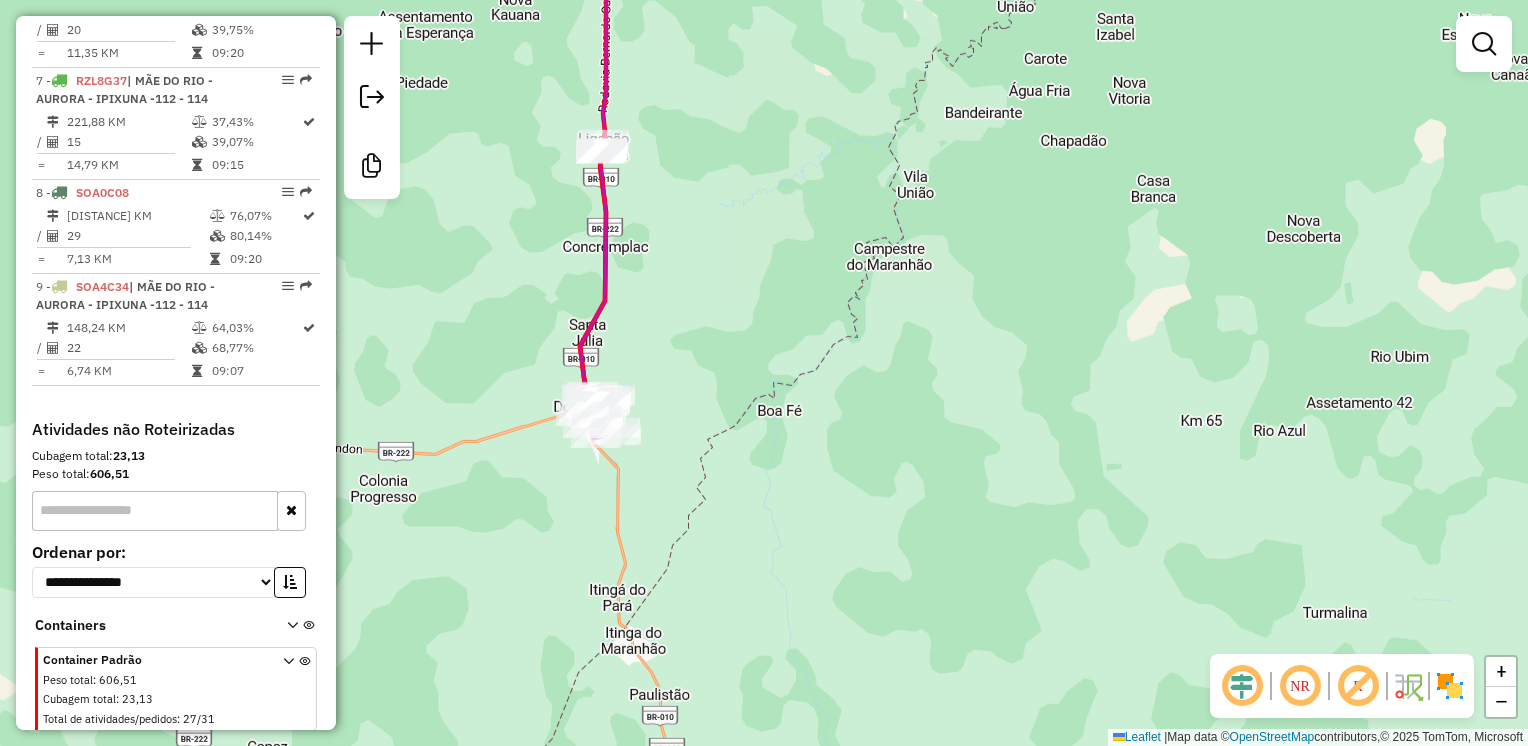 click on "Janela de atendimento Grade de atendimento Capacidade Transportadoras Veículos Cliente Pedidos  Rotas Selecione os dias de semana para filtrar as janelas de atendimento  Seg   Ter   Qua   Qui   Sex   Sáb   Dom  Informe o período da janela de atendimento: De: Até:  Filtrar exatamente a janela do cliente  Considerar janela de atendimento padrão  Selecione os dias de semana para filtrar as grades de atendimento  Seg   Ter   Qua   Qui   Sex   Sáb   Dom   Considerar clientes sem dia de atendimento cadastrado  Clientes fora do dia de atendimento selecionado Filtrar as atividades entre os valores definidos abaixo:  Peso mínimo:   Peso máximo:   Cubagem mínima:   Cubagem máxima:   De:   Até:  Filtrar as atividades entre o tempo de atendimento definido abaixo:  De:   Até:   Considerar capacidade total dos clientes não roteirizados Transportadora: Selecione um ou mais itens Tipo de veículo: Selecione um ou mais itens Veículo: Selecione um ou mais itens Motorista: Selecione um ou mais itens Nome: Rótulo:" 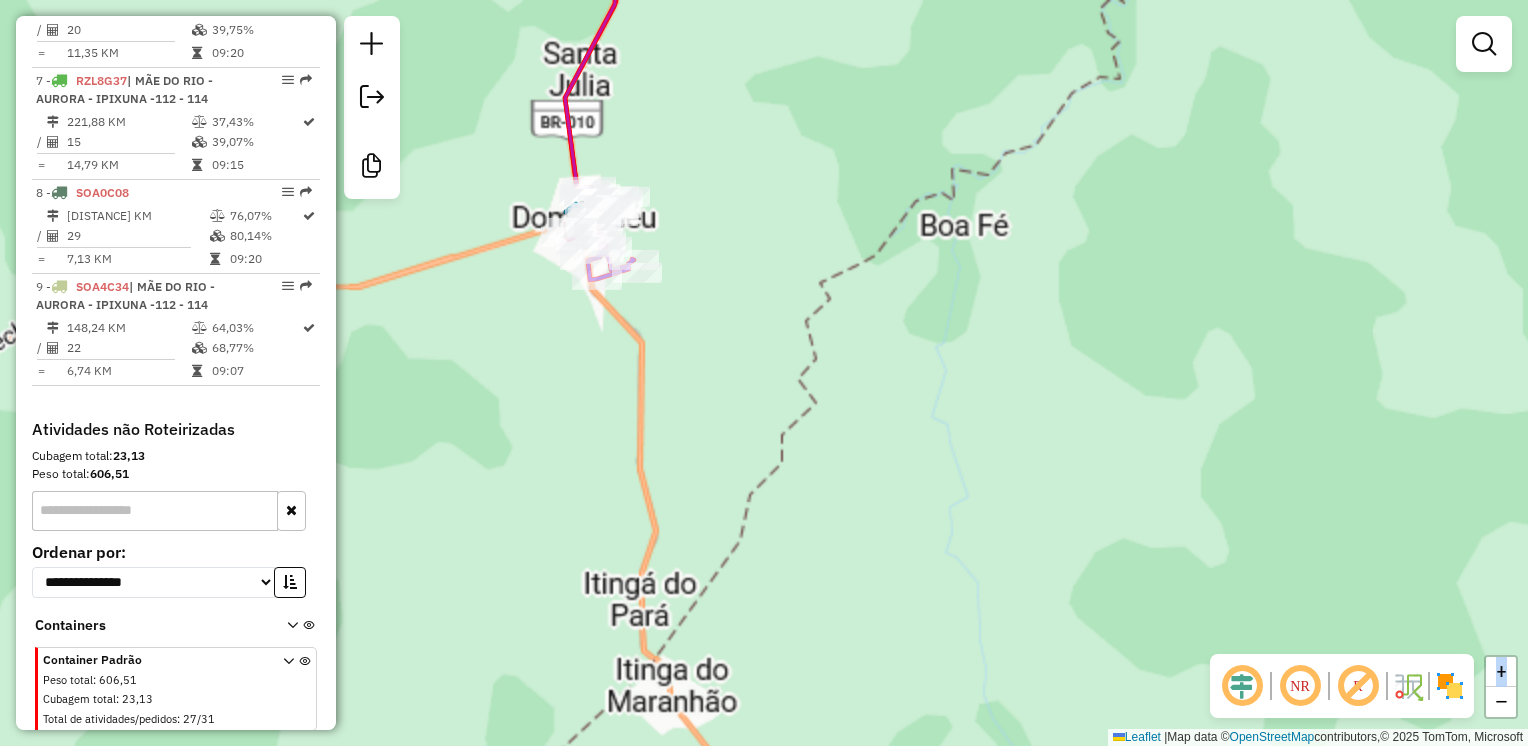 click on "Janela de atendimento Grade de atendimento Capacidade Transportadoras Veículos Cliente Pedidos  Rotas Selecione os dias de semana para filtrar as janelas de atendimento  Seg   Ter   Qua   Qui   Sex   Sáb   Dom  Informe o período da janela de atendimento: De: Até:  Filtrar exatamente a janela do cliente  Considerar janela de atendimento padrão  Selecione os dias de semana para filtrar as grades de atendimento  Seg   Ter   Qua   Qui   Sex   Sáb   Dom   Considerar clientes sem dia de atendimento cadastrado  Clientes fora do dia de atendimento selecionado Filtrar as atividades entre os valores definidos abaixo:  Peso mínimo:   Peso máximo:   Cubagem mínima:   Cubagem máxima:   De:   Até:  Filtrar as atividades entre o tempo de atendimento definido abaixo:  De:   Até:   Considerar capacidade total dos clientes não roteirizados Transportadora: Selecione um ou mais itens Tipo de veículo: Selecione um ou mais itens Veículo: Selecione um ou mais itens Motorista: Selecione um ou mais itens Nome: Rótulo:" 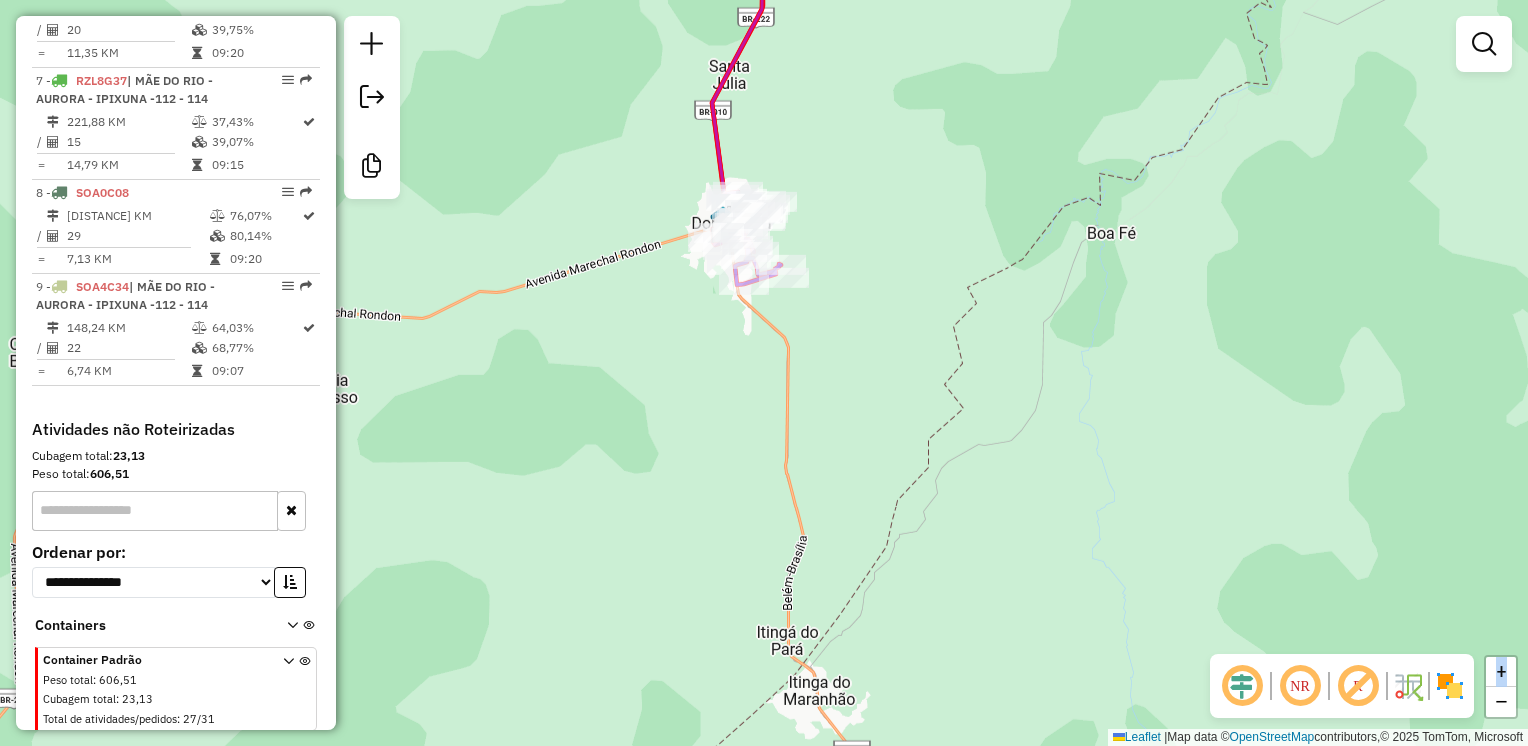 drag, startPoint x: 595, startPoint y: 596, endPoint x: 742, endPoint y: 602, distance: 147.12239 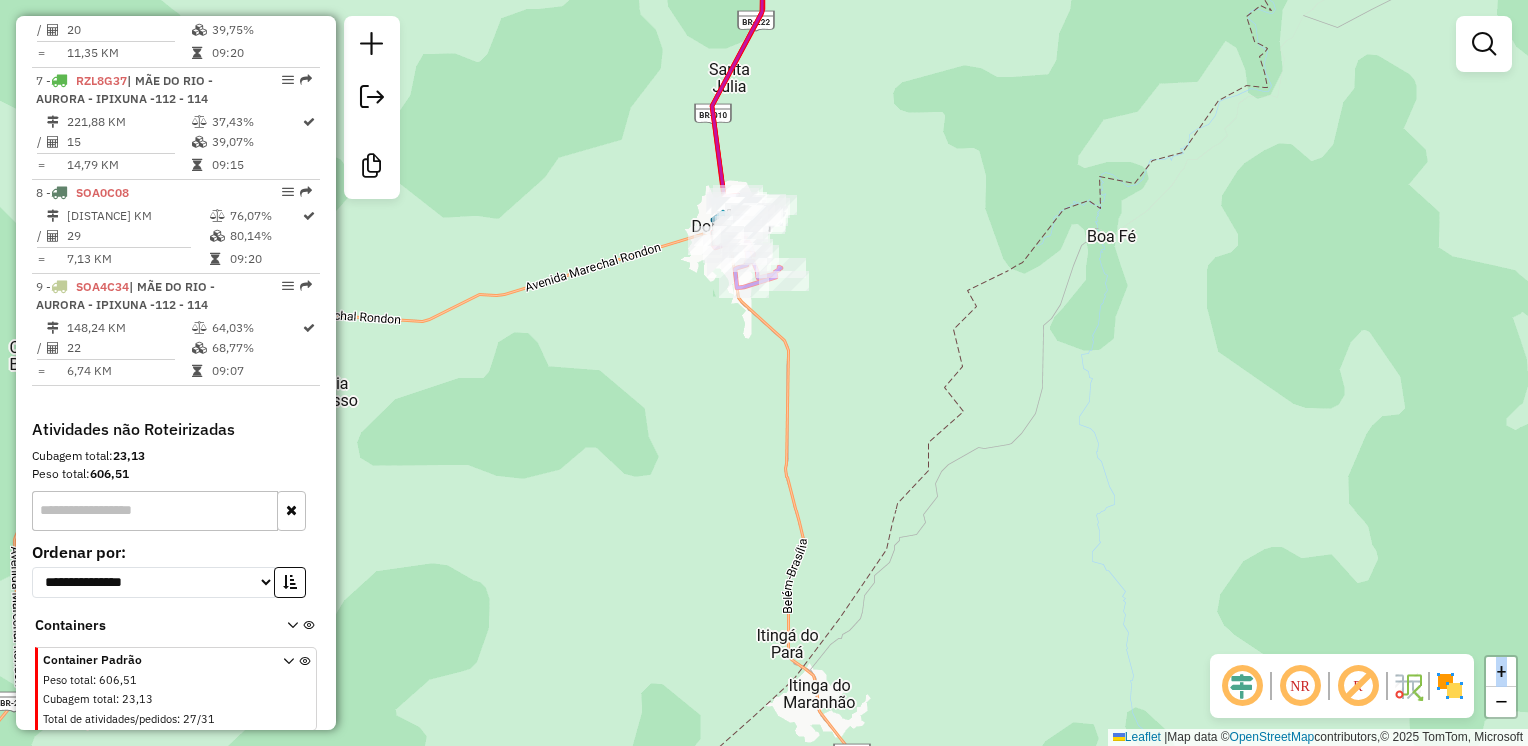 click on "Janela de atendimento Grade de atendimento Capacidade Transportadoras Veículos Cliente Pedidos  Rotas Selecione os dias de semana para filtrar as janelas de atendimento  Seg   Ter   Qua   Qui   Sex   Sáb   Dom  Informe o período da janela de atendimento: De: Até:  Filtrar exatamente a janela do cliente  Considerar janela de atendimento padrão  Selecione os dias de semana para filtrar as grades de atendimento  Seg   Ter   Qua   Qui   Sex   Sáb   Dom   Considerar clientes sem dia de atendimento cadastrado  Clientes fora do dia de atendimento selecionado Filtrar as atividades entre os valores definidos abaixo:  Peso mínimo:   Peso máximo:   Cubagem mínima:   Cubagem máxima:   De:   Até:  Filtrar as atividades entre o tempo de atendimento definido abaixo:  De:   Até:   Considerar capacidade total dos clientes não roteirizados Transportadora: Selecione um ou mais itens Tipo de veículo: Selecione um ou mais itens Veículo: Selecione um ou mais itens Motorista: Selecione um ou mais itens Nome: Rótulo:" 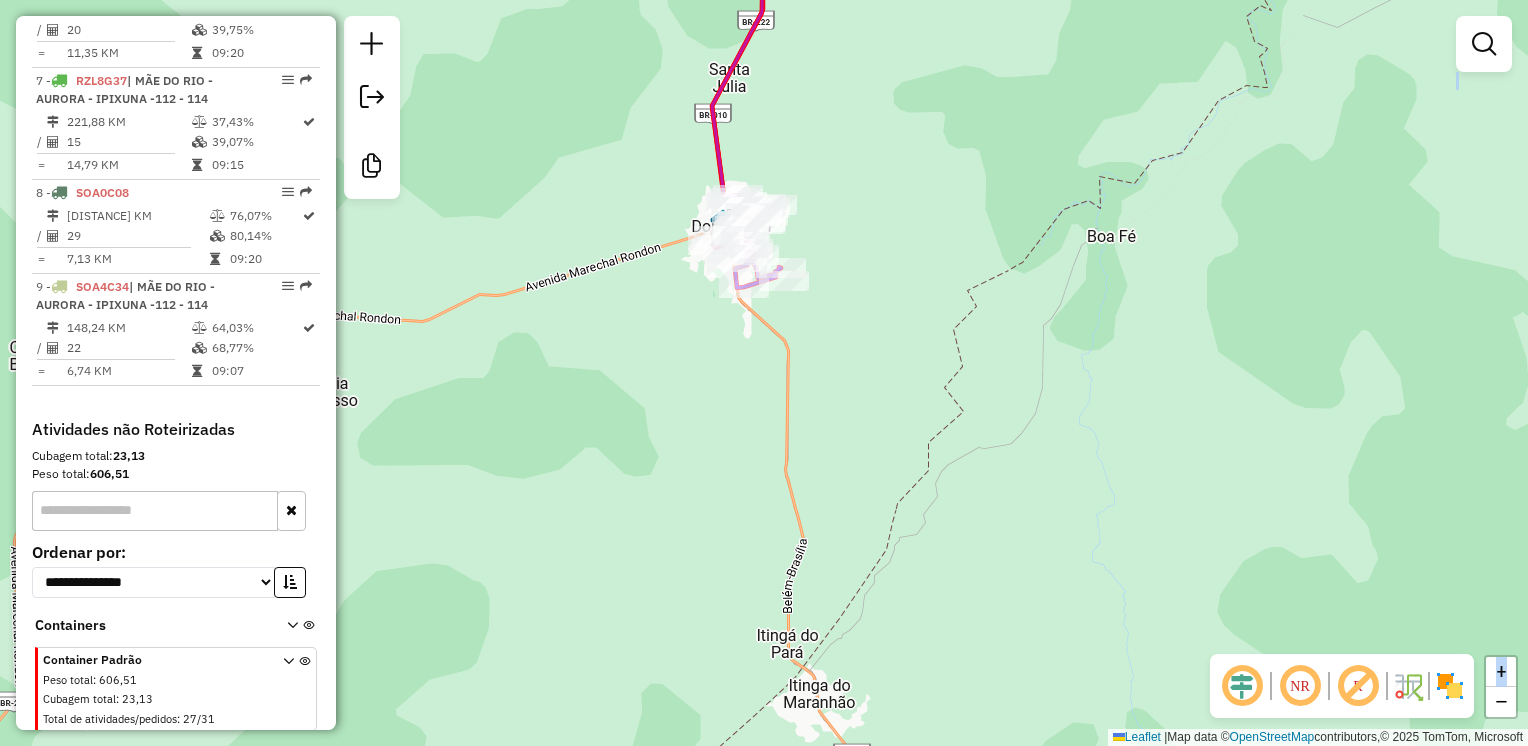click on "Janela de atendimento Grade de atendimento Capacidade Transportadoras Veículos Cliente Pedidos  Rotas Selecione os dias de semana para filtrar as janelas de atendimento  Seg   Ter   Qua   Qui   Sex   Sáb   Dom  Informe o período da janela de atendimento: De: Até:  Filtrar exatamente a janela do cliente  Considerar janela de atendimento padrão  Selecione os dias de semana para filtrar as grades de atendimento  Seg   Ter   Qua   Qui   Sex   Sáb   Dom   Considerar clientes sem dia de atendimento cadastrado  Clientes fora do dia de atendimento selecionado Filtrar as atividades entre os valores definidos abaixo:  Peso mínimo:   Peso máximo:   Cubagem mínima:   Cubagem máxima:   De:   Até:  Filtrar as atividades entre o tempo de atendimento definido abaixo:  De:   Até:   Considerar capacidade total dos clientes não roteirizados Transportadora: Selecione um ou mais itens Tipo de veículo: Selecione um ou mais itens Veículo: Selecione um ou mais itens Motorista: Selecione um ou mais itens Nome: Rótulo:" 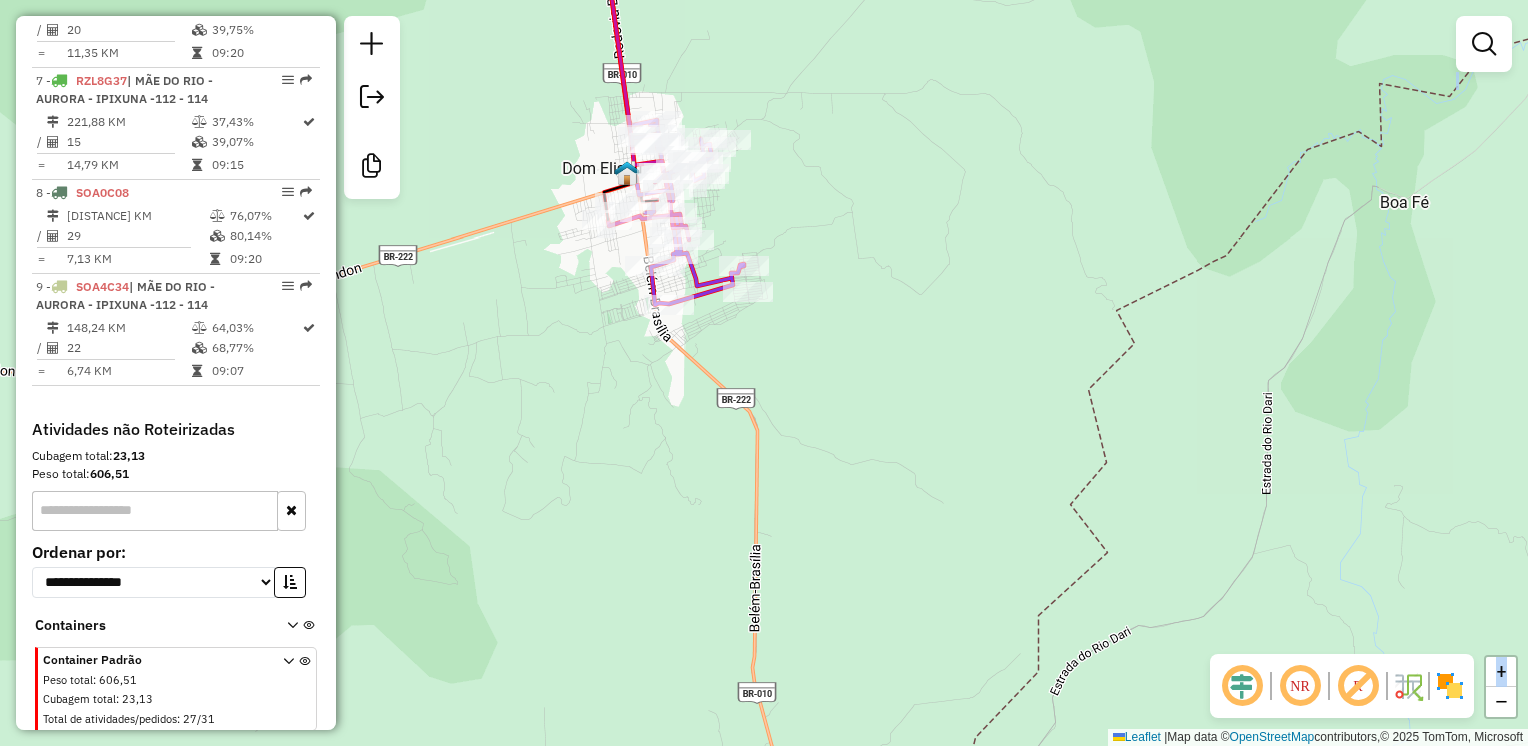 drag, startPoint x: 819, startPoint y: 270, endPoint x: 766, endPoint y: 218, distance: 74.24958 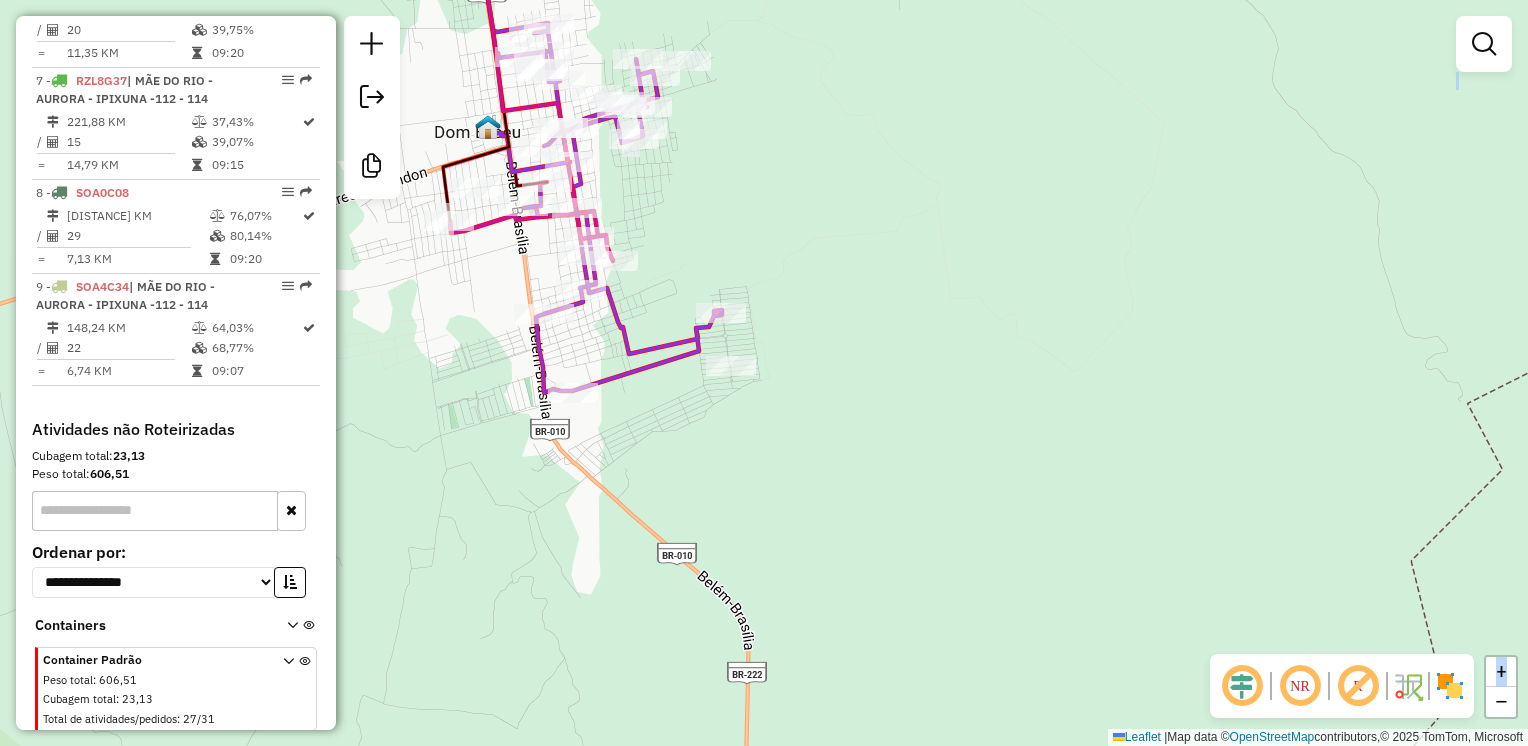 drag, startPoint x: 766, startPoint y: 218, endPoint x: 636, endPoint y: 214, distance: 130.06152 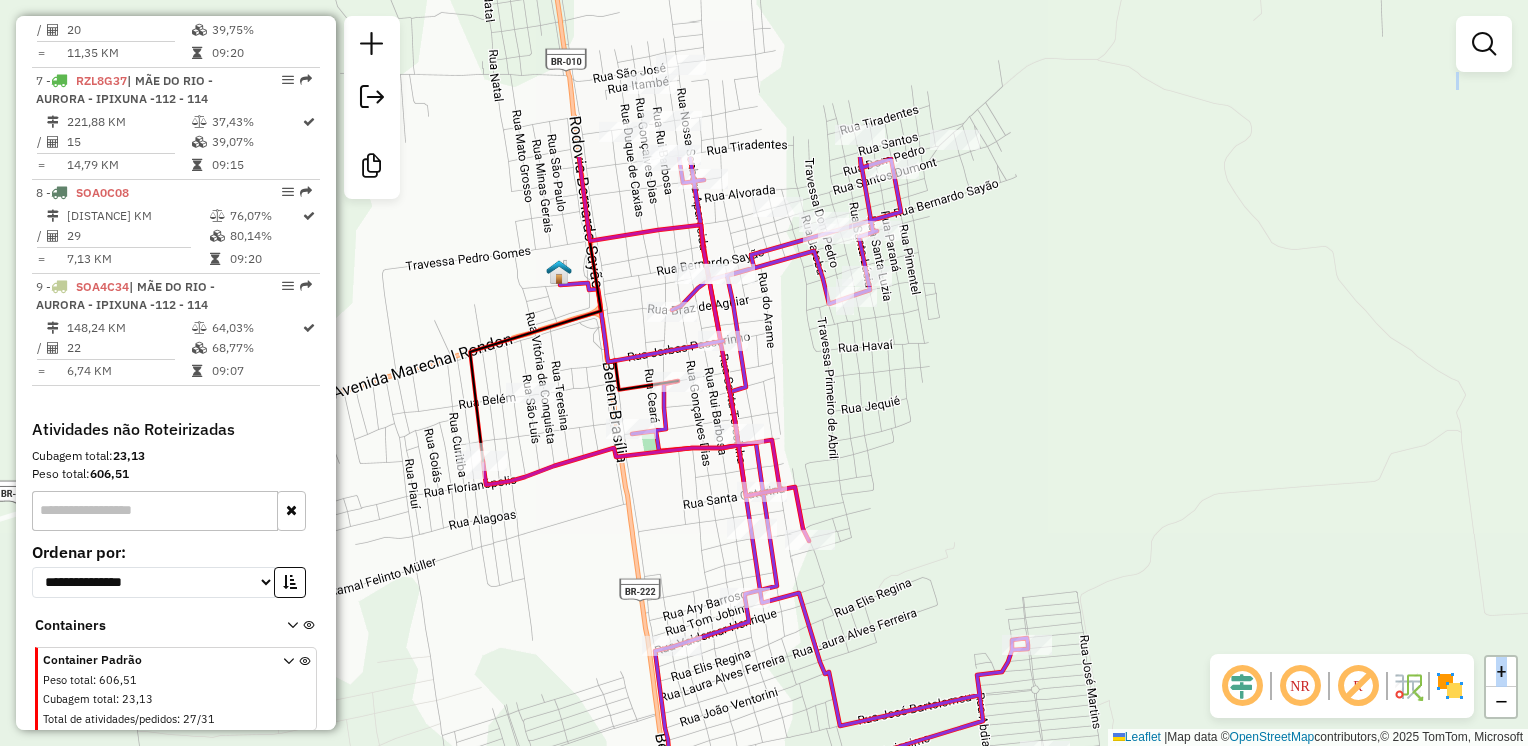drag, startPoint x: 636, startPoint y: 214, endPoint x: 912, endPoint y: 588, distance: 464.81393 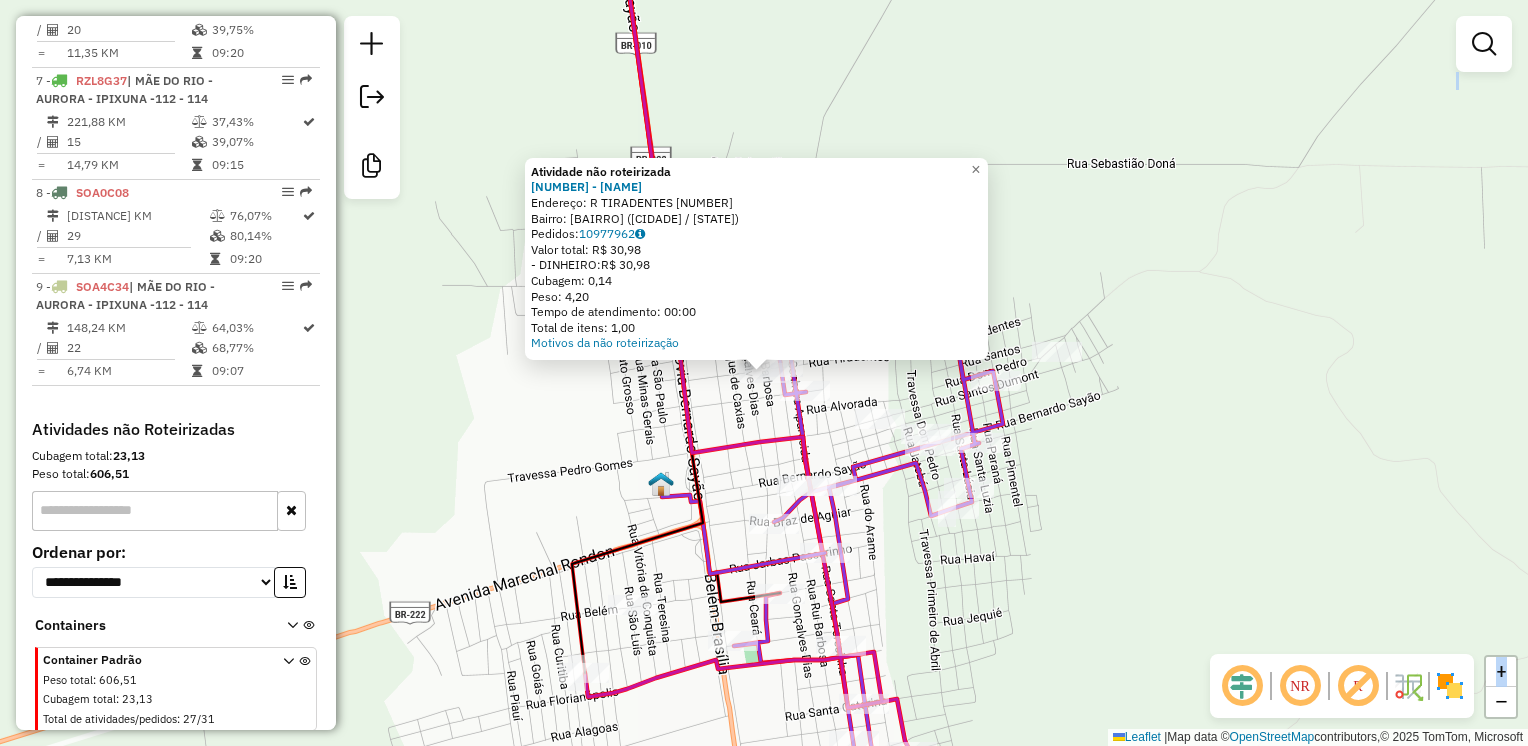 click on "Atividade não roteirizada 6030 - DEMERVAL SOEIRO COST  Endereço:  R TIRADENTES [NUMBER]   Bairro: [NEIGHBORHOOD] ([CITY] / [STATE])   Pedidos:  [ORDER_ID]   Valor total: R$ 30,98   - DINHEIRO:  R$ 30,98   Cubagem: 0,14   Peso: 4,20   Tempo de atendimento: 00:00   Total de itens: 1,00  Motivos da não roteirização × Janela de atendimento Grade de atendimento Capacidade Transportadoras Veículos Cliente Pedidos  Rotas Selecione os dias de semana para filtrar as janelas de atendimento  Seg   Ter   Qua   Qui   Sex   Sáb   Dom  Informe o período da janela de atendimento: De: Até:  Filtrar exatamente a janela do cliente  Considerar janela de atendimento padrão  Selecione os dias de semana para filtrar as grades de atendimento  Seg   Ter   Qua   Qui   Sex   Sáb   Dom   Considerar clientes sem dia de atendimento cadastrado  Clientes fora do dia de atendimento selecionado Filtrar as atividades entre os valores definidos abaixo:  Peso mínimo:   Peso máximo:   Cubagem mínima:   Cubagem máxima:   De:   Até:  De:   Até:  +" 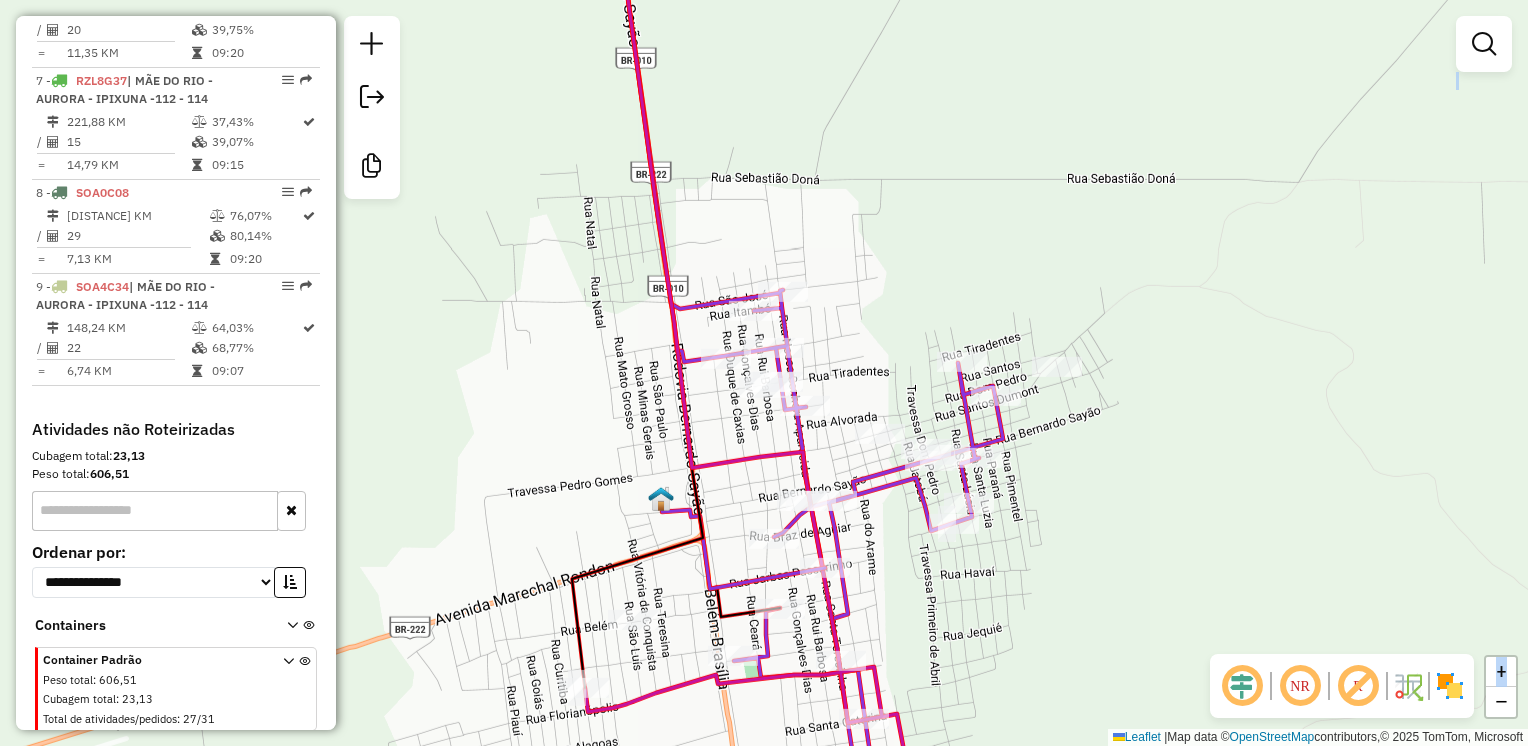 drag, startPoint x: 629, startPoint y: 346, endPoint x: 629, endPoint y: 366, distance: 20 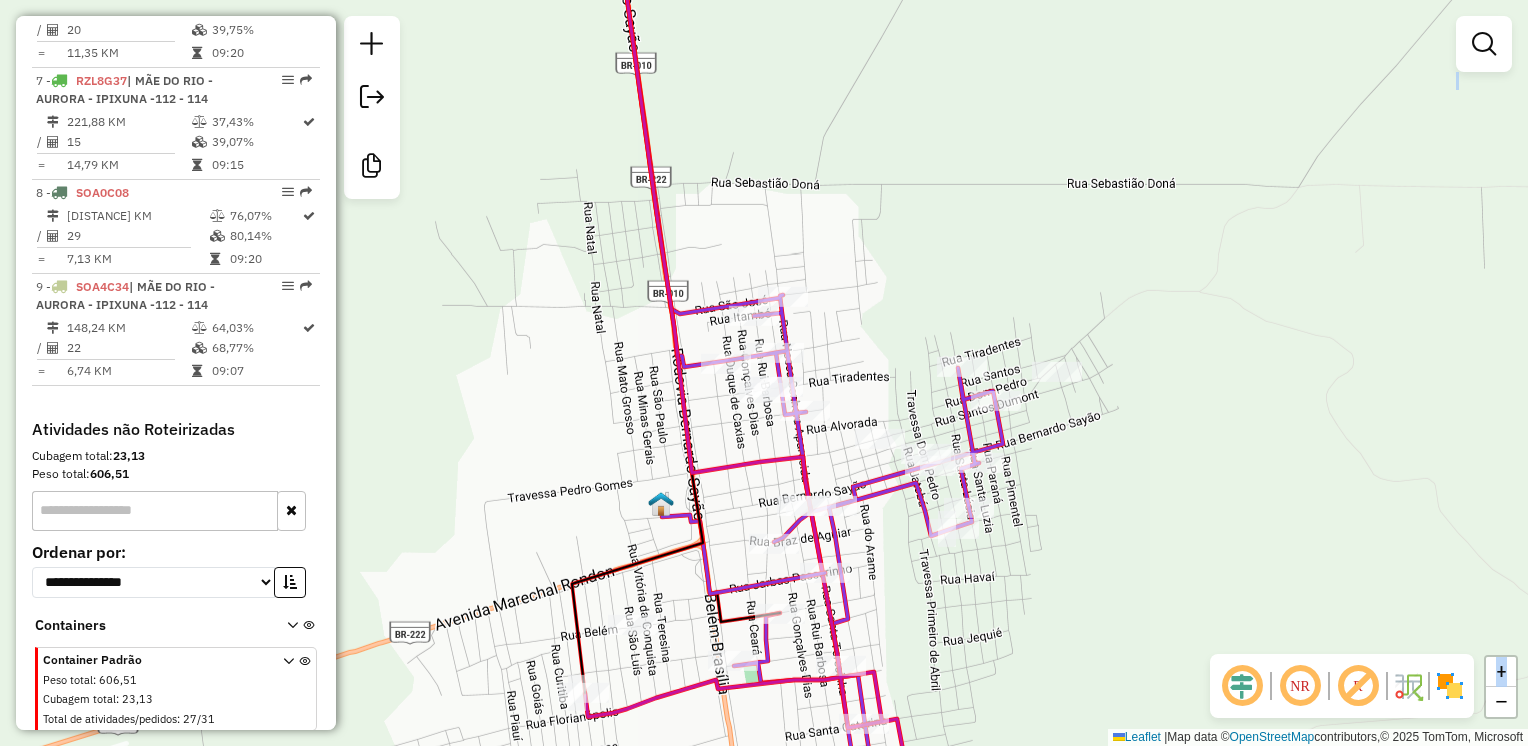 click on "Janela de atendimento Grade de atendimento Capacidade Transportadoras Veículos Cliente Pedidos  Rotas Selecione os dias de semana para filtrar as janelas de atendimento  Seg   Ter   Qua   Qui   Sex   Sáb   Dom  Informe o período da janela de atendimento: De: Até:  Filtrar exatamente a janela do cliente  Considerar janela de atendimento padrão  Selecione os dias de semana para filtrar as grades de atendimento  Seg   Ter   Qua   Qui   Sex   Sáb   Dom   Considerar clientes sem dia de atendimento cadastrado  Clientes fora do dia de atendimento selecionado Filtrar as atividades entre os valores definidos abaixo:  Peso mínimo:   Peso máximo:   Cubagem mínima:   Cubagem máxima:   De:   Até:  Filtrar as atividades entre o tempo de atendimento definido abaixo:  De:   Até:   Considerar capacidade total dos clientes não roteirizados Transportadora: Selecione um ou mais itens Tipo de veículo: Selecione um ou mais itens Veículo: Selecione um ou mais itens Motorista: Selecione um ou mais itens Nome: Rótulo:" 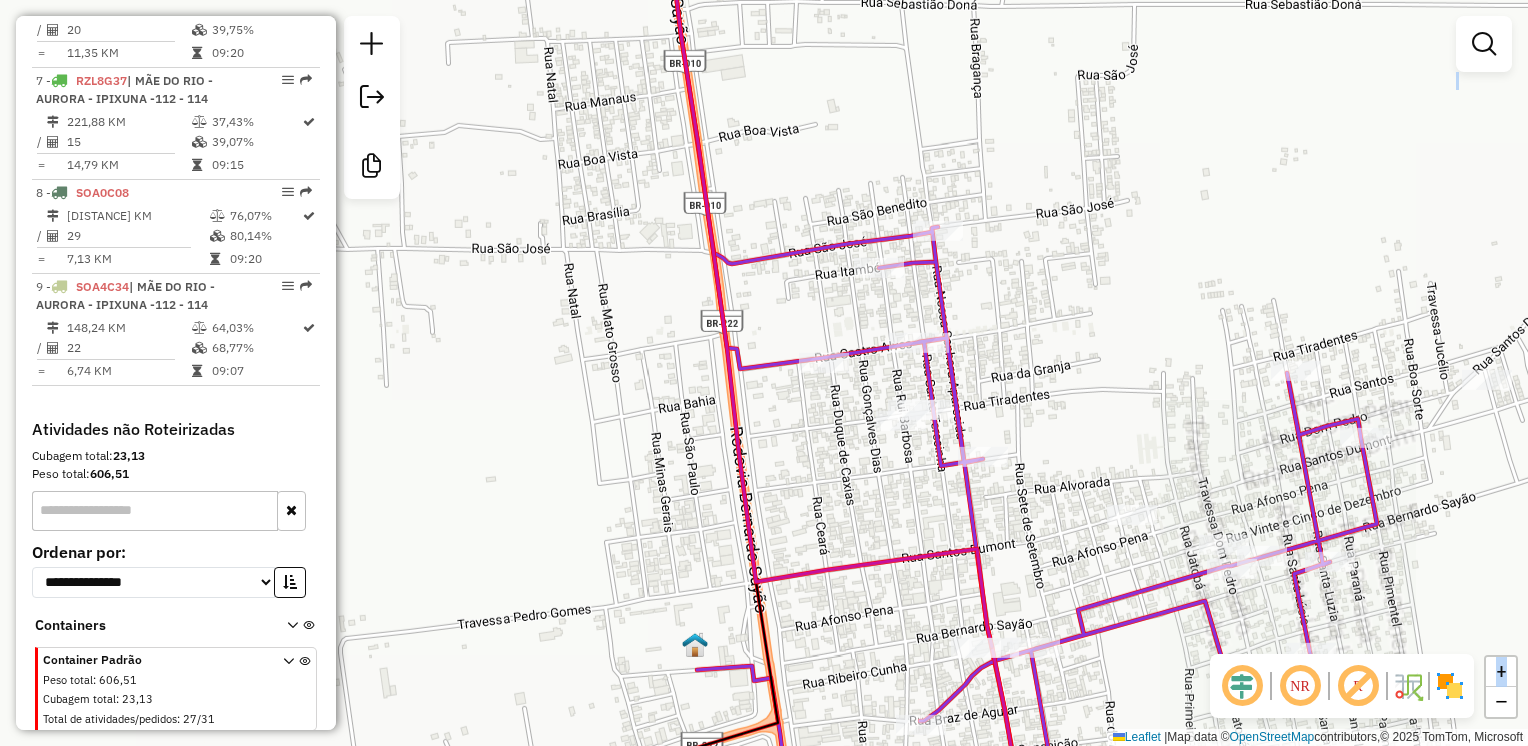 click on "Janela de atendimento Grade de atendimento Capacidade Transportadoras Veículos Cliente Pedidos  Rotas Selecione os dias de semana para filtrar as janelas de atendimento  Seg   Ter   Qua   Qui   Sex   Sáb   Dom  Informe o período da janela de atendimento: De: Até:  Filtrar exatamente a janela do cliente  Considerar janela de atendimento padrão  Selecione os dias de semana para filtrar as grades de atendimento  Seg   Ter   Qua   Qui   Sex   Sáb   Dom   Considerar clientes sem dia de atendimento cadastrado  Clientes fora do dia de atendimento selecionado Filtrar as atividades entre os valores definidos abaixo:  Peso mínimo:   Peso máximo:   Cubagem mínima:   Cubagem máxima:   De:   Até:  Filtrar as atividades entre o tempo de atendimento definido abaixo:  De:   Até:   Considerar capacidade total dos clientes não roteirizados Transportadora: Selecione um ou mais itens Tipo de veículo: Selecione um ou mais itens Veículo: Selecione um ou mais itens Motorista: Selecione um ou mais itens Nome: Rótulo:" 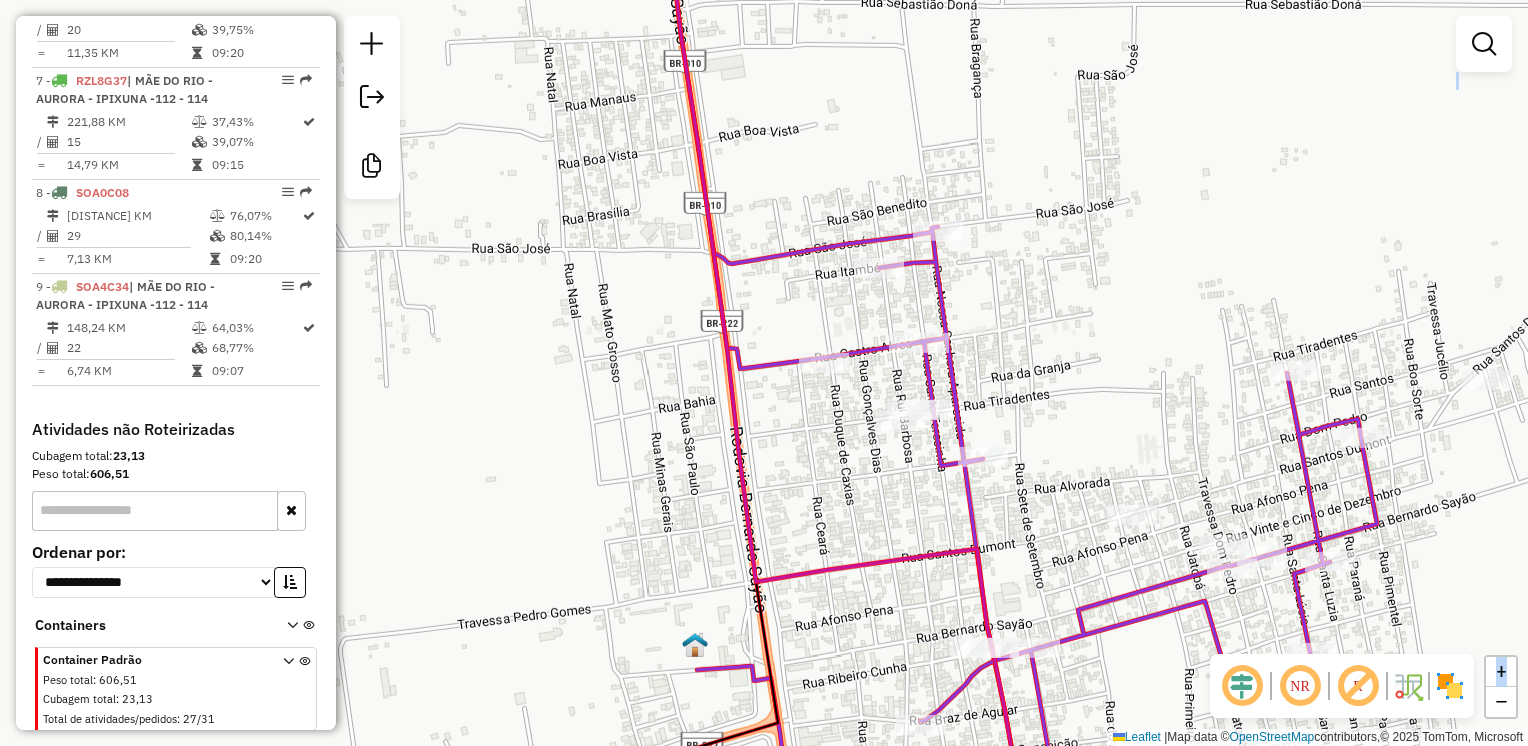 click on "Janela de atendimento Grade de atendimento Capacidade Transportadoras Veículos Cliente Pedidos  Rotas Selecione os dias de semana para filtrar as janelas de atendimento  Seg   Ter   Qua   Qui   Sex   Sáb   Dom  Informe o período da janela de atendimento: De: Até:  Filtrar exatamente a janela do cliente  Considerar janela de atendimento padrão  Selecione os dias de semana para filtrar as grades de atendimento  Seg   Ter   Qua   Qui   Sex   Sáb   Dom   Considerar clientes sem dia de atendimento cadastrado  Clientes fora do dia de atendimento selecionado Filtrar as atividades entre os valores definidos abaixo:  Peso mínimo:   Peso máximo:   Cubagem mínima:   Cubagem máxima:   De:   Até:  Filtrar as atividades entre o tempo de atendimento definido abaixo:  De:   Até:   Considerar capacidade total dos clientes não roteirizados Transportadora: Selecione um ou mais itens Tipo de veículo: Selecione um ou mais itens Veículo: Selecione um ou mais itens Motorista: Selecione um ou mais itens Nome: Rótulo:" 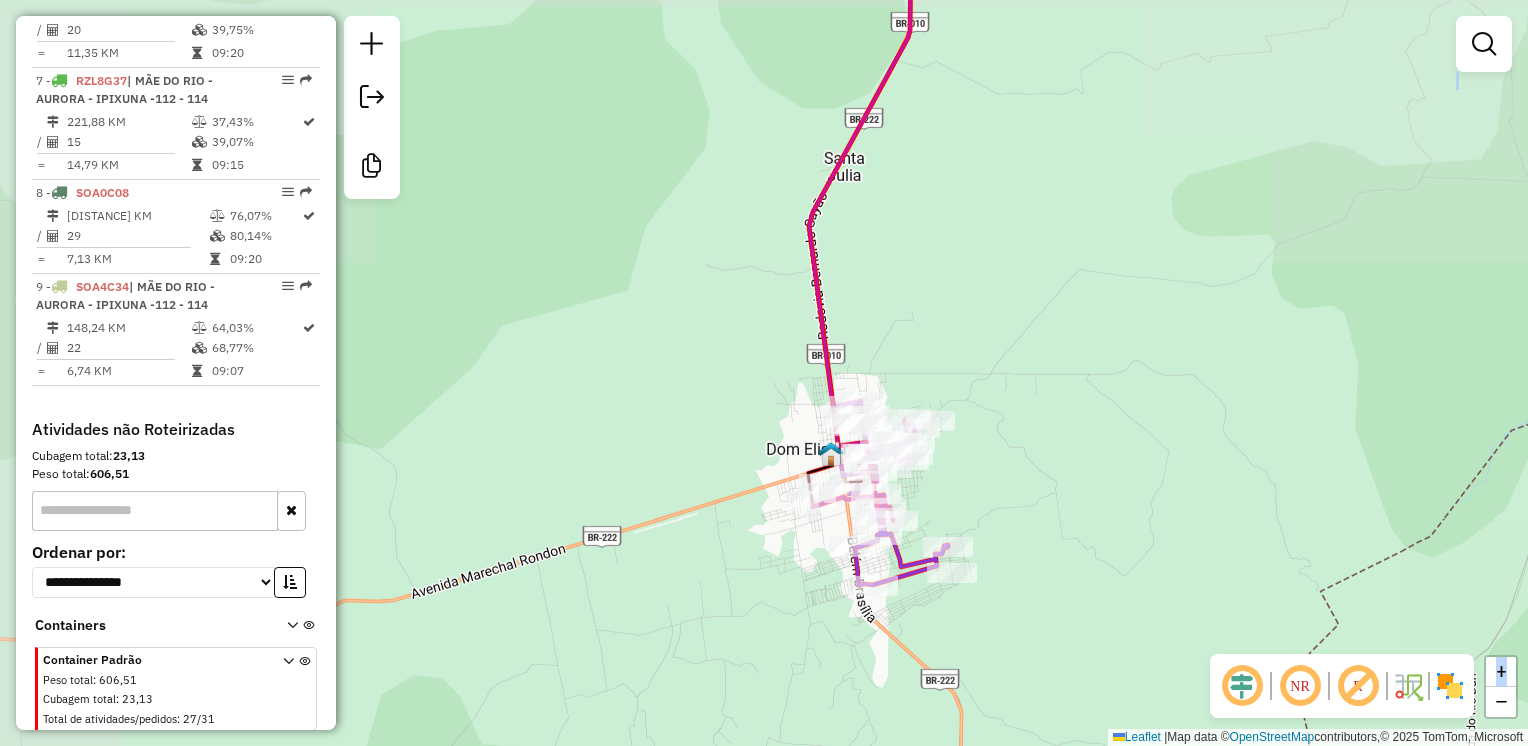 click 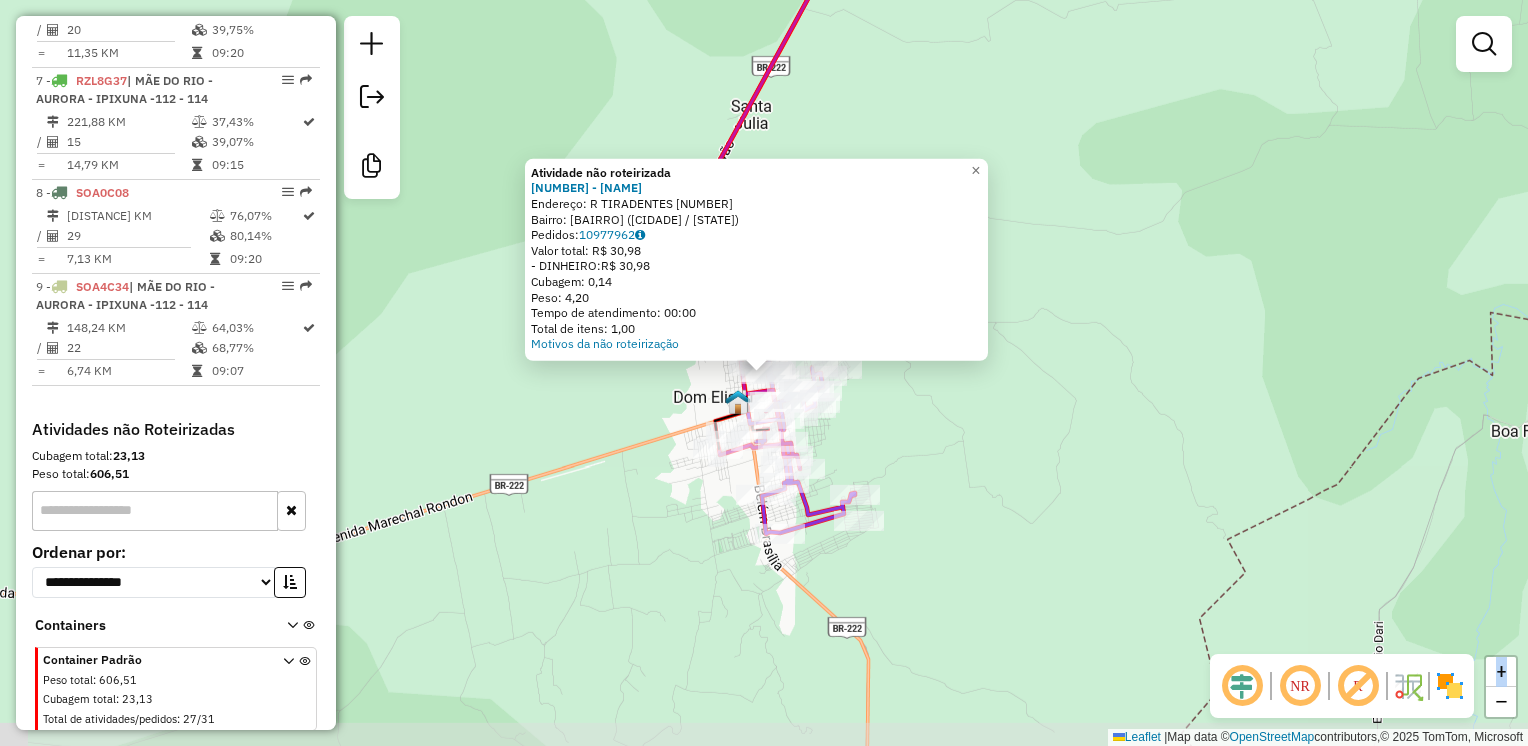 click on "Atividade não roteirizada 6030 - DEMERVAL SOEIRO COST  Endereço:  R TIRADENTES [NUMBER]   Bairro: [NEIGHBORHOOD] ([CITY] / [STATE])   Pedidos:  [ORDER_ID]   Valor total: R$ 30,98   - DINHEIRO:  R$ 30,98   Cubagem: 0,14   Peso: 4,20   Tempo de atendimento: 00:00   Total de itens: 1,00  Motivos da não roteirização × Janela de atendimento Grade de atendimento Capacidade Transportadoras Veículos Cliente Pedidos  Rotas Selecione os dias de semana para filtrar as janelas de atendimento  Seg   Ter   Qua   Qui   Sex   Sáb   Dom  Informe o período da janela de atendimento: De: Até:  Filtrar exatamente a janela do cliente  Considerar janela de atendimento padrão  Selecione os dias de semana para filtrar as grades de atendimento  Seg   Ter   Qua   Qui   Sex   Sáb   Dom   Considerar clientes sem dia de atendimento cadastrado  Clientes fora do dia de atendimento selecionado Filtrar as atividades entre os valores definidos abaixo:  Peso mínimo:   Peso máximo:   Cubagem mínima:   Cubagem máxima:   De:   Até:  De:   Até:  +" 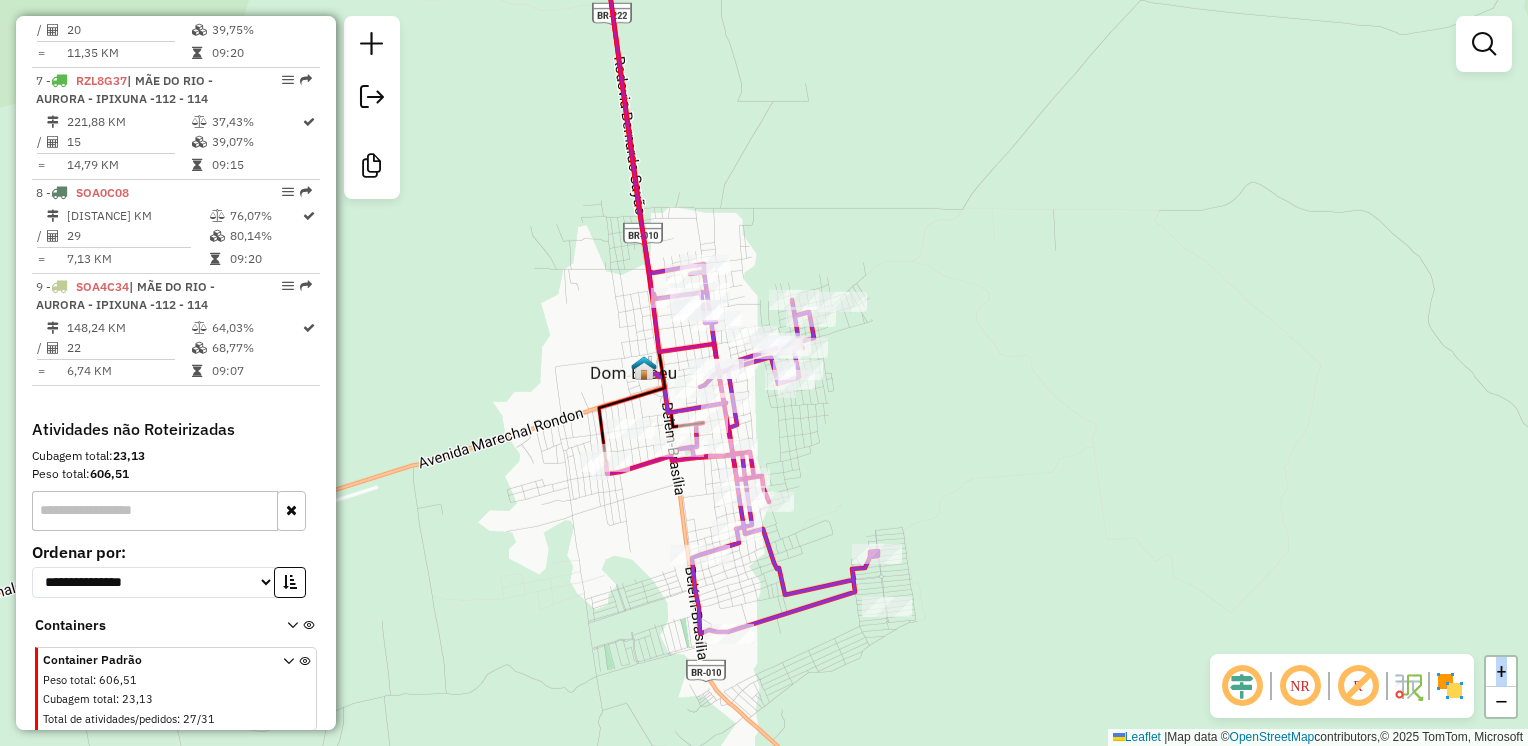 click on "Janela de atendimento Grade de atendimento Capacidade Transportadoras Veículos Cliente Pedidos  Rotas Selecione os dias de semana para filtrar as janelas de atendimento  Seg   Ter   Qua   Qui   Sex   Sáb   Dom  Informe o período da janela de atendimento: De: Até:  Filtrar exatamente a janela do cliente  Considerar janela de atendimento padrão  Selecione os dias de semana para filtrar as grades de atendimento  Seg   Ter   Qua   Qui   Sex   Sáb   Dom   Considerar clientes sem dia de atendimento cadastrado  Clientes fora do dia de atendimento selecionado Filtrar as atividades entre os valores definidos abaixo:  Peso mínimo:   Peso máximo:   Cubagem mínima:   Cubagem máxima:   De:   Até:  Filtrar as atividades entre o tempo de atendimento definido abaixo:  De:   Até:   Considerar capacidade total dos clientes não roteirizados Transportadora: Selecione um ou mais itens Tipo de veículo: Selecione um ou mais itens Veículo: Selecione um ou mais itens Motorista: Selecione um ou mais itens Nome: Rótulo:" 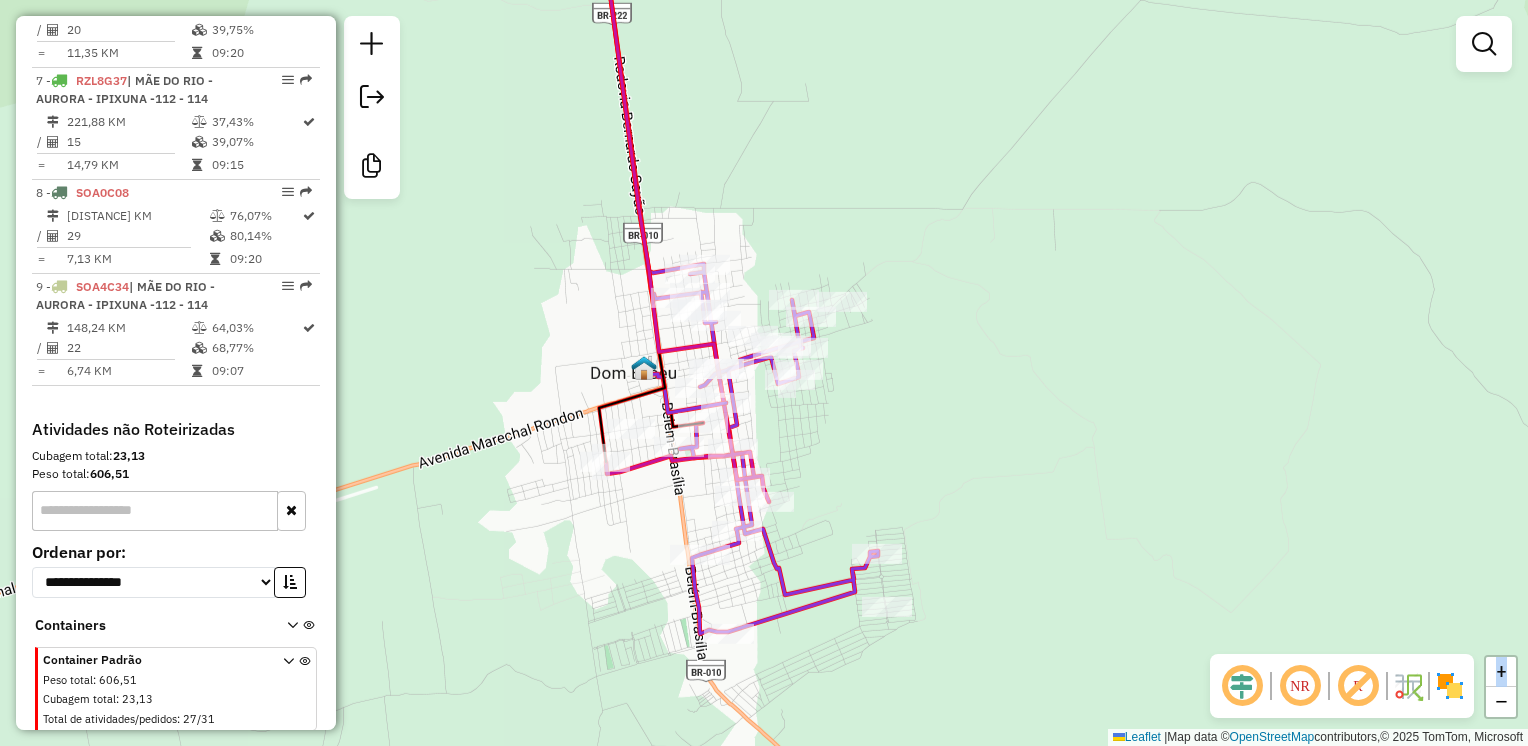click on "Janela de atendimento Grade de atendimento Capacidade Transportadoras Veículos Cliente Pedidos  Rotas Selecione os dias de semana para filtrar as janelas de atendimento  Seg   Ter   Qua   Qui   Sex   Sáb   Dom  Informe o período da janela de atendimento: De: Até:  Filtrar exatamente a janela do cliente  Considerar janela de atendimento padrão  Selecione os dias de semana para filtrar as grades de atendimento  Seg   Ter   Qua   Qui   Sex   Sáb   Dom   Considerar clientes sem dia de atendimento cadastrado  Clientes fora do dia de atendimento selecionado Filtrar as atividades entre os valores definidos abaixo:  Peso mínimo:   Peso máximo:   Cubagem mínima:   Cubagem máxima:   De:   Até:  Filtrar as atividades entre o tempo de atendimento definido abaixo:  De:   Até:   Considerar capacidade total dos clientes não roteirizados Transportadora: Selecione um ou mais itens Tipo de veículo: Selecione um ou mais itens Veículo: Selecione um ou mais itens Motorista: Selecione um ou mais itens Nome: Rótulo:" 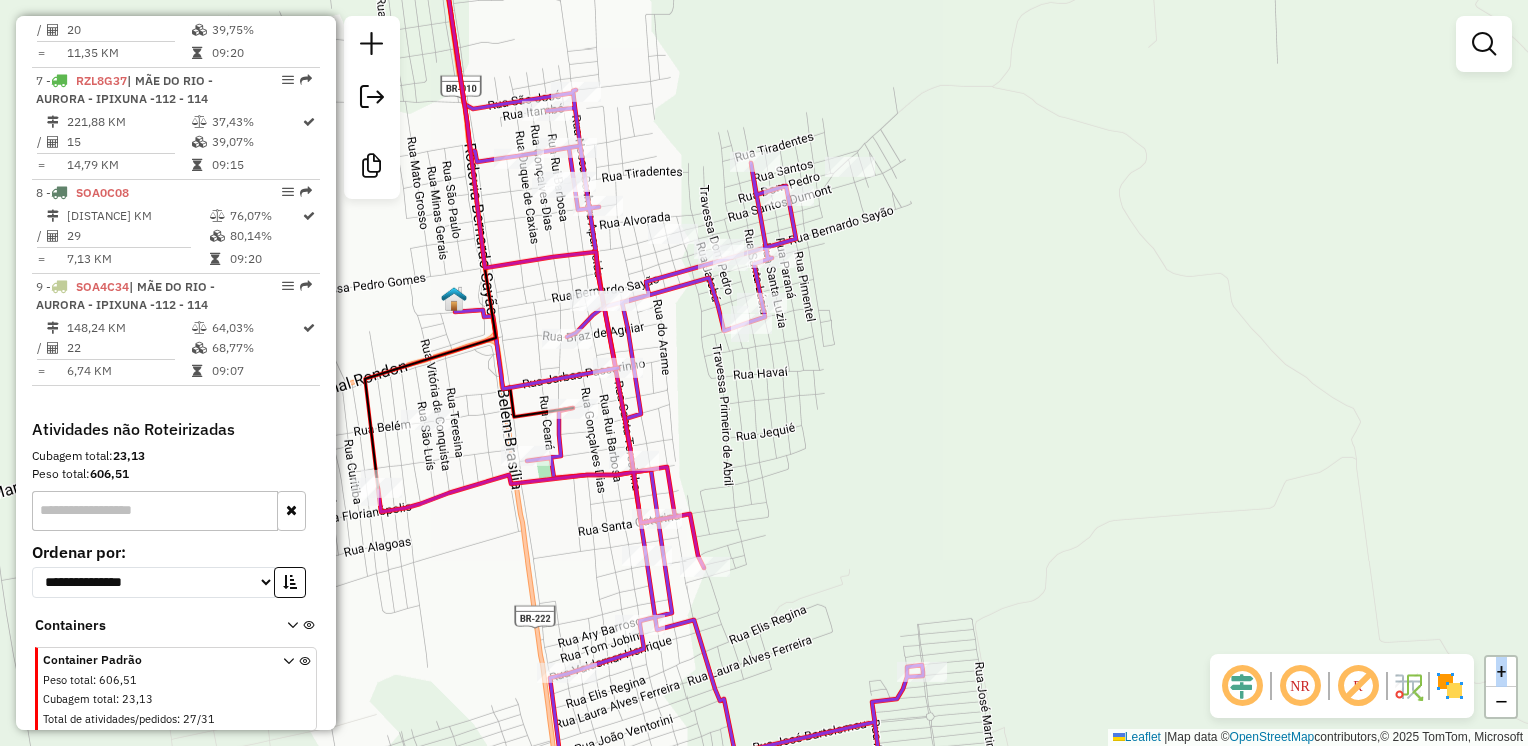 select on "**********" 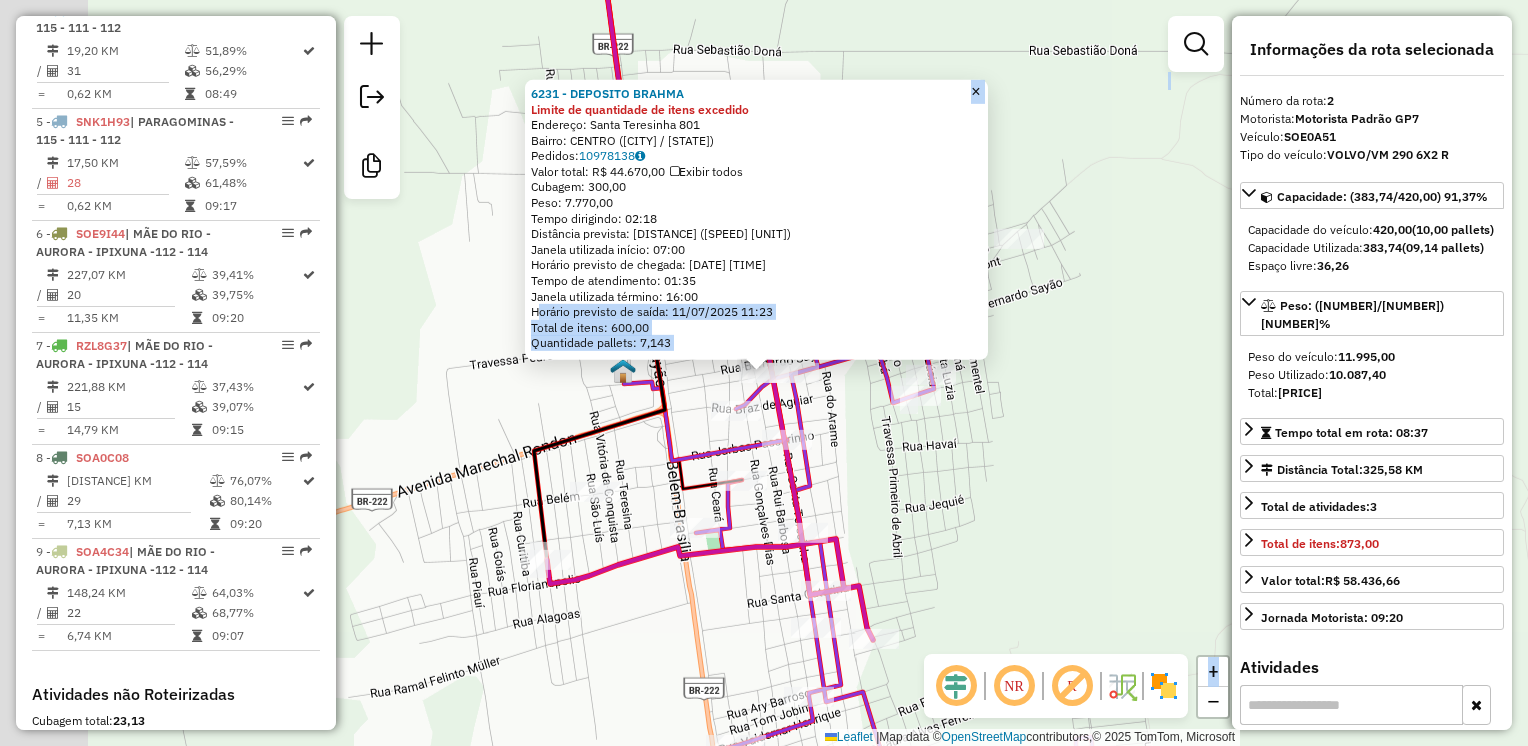 click on "Horário previsto de saída: 11/07/2025 11:23" 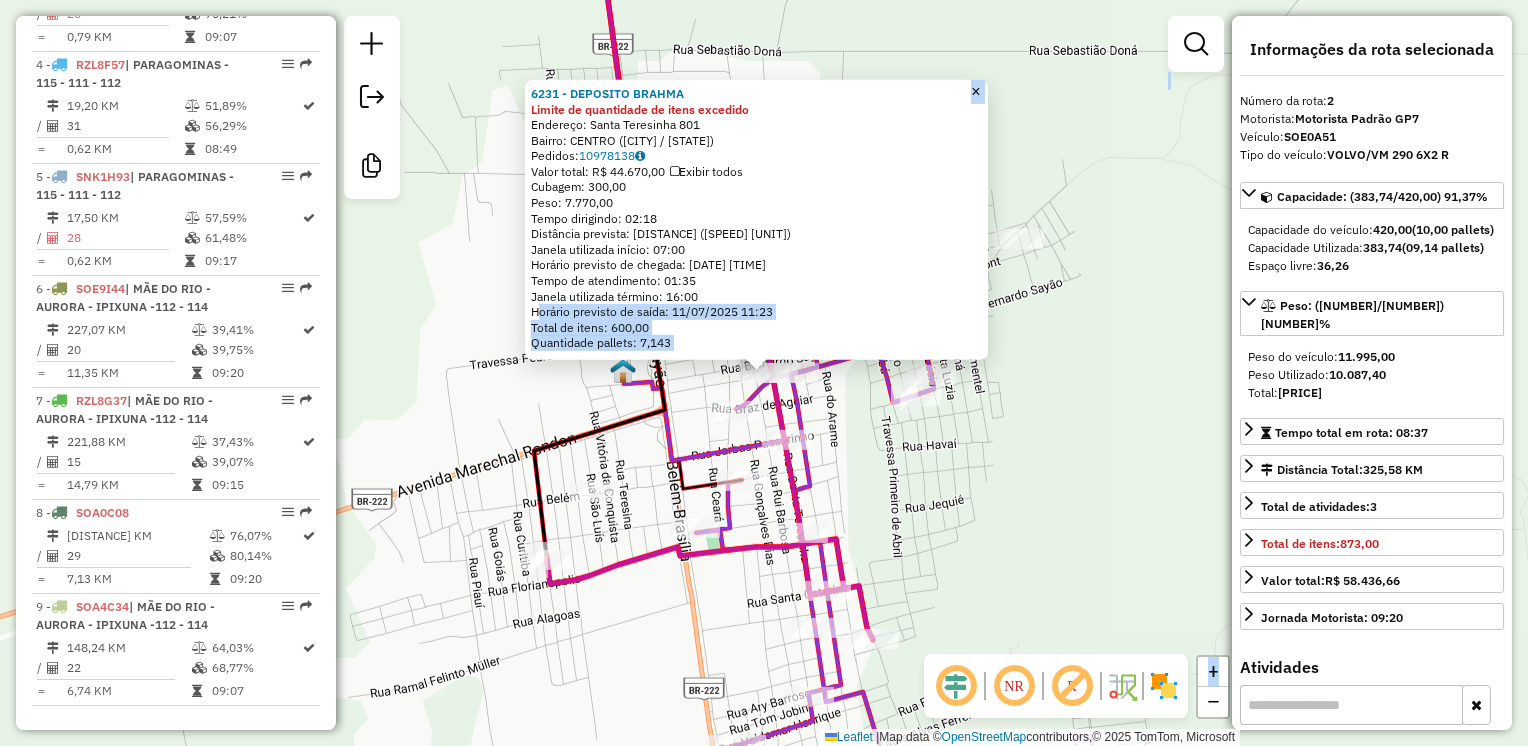 scroll, scrollTop: 856, scrollLeft: 0, axis: vertical 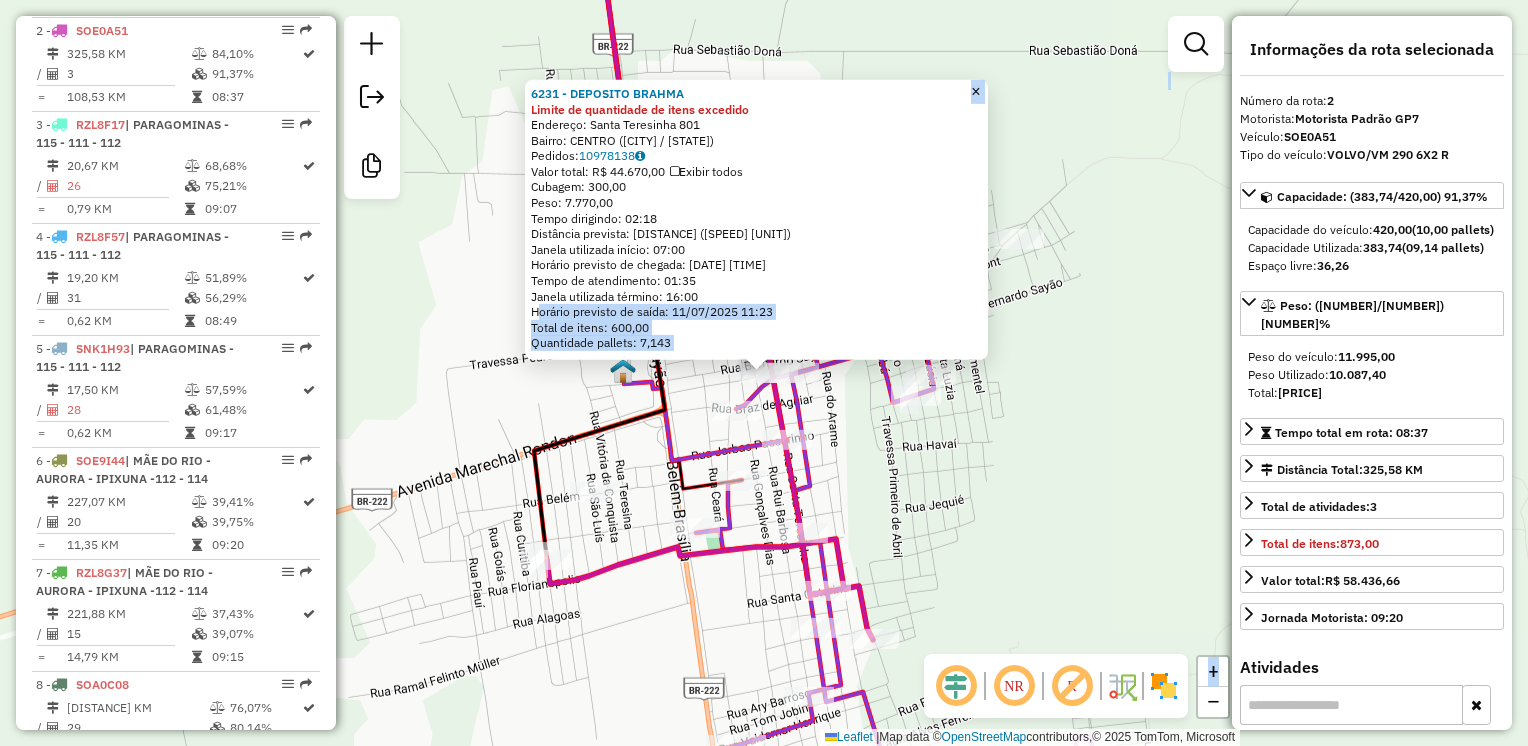 drag, startPoint x: 833, startPoint y: 437, endPoint x: 460, endPoint y: 298, distance: 398.05777 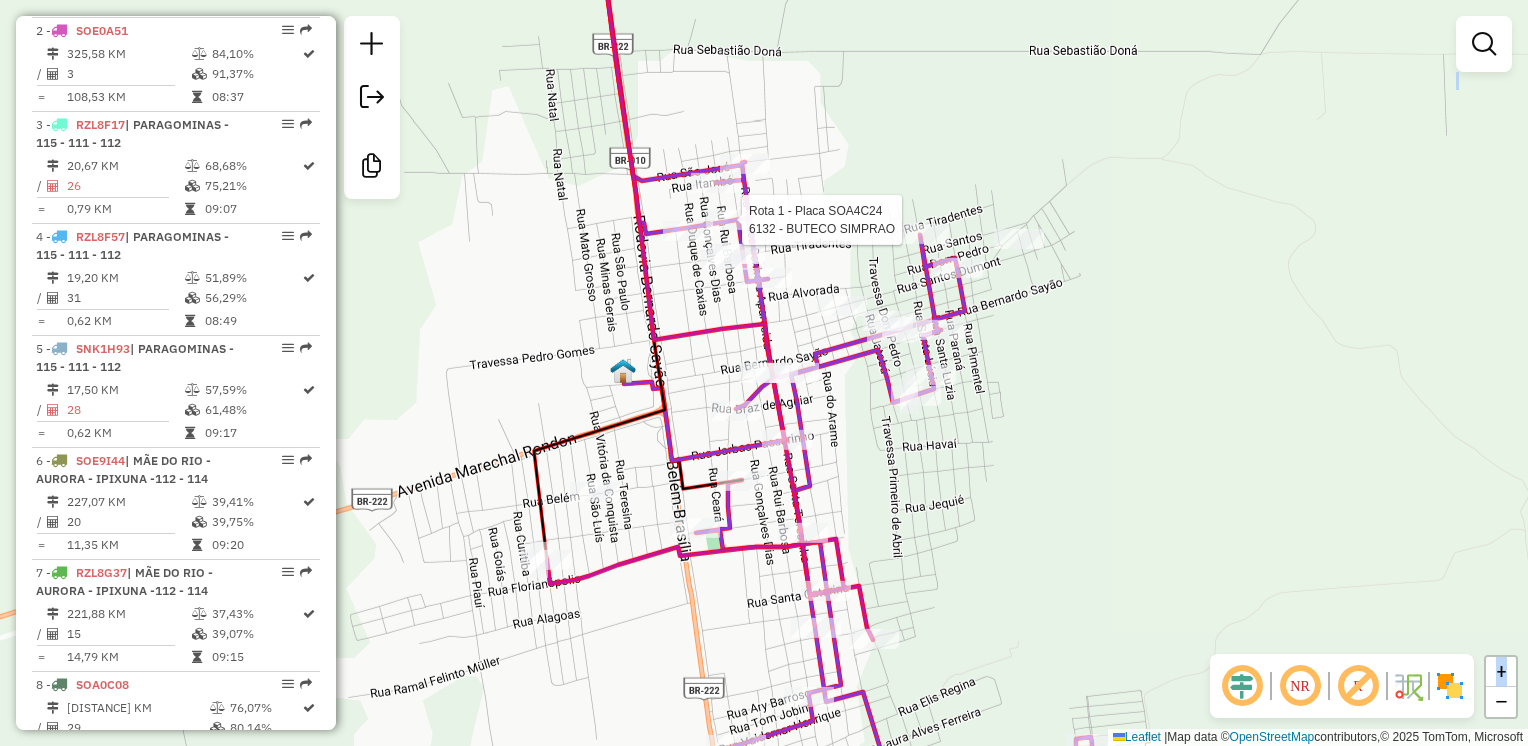 select on "**********" 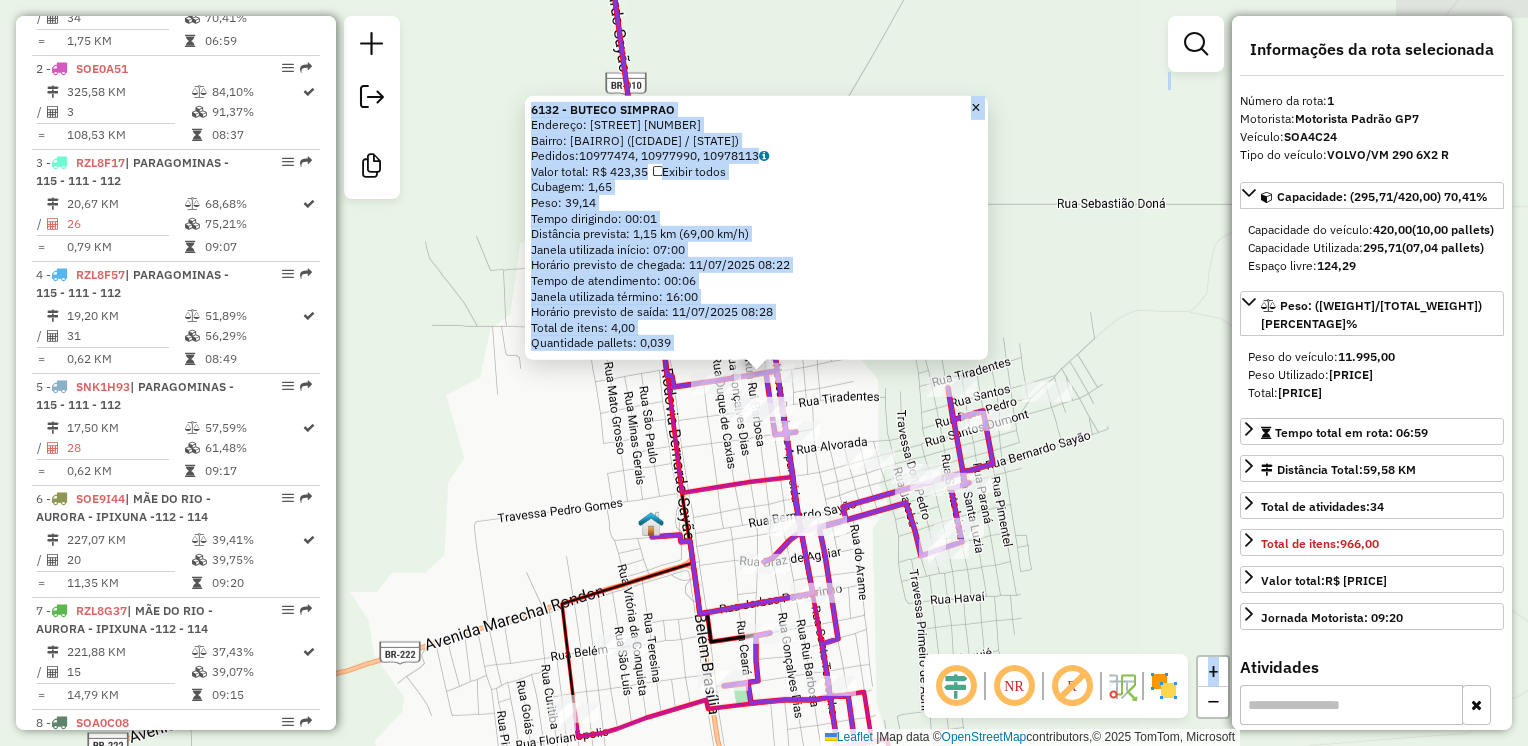 scroll, scrollTop: 763, scrollLeft: 0, axis: vertical 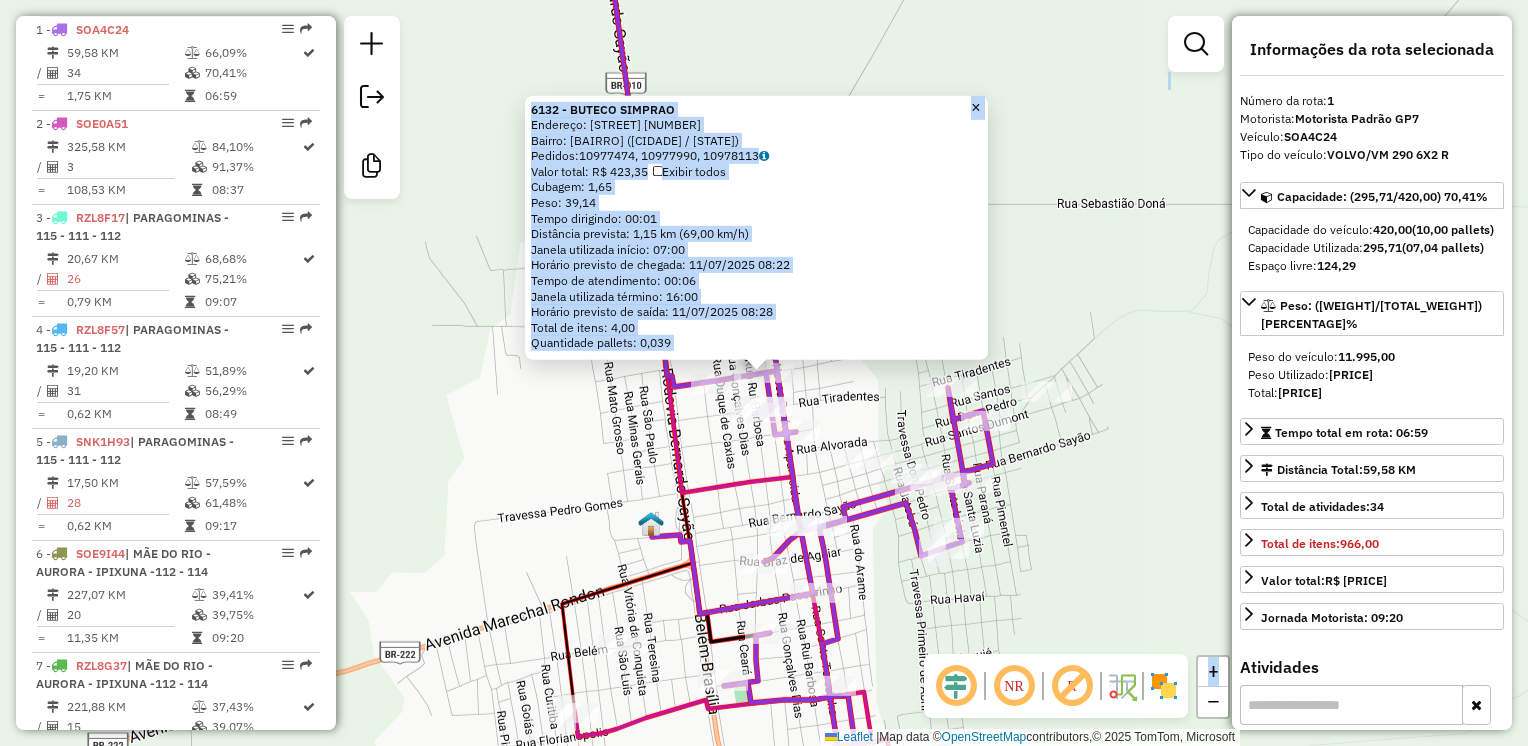 click on "[NUMBER] - [BUSINESS_NAME]  Endereço:  [STREET] [NUMBER]   Bairro: [BAIRRO] ([CITY] / [STATE])   Pedidos:  [ORDER_ID], [ORDER_ID], [ORDER_ID]   Valor total: R$ [PRICE]   Exibir todos   Cubagem: [CUBAGE]  Peso: [WEIGHT]  Tempo dirigindo: [TIME]   Distância prevista: [DISTANCE] km ([SPEED] km/h)   Janela utilizada início: [TIME]   Horário previsto de chegada: [DATE] [TIME]   Tempo de atendimento: [TIME]   Janela utilizada término: [TIME]   Horário previsto de saída: [DATE] [TIME]   Total de itens: [ITEMS]   Quantidade pallets: [PALLETS]  × Janela de atendimento Grade de atendimento Capacidade Transportadoras Veículos Cliente Pedidos  Rotas Selecione os dias de semana para filtrar as janelas de atendimento  Seg   Ter   Qua   Qui   Sex   Sáb   Dom  Informe o período da janela de atendimento: De: [TIME] Até: [TIME]  Filtrar exatamente a janela do cliente  Considerar janela de atendimento padrão  Selecione os dias de semana para filtrar as grades de atendimento  Seg   Ter   Qua   Qui   Sex   Sáb   Dom   Peso mínimo: [WEIGHT]   Peso máximo: [WEIGHT]   De: [TIME]   Até: [TIME]  +" 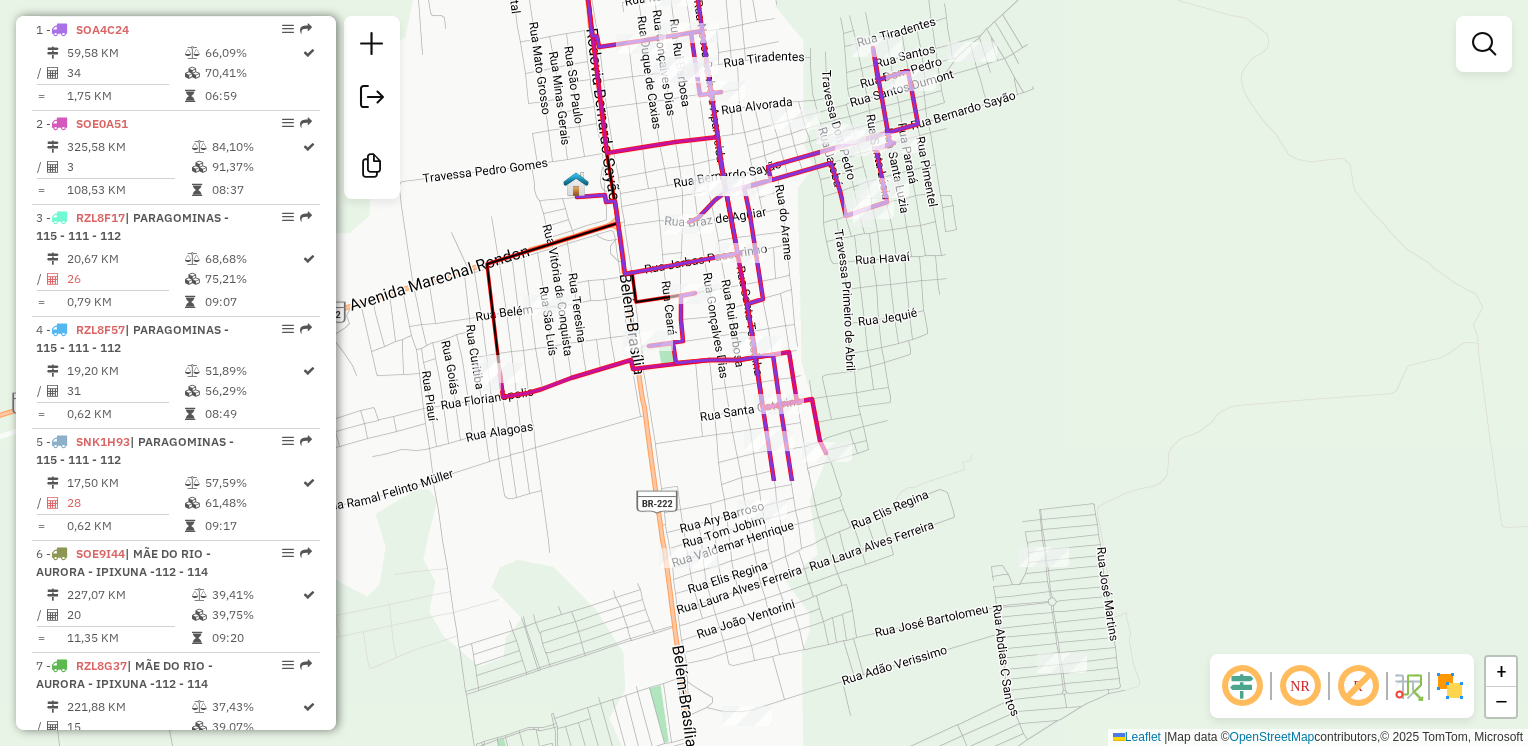 drag, startPoint x: 816, startPoint y: 478, endPoint x: 745, endPoint y: 136, distance: 349.29214 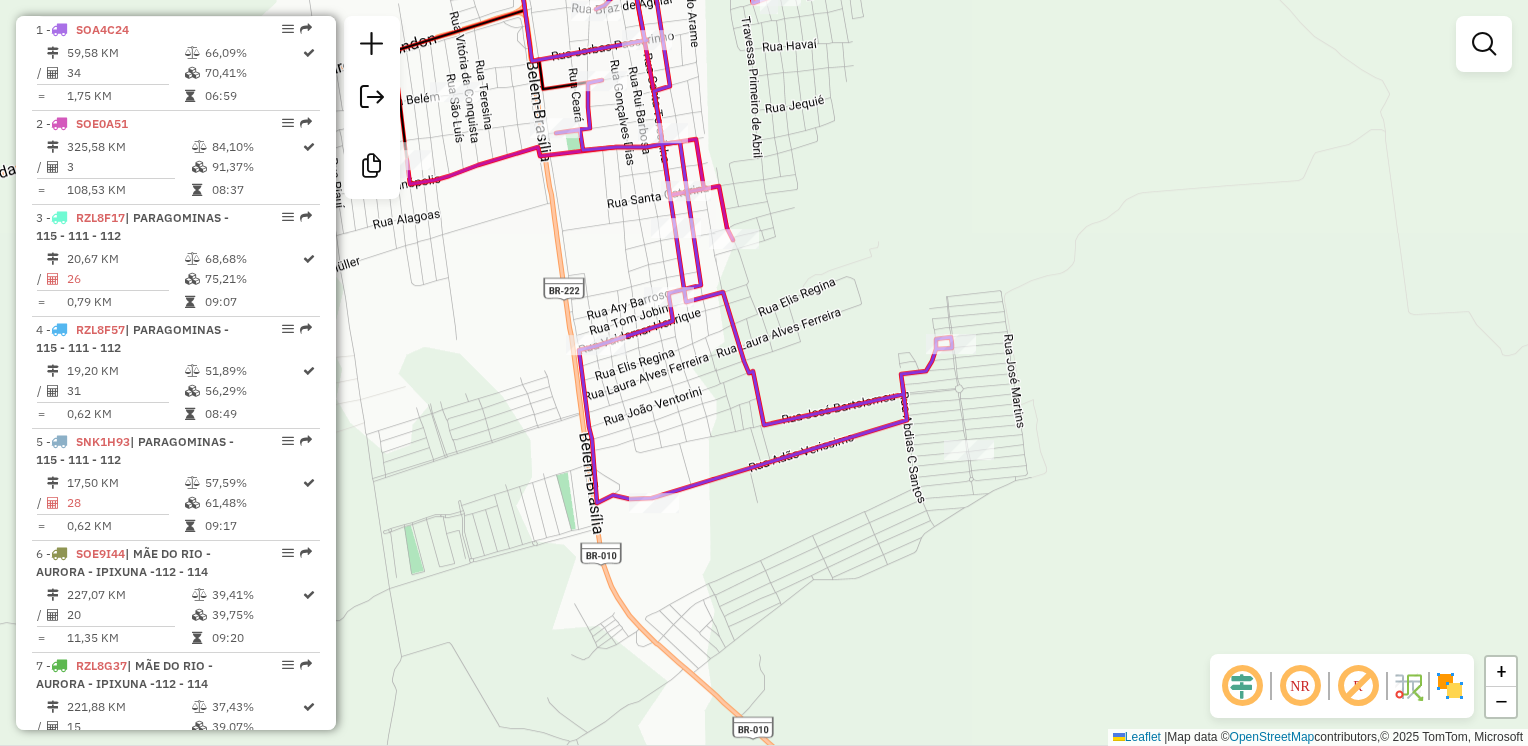 drag, startPoint x: 883, startPoint y: 473, endPoint x: 785, endPoint y: 265, distance: 229.93042 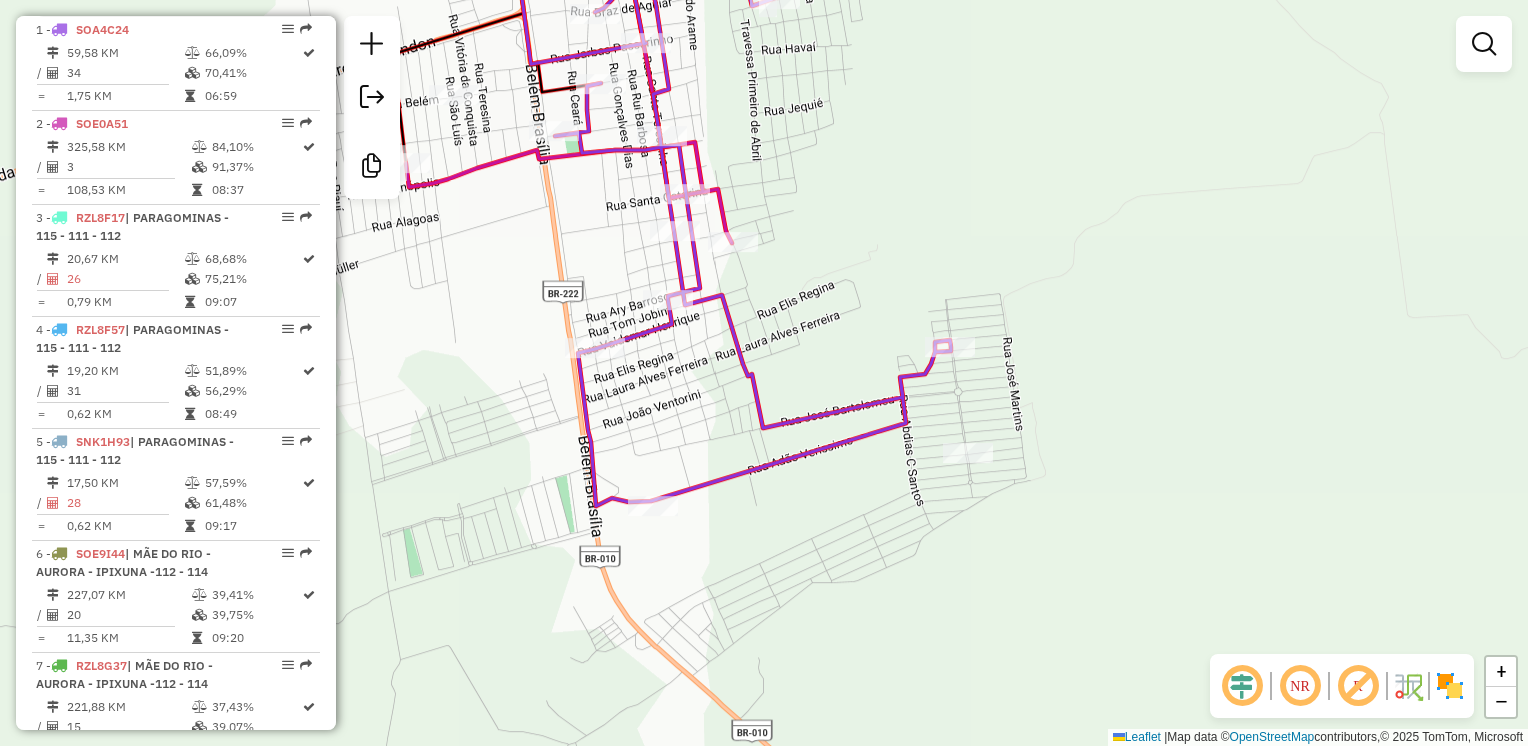 click on "Janela de atendimento Grade de atendimento Capacidade Transportadoras Veículos Cliente Pedidos  Rotas Selecione os dias de semana para filtrar as janelas de atendimento  Seg   Ter   Qua   Qui   Sex   Sáb   Dom  Informe o período da janela de atendimento: De: Até:  Filtrar exatamente a janela do cliente  Considerar janela de atendimento padrão  Selecione os dias de semana para filtrar as grades de atendimento  Seg   Ter   Qua   Qui   Sex   Sáb   Dom   Considerar clientes sem dia de atendimento cadastrado  Clientes fora do dia de atendimento selecionado Filtrar as atividades entre os valores definidos abaixo:  Peso mínimo:   Peso máximo:   Cubagem mínima:   Cubagem máxima:   De:   Até:  Filtrar as atividades entre o tempo de atendimento definido abaixo:  De:   Até:   Considerar capacidade total dos clientes não roteirizados Transportadora: Selecione um ou mais itens Tipo de veículo: Selecione um ou mais itens Veículo: Selecione um ou mais itens Motorista: Selecione um ou mais itens Nome: Rótulo:" 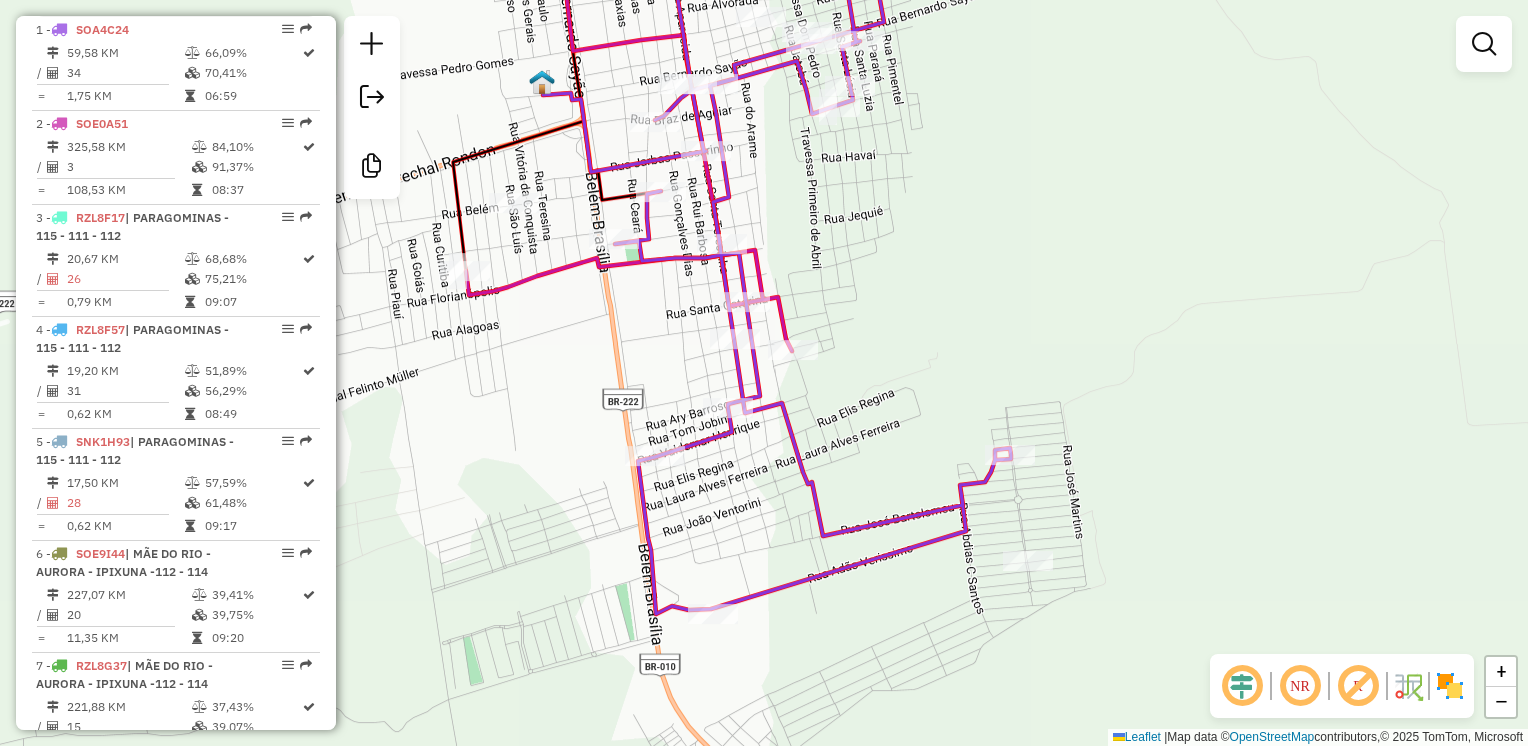 drag, startPoint x: 827, startPoint y: 349, endPoint x: 926, endPoint y: 428, distance: 126.65702 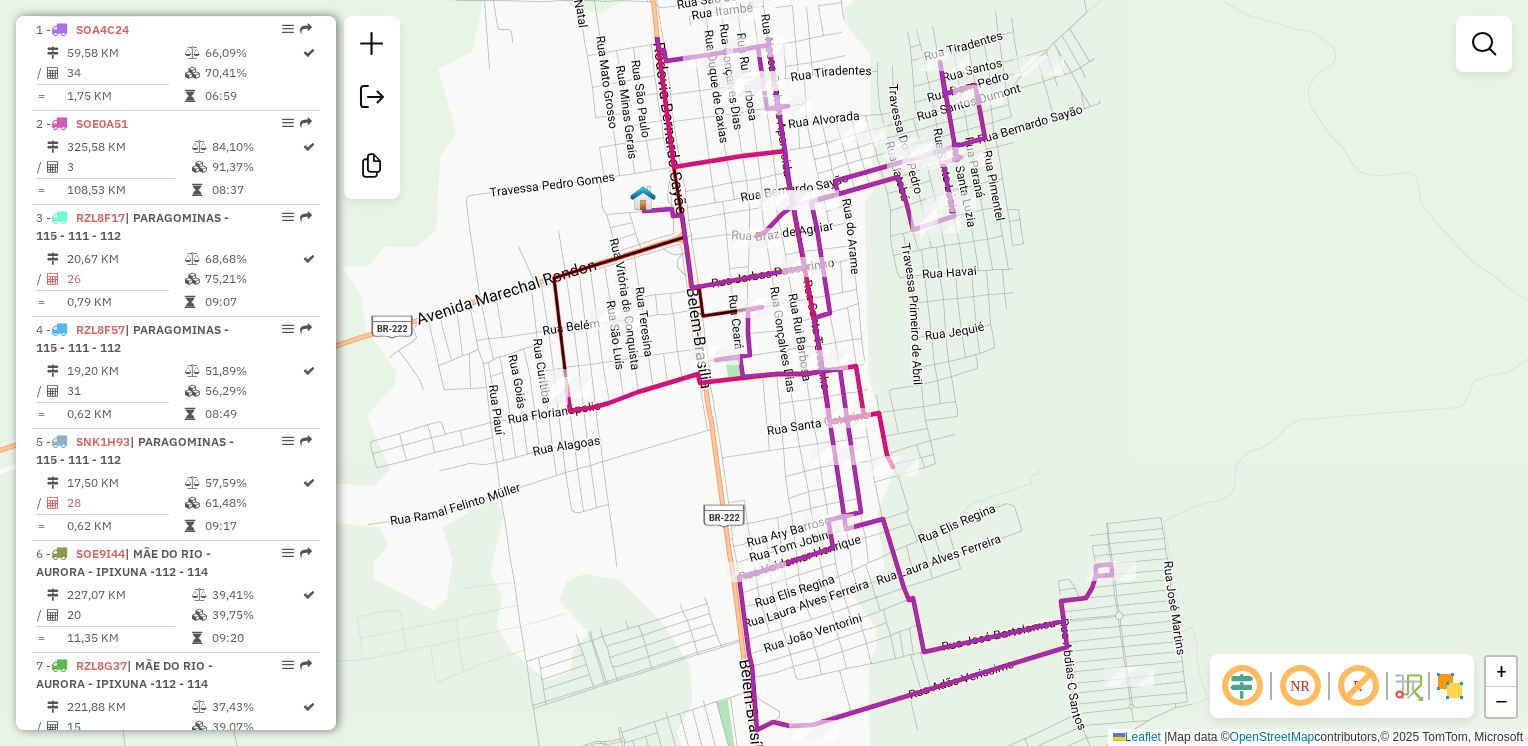 drag, startPoint x: 883, startPoint y: 210, endPoint x: 980, endPoint y: 328, distance: 152.75143 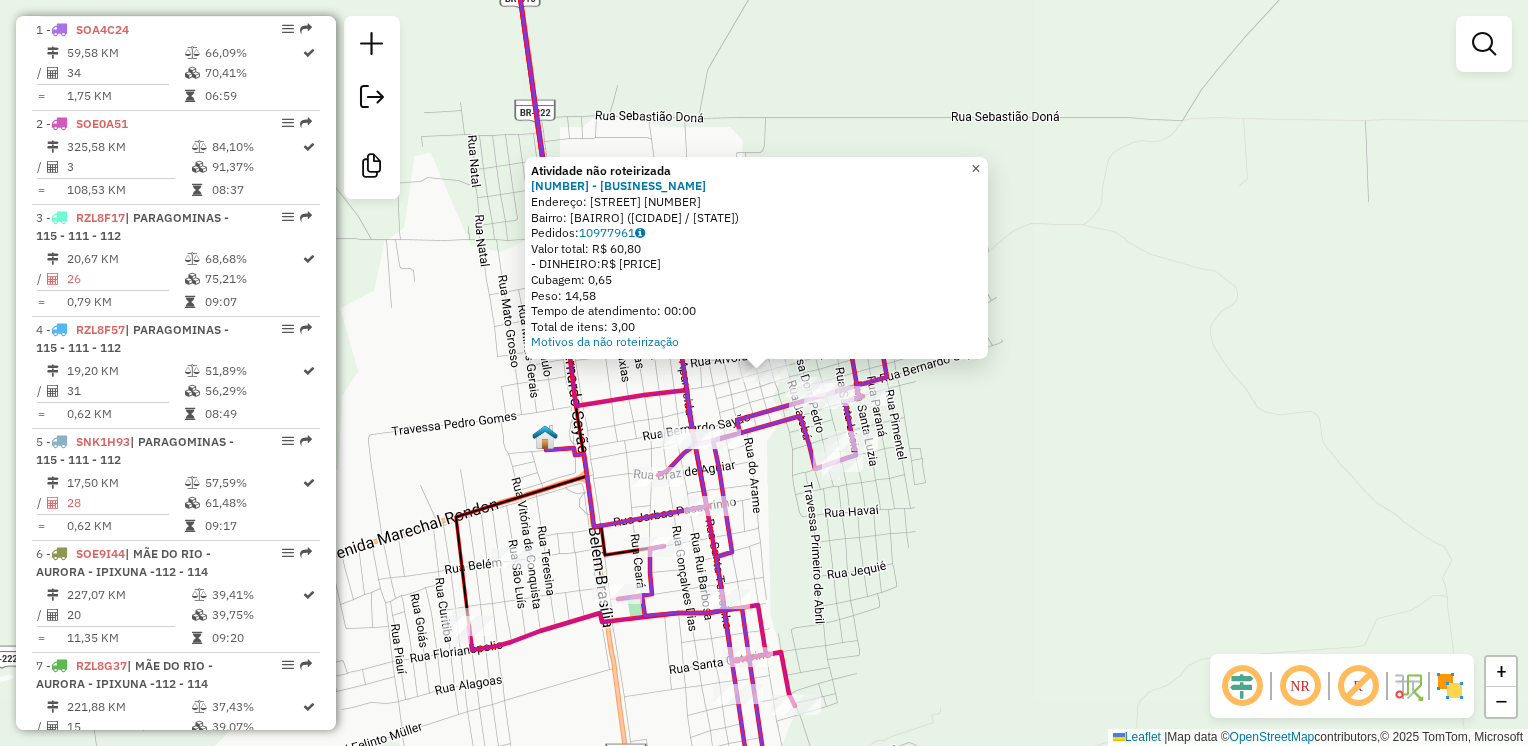 click on "×" 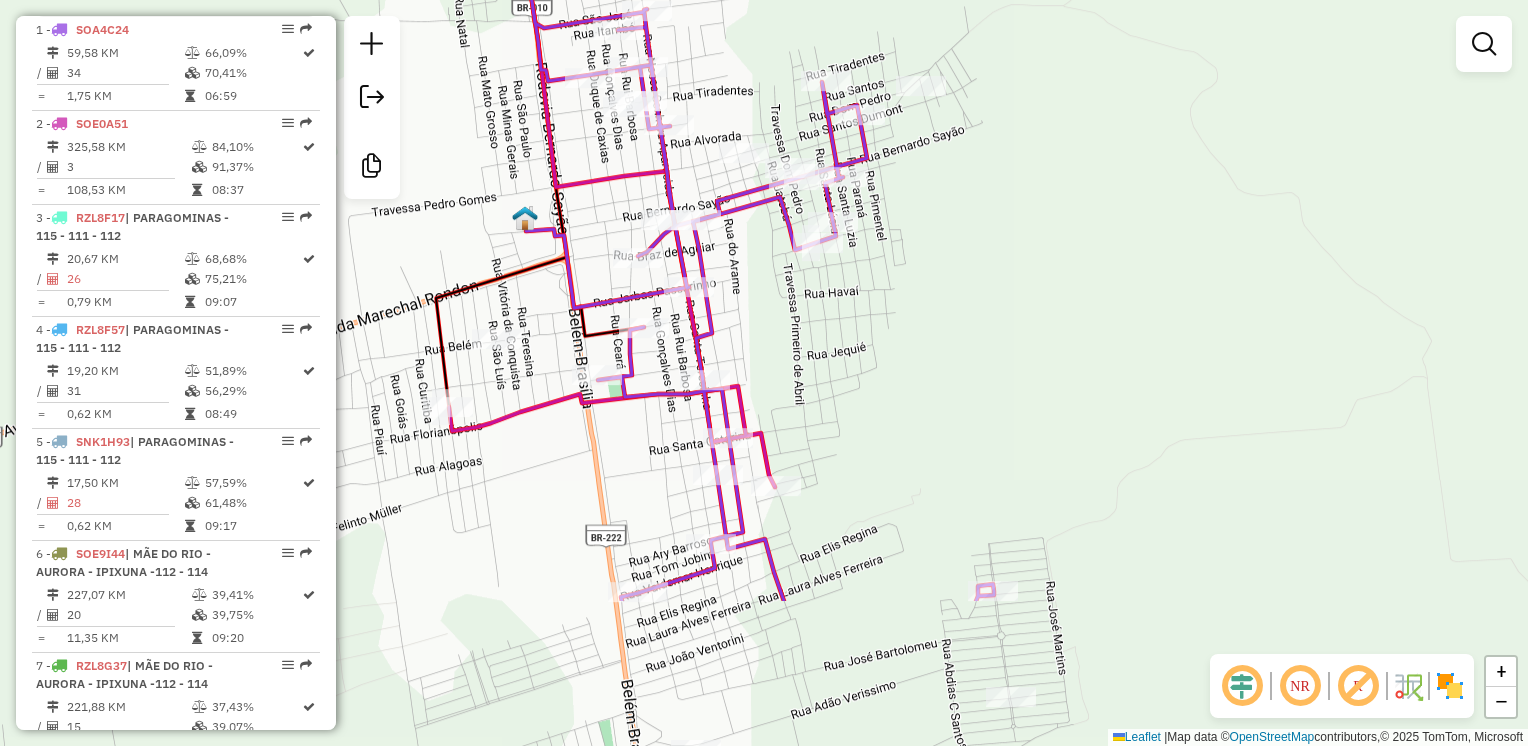 drag, startPoint x: 996, startPoint y: 466, endPoint x: 973, endPoint y: 218, distance: 249.06425 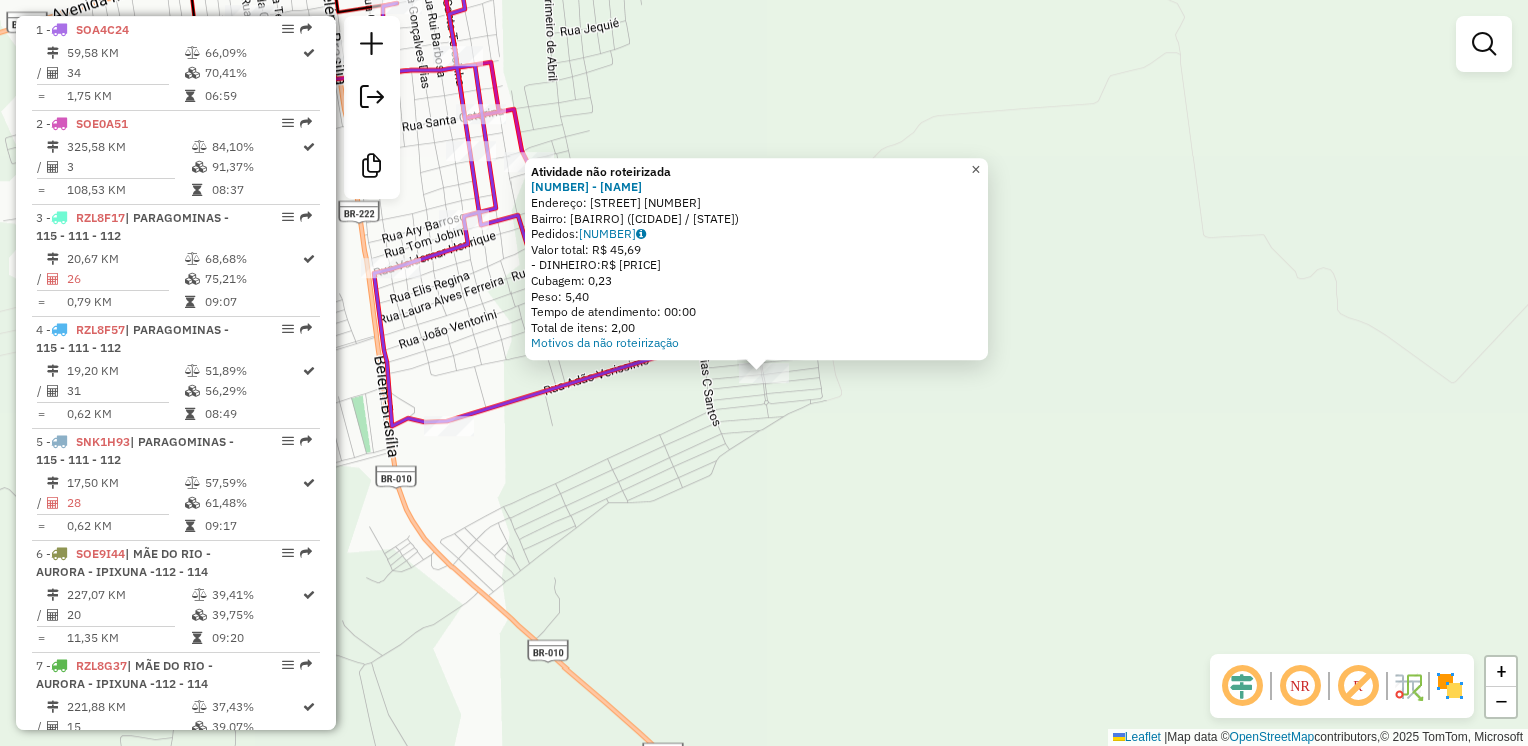 click on "×" 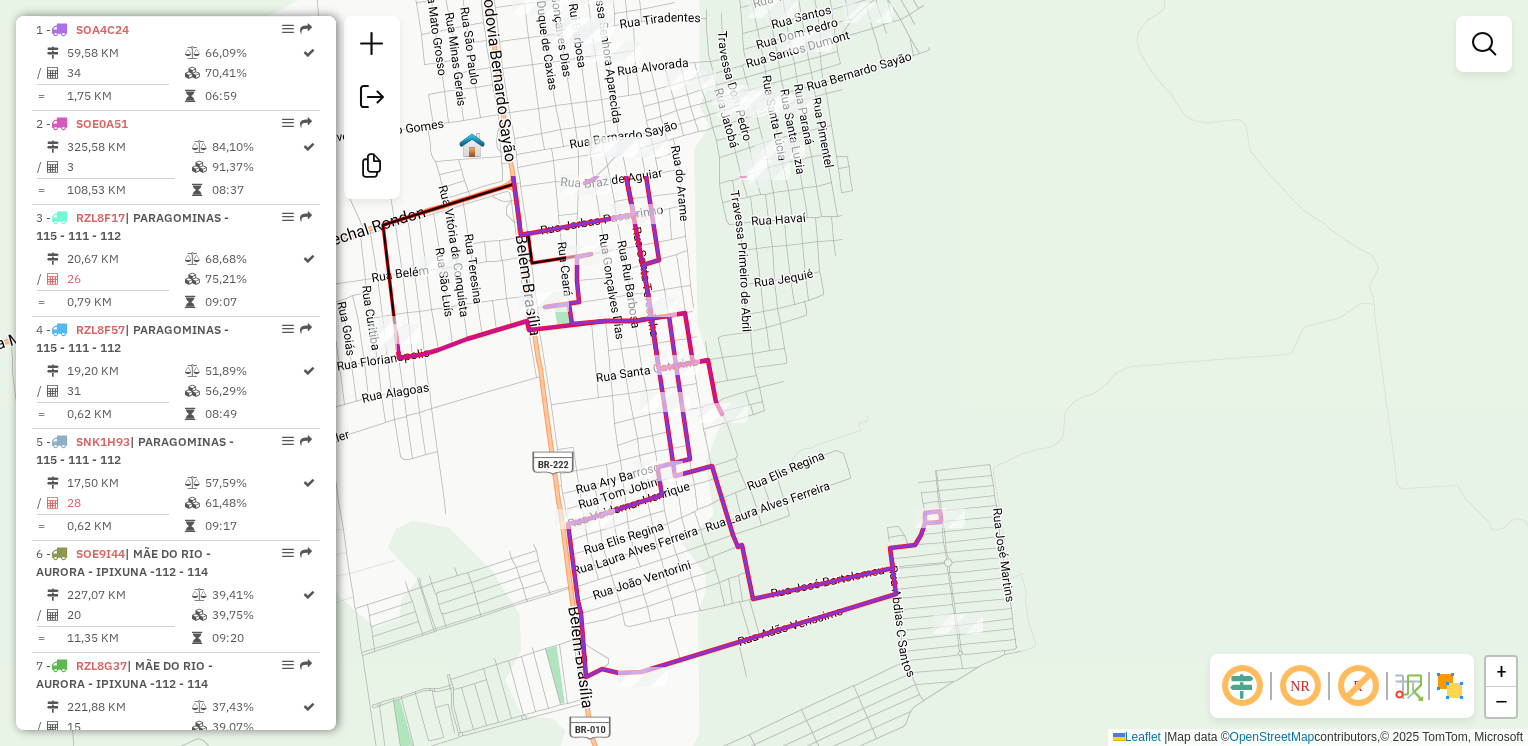 drag, startPoint x: 799, startPoint y: 171, endPoint x: 1048, endPoint y: 467, distance: 386.80356 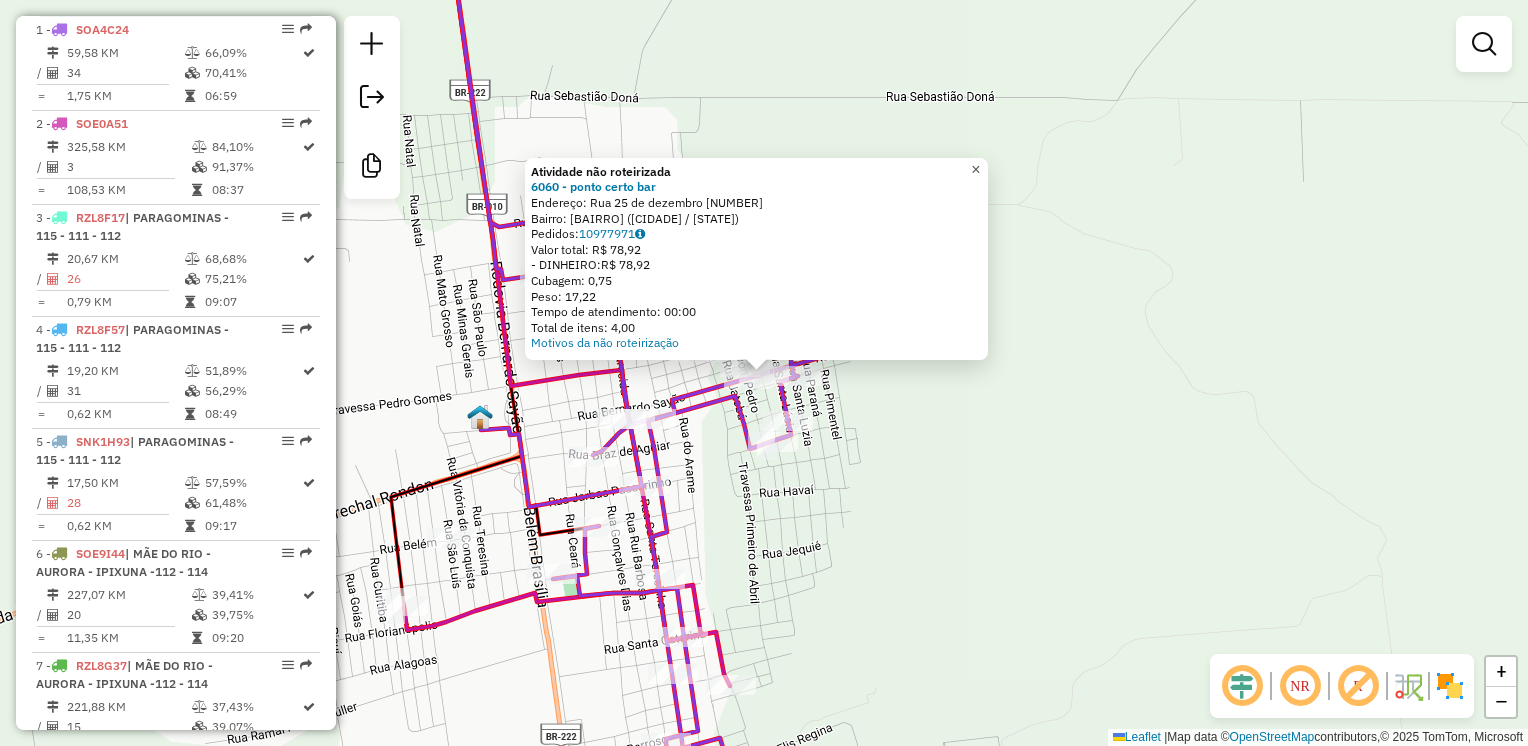 click on "×" 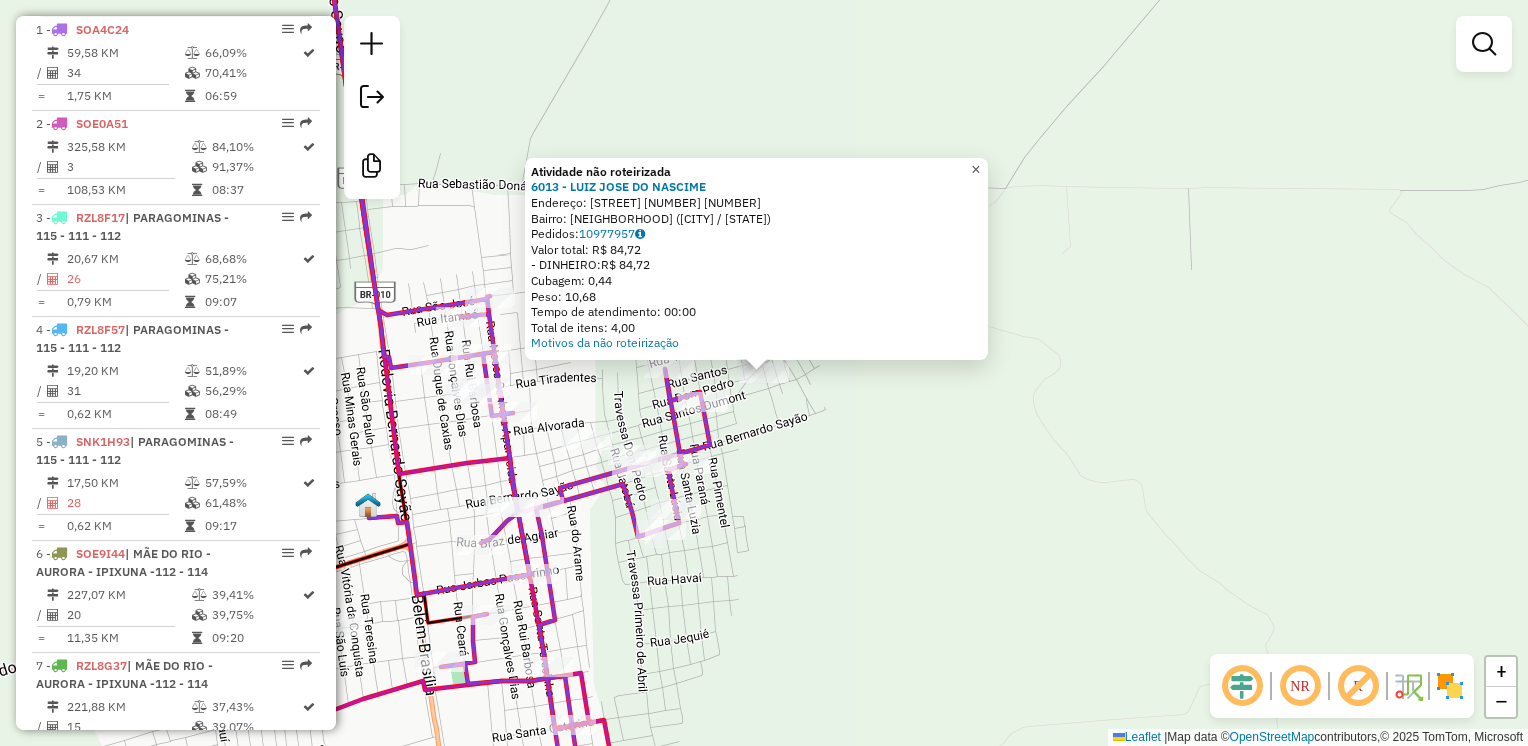click on "×" 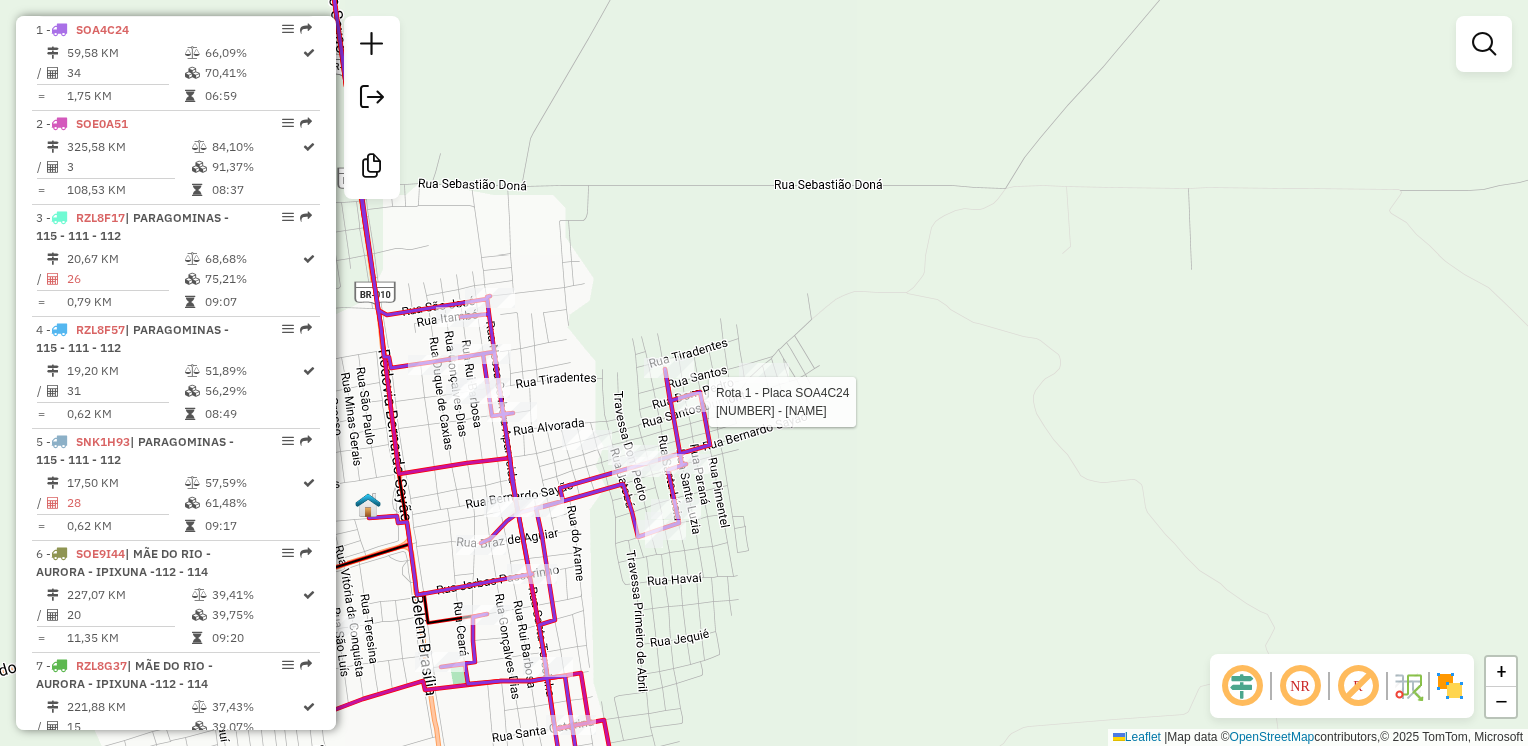 select on "**********" 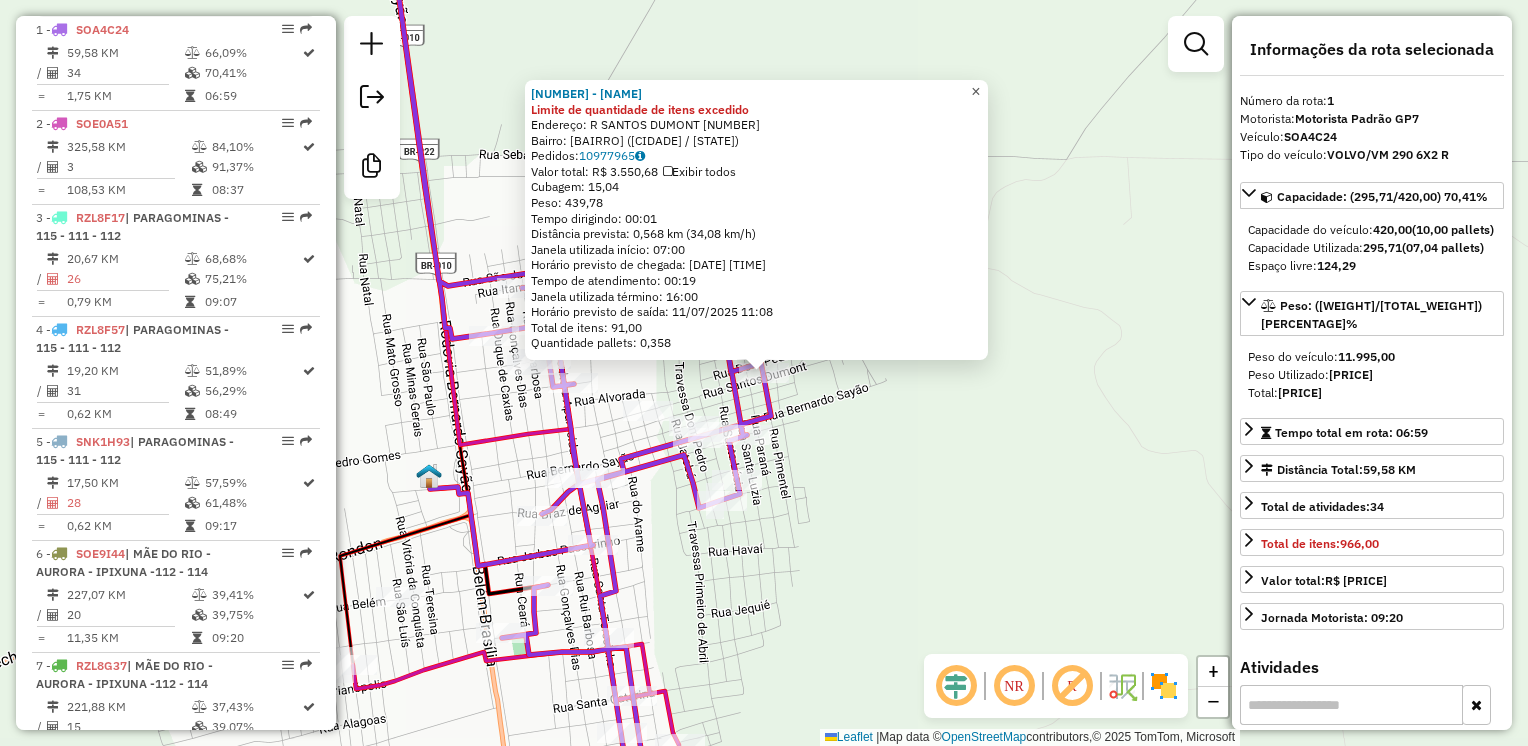 click on "×" 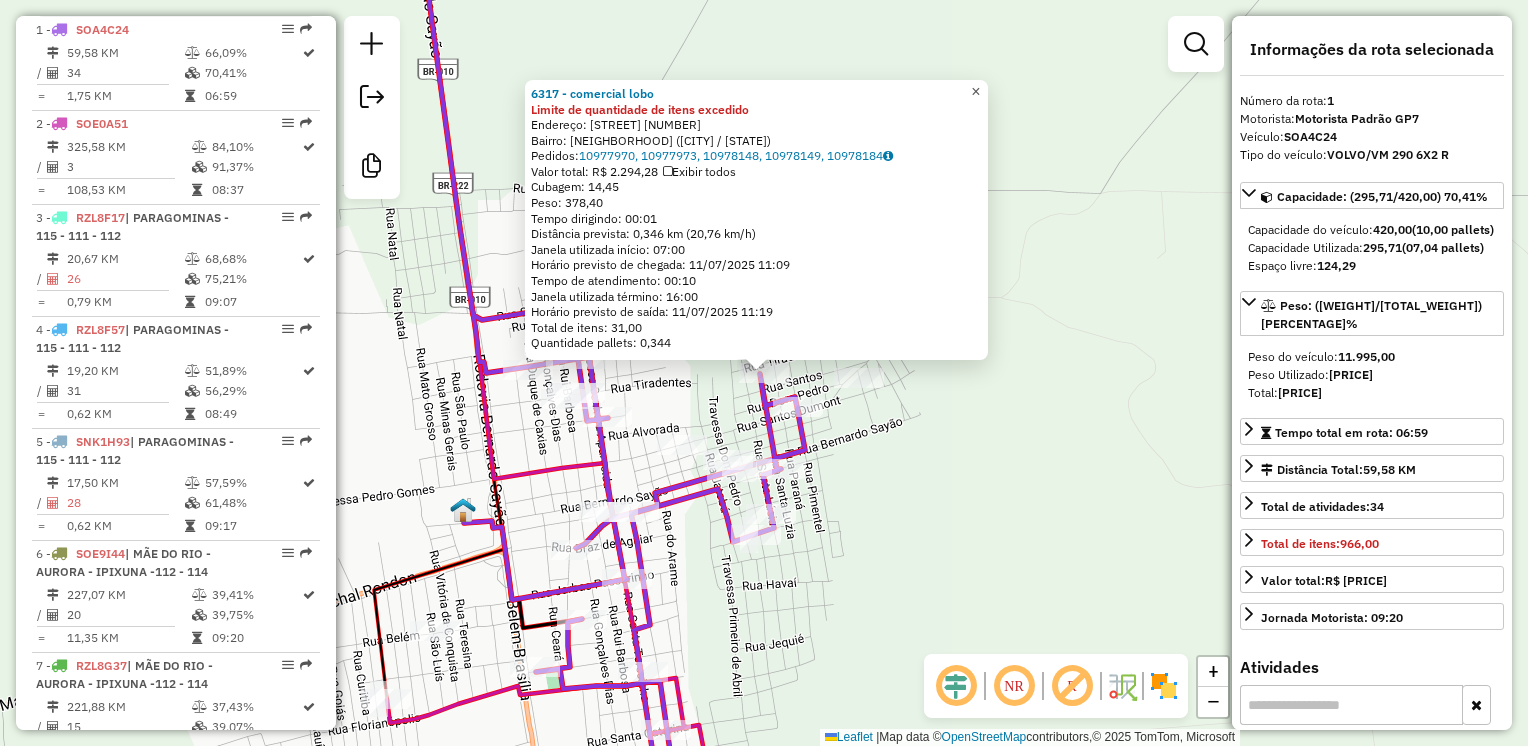 click on "×" 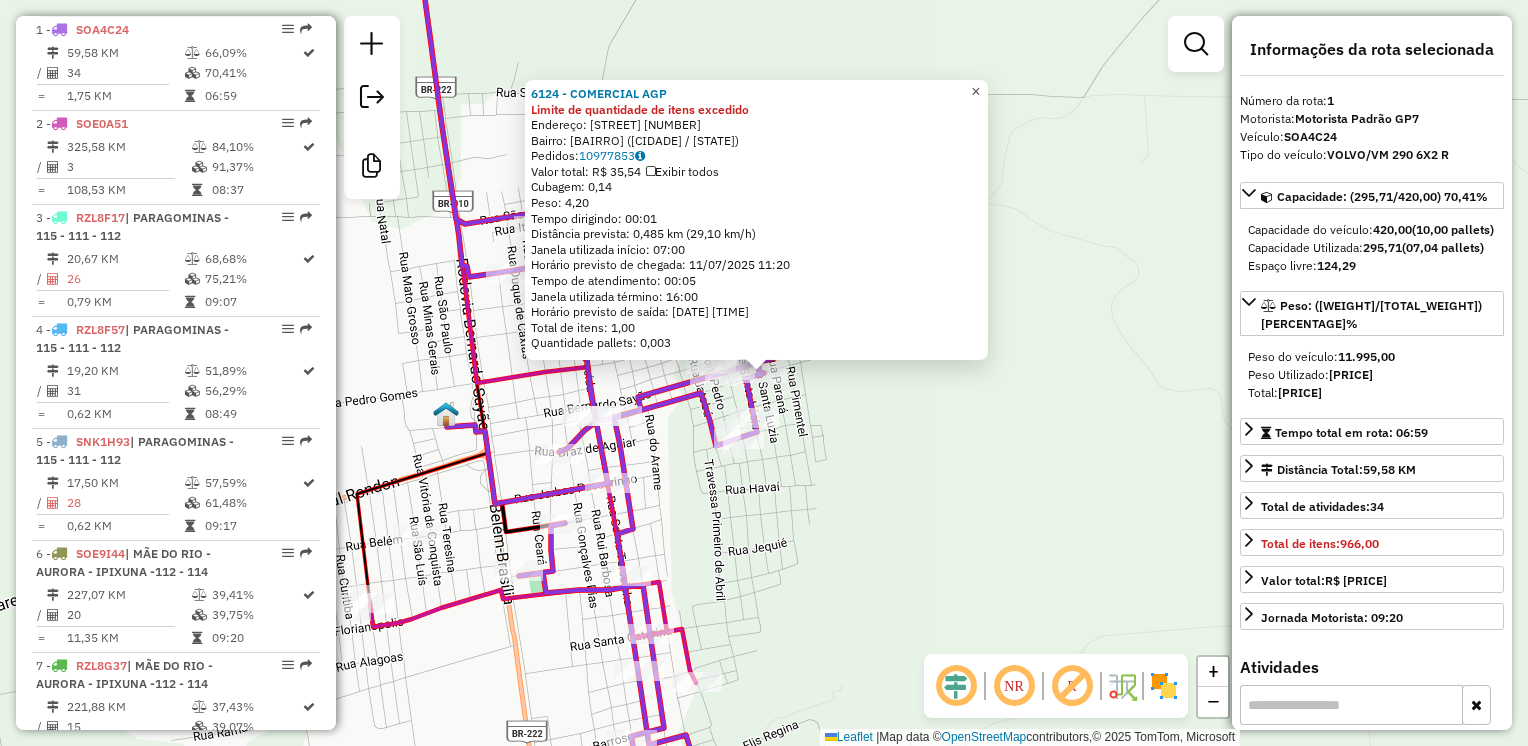 click on "×" 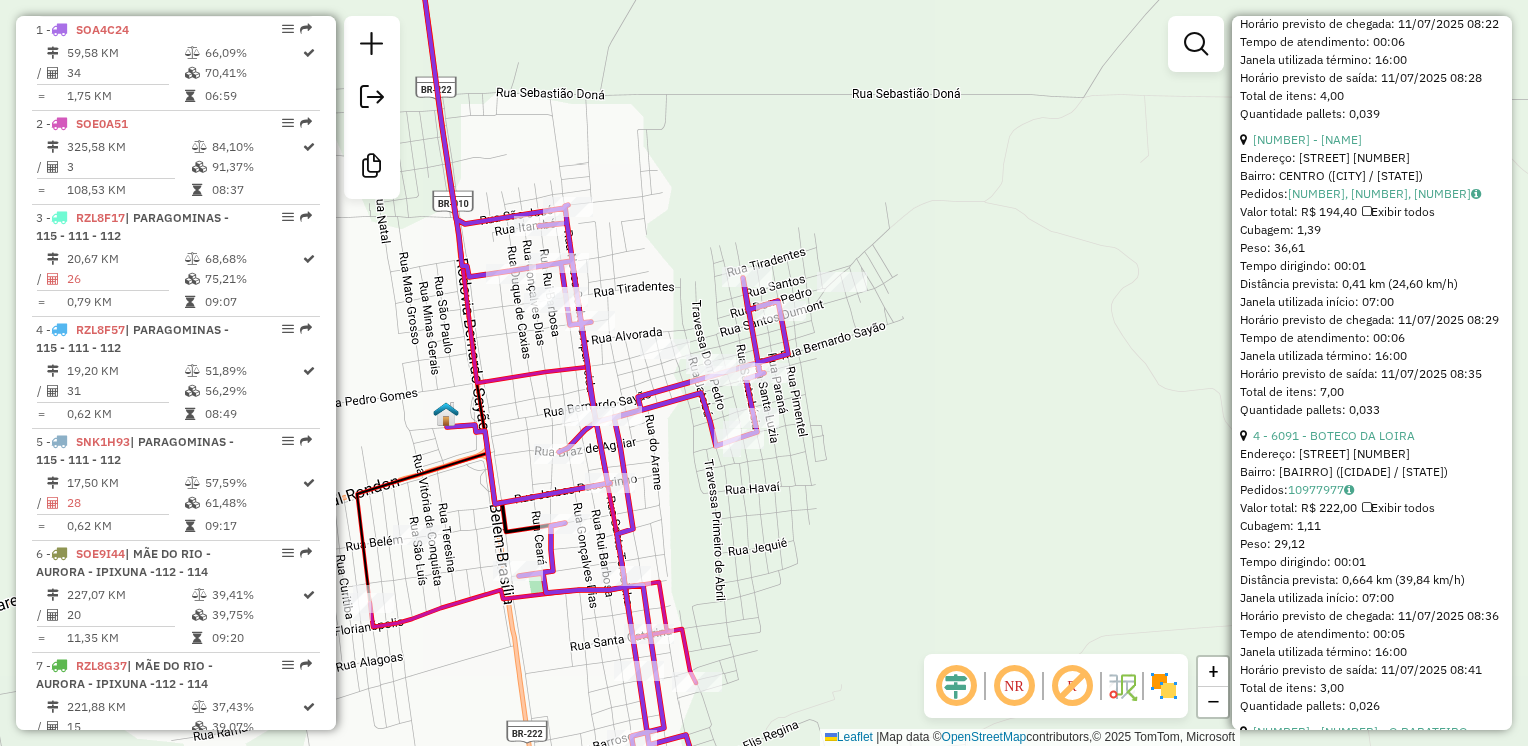 scroll, scrollTop: 1268, scrollLeft: 0, axis: vertical 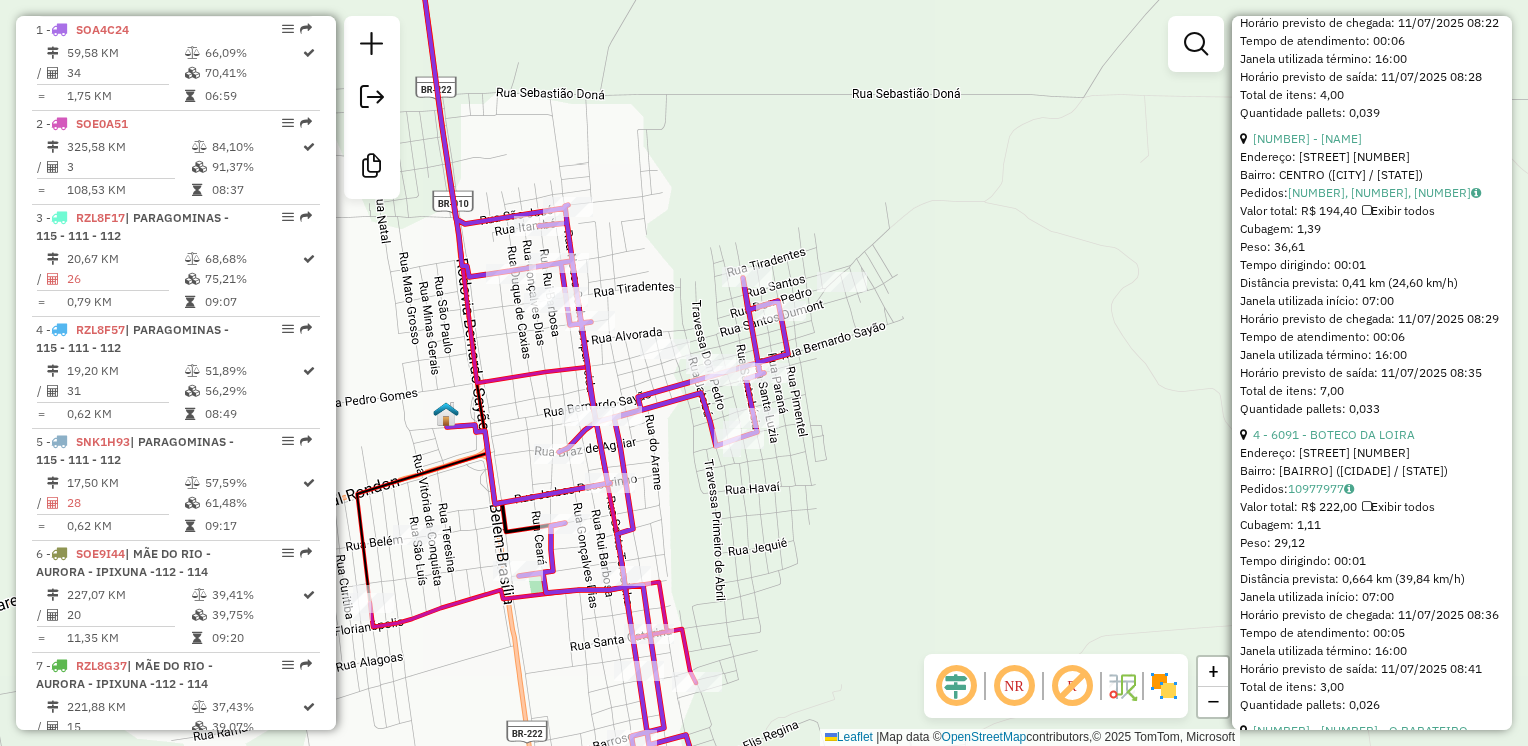 click 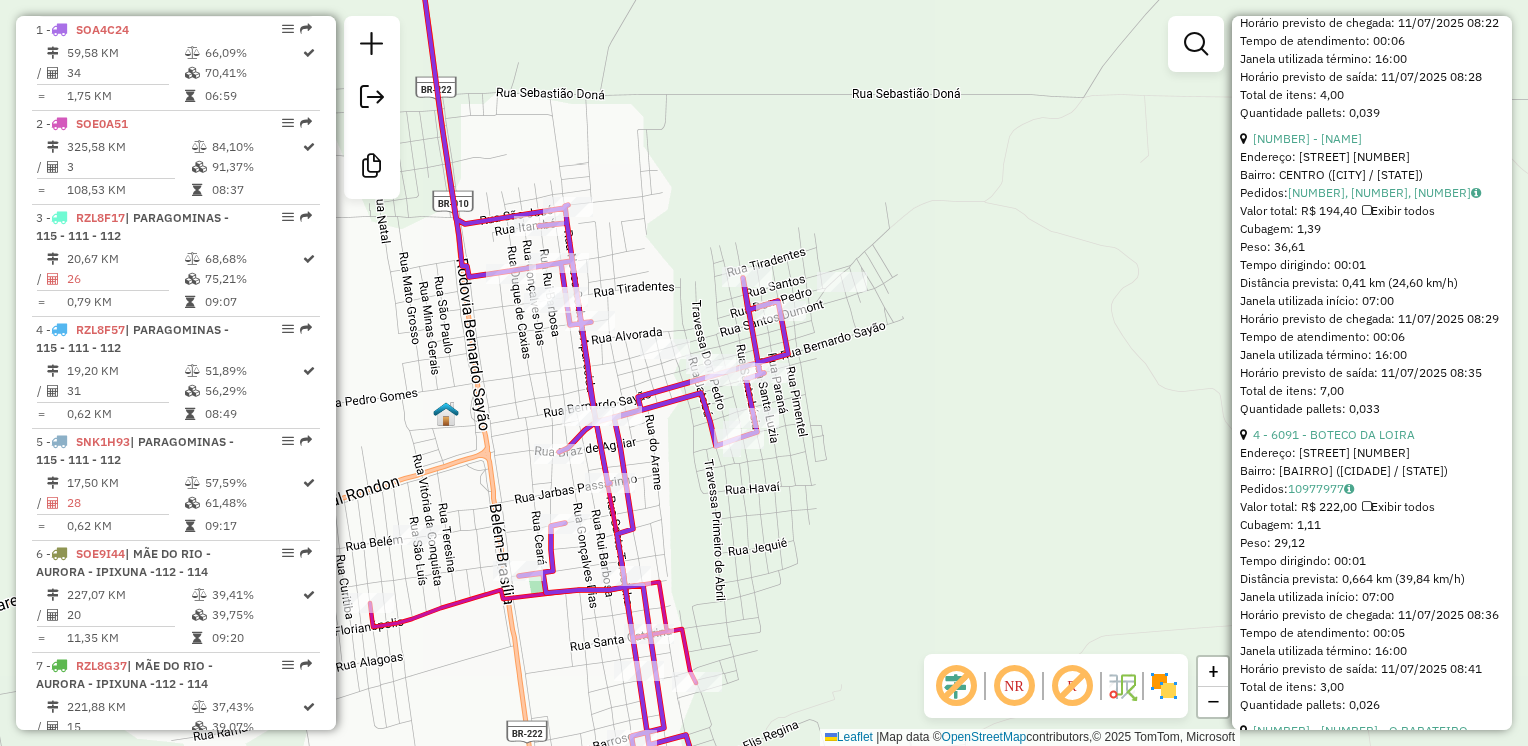 click 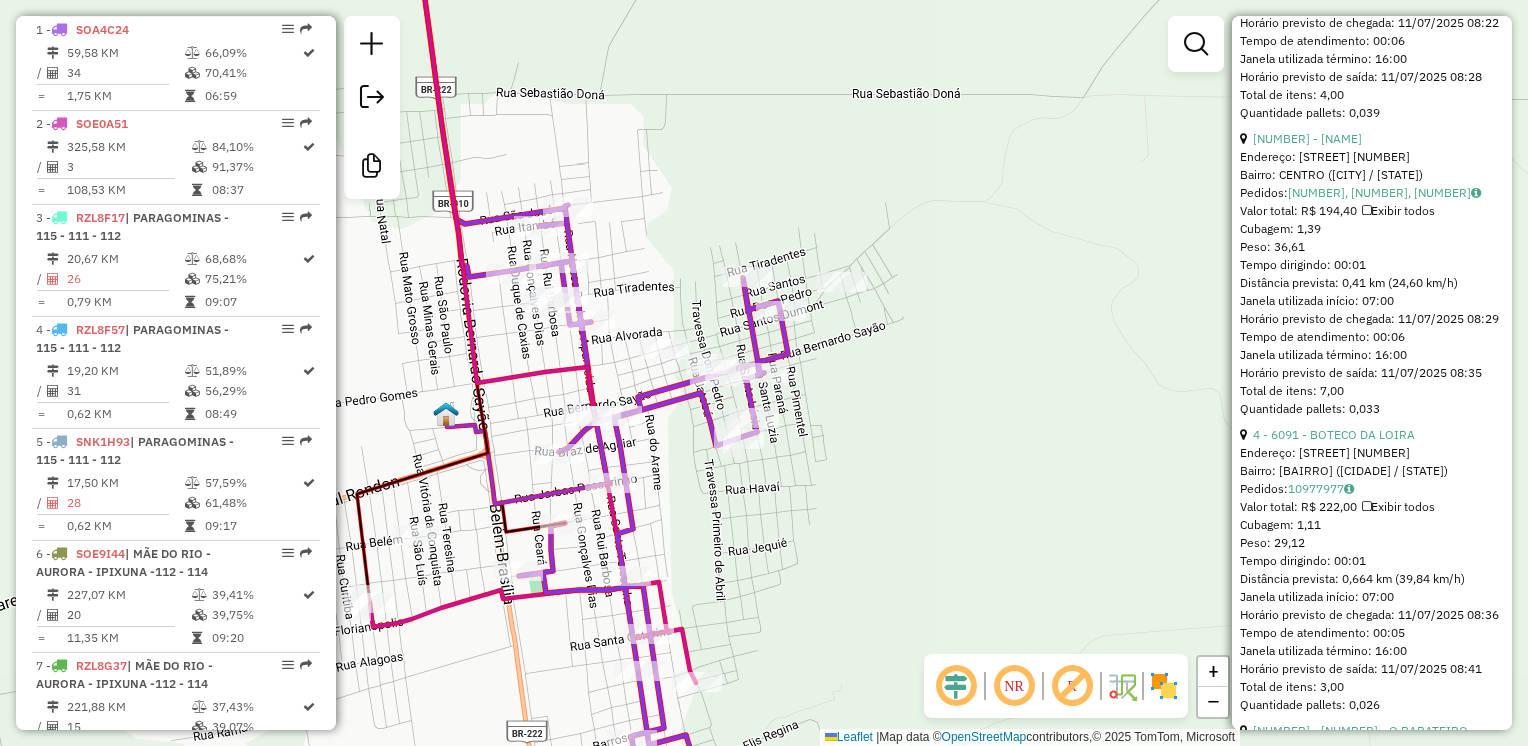 click 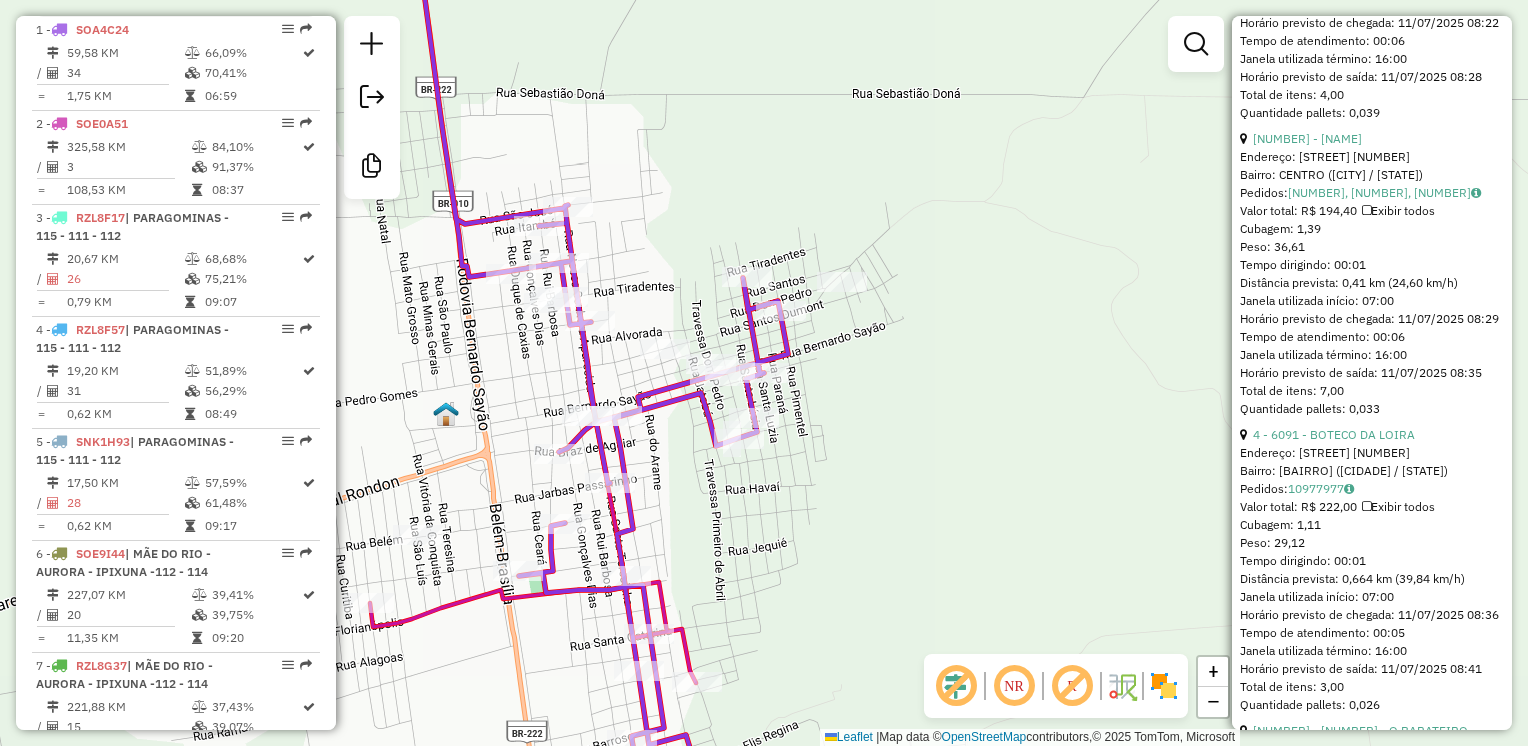 click 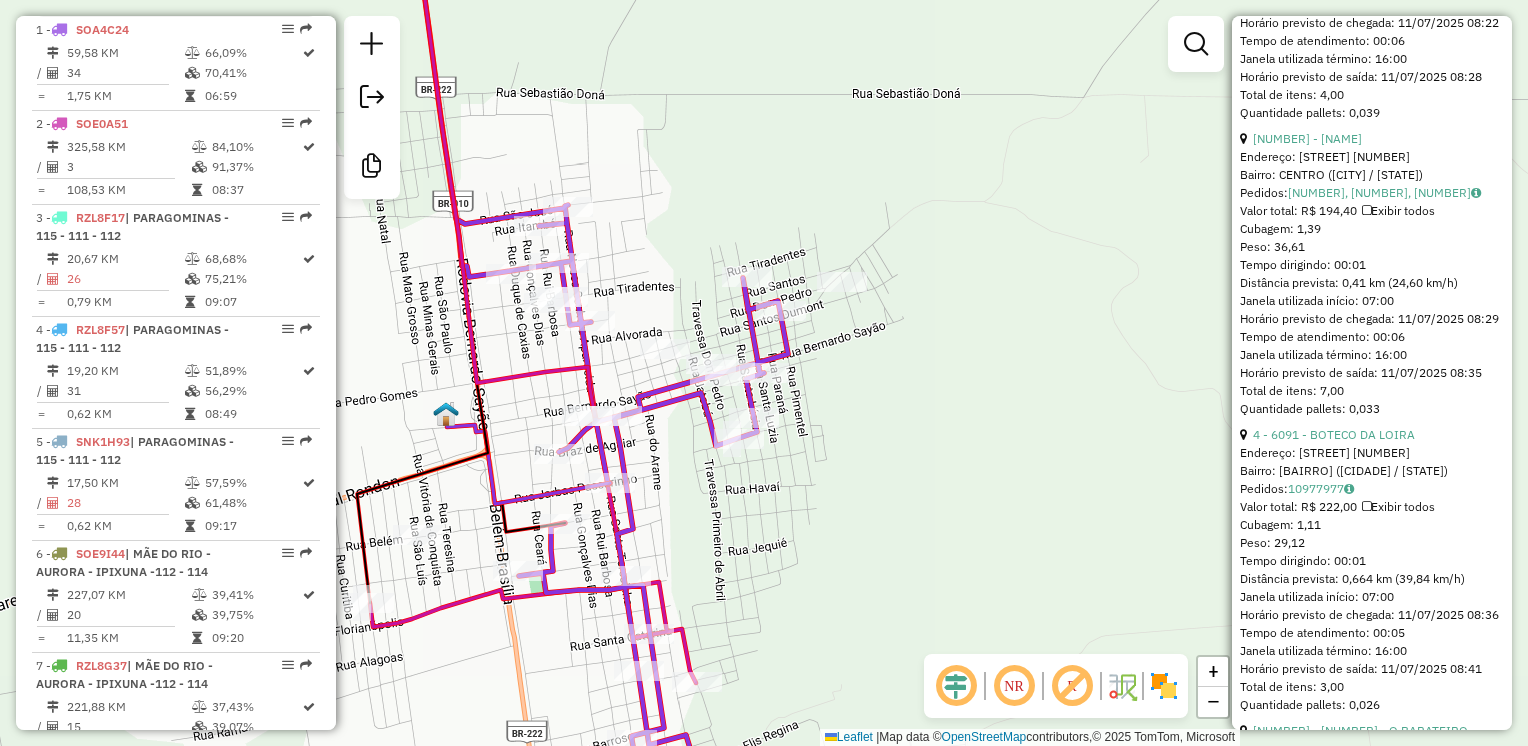 click 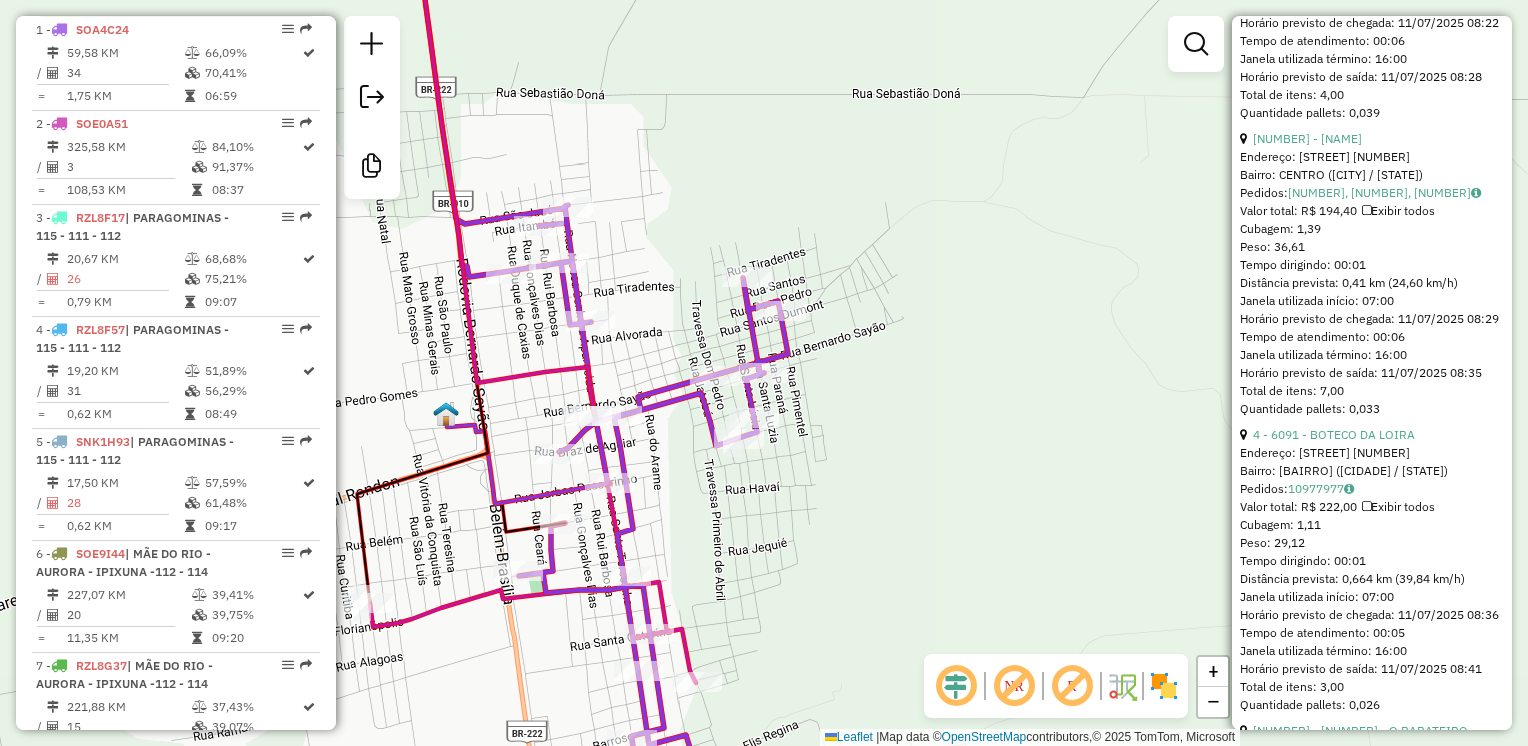 click 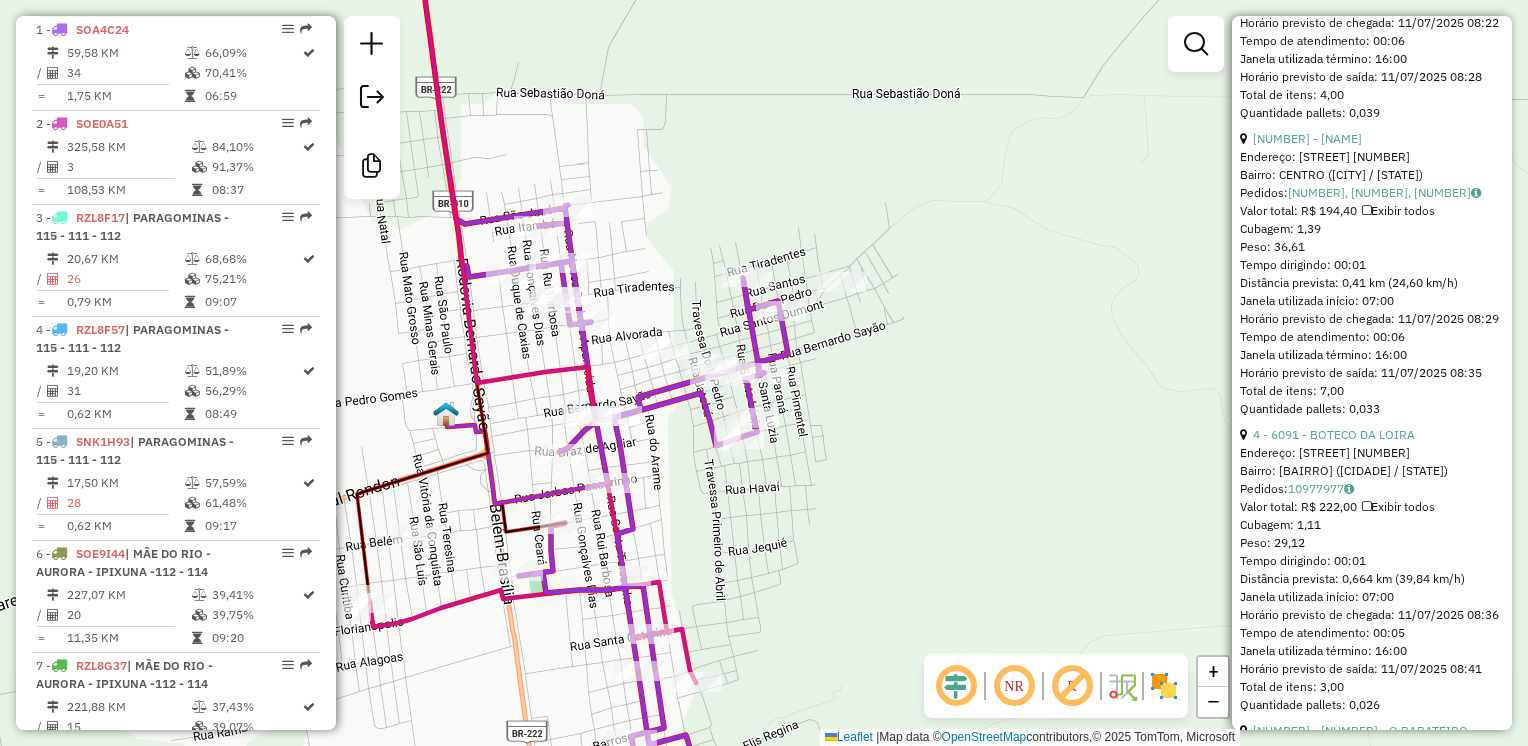 click 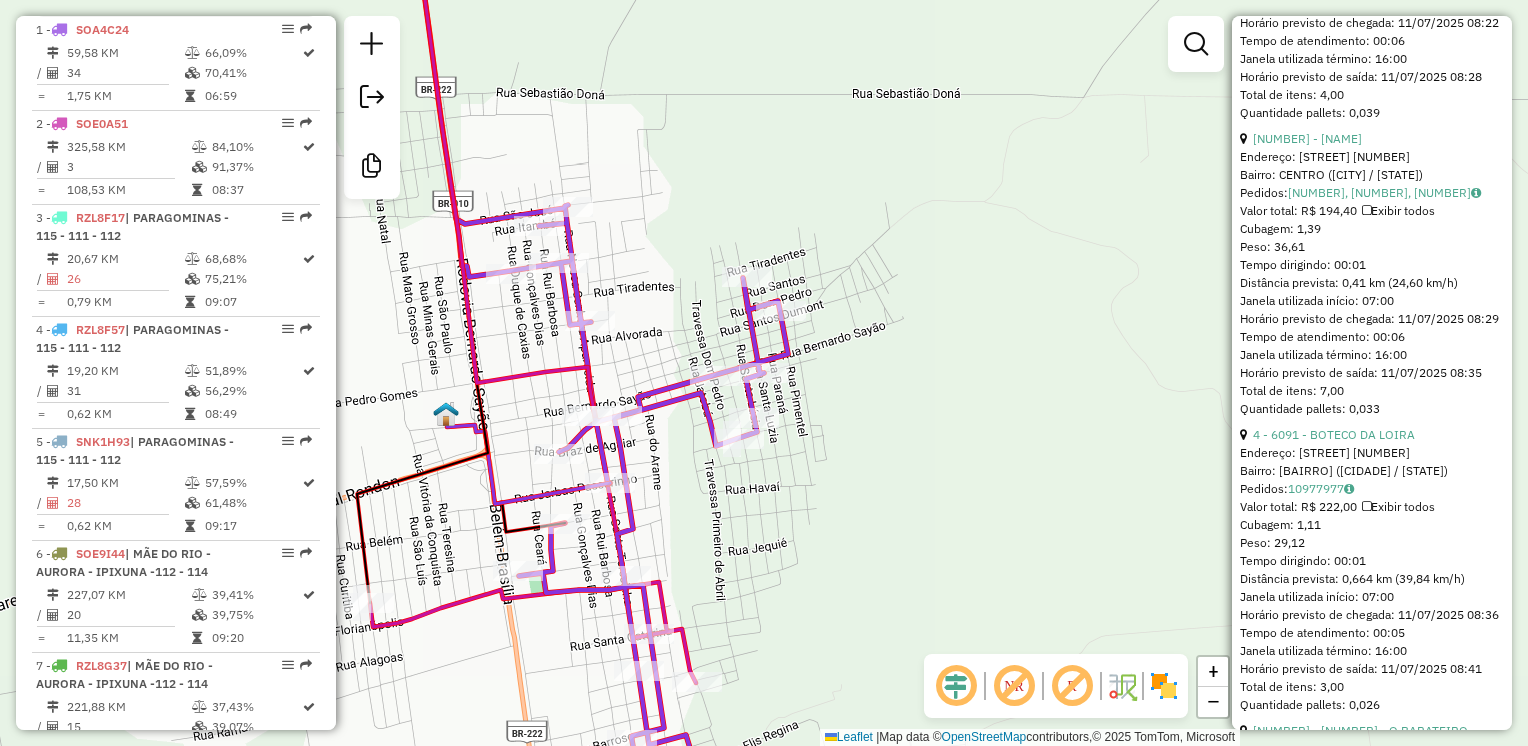 click 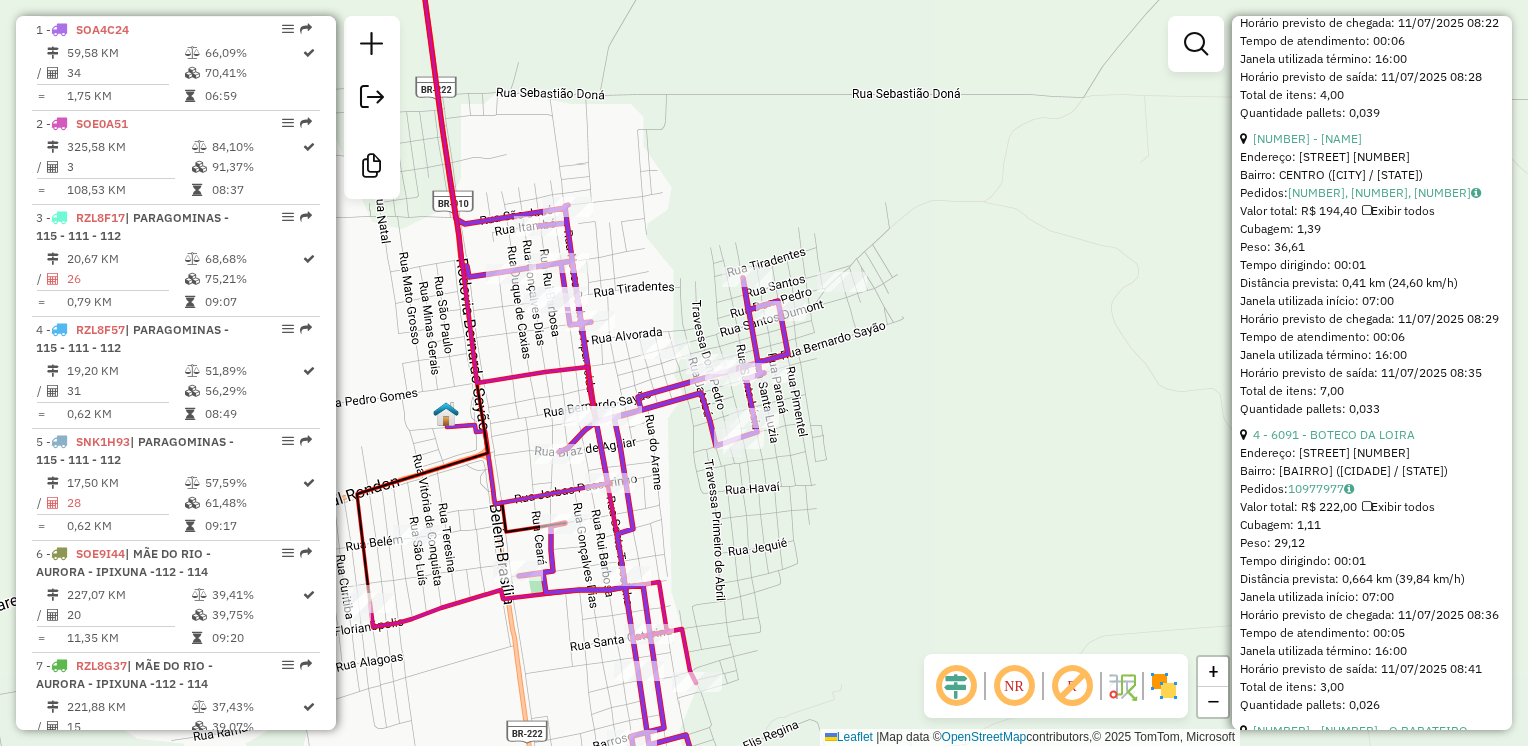 click 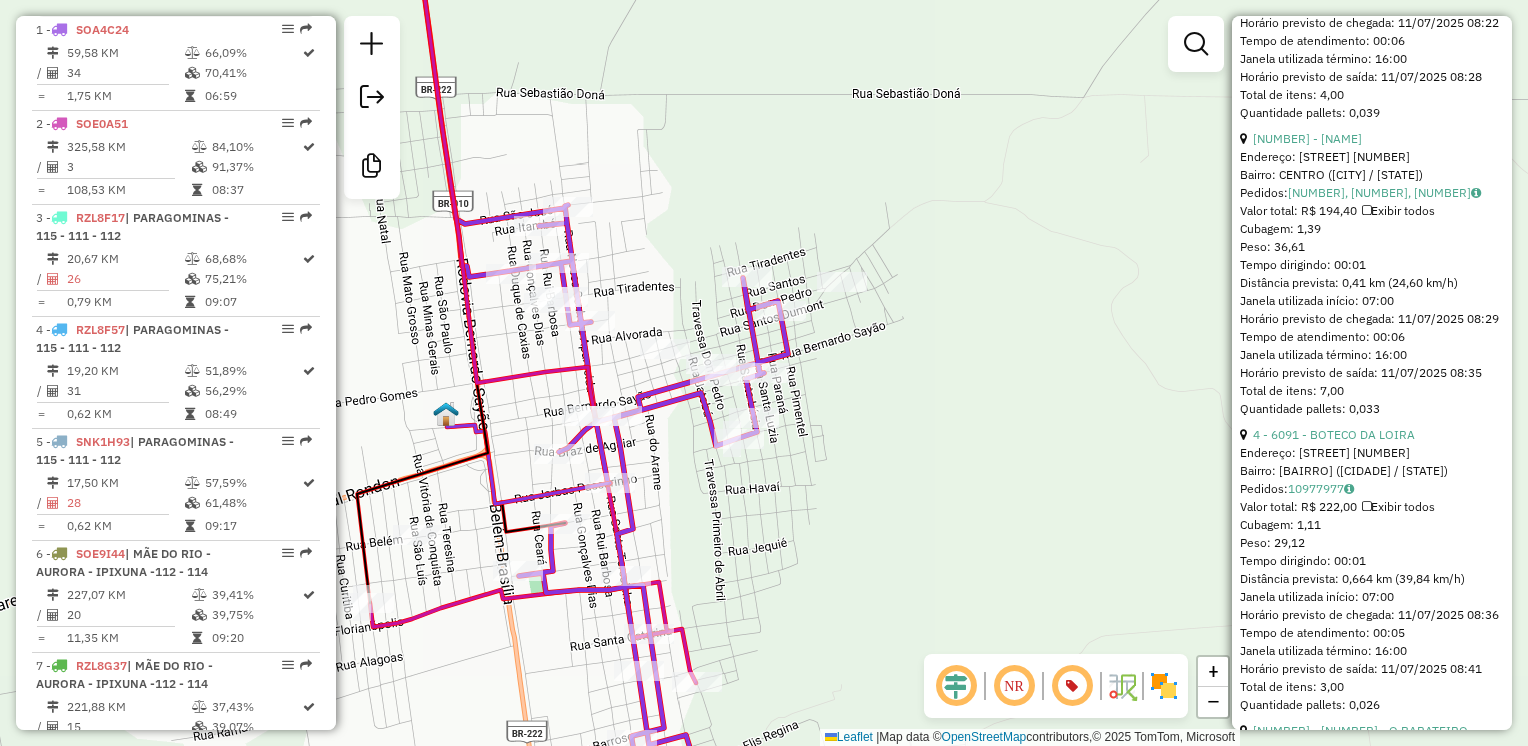 click 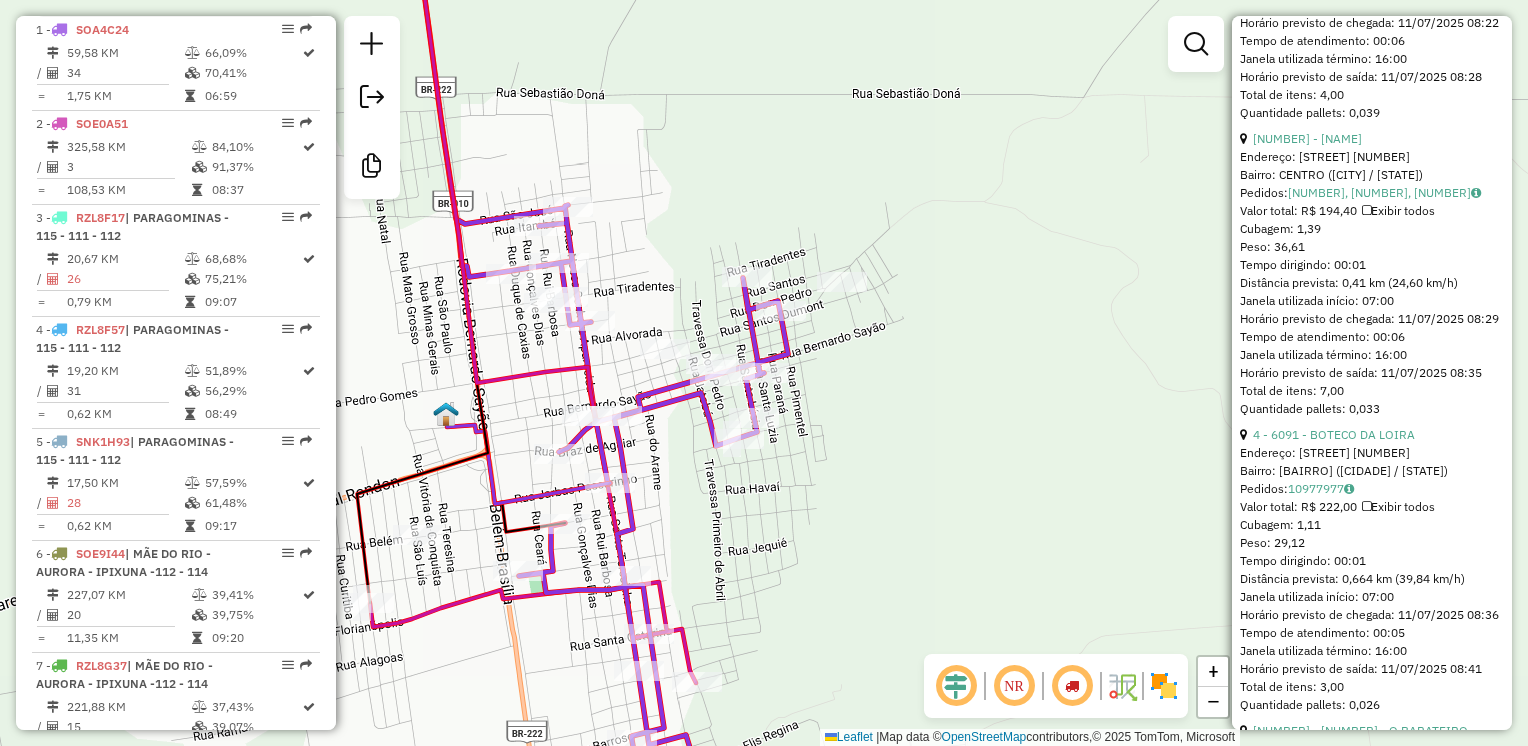 click 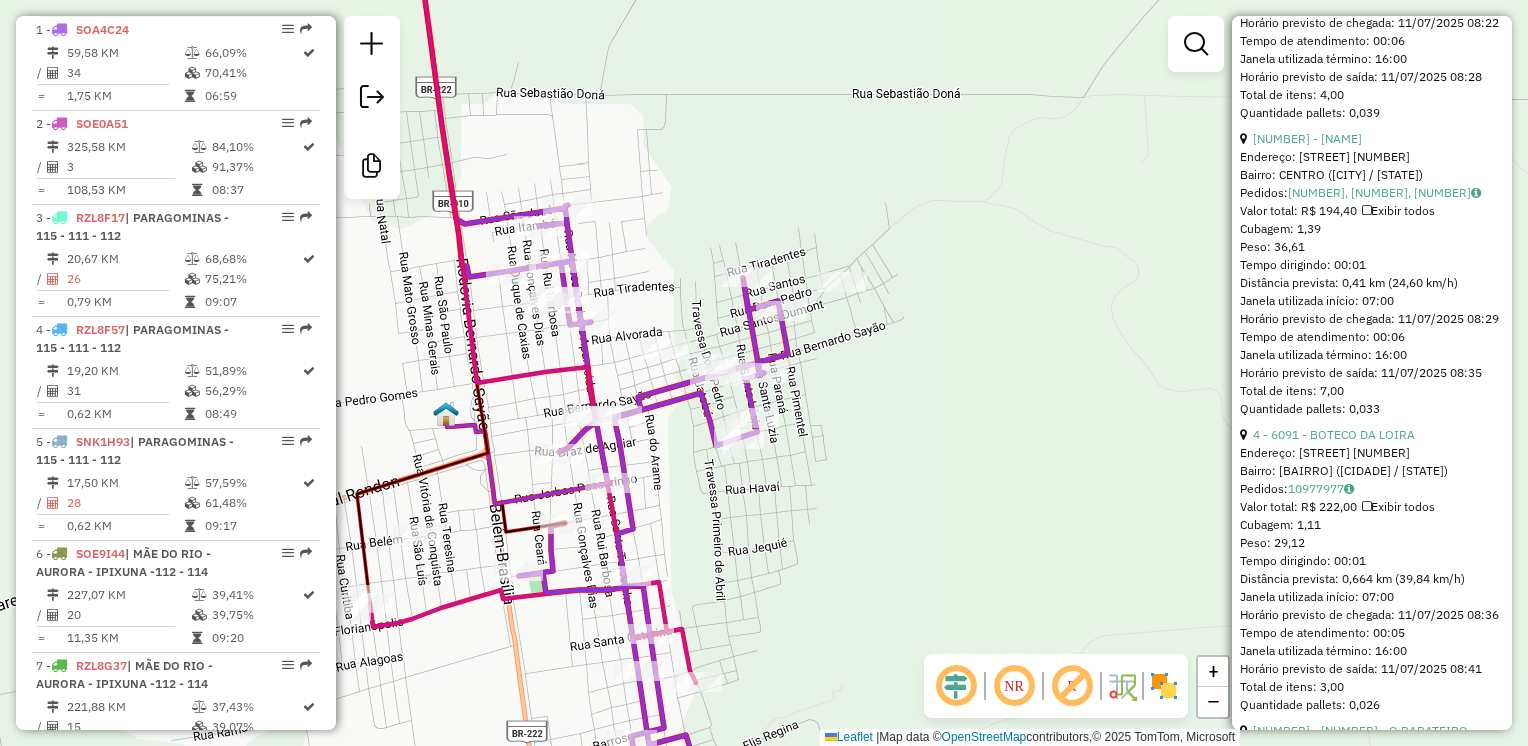 click 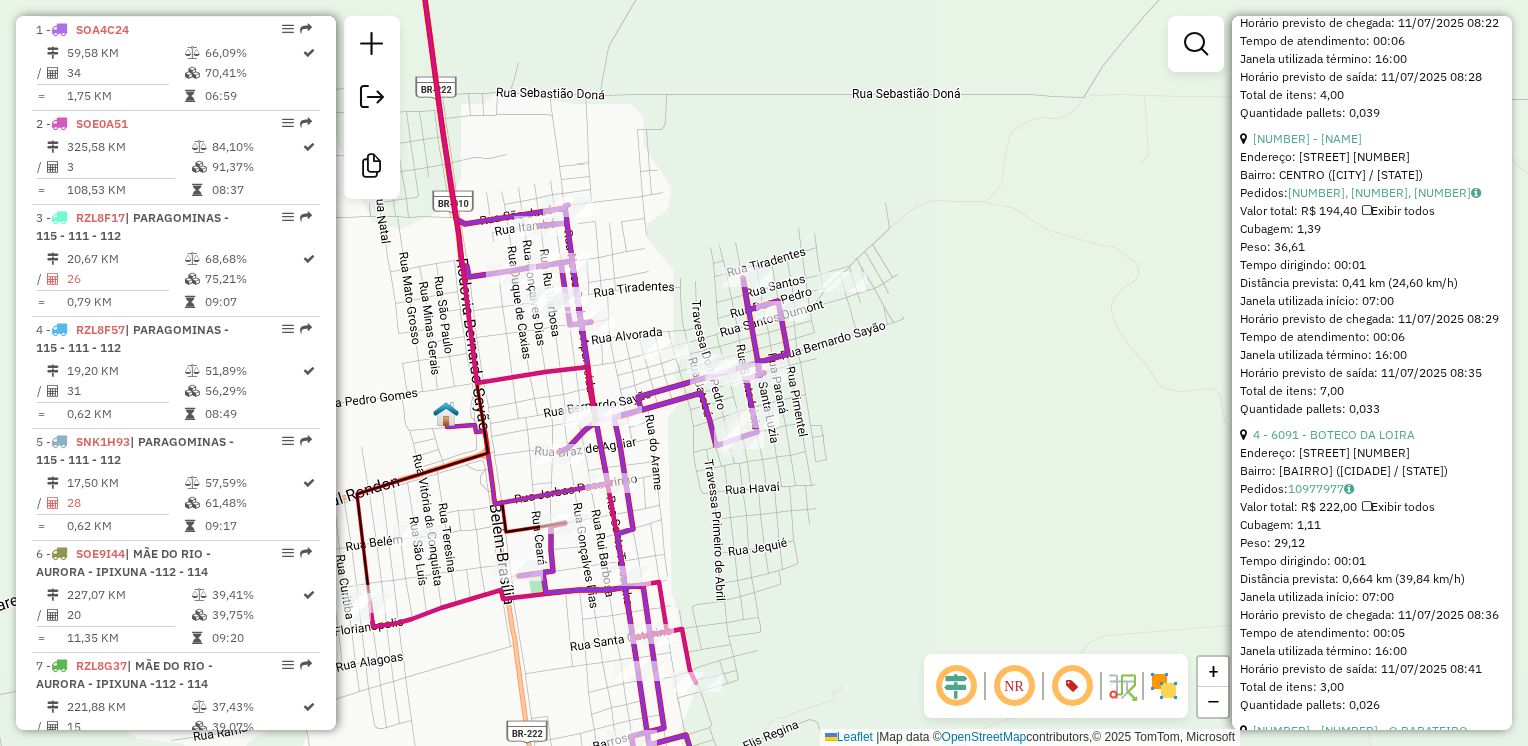 click 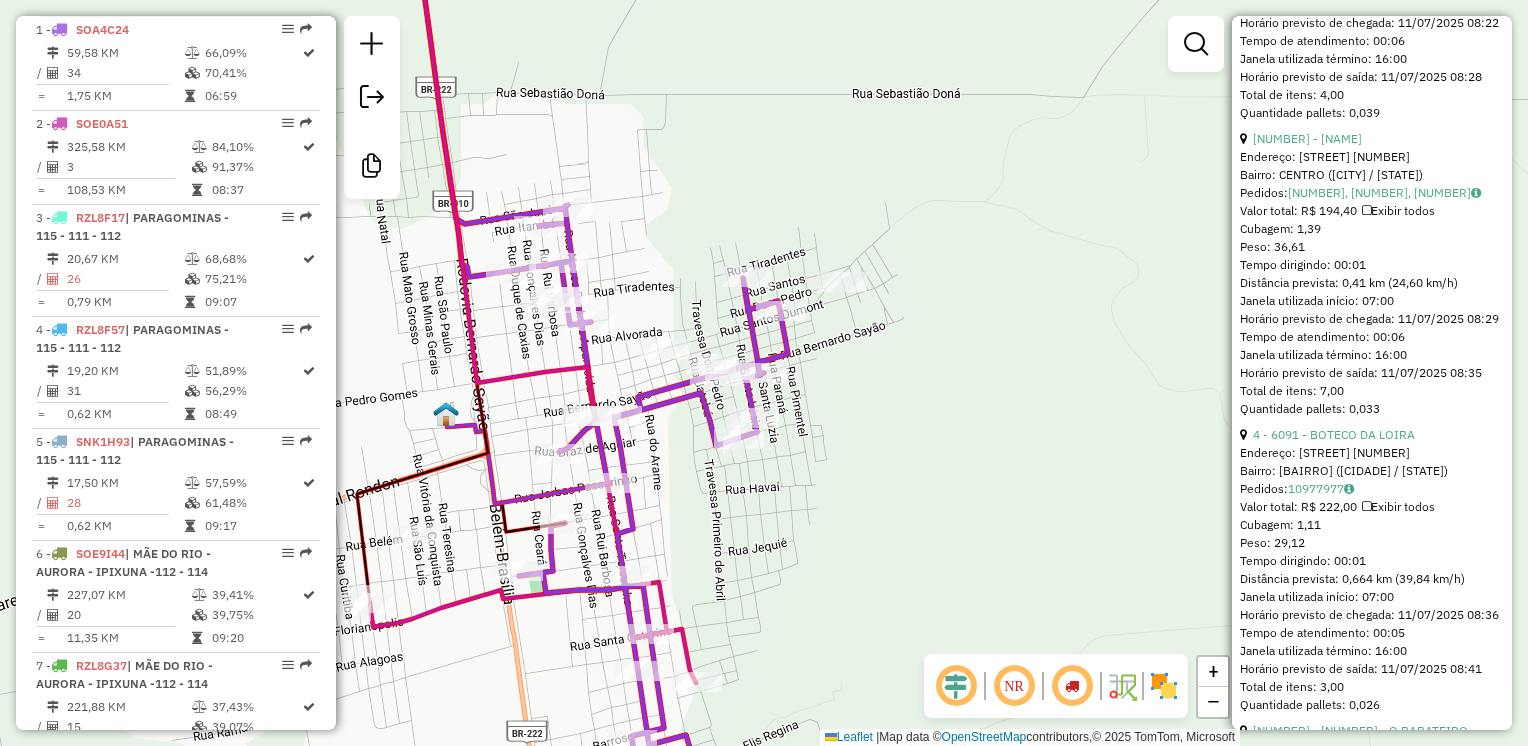 click 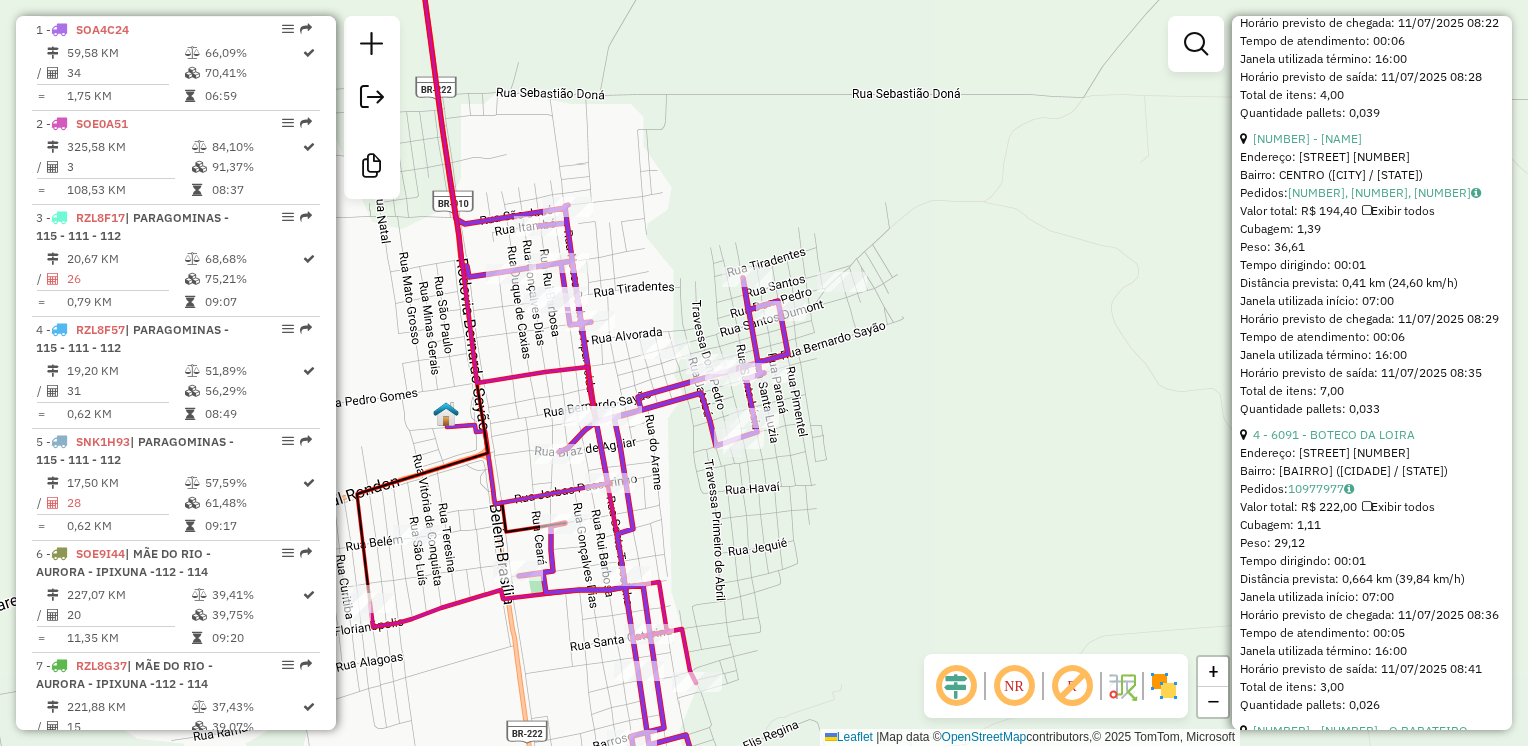 click 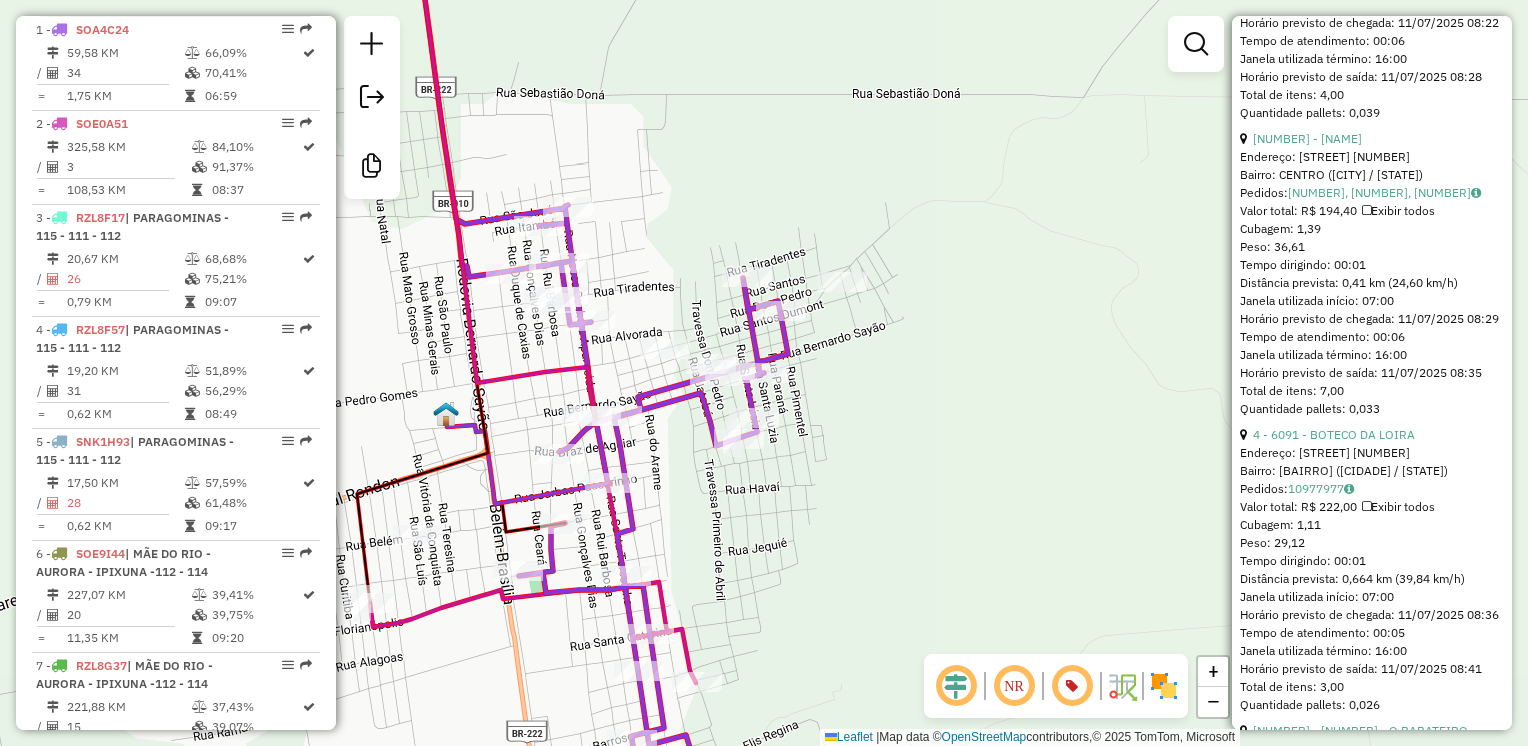 click 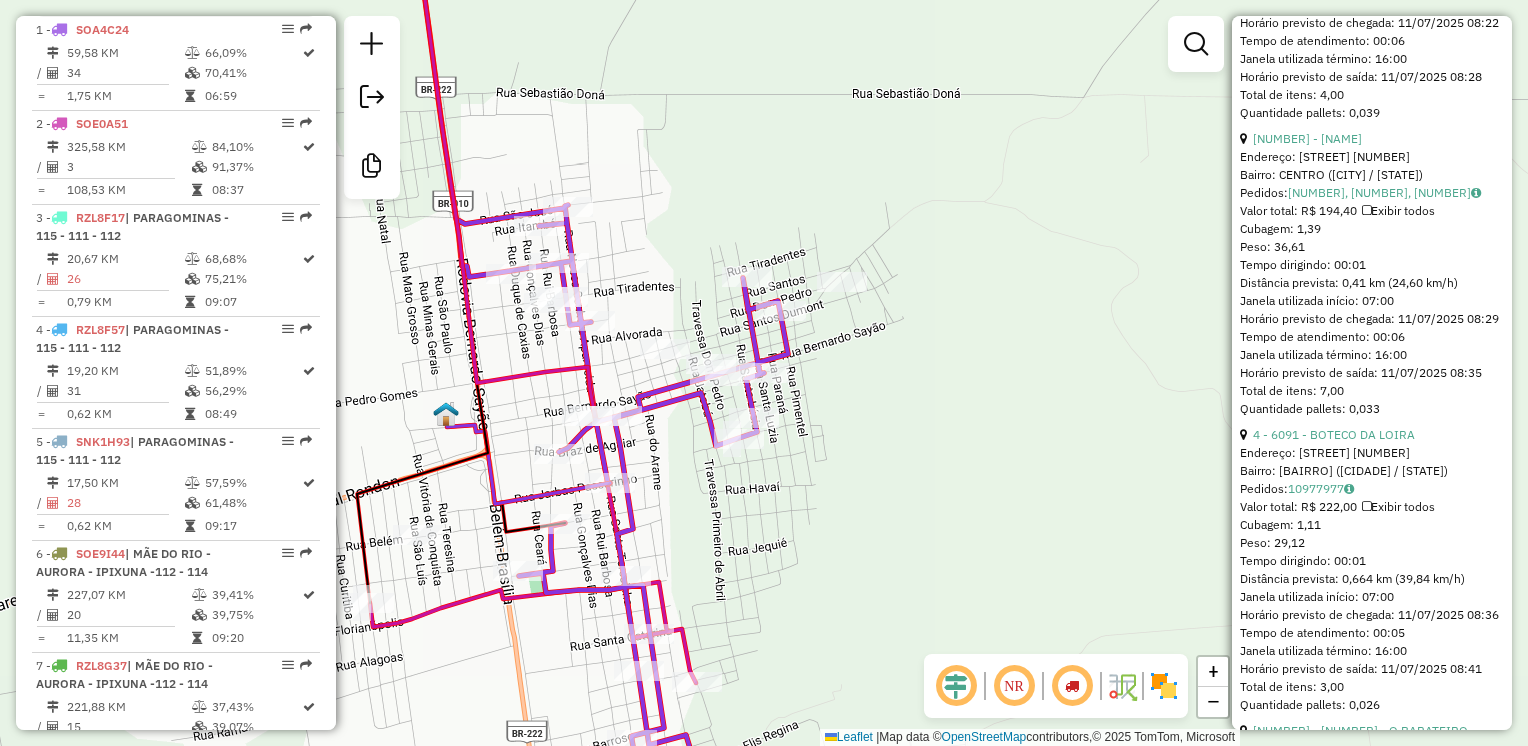 click 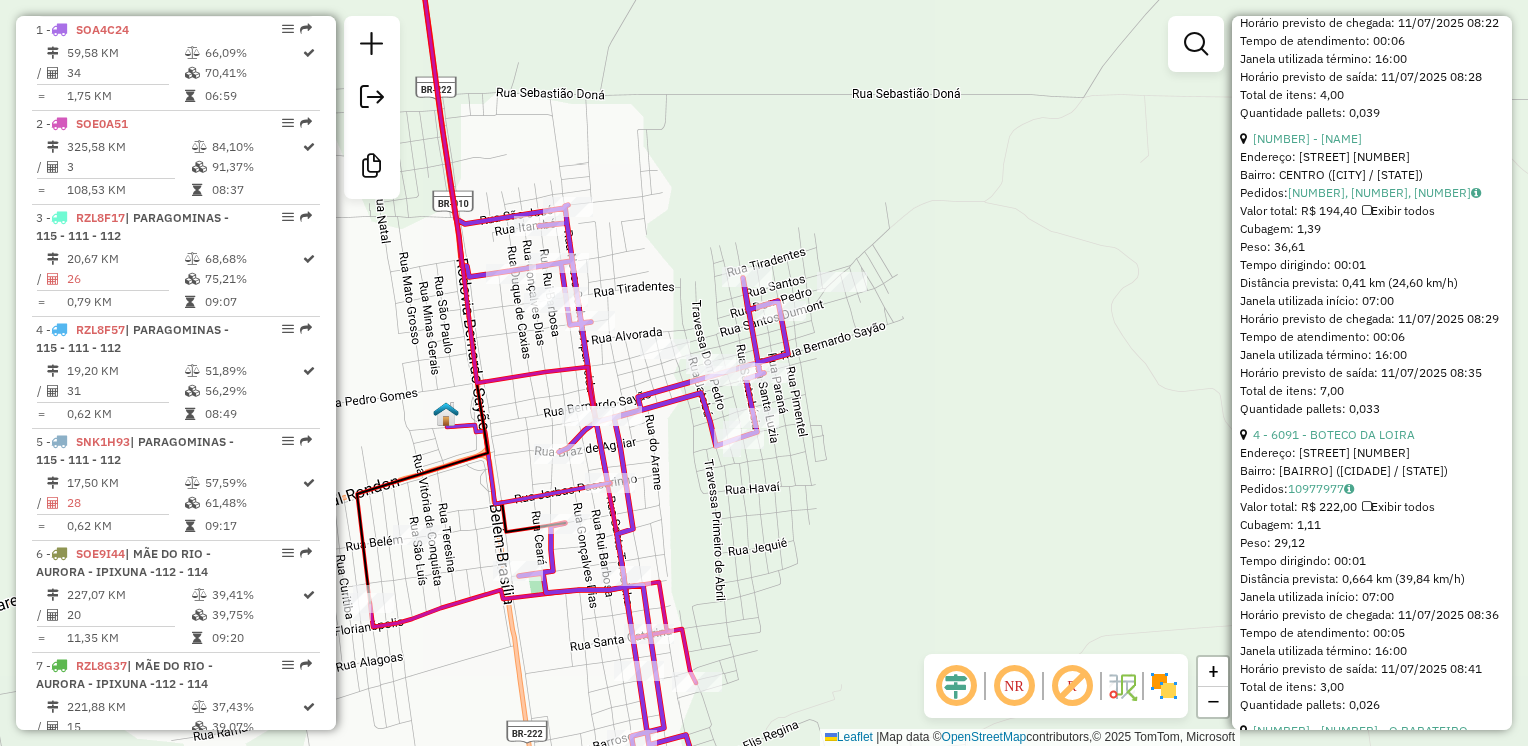 click 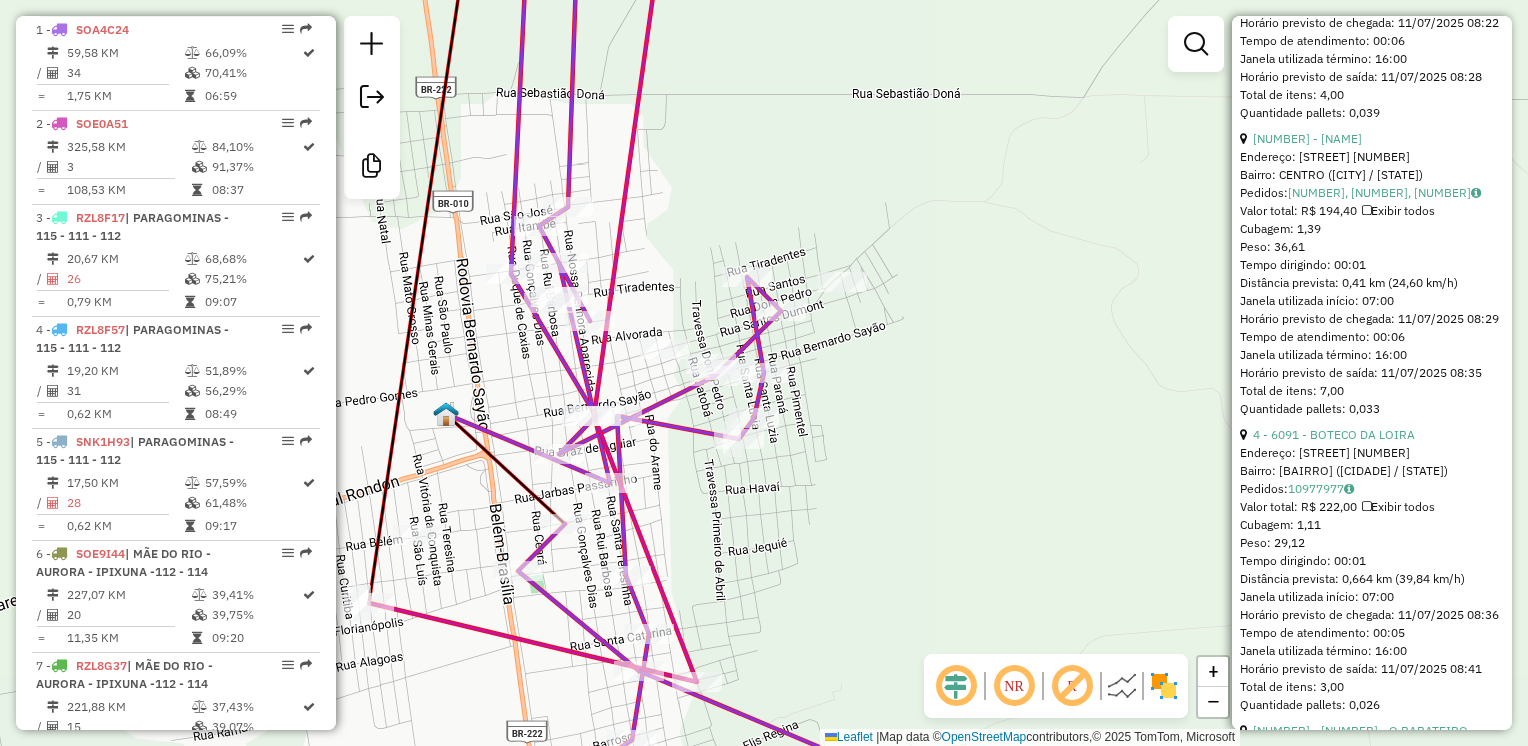 click on "NR R" 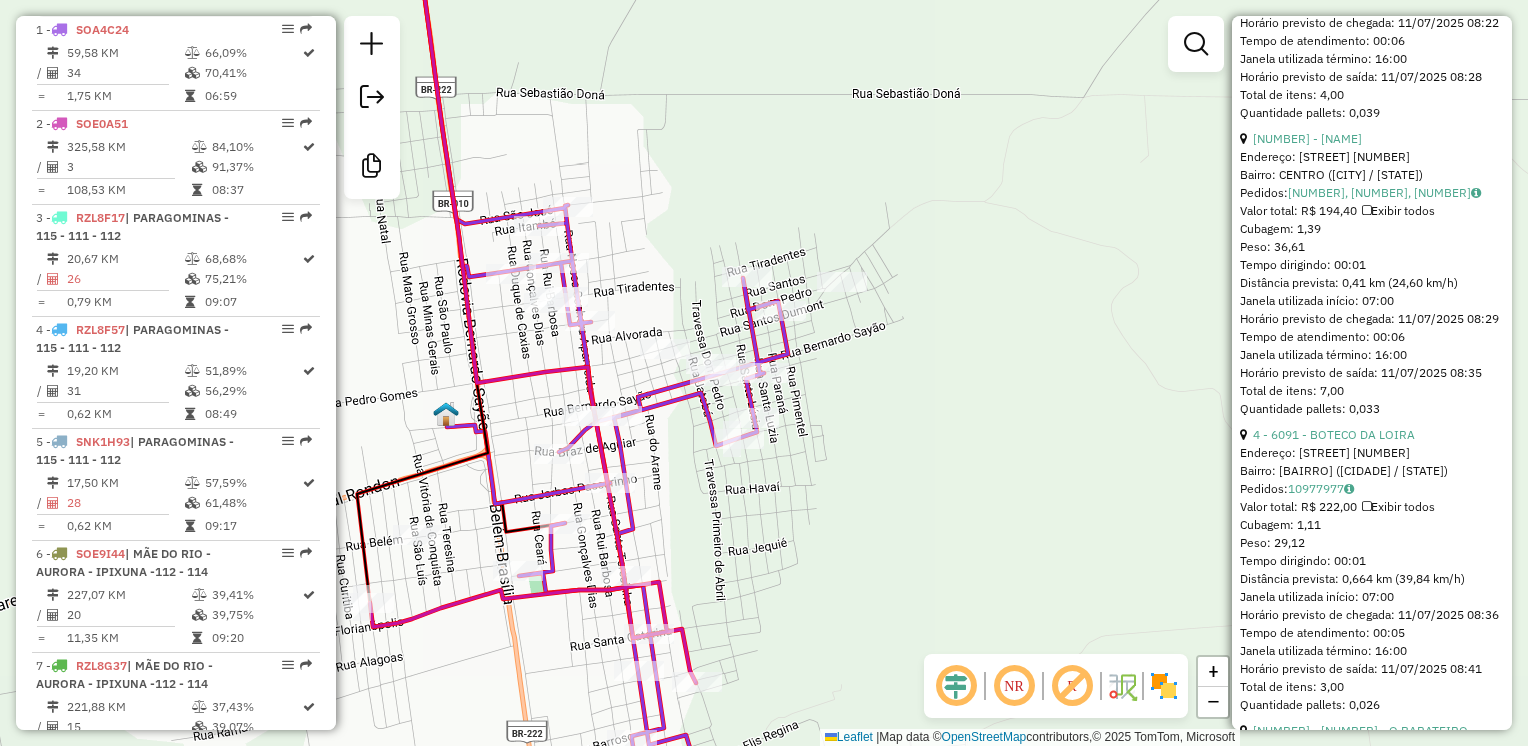 click 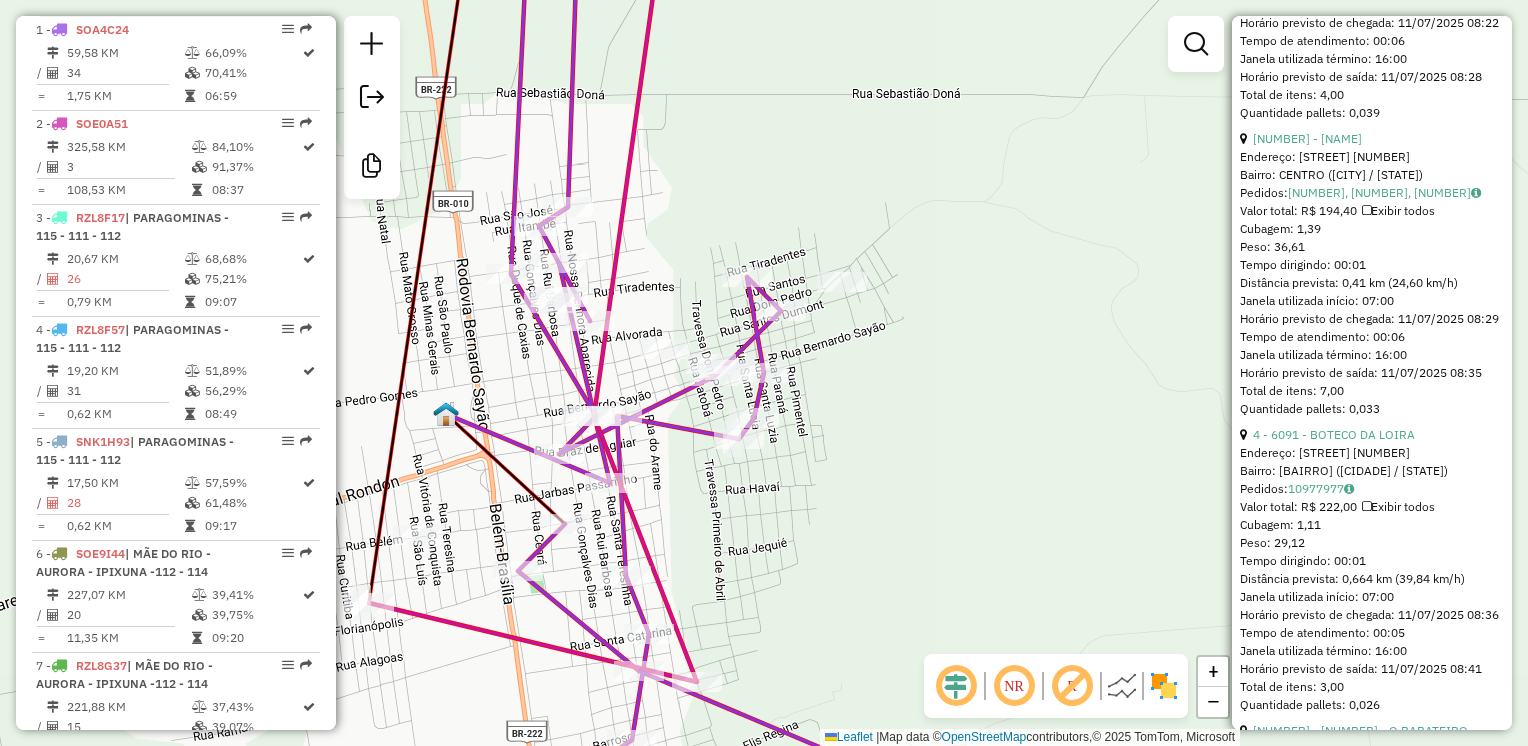 click 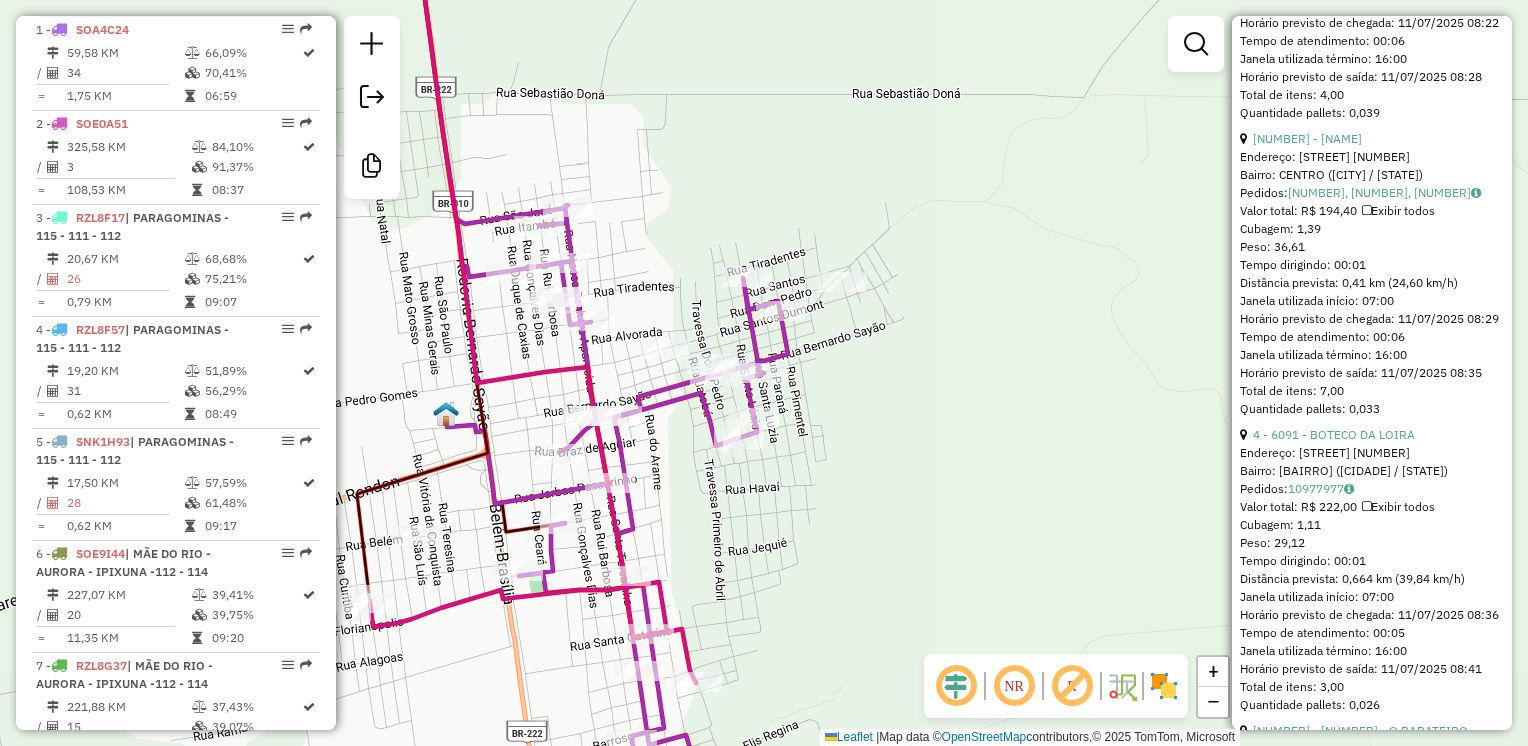 click 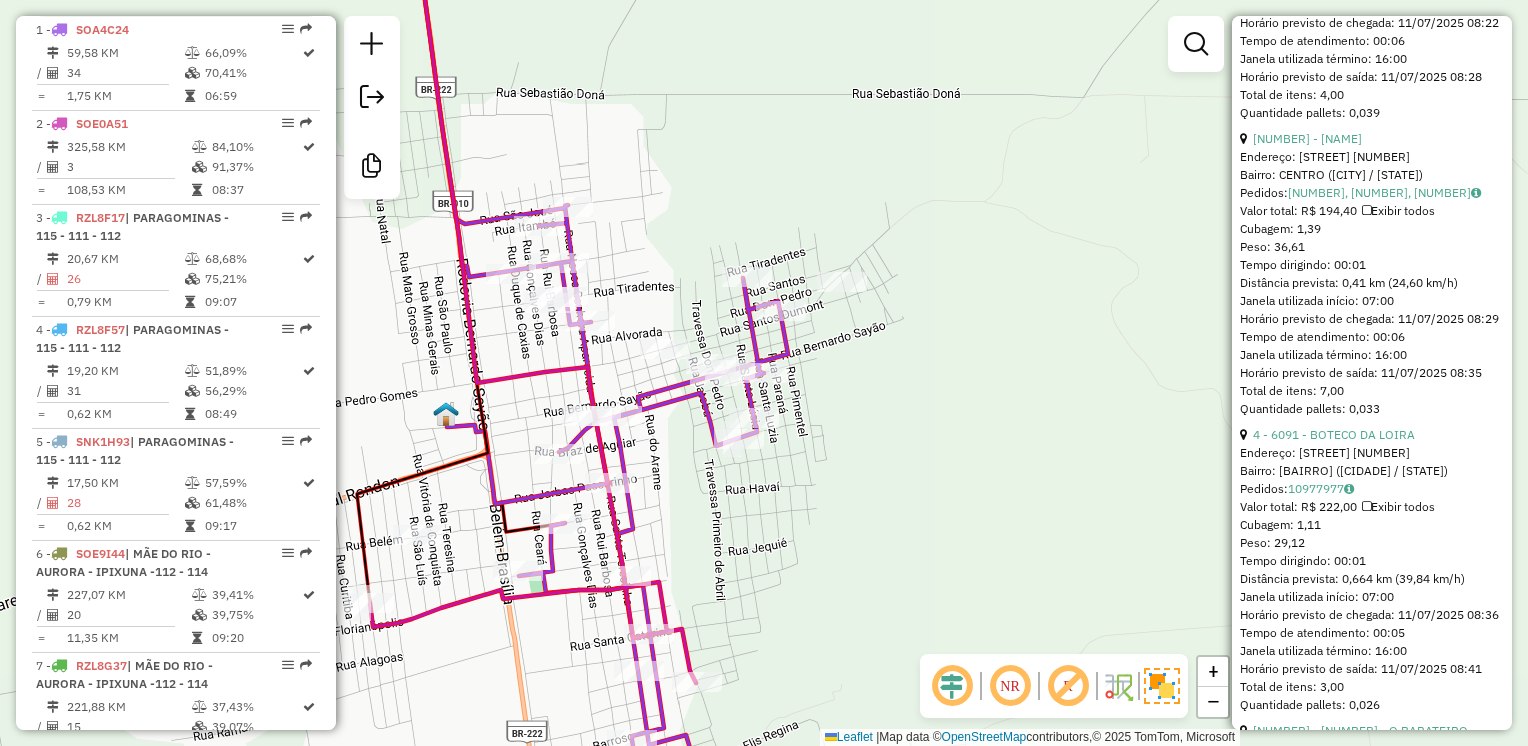 click 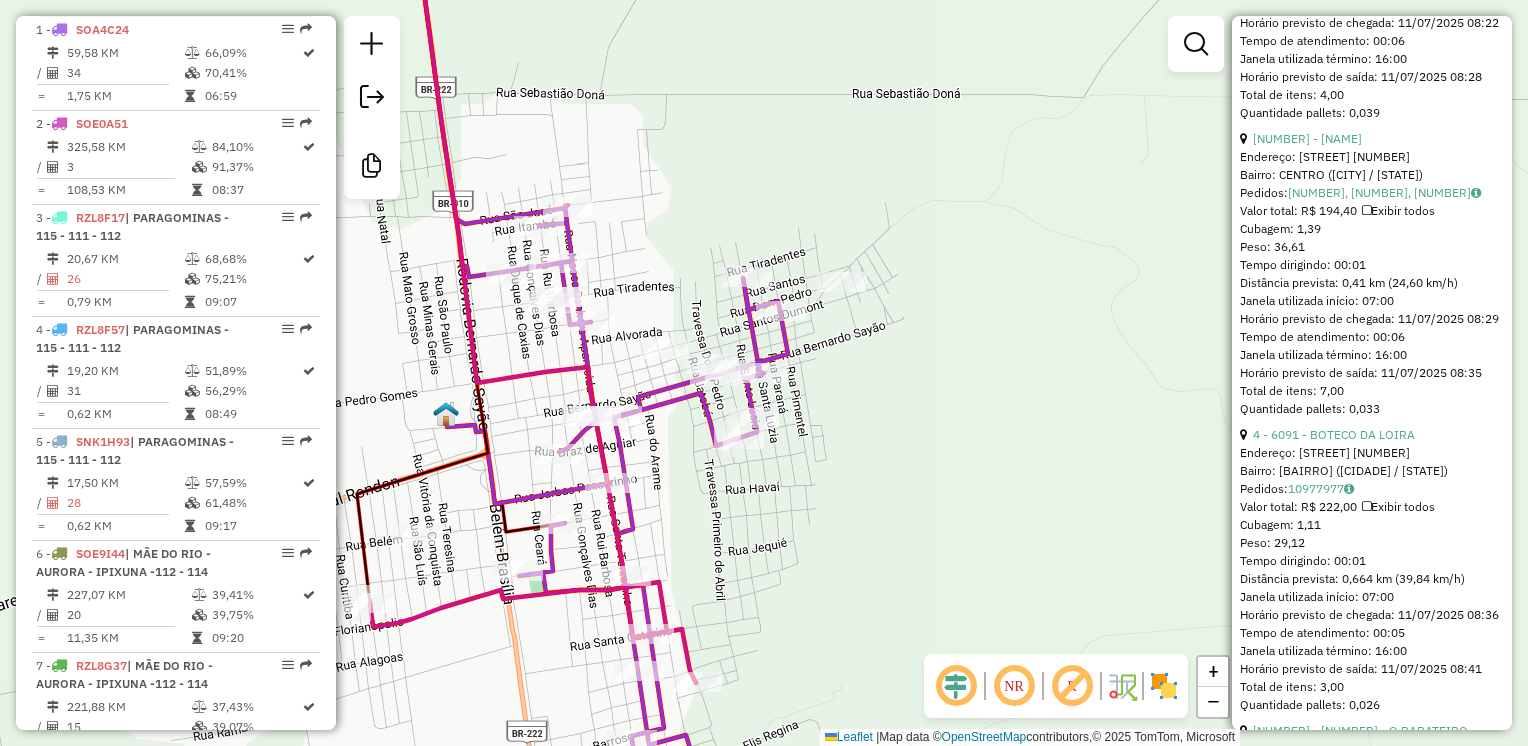 click 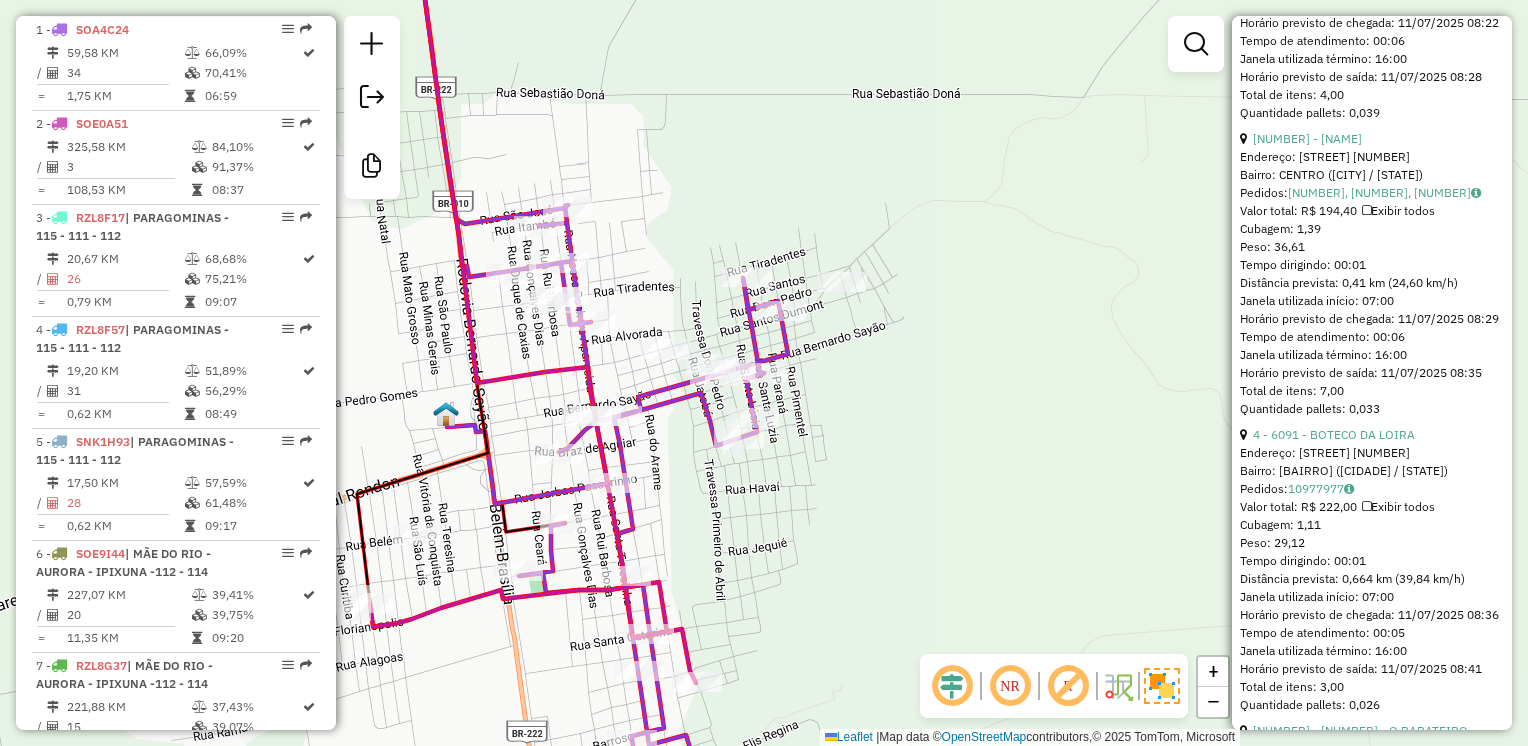 click 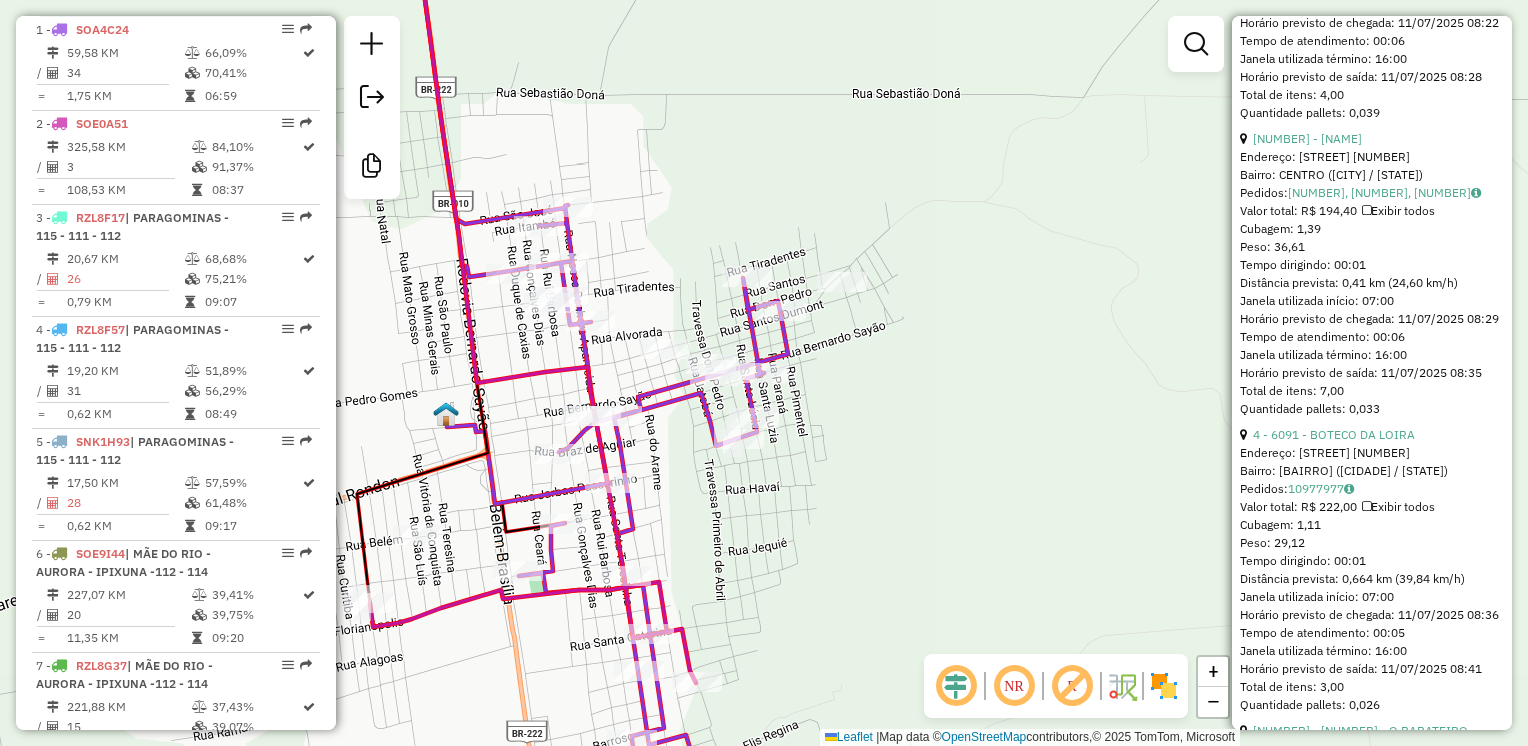 click 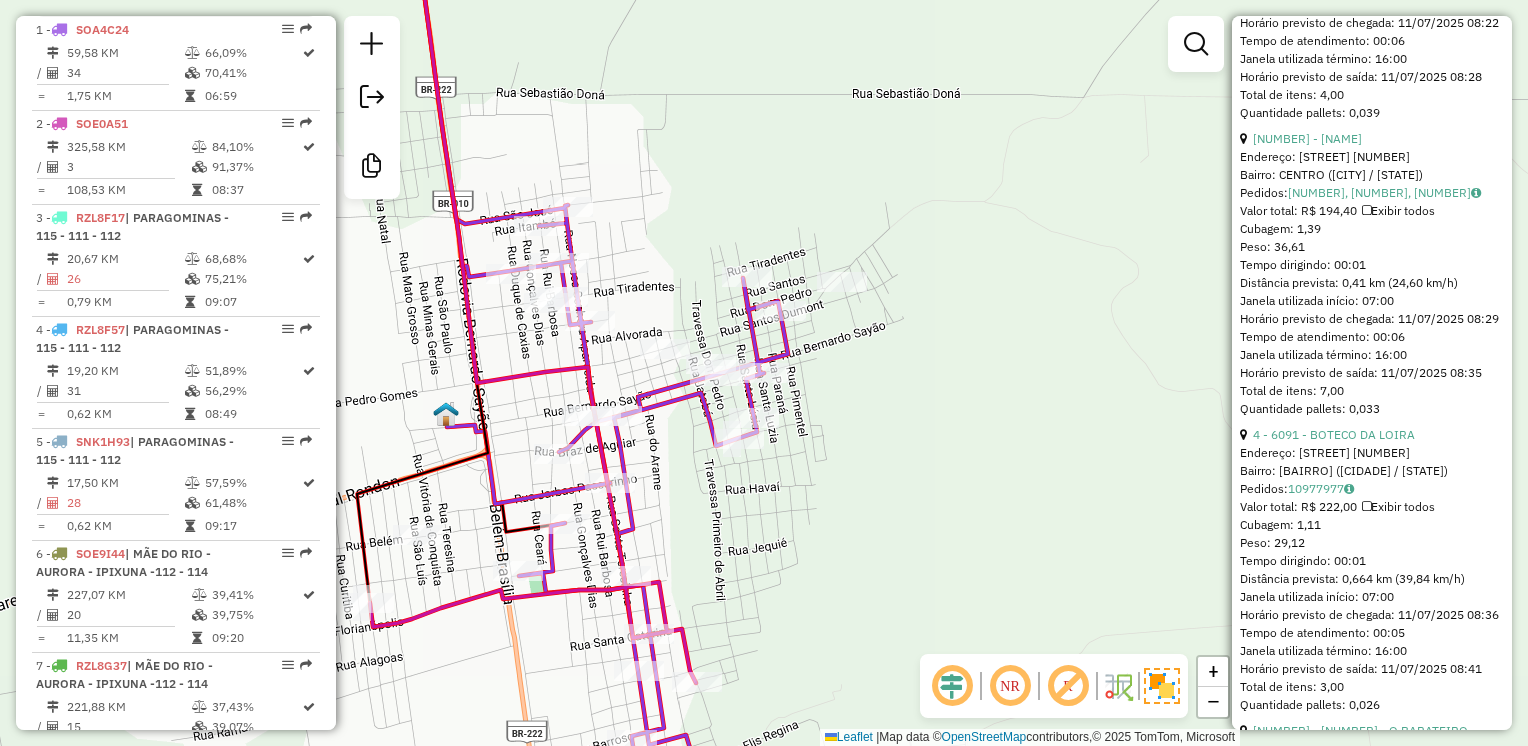 click 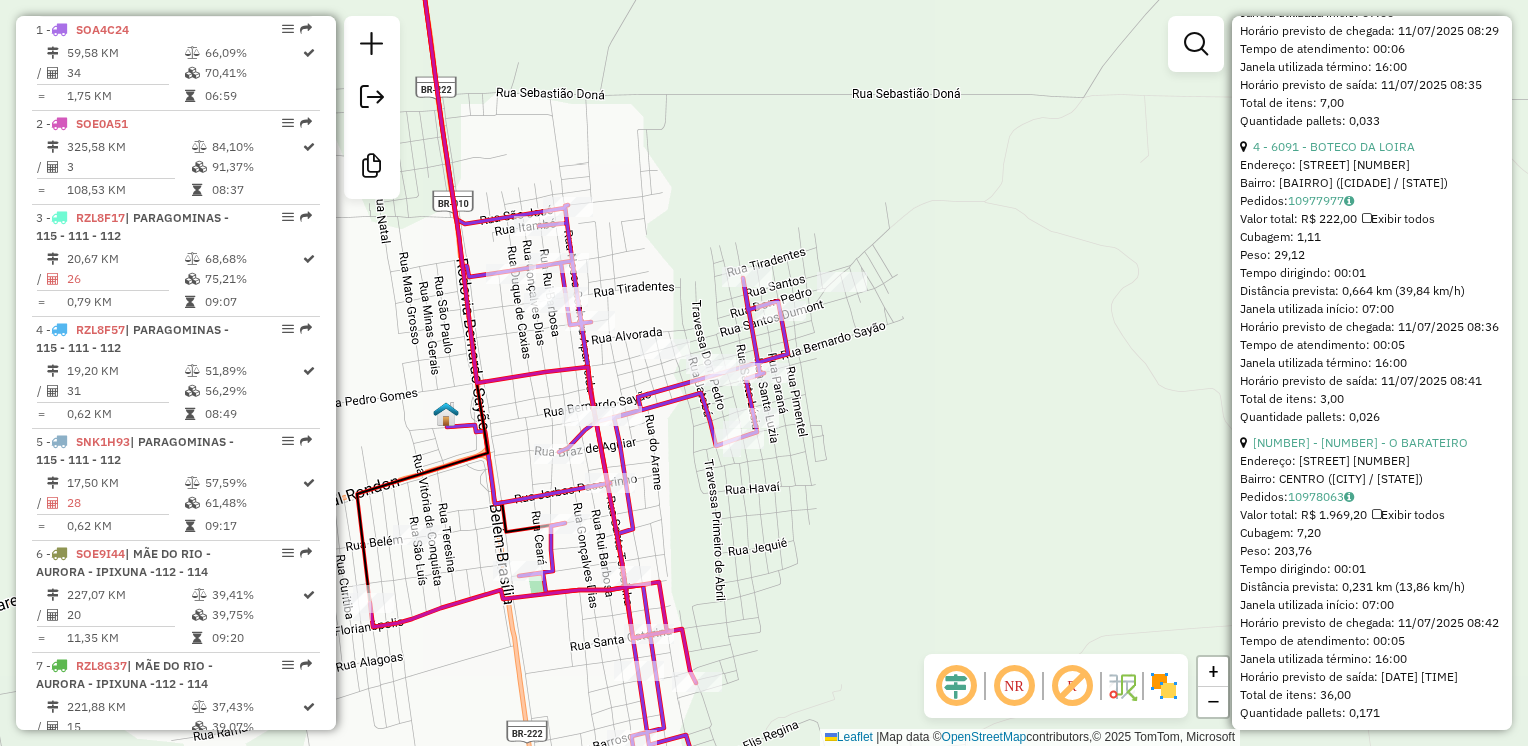 scroll, scrollTop: 1562, scrollLeft: 0, axis: vertical 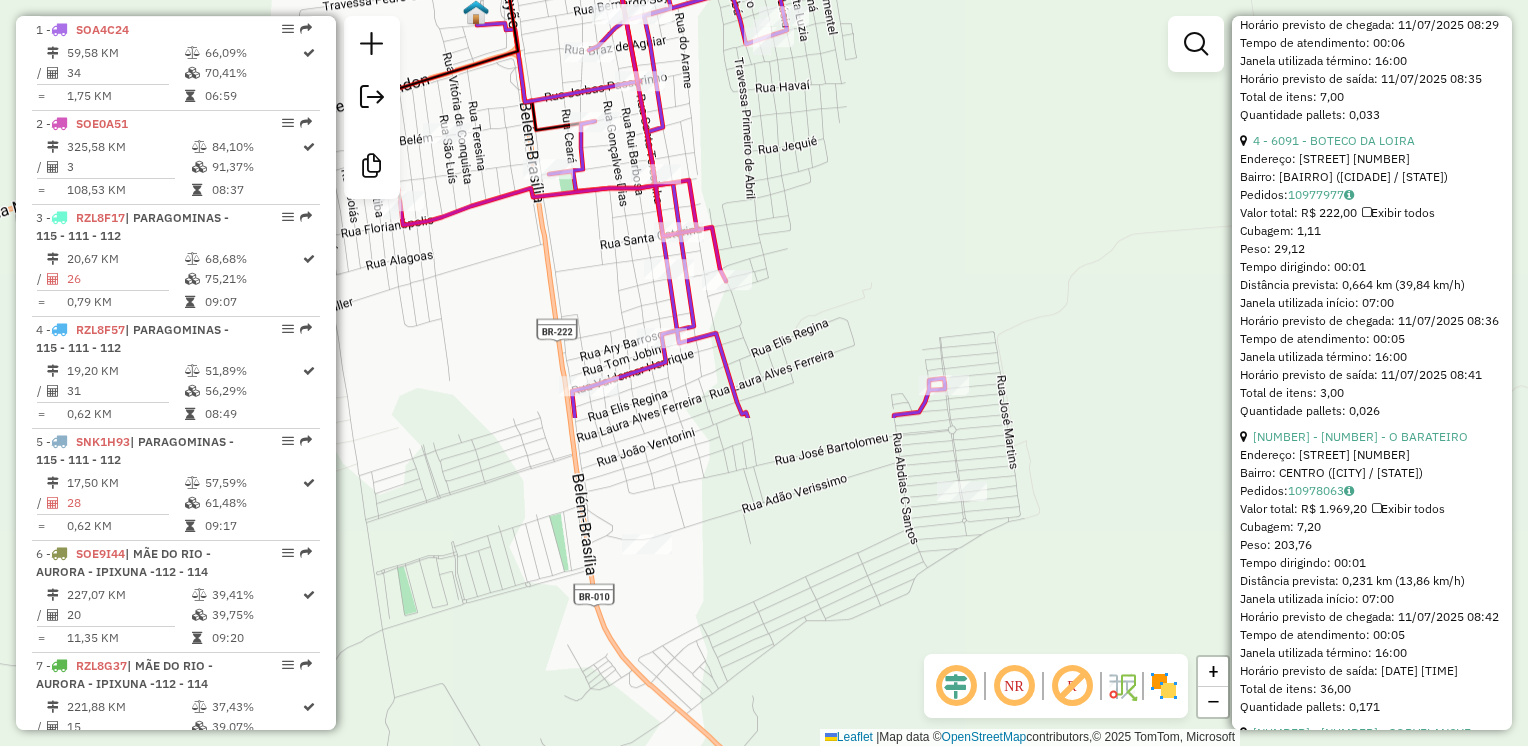 drag, startPoint x: 915, startPoint y: 535, endPoint x: 944, endPoint y: 133, distance: 403.04468 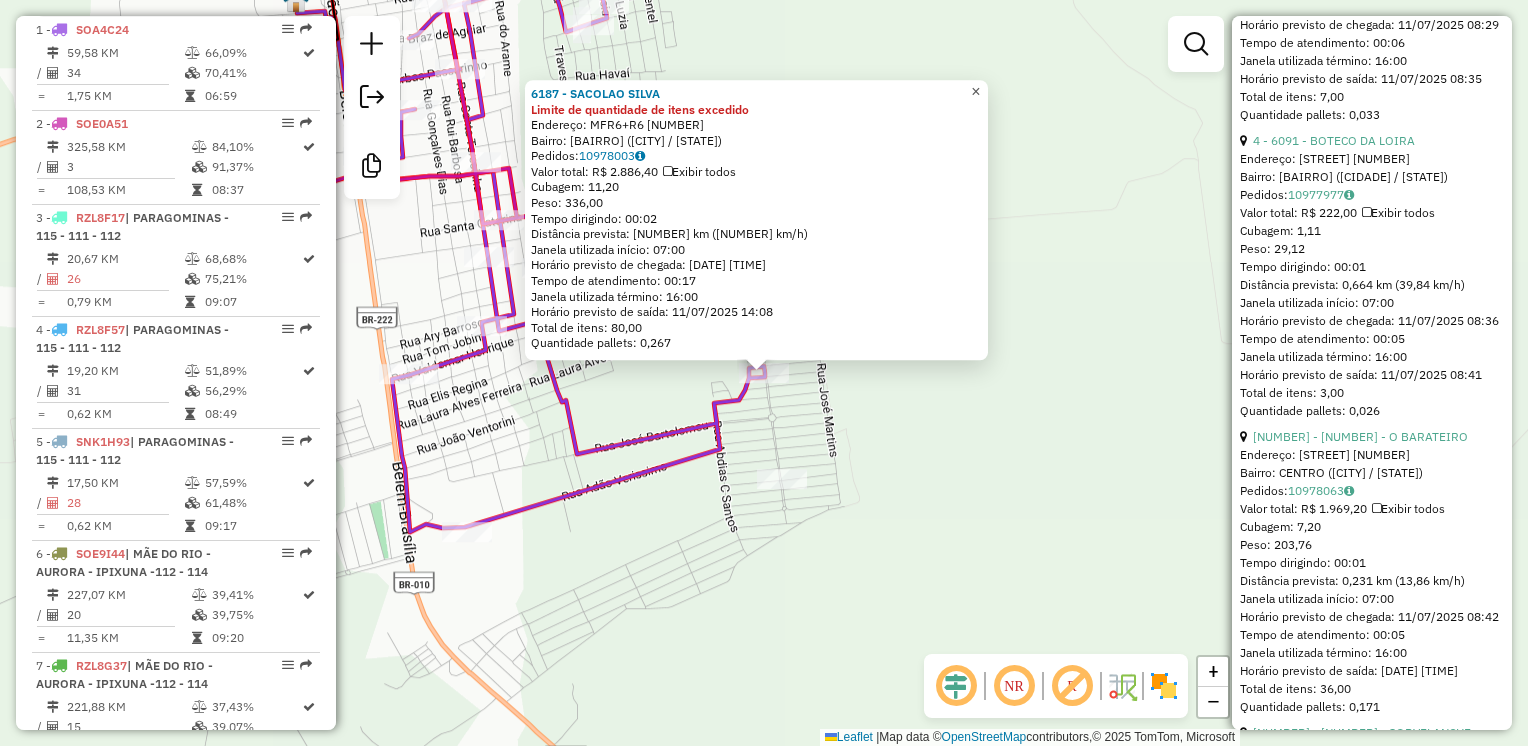 click on "×" 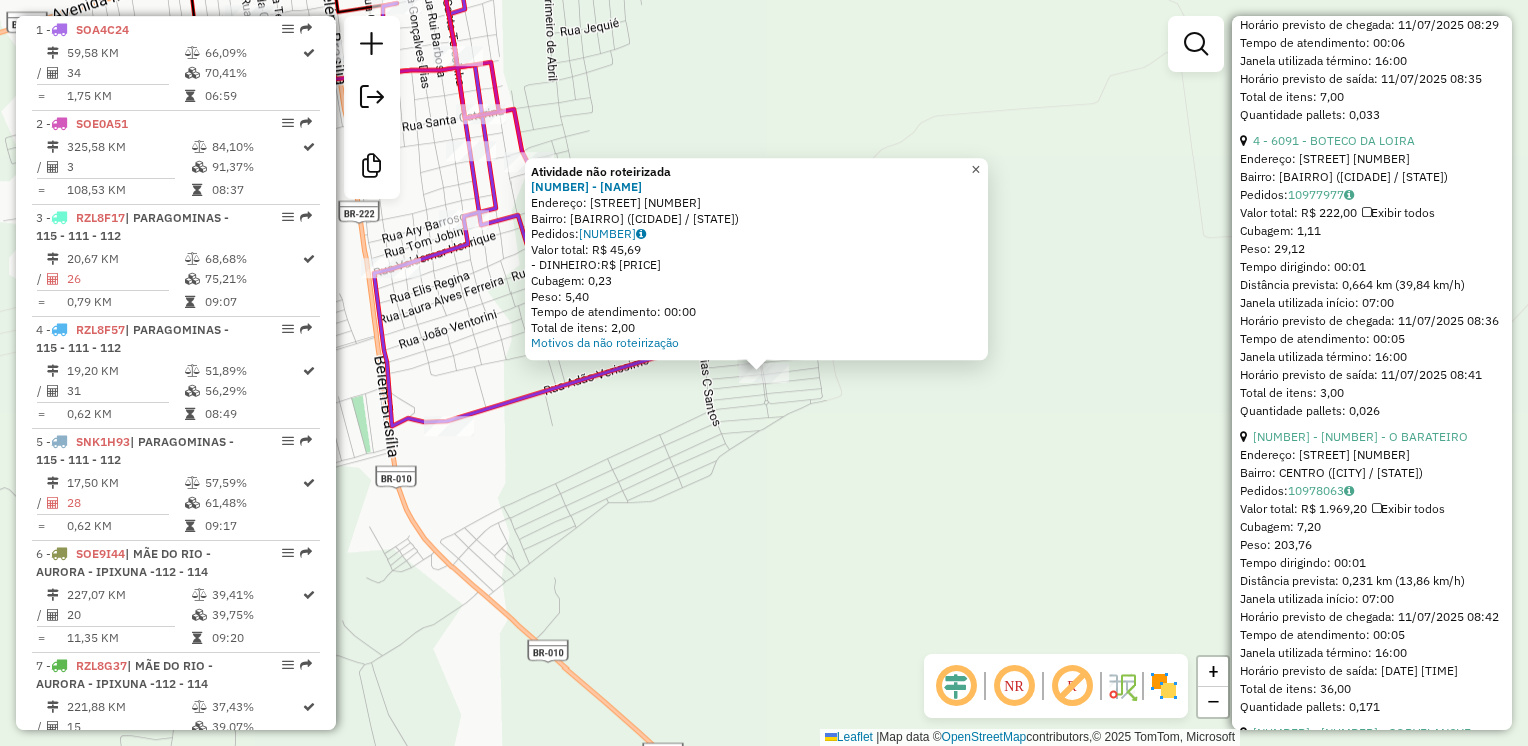 click on "×" 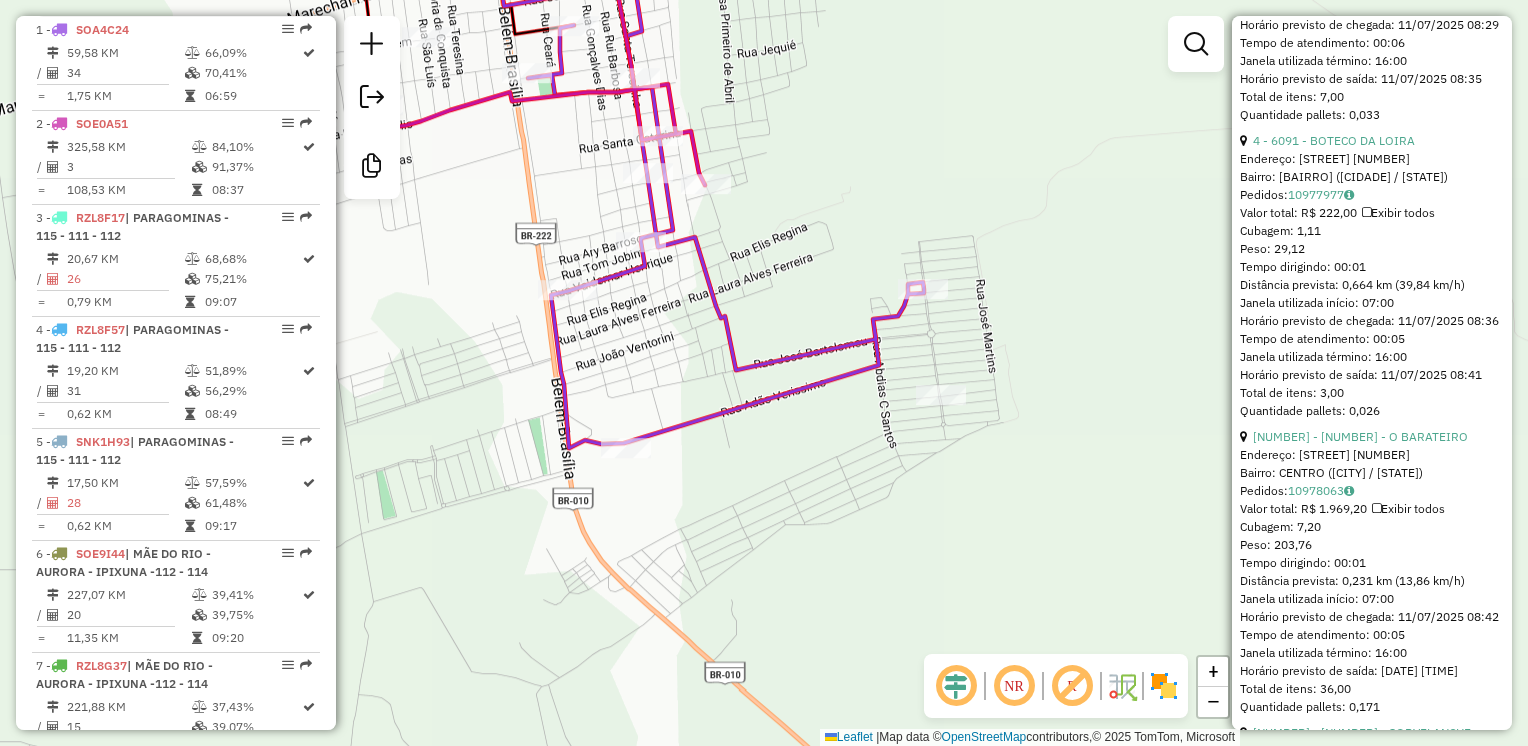 drag, startPoint x: 647, startPoint y: 320, endPoint x: 831, endPoint y: 351, distance: 186.59314 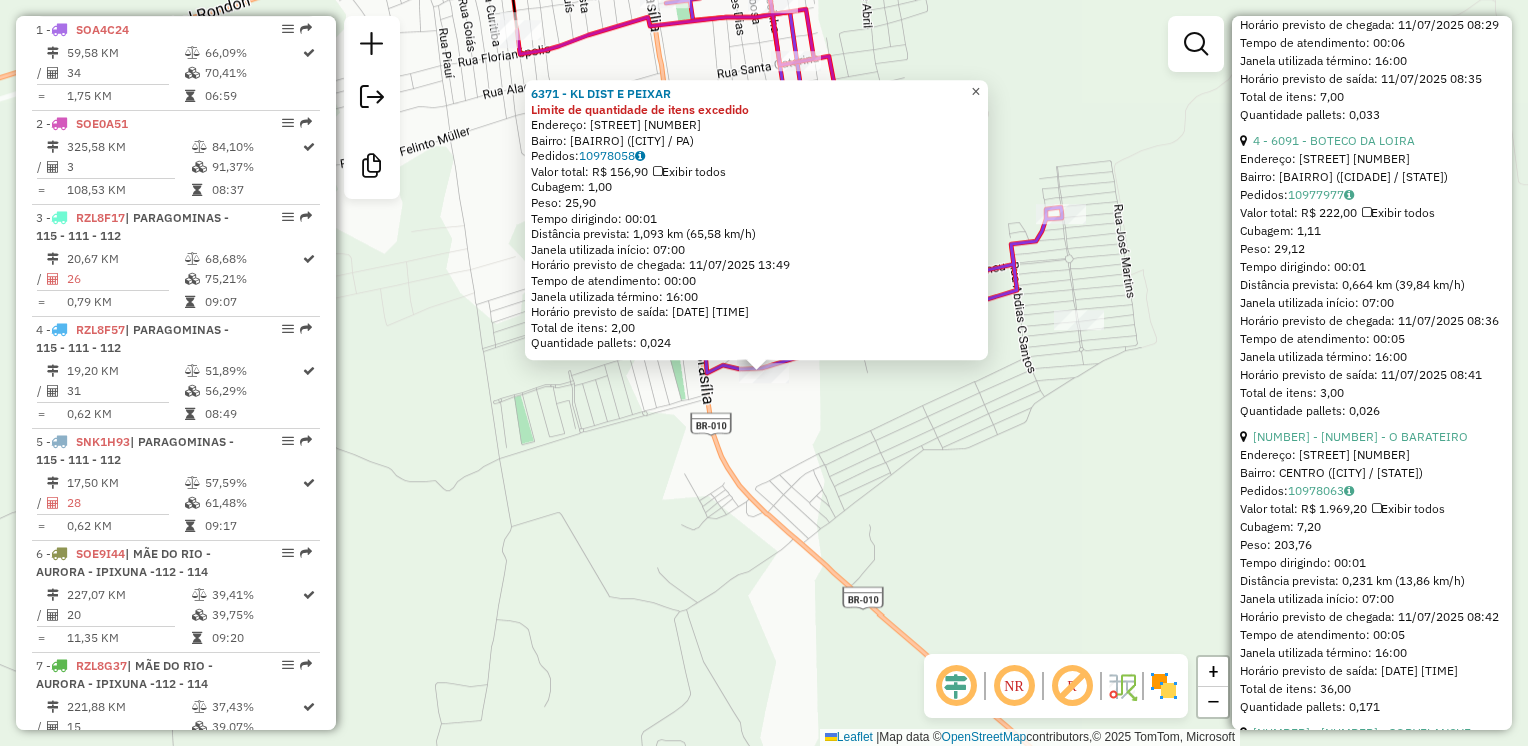 click on "×" 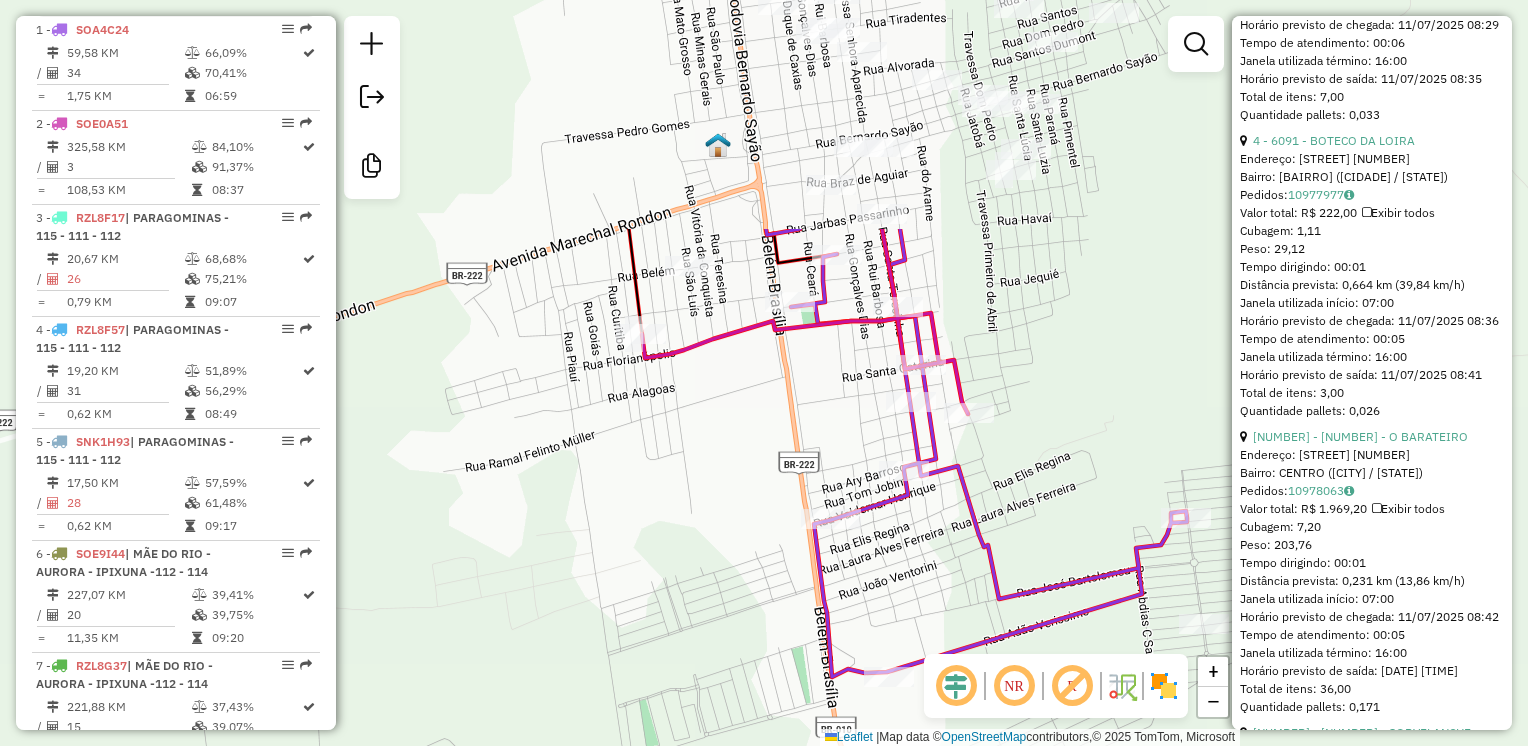 drag, startPoint x: 899, startPoint y: 178, endPoint x: 986, endPoint y: 506, distance: 339.342 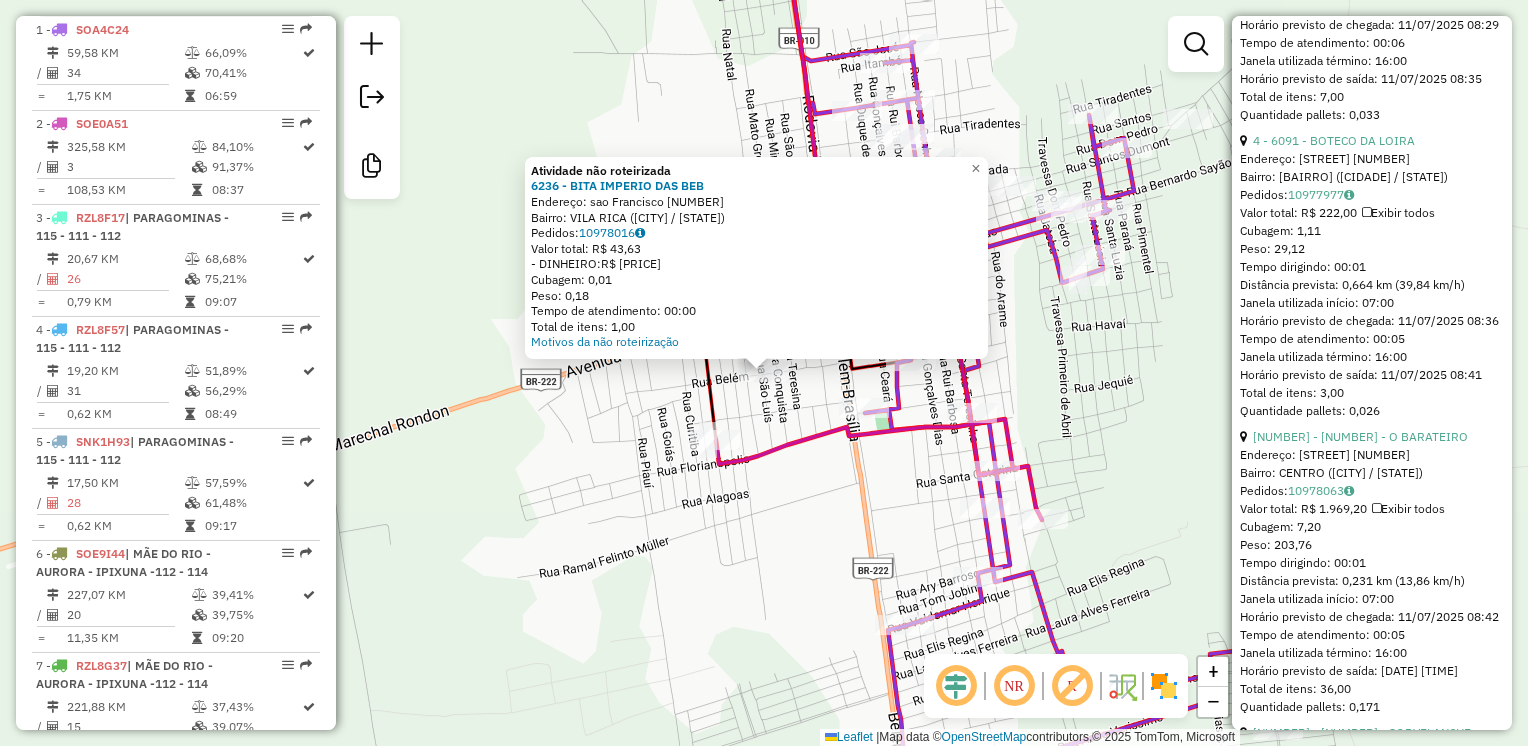 click on "Atividade não roteirizada [NUMBER] - [BUSINESS_NAME]  Endereço:  [STREET] [NUMBER]   Bairro: [BAIRRO] ([CITY] / [STATE])   Pedidos:  [ORDER_ID]   Valor total: R$ [PRICE]   - DINHEIRO:  R$ [PRICE]   Cubagem: [CUBAGE]   Peso: [WEIGHT]   Tempo de atendimento: [TIME]   Total de itens: [ITEMS]  Motivos da não roteirização × Janela de atendimento Grade de atendimento Capacidade Transportadoras Veículos Cliente Pedidos  Rotas Selecione os dias de semana para filtrar as janelas de atendimento  Seg   Ter   Qua   Qui   Sex   Sáb   Dom  Informe o período da janela de atendimento: De: [TIME] Até: [TIME]  Filtrar exatamente a janela do cliente  Considerar janela de atendimento padrão  Selecione os dias de semana para filtrar as grades de atendimento  Seg   Ter   Qua   Qui   Sex   Sáb   Dom   Considerar clientes sem dia de atendimento cadastrado  Clientes fora do dia de atendimento selecionado Filtrar as atividades entre os valores definidos abaixo:  Peso mínimo: [WEIGHT]   Peso máximo: [WEIGHT]   Cubagem mínima: [CUBAGE]   Cubagem máxima: [CUBAGE]   De: [TIME]   Até: [TIME]  De: [TIME]  Nome:" 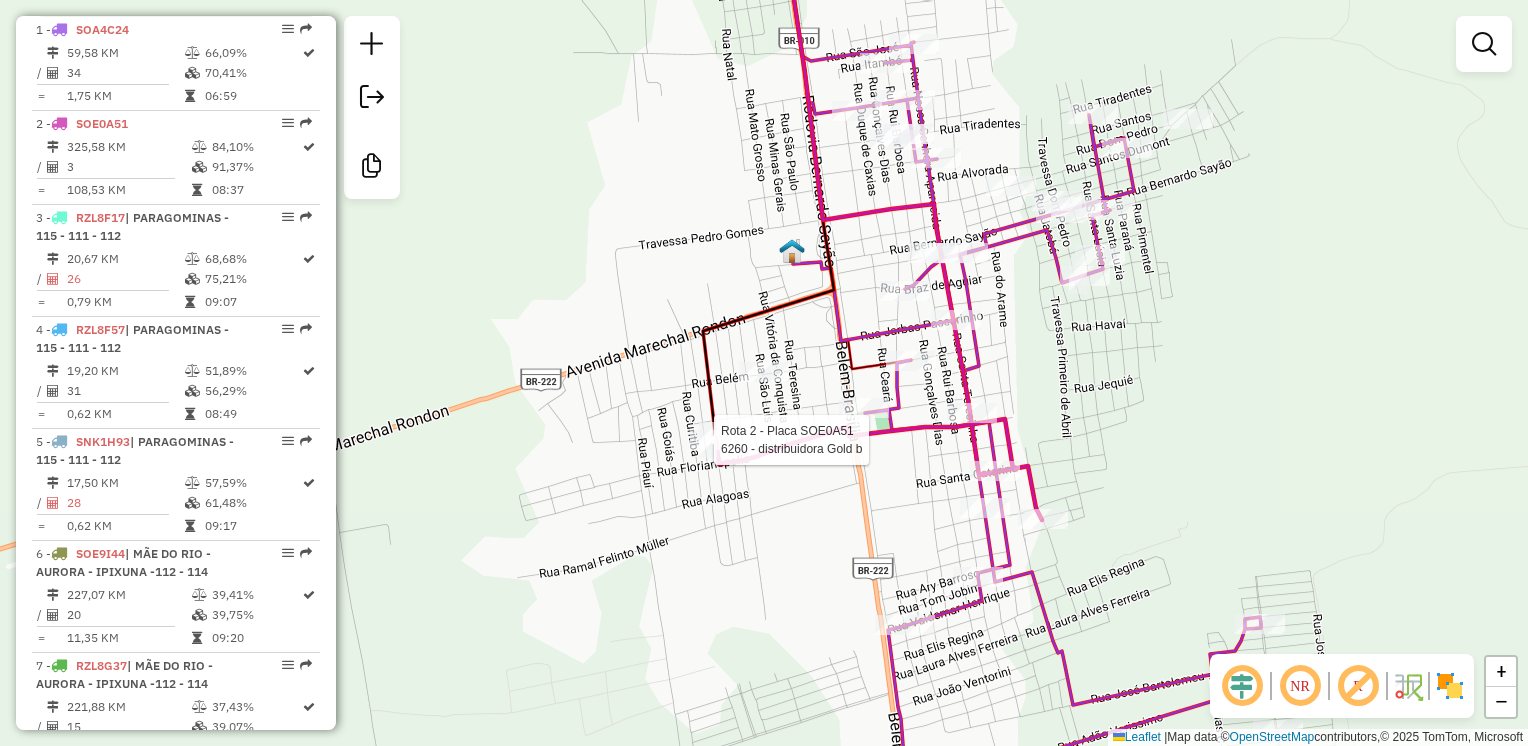 select on "**********" 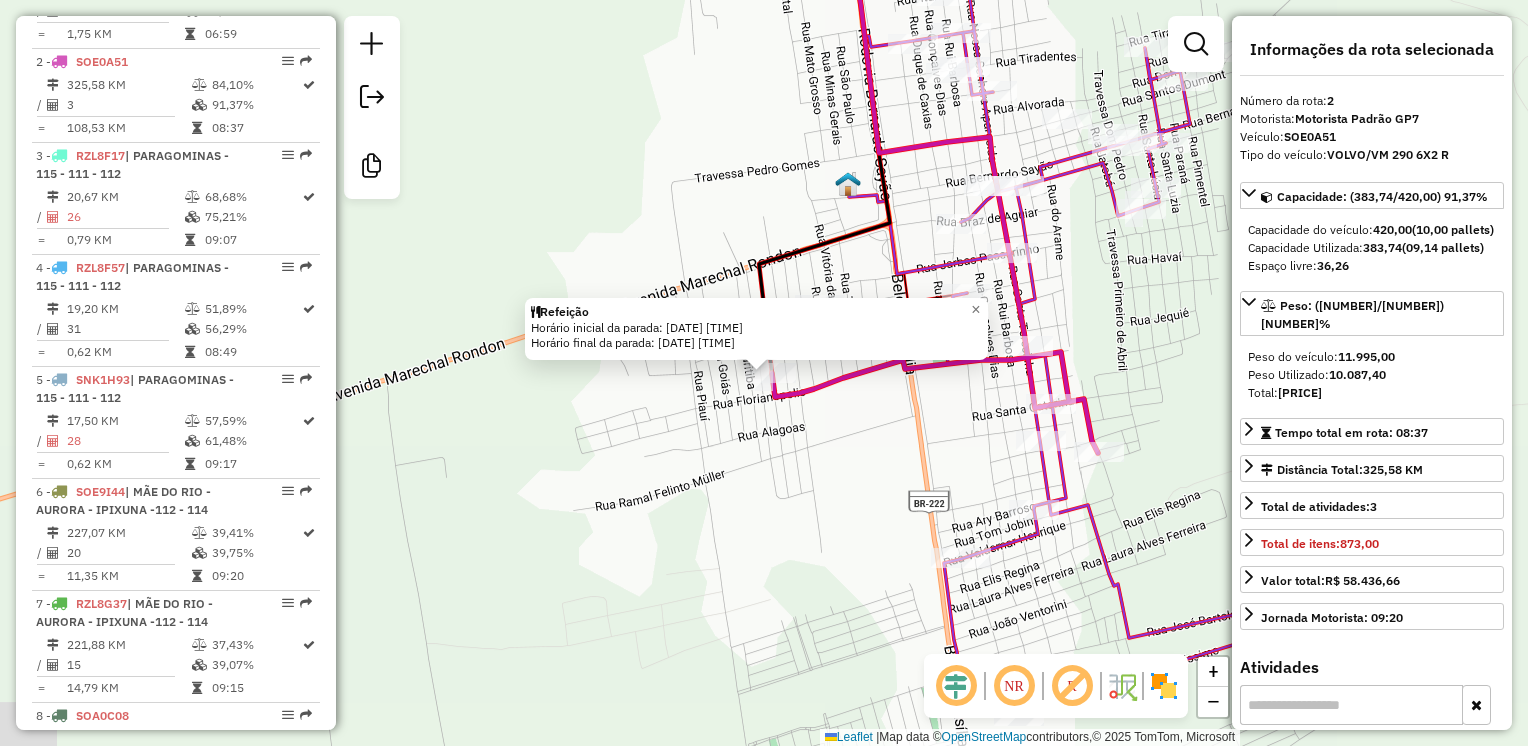 scroll, scrollTop: 856, scrollLeft: 0, axis: vertical 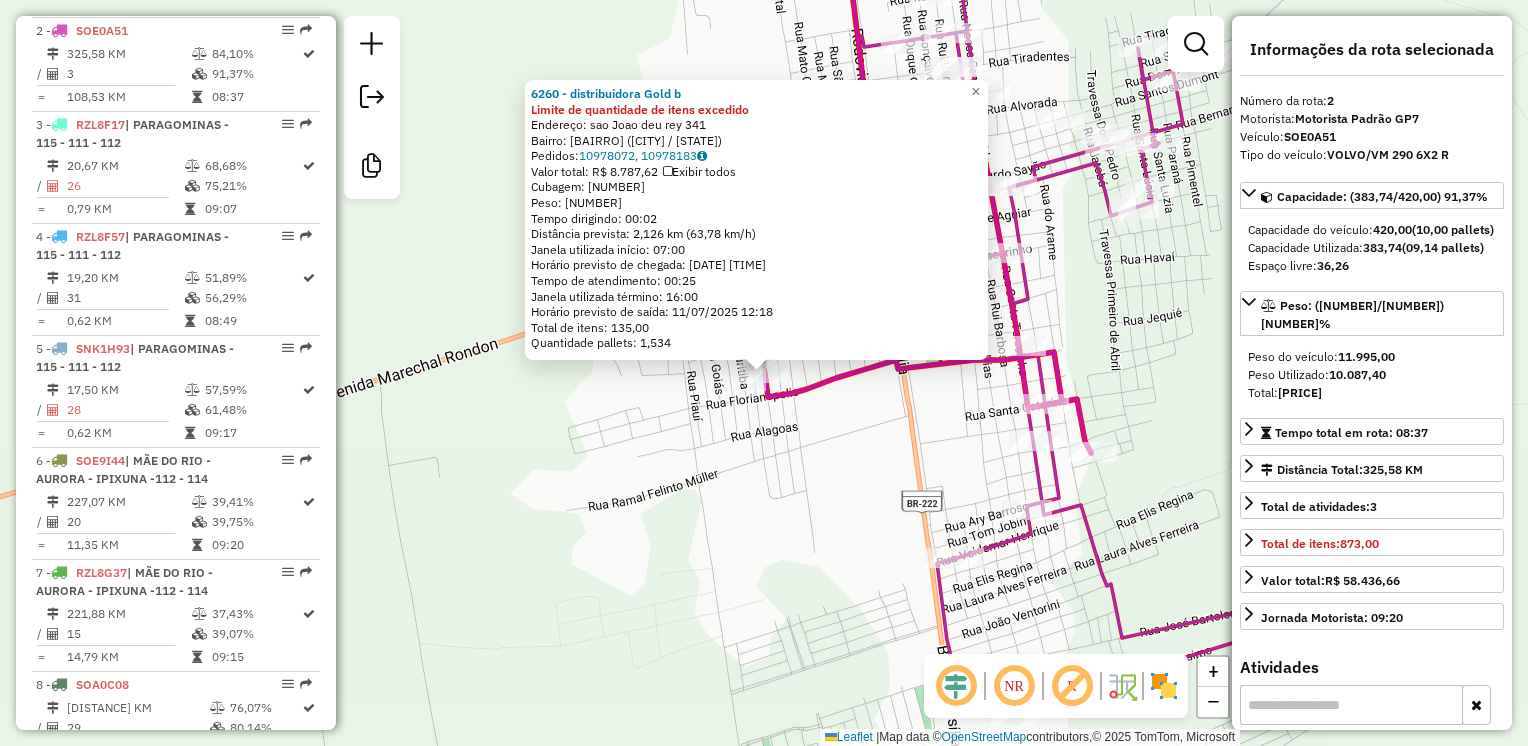 click on "Rota 2 - Placa [PLATE]  [NUMBER] - [NAME] [NUMBER] - [NAME] Limite de quantidade de itens excedido  Endereço:  [STREET] [NUMBER]   Bairro: [BAIRRO] ([CIDADE] / [STATE])   Pedidos:  [ORDER_ID], [ORDER_ID]   Valor total: [CURRENCY] [PRICE]   Exibir todos   Cubagem: [CUBAGE]  Peso: [WEIGHT]  Tempo dirigindo: [TIME]   Distância prevista: [DISTANCE] ([SPEED] [UNIT])   Janela utilizada início: [TIME]   Horário previsto de chegada: [DATE] [TIME]   Tempo de atendimento: [TIME]   Janela utilizada término: [TIME]   Horário previsto de saída: [DATE] [TIME]   Total de itens: [ITEMS]   Quantidade pallets: [PALLETS]  × Janela de atendimento Grade de atendimento Capacidade Transportadoras Veículos Cliente Pedidos  Rotas Selecione os dias de semana para filtrar as janelas de atendimento  Seg   Ter   Qua   Qui   Sex   Sáb   Dom  Informe o período da janela de atendimento: De: Até:  Filtrar exatamente a janela do cliente  Considerar janela de atendimento padrão   Seg   Ter   Qua   Qui   Sex   Sáb   Dom   De:   De:" 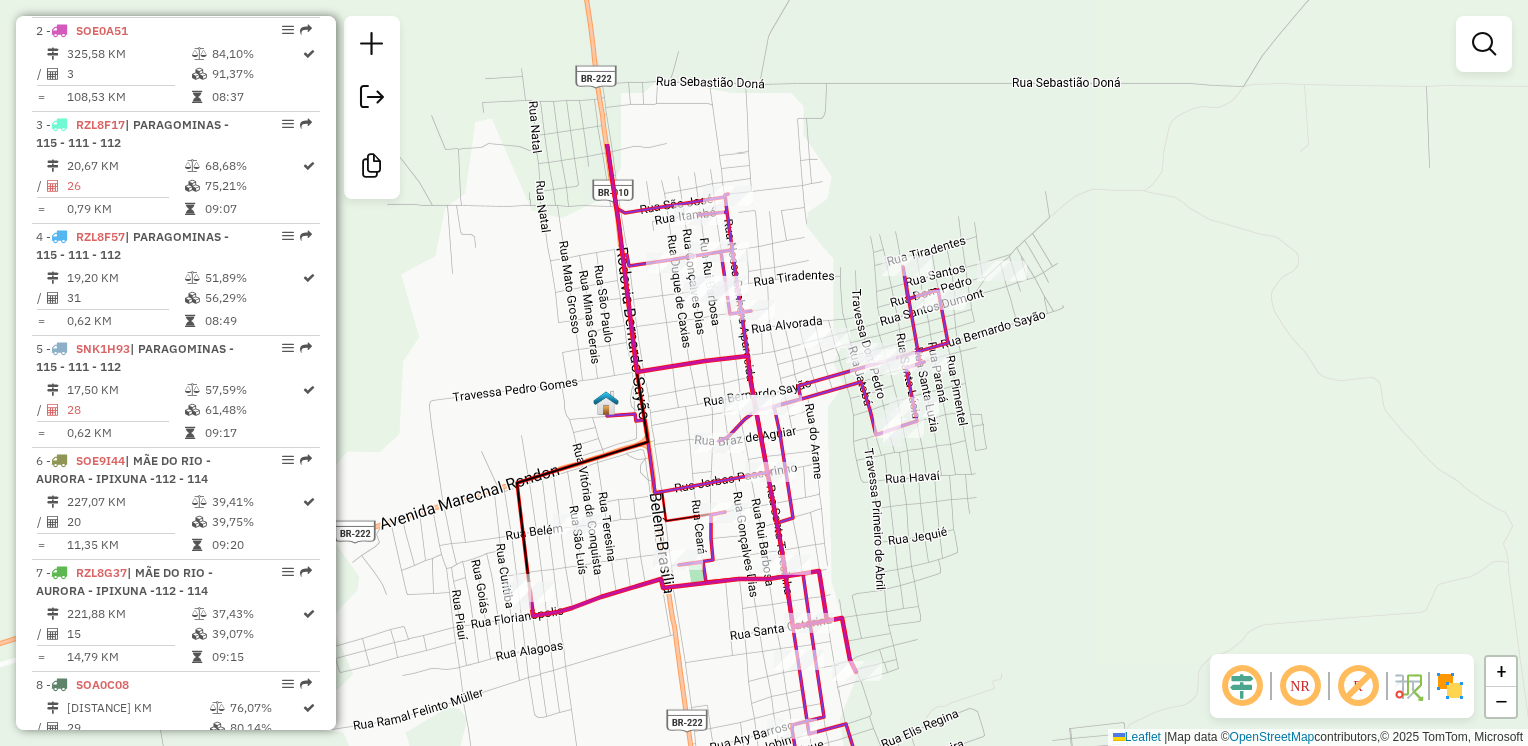 drag, startPoint x: 855, startPoint y: 322, endPoint x: 616, endPoint y: 543, distance: 325.51804 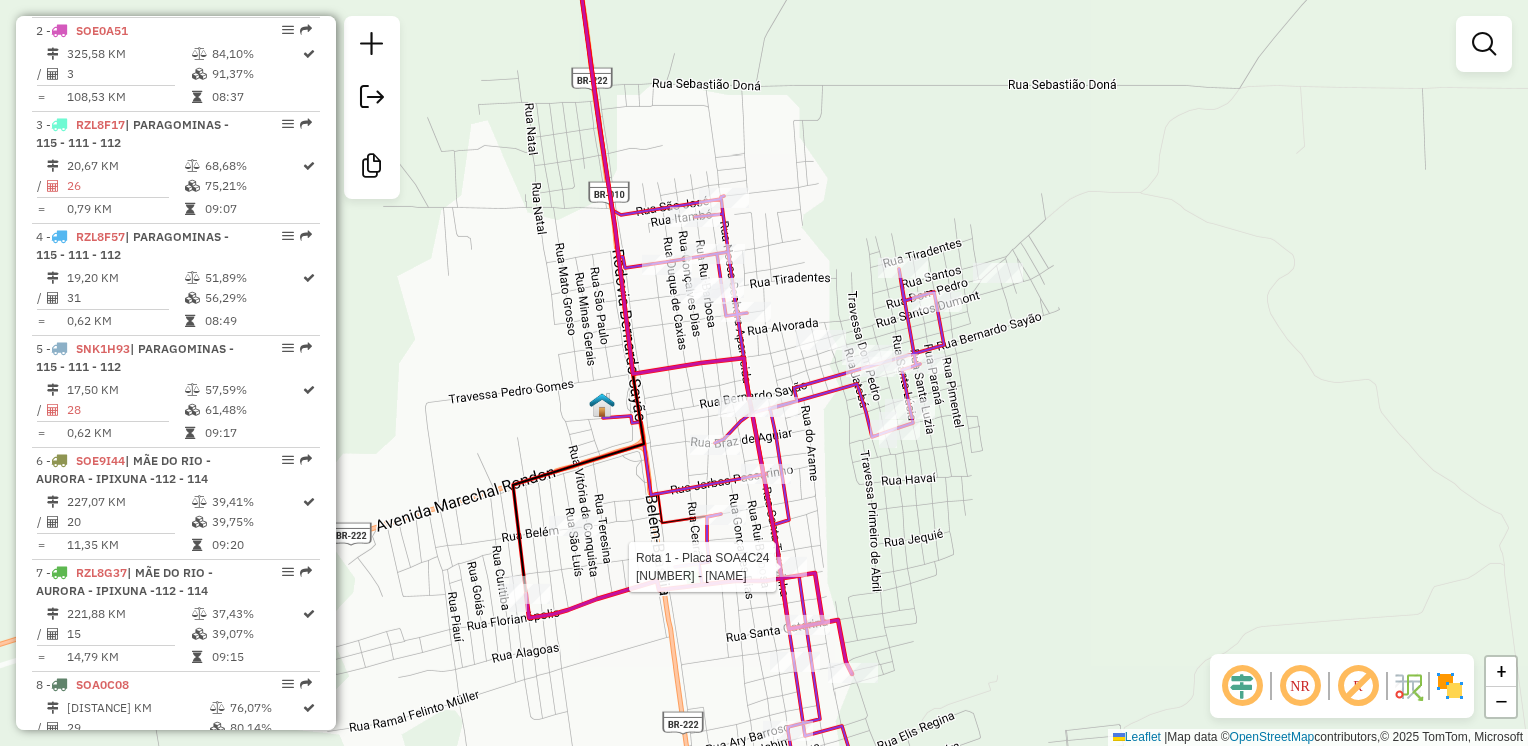 select on "**********" 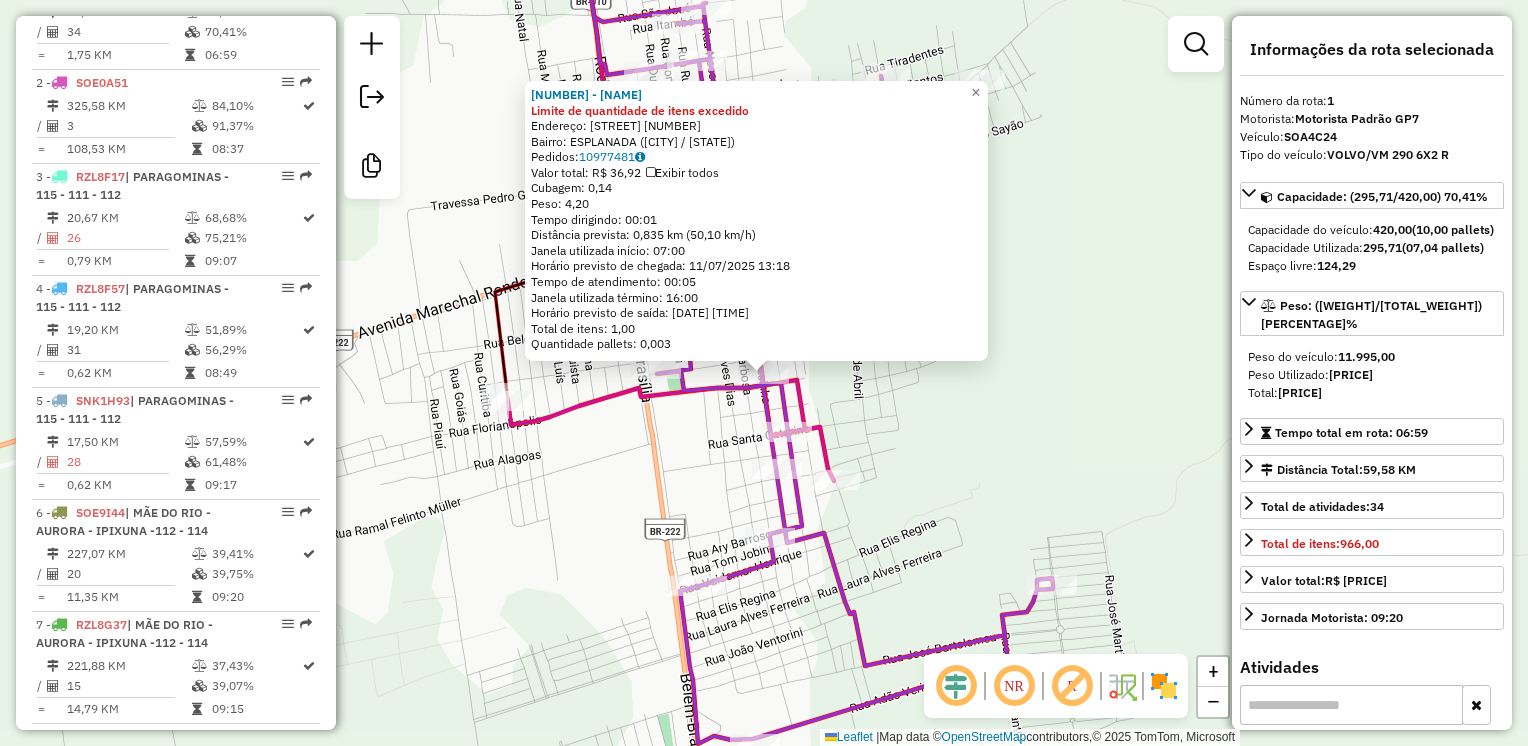 scroll, scrollTop: 763, scrollLeft: 0, axis: vertical 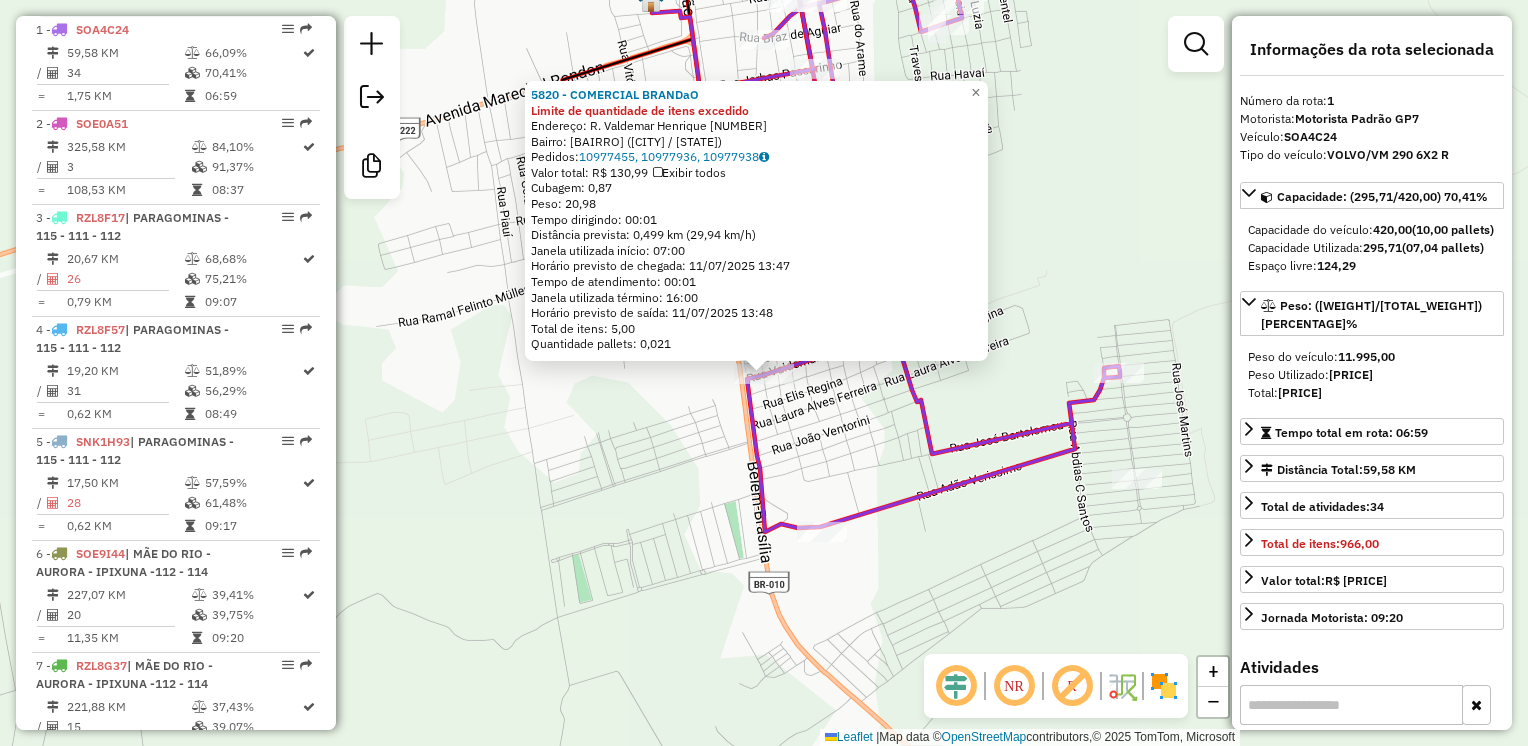 click on "5820 - COMERCIAL BRANDaO Limite de quantidade de itens excedido  Endereço:  R. [STREET] [NUMBER]   Bairro: [BAIRRO] ([CITY] / PA)   Pedidos:  10977455, 10977936, 10977938   Valor total: R$ 130,99   Exibir todos   Cubagem: 0,87  Peso: 20,98  Tempo dirigindo: 00:01   Distância prevista: 0,499 km (29,94 km/h)   Janela utilizada início: 07:00   Horário previsto de chegada: 11/07/2025 13:47   Tempo de atendimento: 00:01   Janela utilizada término: 16:00   Horário previsto de saída: 11/07/2025 13:48   Total de itens: 5,00   Quantidade pallets: 0,021  × Janela de atendimento Grade de atendimento Capacidade Transportadoras Veículos Cliente Pedidos  Rotas Selecione os dias de semana para filtrar as janelas de atendimento  Seg   Ter   Qua   Qui   Sex   Sáb   Dom  Informe o período da janela de atendimento: De: Até:  Filtrar exatamente a janela do cliente  Considerar janela de atendimento padrão  Selecione os dias de semana para filtrar as grades de atendimento  Seg   Ter   Qua   Qui   Sex   Sáb   Dom" 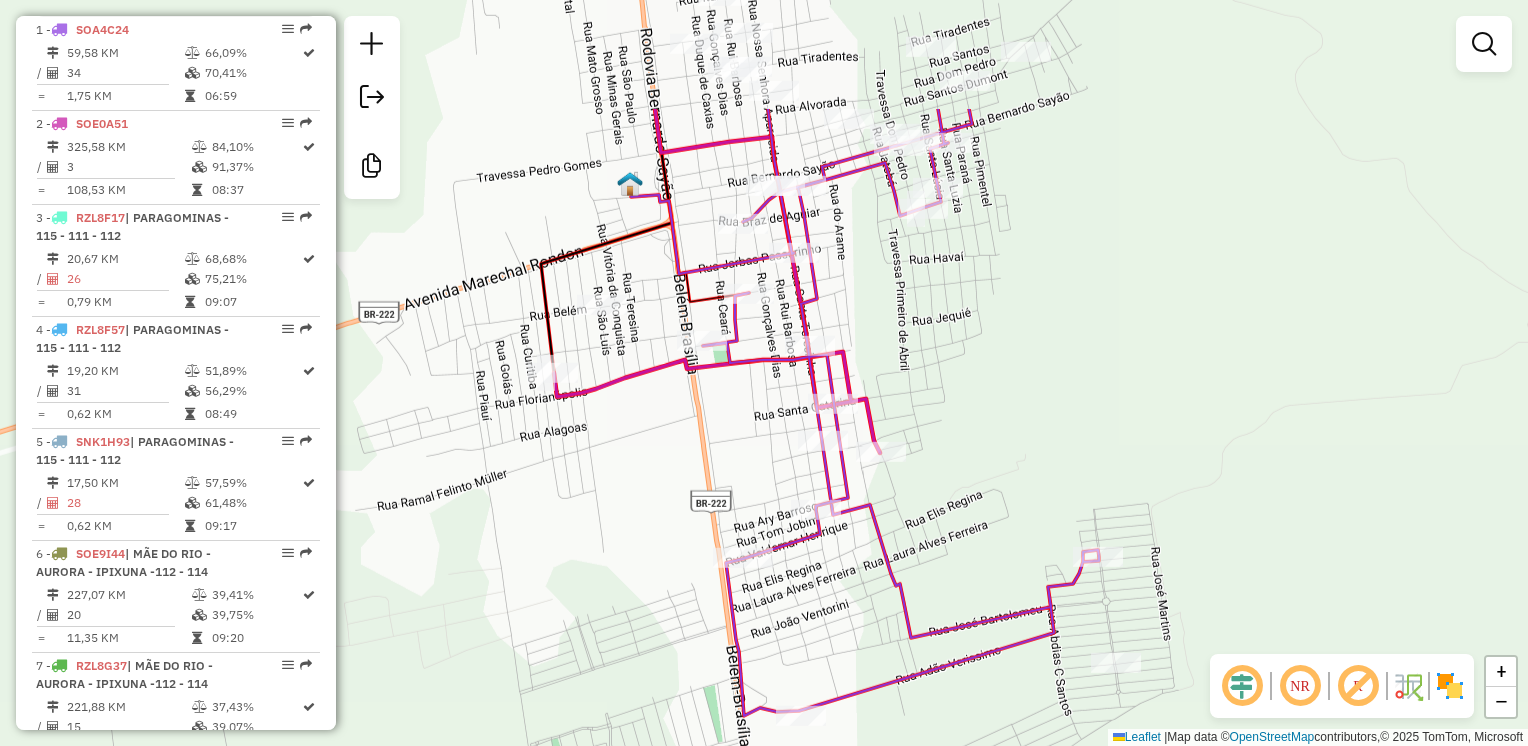 drag, startPoint x: 954, startPoint y: 225, endPoint x: 920, endPoint y: 499, distance: 276.10144 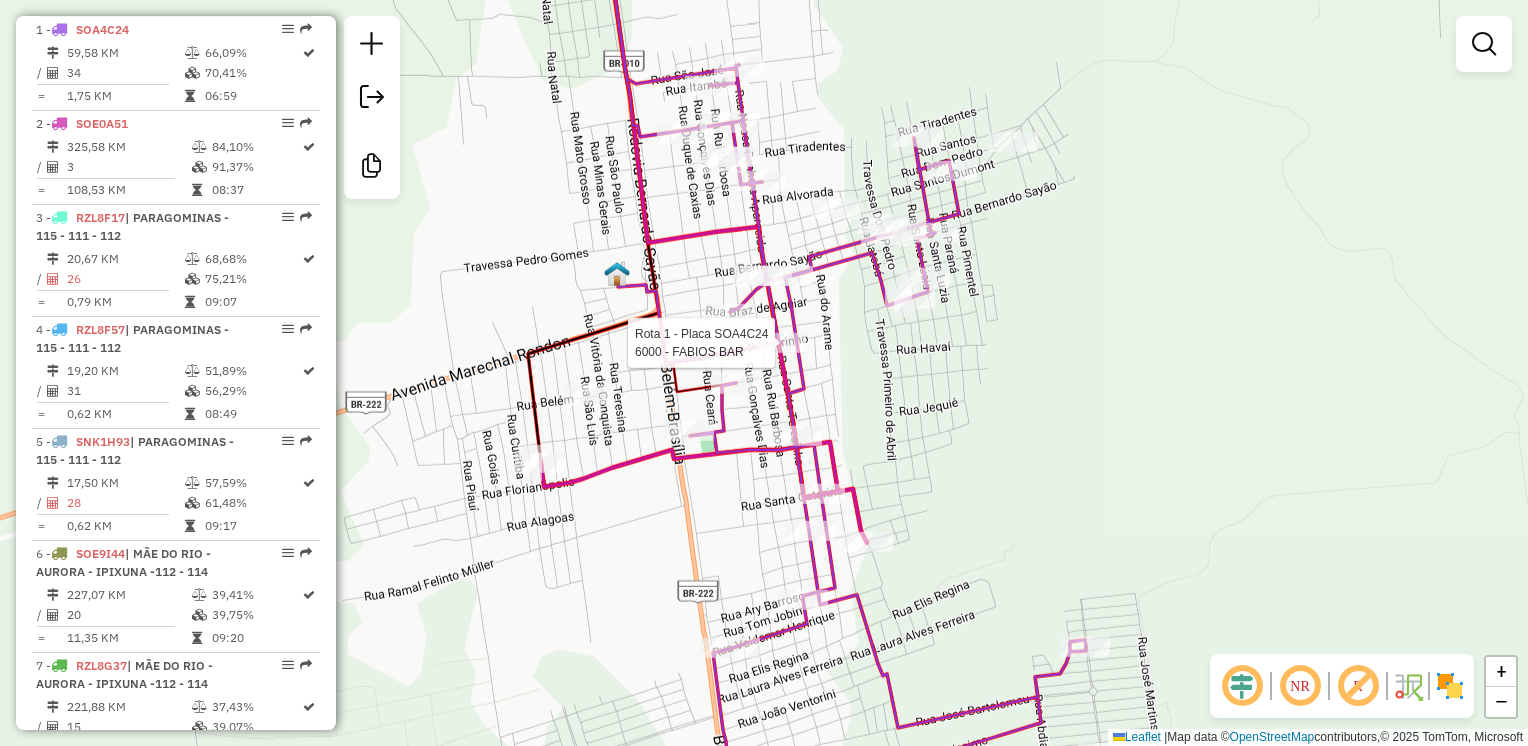 select on "**********" 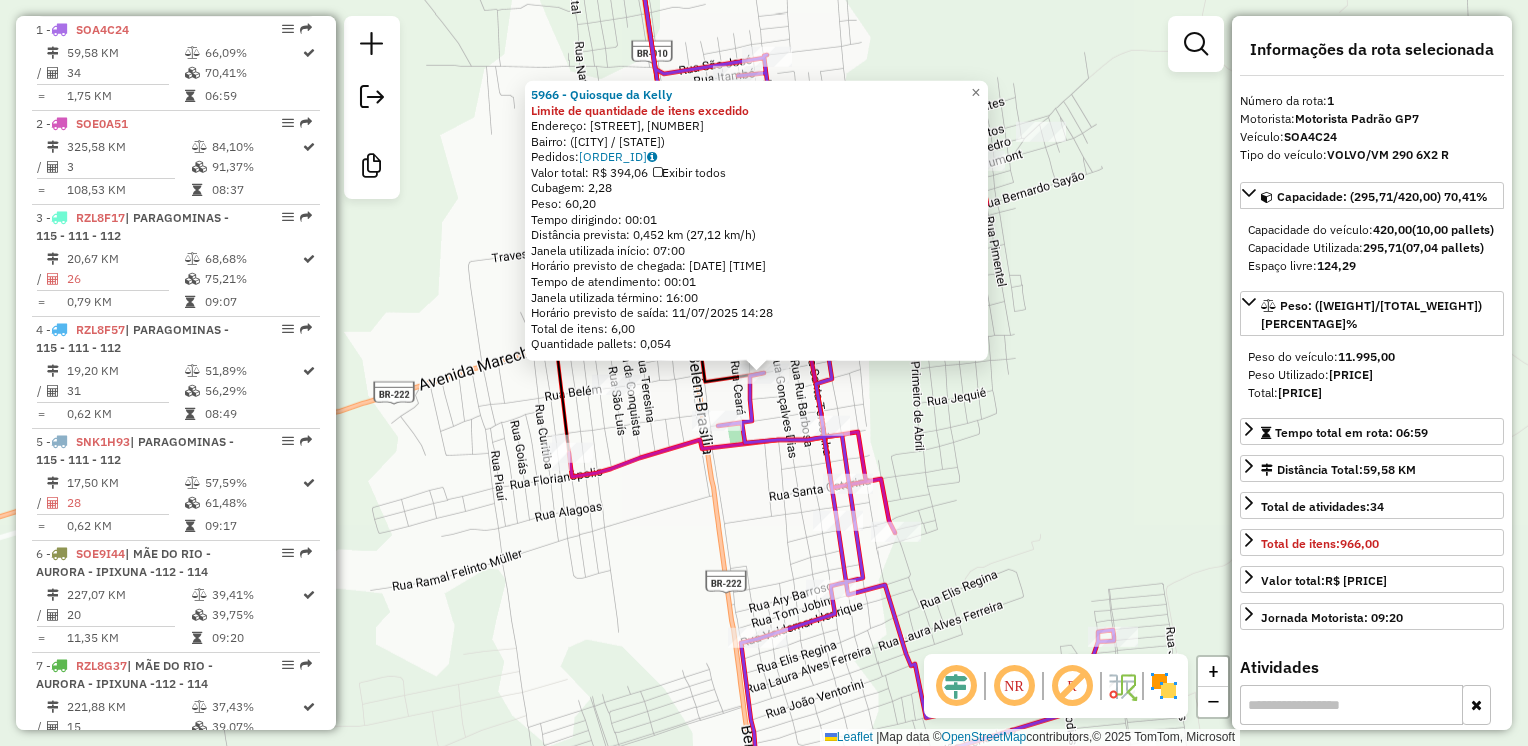 click on "[NUMBER] - [BUSINESS_NAME] Limite de quantidade de itens excedido  Endereço: [STREET], [NUMBER]   Bairro:  ([CITY] / [STATE])   Pedidos:  [ORDER_ID]   Valor total: R$ [PRICE]   Exibir todos   Cubagem: [CUBAGE]  Peso: [WEIGHT]  Tempo dirigindo: [TIME]   Distância prevista: [DISTANCE] km ([SPEED] km/h)   Janela utilizada início: [TIME]   Horário previsto de chegada: [DATE] [TIME]   Tempo de atendimento: [TIME]   Janela utilizada término: [TIME]   Horário previsto de saída: [DATE] [TIME]   Total de itens: [ITEMS]   Quantidade pallets: [PALLETS]  × Janela de atendimento Grade de atendimento Capacidade Transportadoras Veículos Cliente Pedidos  Rotas Selecione os dias de semana para filtrar as janelas de atendimento  Seg   Ter   Qua   Qui   Sex   Sáb   Dom  Informe o período da janela de atendimento: De: [TIME] Até: [TIME]  Filtrar exatamente a janela do cliente  Considerar janela de atendimento padrão  Selecione os dias de semana para filtrar as grades de atendimento  Seg   Ter   Qua   Qui   Sex   Sáb   Dom   Peso mínimo: [WEIGHT]   Peso máximo: [WEIGHT]  +" 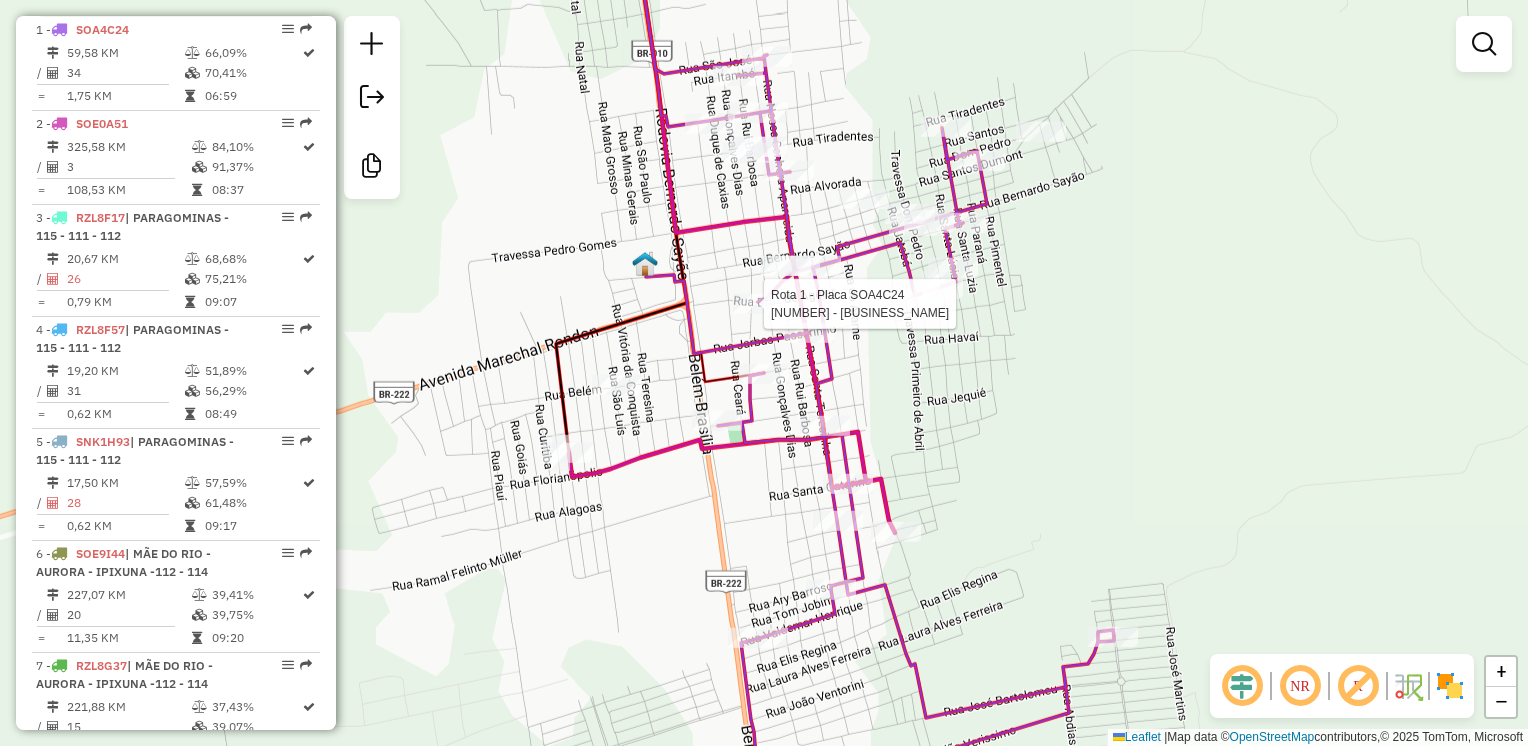 select on "**********" 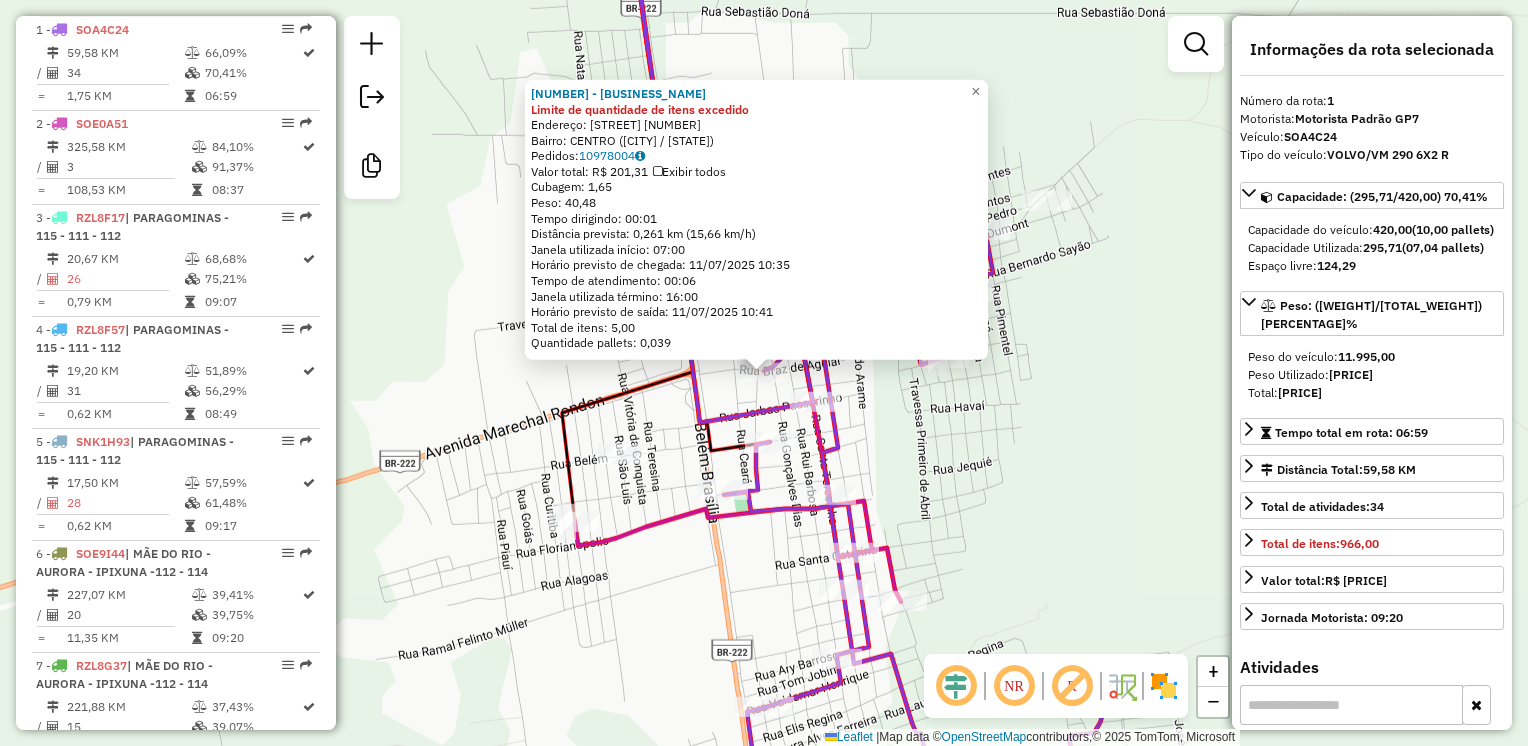 click on "[NUMBER] - [NAME] Limite de quantidade de itens excedido Endereço: Rua Braz de Aguiar [NUMBER] Bairro: CENTRO ([CITY] / [STATE]) Pedidos: [NUMBER] Valor total: R$ [PRICE] Exibir todos Cubagem: [NUMBER] Peso: [NUMBER] Tempo dirigindo: [TIME] Distância prevista: [NUMBER] km ([NUMBER] km/h) Janela utilizada início: [TIME] Horário previsto de chegada: [DATE] [TIME] Tempo de atendimento: [TIME] Janela utilizada término: [TIME] Horário previsto de saída: [DATE] [TIME] Total de itens: [NUMBER] Quantidade pallets: [NUMBER] × Janela de atendimento Grade de atendimento Capacidade Transportadoras Veículos Cliente Pedidos Rotas Selecione os dias de semana para filtrar as janelas de atendimento Seg Ter Qua Qui Sex Sáb Dom Informe o período da janela de atendimento: De: Até: Filtrar exatamente a janela do cliente Considerar janela de atendimento padrão Selecione os dias de semana para filtrar as grades de atendimento Seg Ter Qua Qui Sex Sáb Dom Peso mínimo: +" 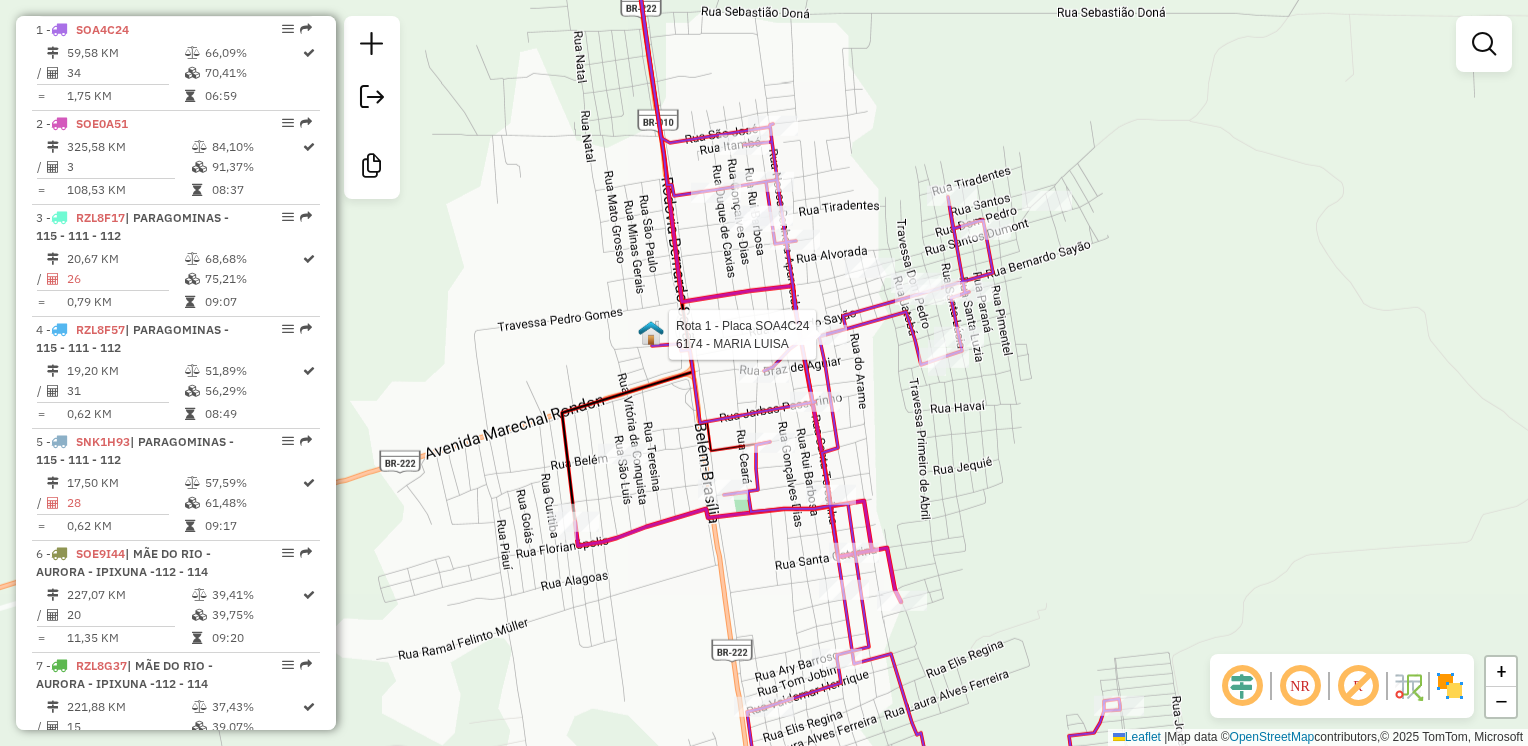select on "**********" 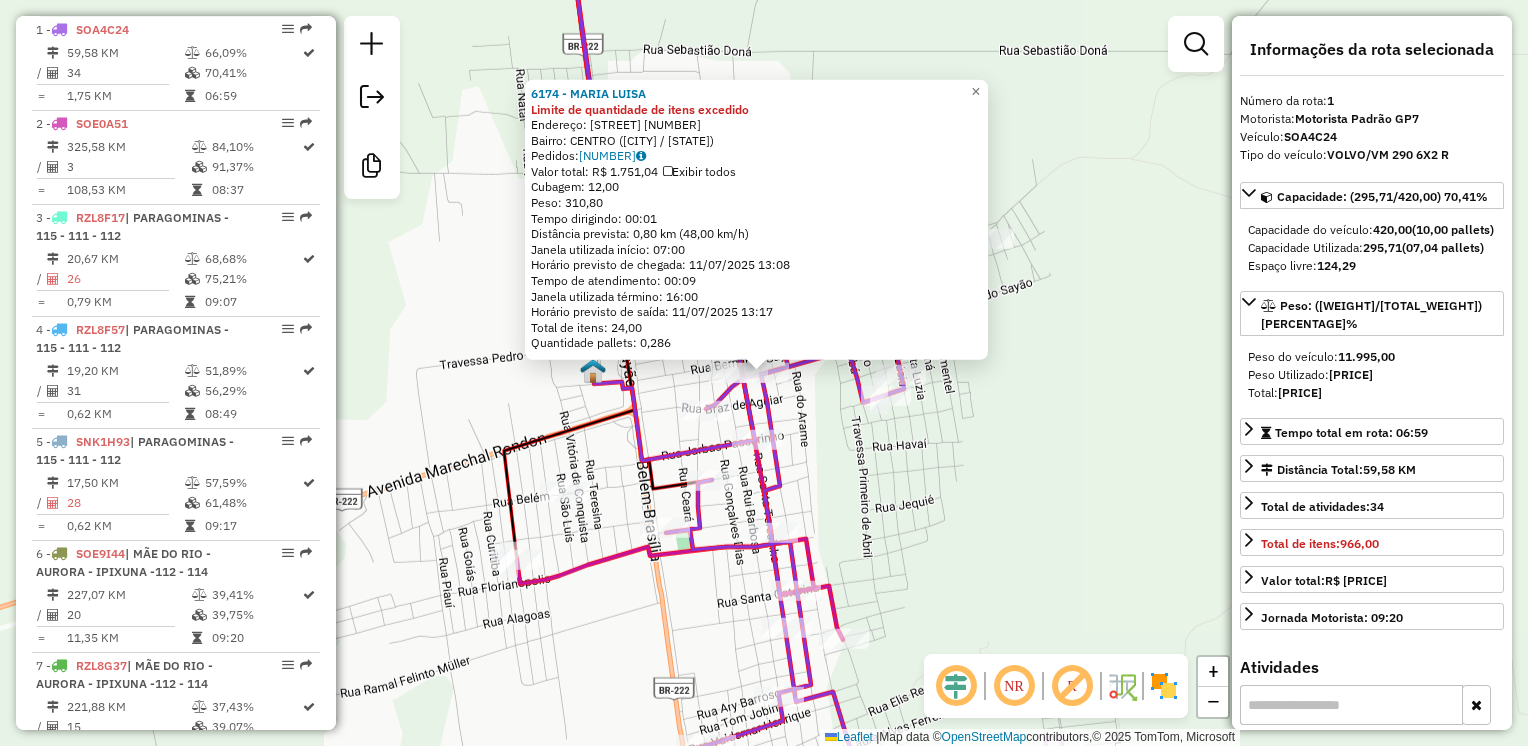 click on "[NUMBER] - [NAME] Limite de quantidade de itens excedido Endereço: Leopoldo Cunha [NUMBER] Bairro: CENTRO ([CITY] / [STATE]) Pedidos: [NUMBER] Valor total: R$ [PRICE] Exibir todos Cubagem: [NUMBER] Peso: [NUMBER] Tempo dirigindo: [TIME] Distância prevista: [NUMBER] km ([NUMBER] km/h) Janela utilizada início: [TIME] Horário previsto de chegada: [DATE] [TIME] Tempo de atendimento: [TIME] Janela utilizada término: [TIME] Horário previsto de saída: [DATE] [TIME] Total de itens: [NUMBER] Quantidade pallets: [NUMBER] × Janela de atendimento Grade de atendimento Capacidade Transportadoras Veículos Cliente Pedidos Rotas Selecione os dias de semana para filtrar as janelas de atendimento Seg Ter Qua Qui Sex Sáb Dom Informe o período da janela de atendimento: De: Até: Filtrar exatamente a janela do cliente Considerar janela de atendimento padrão Selecione os dias de semana para filtrar as grades de atendimento Seg Ter Qua Qui Sex Sáb Dom Peso mínimo: De: De:" 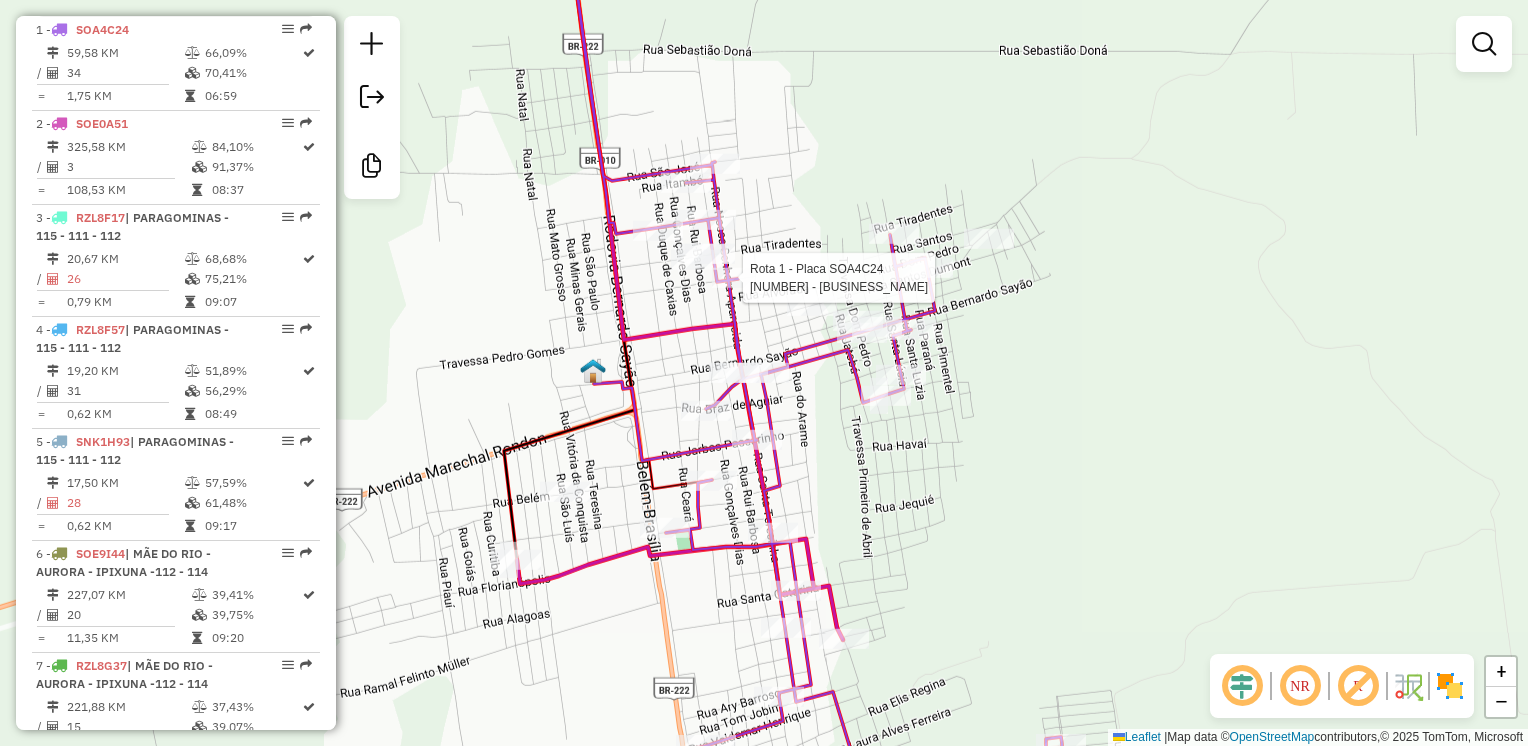 select on "**********" 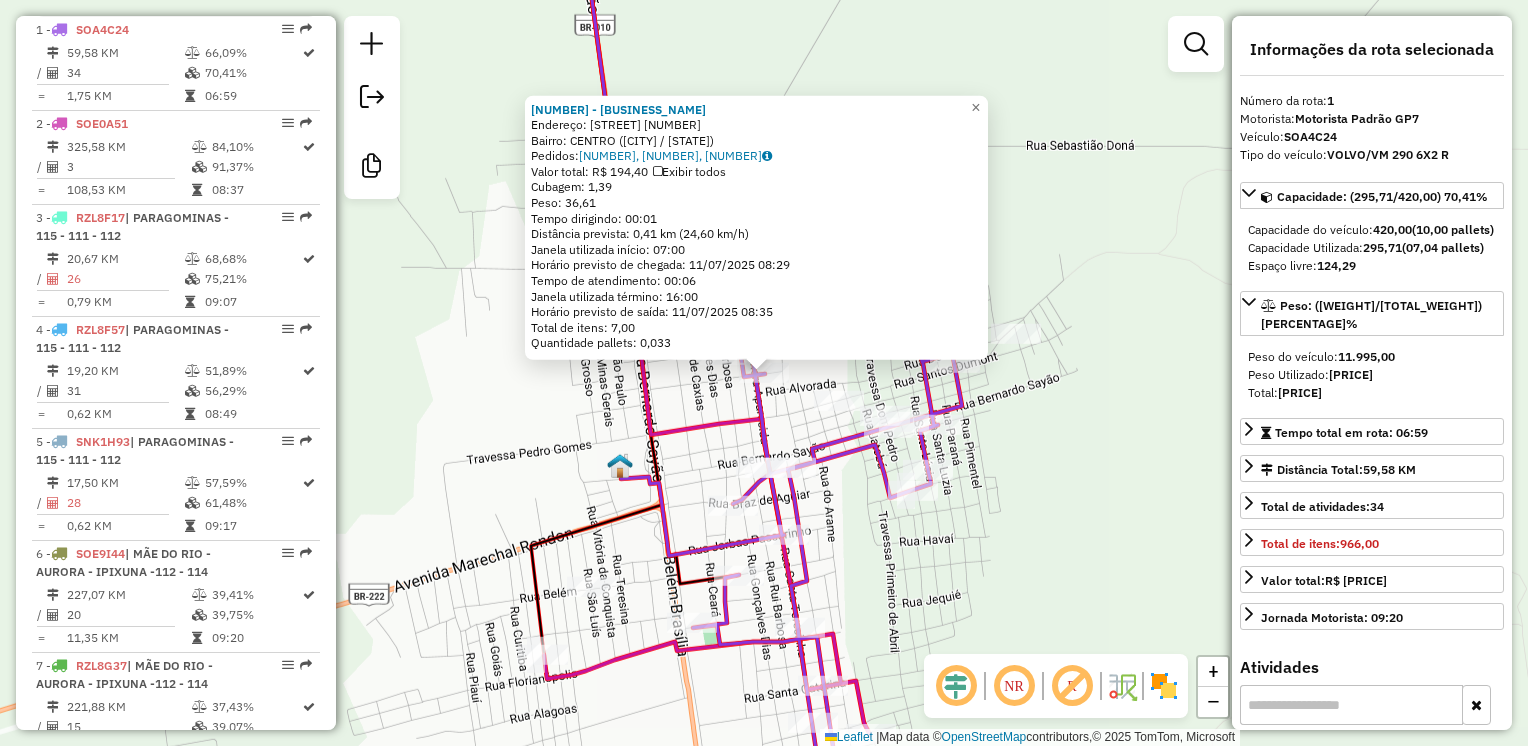 click on "6167 - BAR DA DUDA  Endereço:  [STREET] [NUMBER]   Bairro: [BAIRRO] ([CITY] / PA)   Pedidos:  10978000, 10978001, 10978002   Valor total: R$ 194,40   Exibir todos   Cubagem: 1,39  Peso: 36,61  Tempo dirigindo: 00:01   Distância prevista: 0,41 km (24,60 km/h)   Janela utilizada início: 07:00   Horário previsto de chegada: 11/07/2025 08:29   Tempo de atendimento: 00:06   Janela utilizada término: 16:00   Horário previsto de saída: 11/07/2025 08:35   Total de itens: 7,00   Quantidade pallets: 0,033  × Janela de atendimento Grade de atendimento Capacidade Transportadoras Veículos Cliente Pedidos  Rotas Selecione os dias de semana para filtrar as janelas de atendimento  Seg   Ter   Qua   Qui   Sex   Sáb   Dom  Informe o período da janela de atendimento: De: Até:  Filtrar exatamente a janela do cliente  Considerar janela de atendimento padrão  Selecione os dias de semana para filtrar as grades de atendimento  Seg   Ter   Qua   Qui   Sex   Sáb   Dom   Considerar clientes sem dia de atendimento cadastrado" 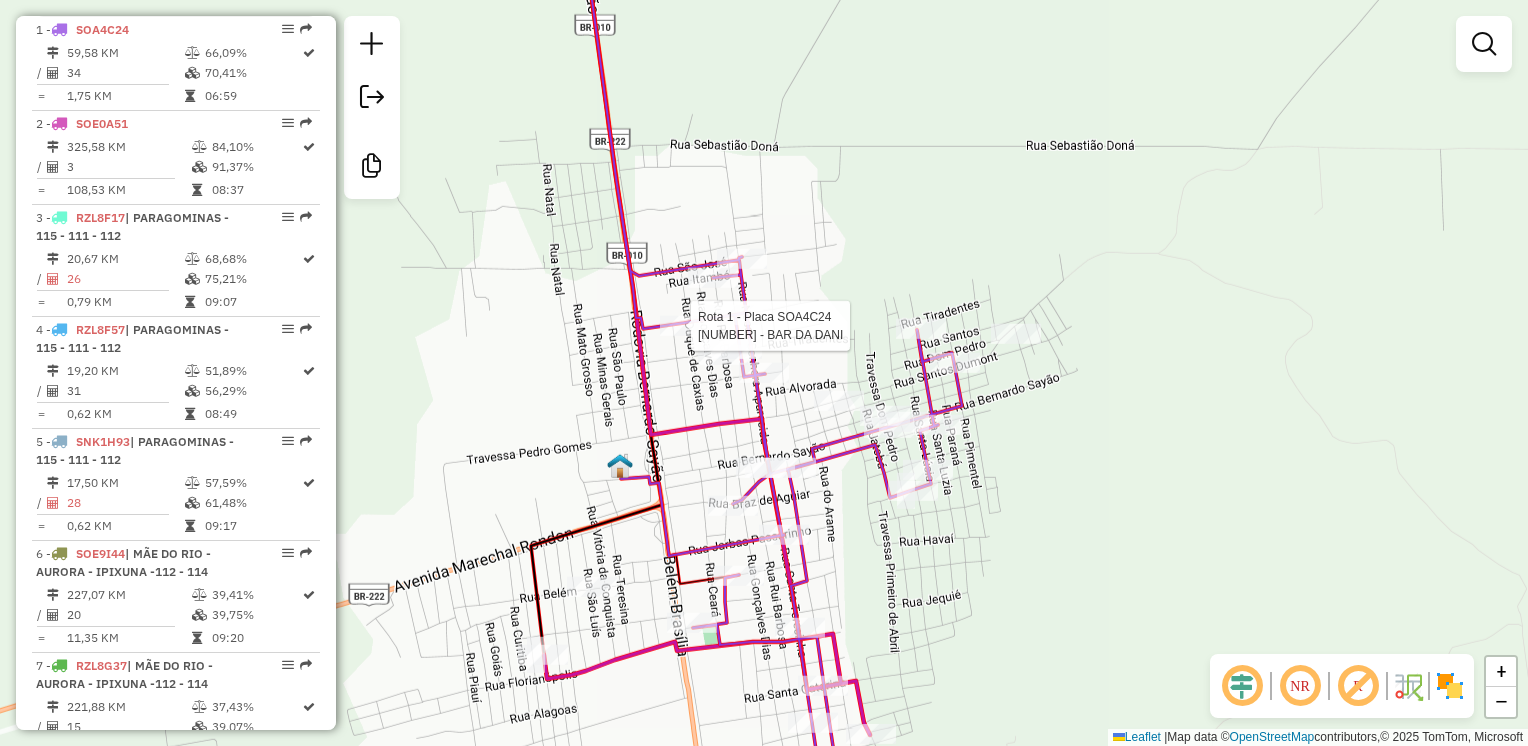 select on "**********" 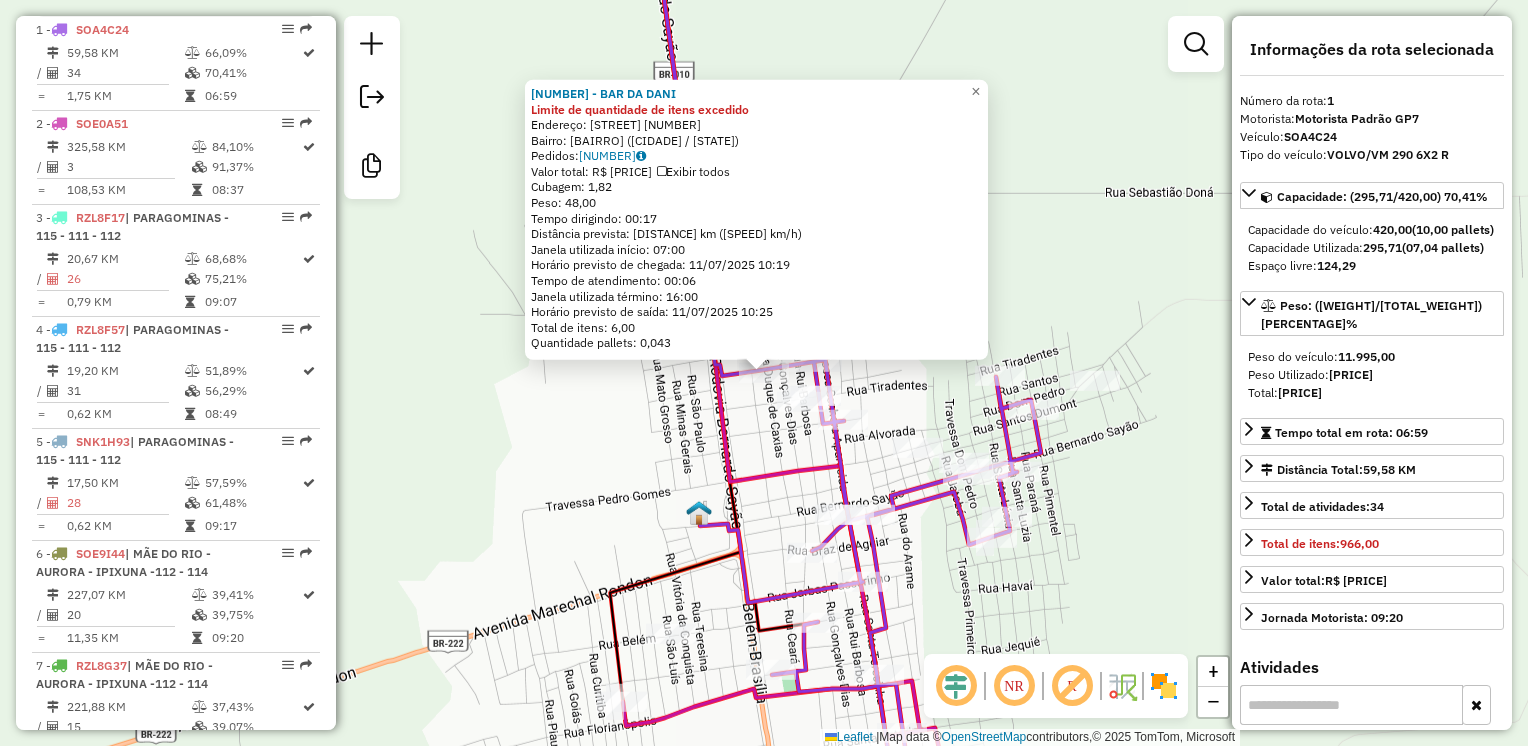 click on "[NUMBER] - BAR DA DANI Limite de quantidade de itens excedido  Endereço:  [STREET] [NUMBER]   Bairro: [BAIRRO] ([CITY] / [STATE])   Pedidos:  [ORDER_ID]   Valor total: R$ [PRICE]   Exibir todos   Cubagem: [CUBAGE]  Peso: [WEIGHT]  Tempo dirigindo: [TIME]   Distância prevista: [DISTANCE] km ([SPEED] km/h)   Janela utilizada início: [TIME]   Horário previsto de chegada: [DATE] [TIME]   Tempo de atendimento: [TIME]   Janela utilizada término: [TIME]   Horário previsto de saída: [DATE] [TIME]   Total de itens: [ITEMS]   Quantidade pallets: [PALLETS]  × Janela de atendimento Grade de atendimento Capacidade Transportadoras Veículos Cliente Pedidos  Rotas Selecione os dias de semana para filtrar as janelas de atendimento  Seg   Ter   Qua   Qui   Sex   Sáb   Dom  Informe o período da janela de atendimento: De: [TIME] Até: [TIME]  Filtrar exatamente a janela do cliente  Considerar janela de atendimento padrão  Selecione os dias de semana para filtrar as grades de atendimento  Seg   Ter   Qua   Qui   Sex   Sáb   Dom   Peso mínimo: [WEIGHT]   Peso máximo: [WEIGHT]  +" 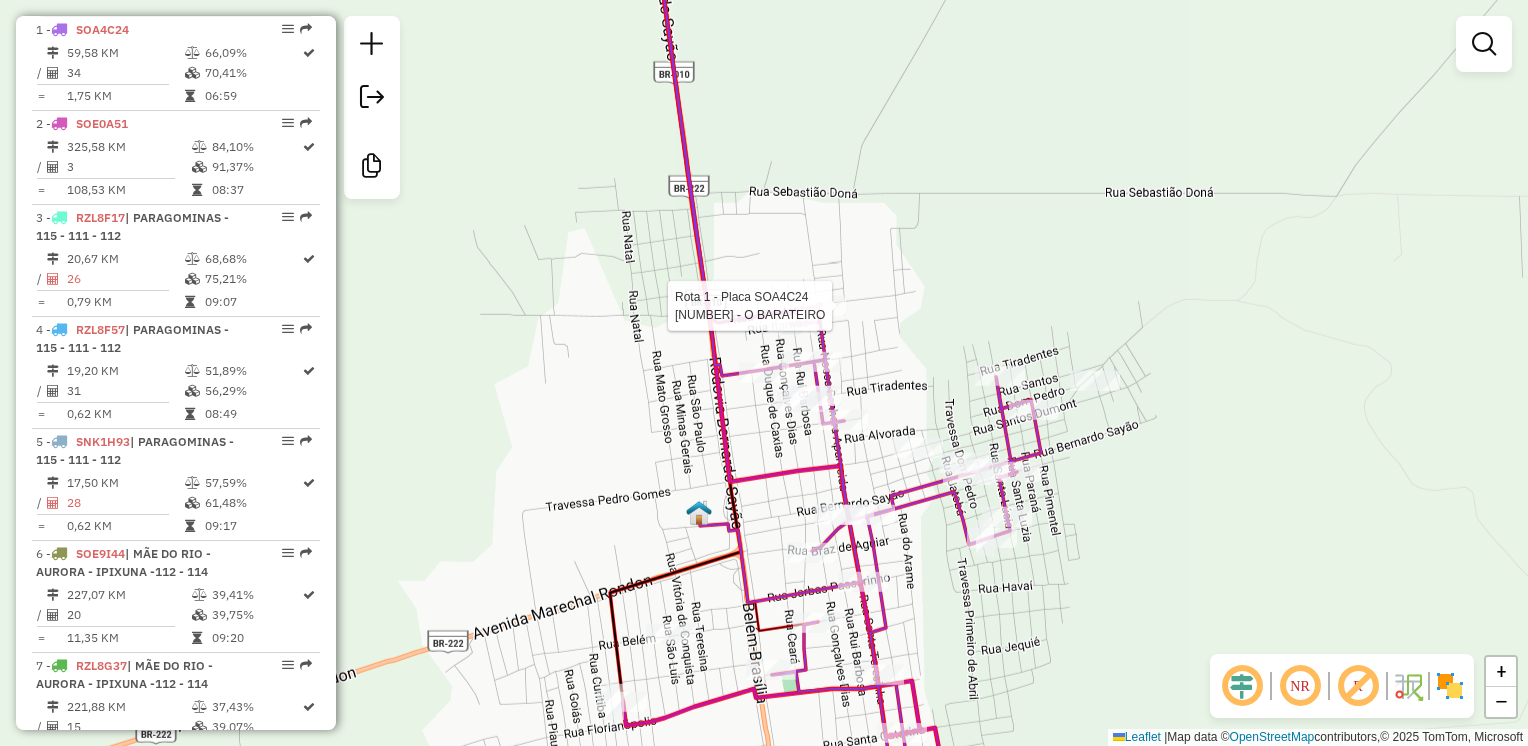 select on "**********" 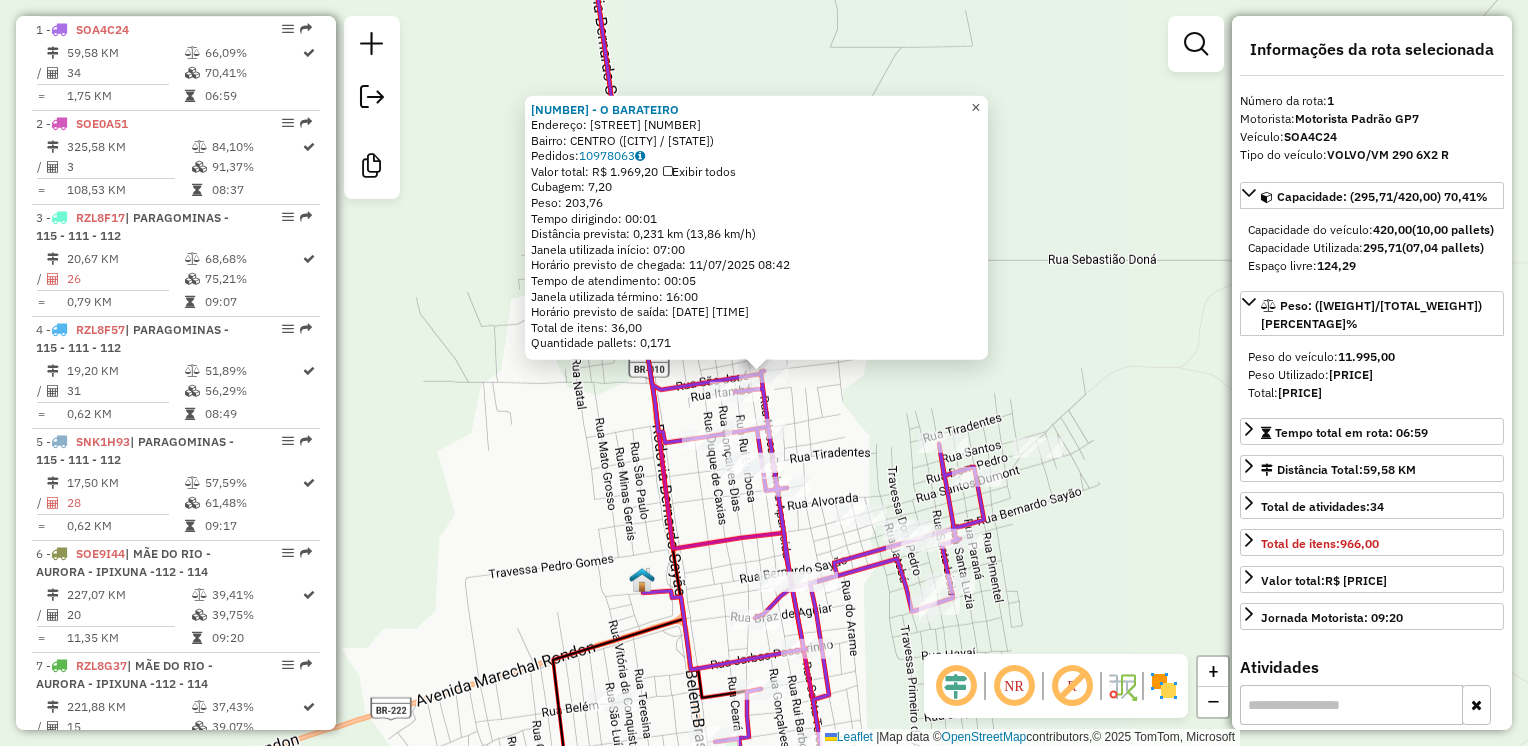 click on "×" 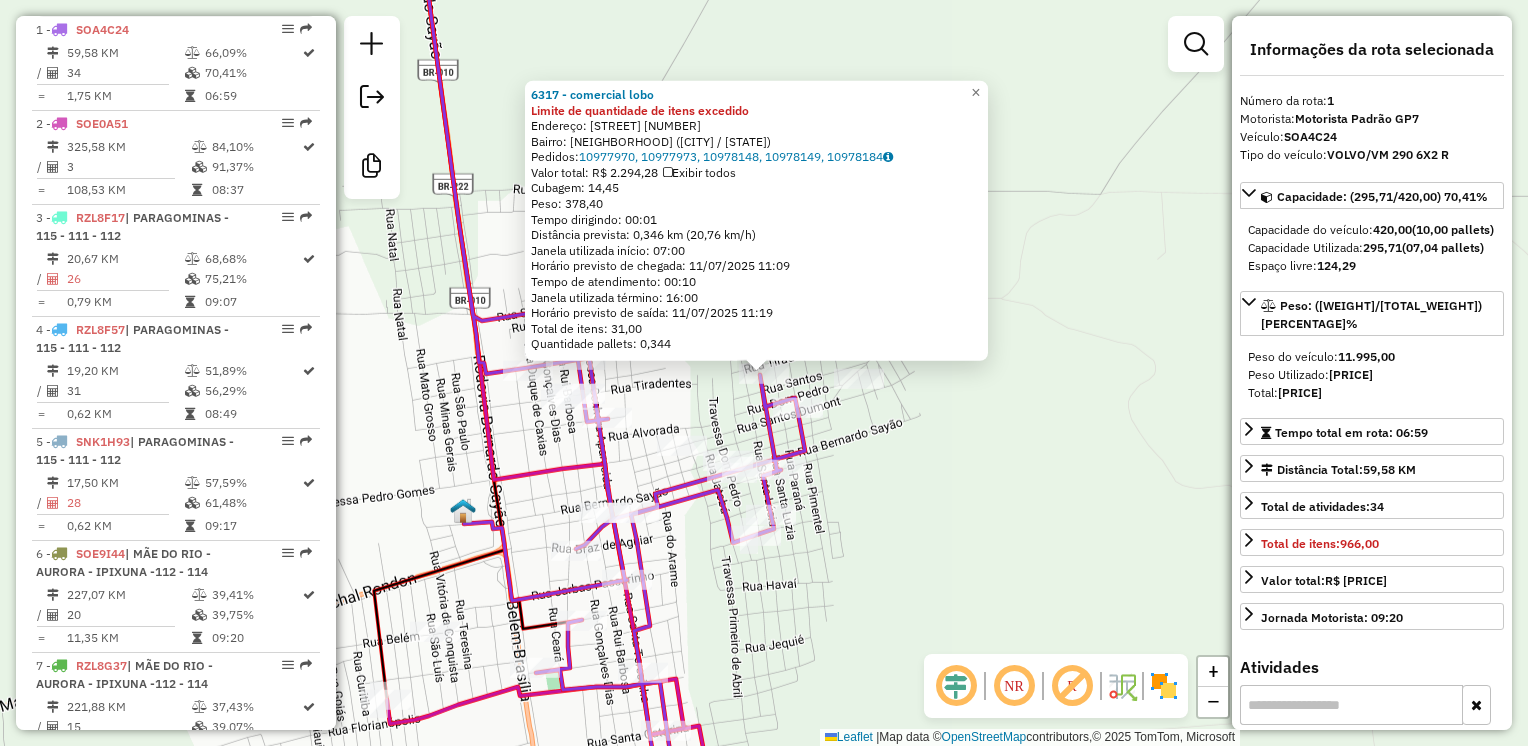 click on "6317 - comercial lobo Limite de quantidade de itens excedido  Endereço:  santa luzia [NUMBER]   Bairro: [NEIGHBORHOOD] ([CITY] / [STATE])   Pedidos:  [ORDER_ID], [ORDER_ID], [ORDER_ID], [ORDER_ID], [ORDER_ID]   Valor total: R$ 2.294,28   Exibir todos   Cubagem: 14,45  Peso: 378,40  Tempo dirigindo: 00:01   Distância prevista: 0,346 km (20,76 km/h)   Janela utilizada início: 07:00   Horário previsto de chegada: [DATE] [TIME]   Tempo de atendimento: 00:10   Janela utilizada término: 16:00   Horário previsto de saída: [DATE] [TIME]   Total de itens: 31,00   Quantidade pallets: 0,344  × Janela de atendimento Grade de atendimento Capacidade Transportadoras Veículos Cliente Pedidos  Rotas Selecione os dias de semana para filtrar as janelas de atendimento  Seg   Ter   Qua   Qui   Sex   Sáb   Dom  Informe o período da janela de atendimento: De: Até:  Filtrar exatamente a janela do cliente  Considerar janela de atendimento padrão  Selecione os dias de semana para filtrar as grades de atendimento  Seg   Ter   Qua   Qui  +" 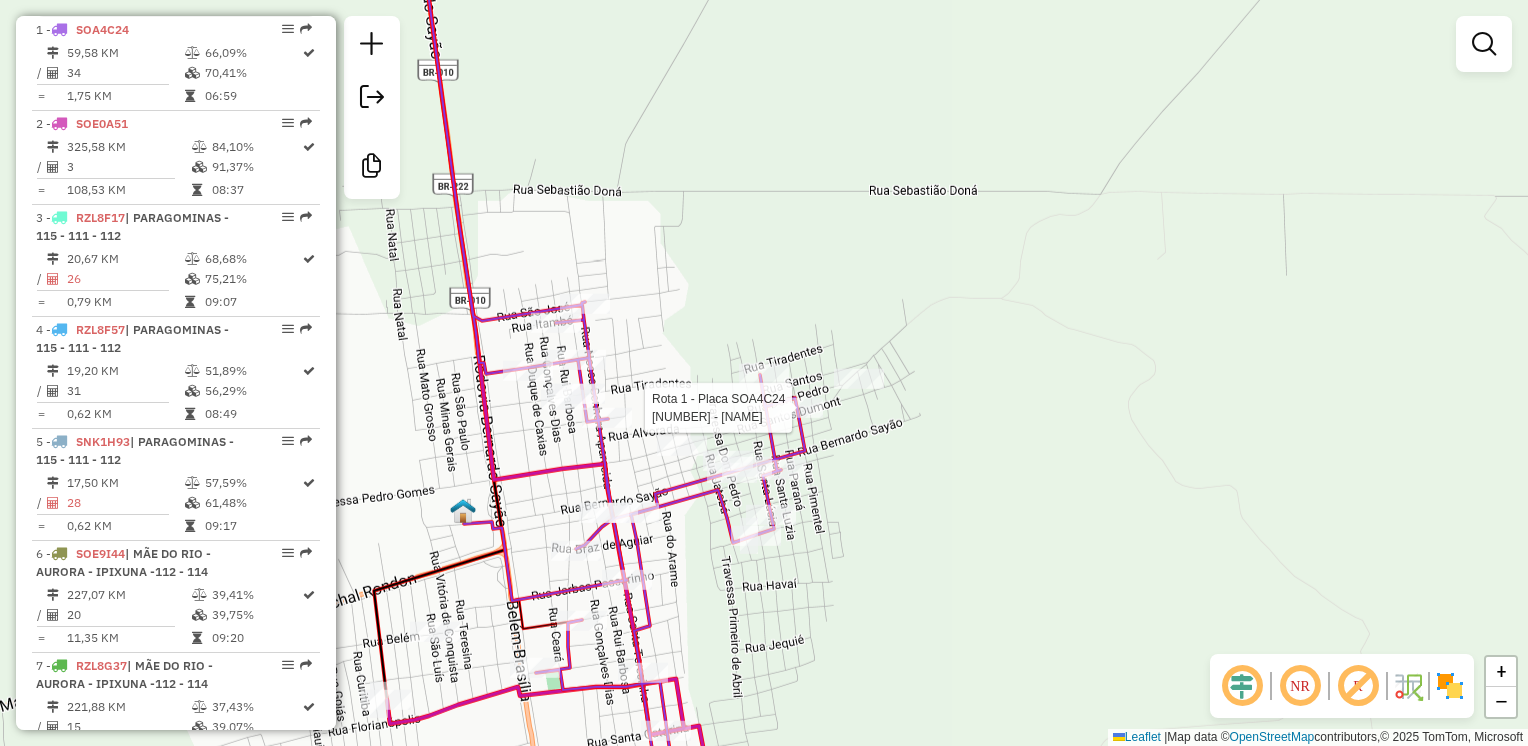 select on "**********" 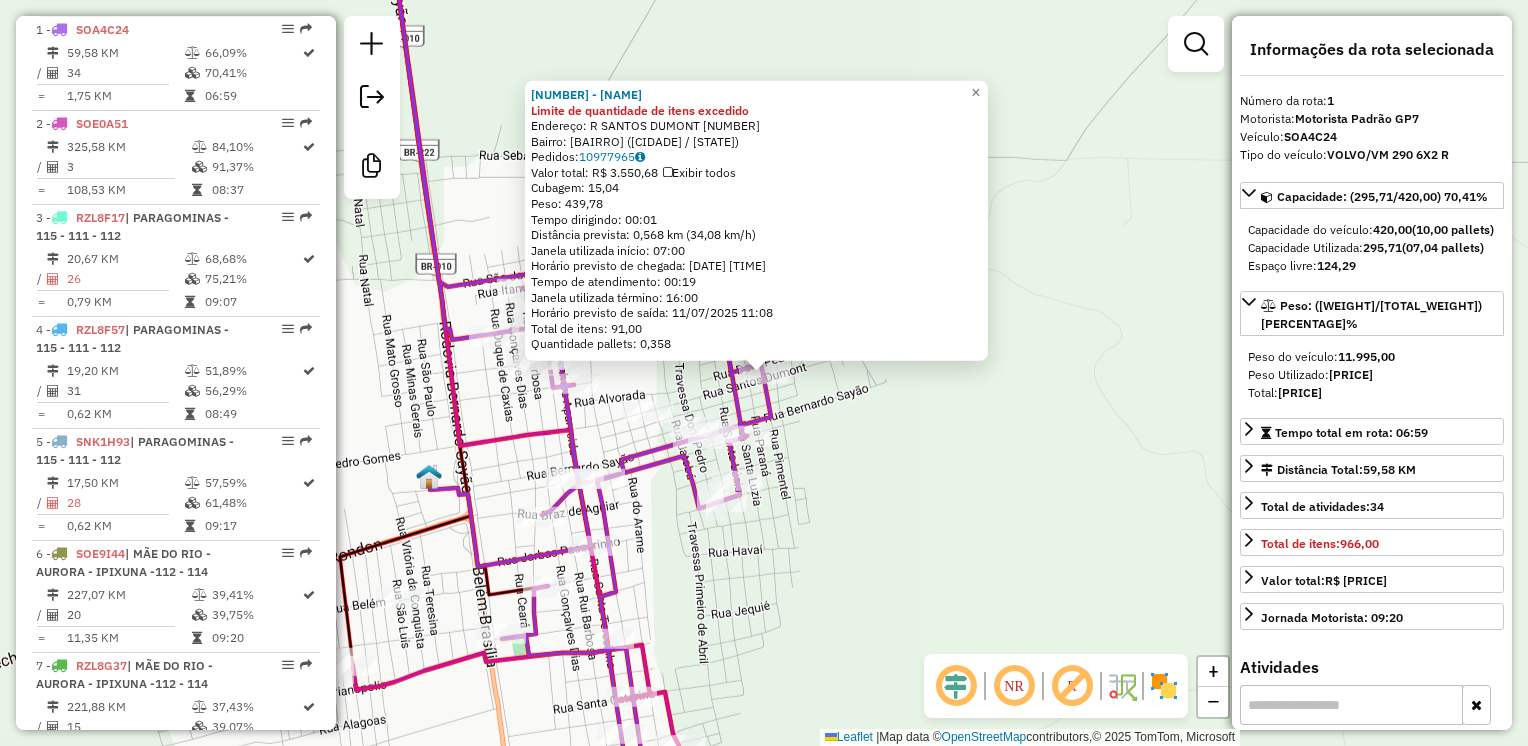 click on "[NUMBER] - [NAME] Limite de quantidade de itens excedido Endereço: R SANTOS DUMONT [NUMBER] Bairro: JARDIM AMERICA ([CITY] / [STATE]) Pedidos: [NUMBER] Valor total: R$ [PRICE] Exibir todos Cubagem: [NUMBER] Peso: [NUMBER] Tempo dirigindo: [TIME] Distância prevista: [NUMBER] km ([NUMBER] km/h) Janela utilizada início: [TIME] Horário previsto de chegada: [DATE] [TIME] Tempo de atendimento: [TIME] Janela utilizada término: [TIME] Horário previsto de saída: [DATE] [TIME] Total de itens: [NUMBER] Quantidade pallets: [NUMBER] × Janela de atendimento Grade de atendimento Capacidade Transportadoras Veículos Cliente Pedidos Rotas Selecione os dias de semana para filtrar as janelas de atendimento Seg Ter Qua Qui Sex Sáb Dom Informe o período da janela de atendimento: De: Até: Filtrar exatamente a janela do cliente Considerar janela de atendimento padrão Selecione os dias de semana para filtrar as grades de atendimento Seg Ter Qua Qui Sex Sáb Dom Peso mínimo: +" 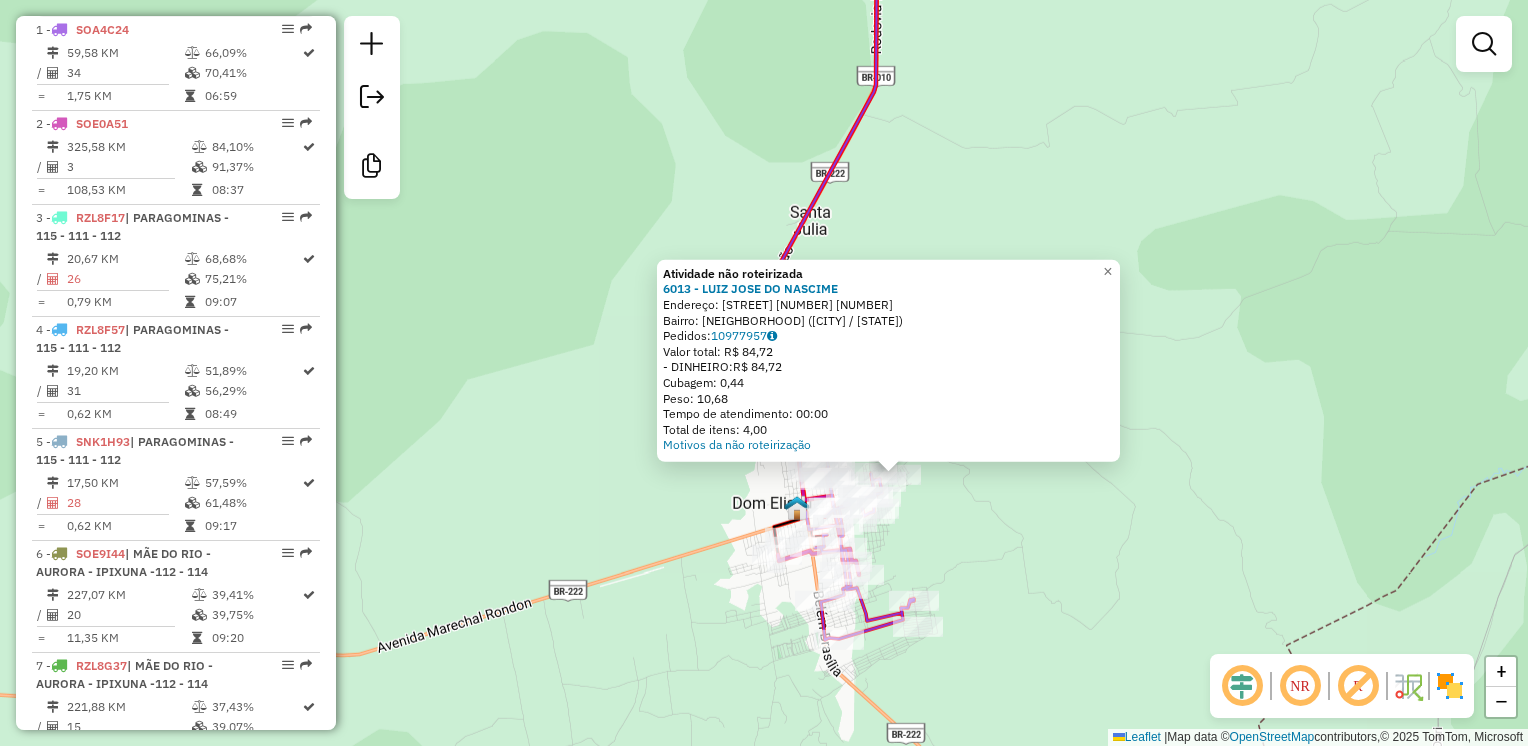 click on "Atividade não roteirizada [NUMBER] - [NAME]  Endereço:  [NAME]  [STREET] [NUMBER]   Bairro: [BAIRRO] ([CIDADE] / [STATE])   Pedidos:  [ORDER_ID]   Valor total: [CURRENCY] [PRICE]   - DINHEIRO:  [CURRENCY] [PRICE]   Cubagem: [CUBAGE]   Peso: [WEIGHT]   Tempo de atendimento: [TIME]   Total de itens: [ITEMS]  Motivos da não roteirização × Janela de atendimento Grade de atendimento Capacidade Transportadoras Veículos Cliente Pedidos  Rotas Selecione os dias de semana para filtrar as janelas de atendimento  Seg   Ter   Qua   Qui   Sex   Sáb   Dom  Informe o período da janela de atendimento: De: Até:  Filtrar exatamente a janela do cliente  Considerar janela de atendimento padrão  Selecione os dias de semana para filtrar as grades de atendimento  Seg   Ter   Qua   Qui   Sex   Sáb   Dom   Considerar clientes sem dia de atendimento cadastrado  Clientes fora do dia de atendimento selecionado Filtrar as atividades entre os valores definidos abaixo:  Peso mínimo:   Peso máximo:   Cubagem mínima:   Cubagem máxima:   De:" 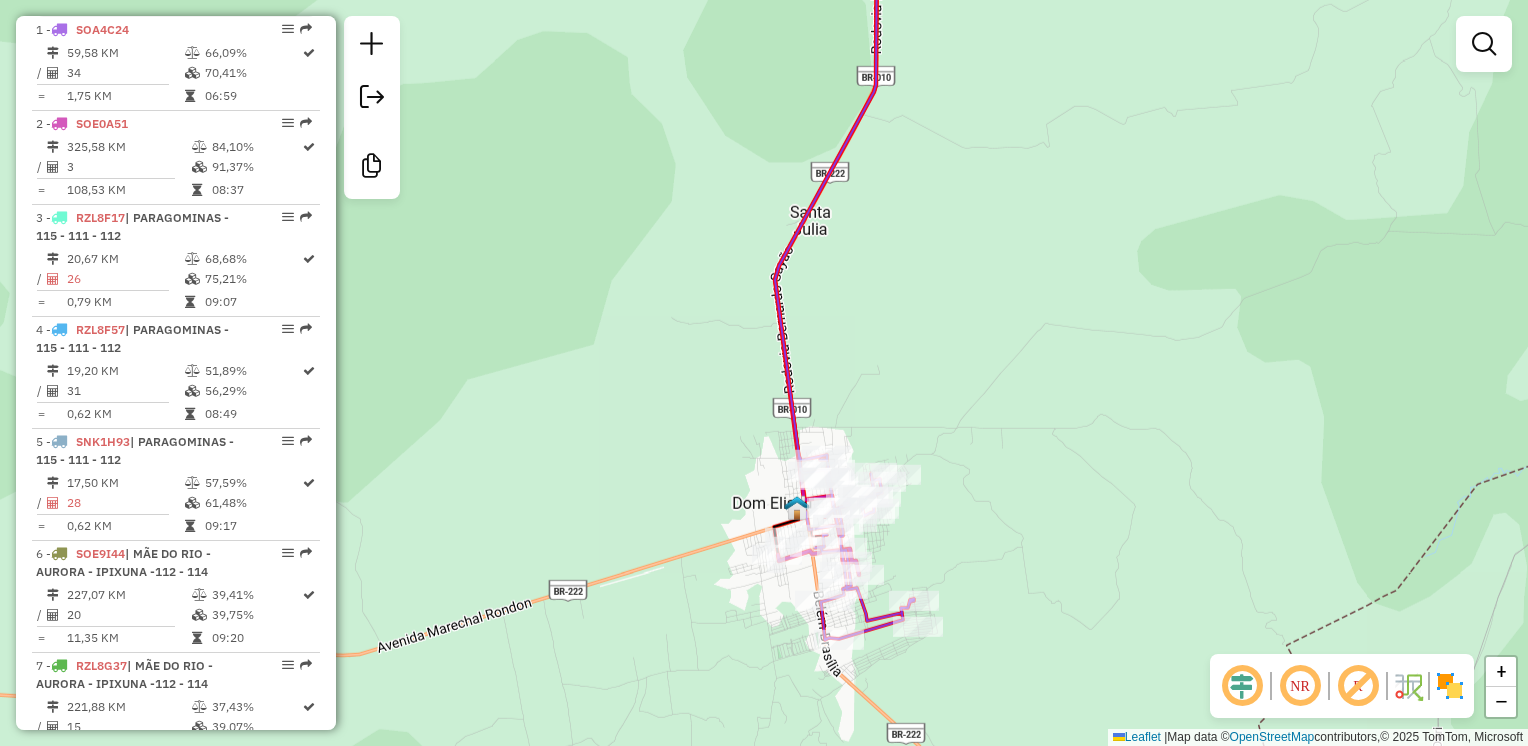 click on "Janela de atendimento Grade de atendimento Capacidade Transportadoras Veículos Cliente Pedidos  Rotas Selecione os dias de semana para filtrar as janelas de atendimento  Seg   Ter   Qua   Qui   Sex   Sáb   Dom  Informe o período da janela de atendimento: De: Até:  Filtrar exatamente a janela do cliente  Considerar janela de atendimento padrão  Selecione os dias de semana para filtrar as grades de atendimento  Seg   Ter   Qua   Qui   Sex   Sáb   Dom   Considerar clientes sem dia de atendimento cadastrado  Clientes fora do dia de atendimento selecionado Filtrar as atividades entre os valores definidos abaixo:  Peso mínimo:   Peso máximo:   Cubagem mínima:   Cubagem máxima:   De:   Até:  Filtrar as atividades entre o tempo de atendimento definido abaixo:  De:   Até:   Considerar capacidade total dos clientes não roteirizados Transportadora: Selecione um ou mais itens Tipo de veículo: Selecione um ou mais itens Veículo: Selecione um ou mais itens Motorista: Selecione um ou mais itens Nome: Rótulo:" 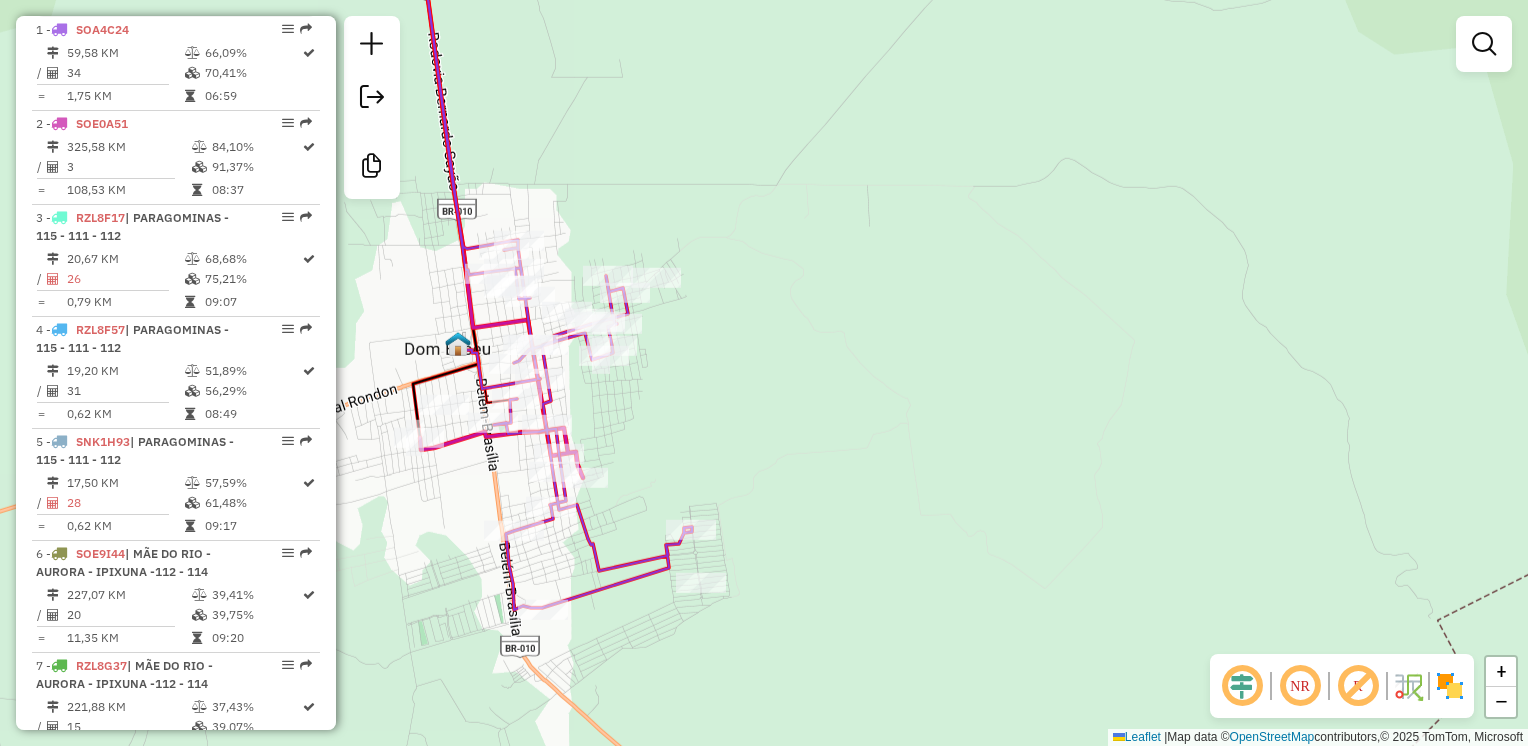 click on "Janela de atendimento Grade de atendimento Capacidade Transportadoras Veículos Cliente Pedidos  Rotas Selecione os dias de semana para filtrar as janelas de atendimento  Seg   Ter   Qua   Qui   Sex   Sáb   Dom  Informe o período da janela de atendimento: De: Até:  Filtrar exatamente a janela do cliente  Considerar janela de atendimento padrão  Selecione os dias de semana para filtrar as grades de atendimento  Seg   Ter   Qua   Qui   Sex   Sáb   Dom   Considerar clientes sem dia de atendimento cadastrado  Clientes fora do dia de atendimento selecionado Filtrar as atividades entre os valores definidos abaixo:  Peso mínimo:   Peso máximo:   Cubagem mínima:   Cubagem máxima:   De:   Até:  Filtrar as atividades entre o tempo de atendimento definido abaixo:  De:   Até:   Considerar capacidade total dos clientes não roteirizados Transportadora: Selecione um ou mais itens Tipo de veículo: Selecione um ou mais itens Veículo: Selecione um ou mais itens Motorista: Selecione um ou mais itens Nome: Rótulo:" 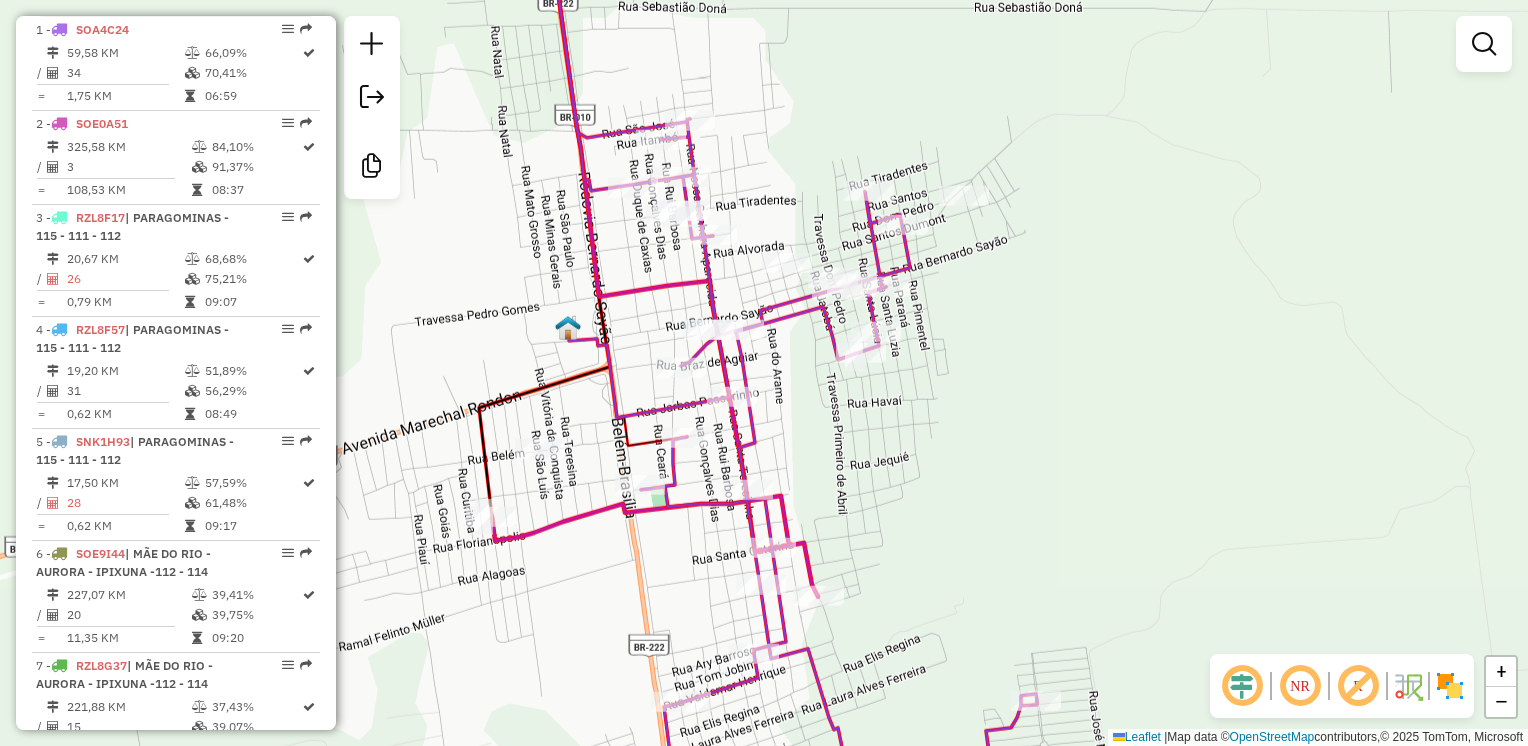 drag, startPoint x: 604, startPoint y: 374, endPoint x: 840, endPoint y: 425, distance: 241.44772 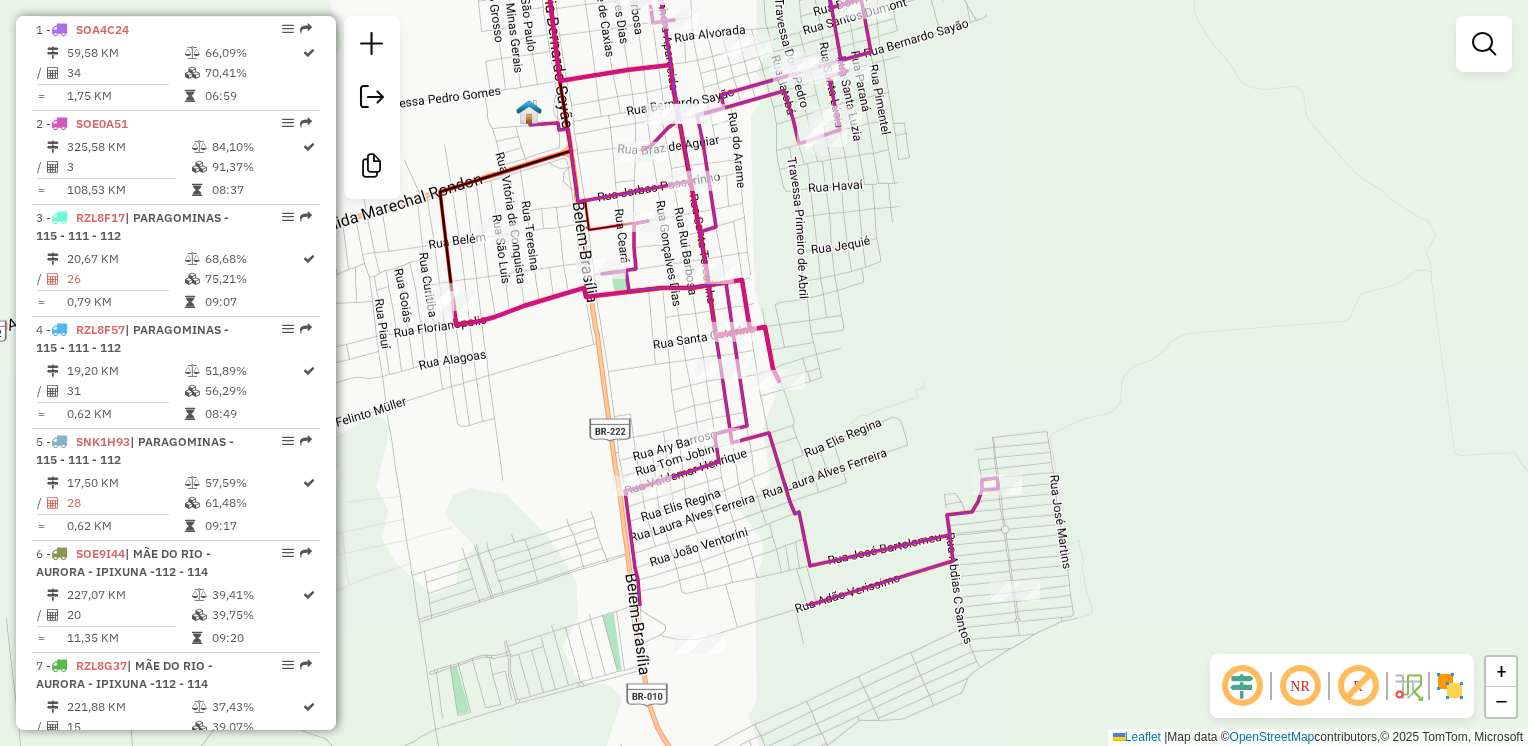 drag, startPoint x: 857, startPoint y: 565, endPoint x: 818, endPoint y: 350, distance: 218.50858 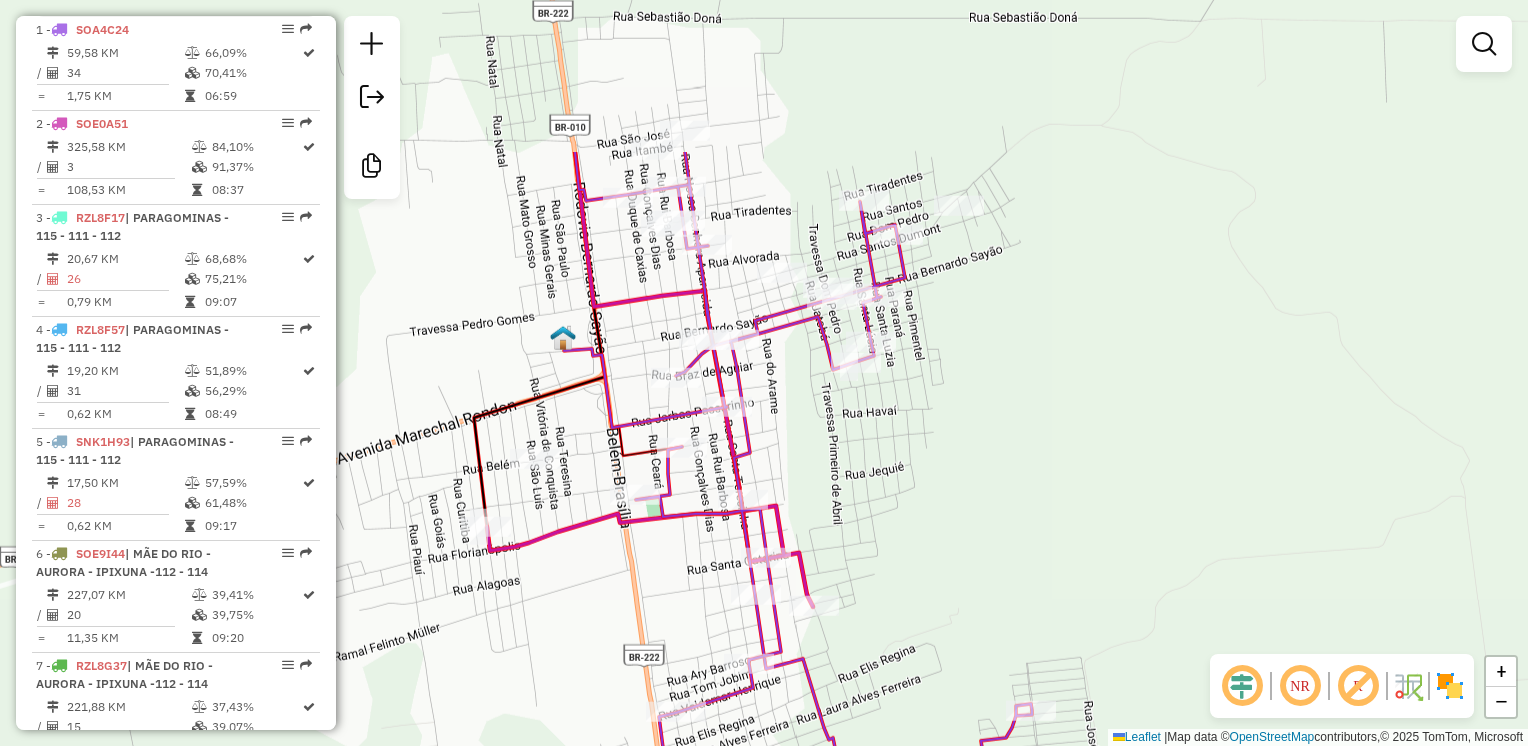drag, startPoint x: 845, startPoint y: 390, endPoint x: 876, endPoint y: 618, distance: 230.09781 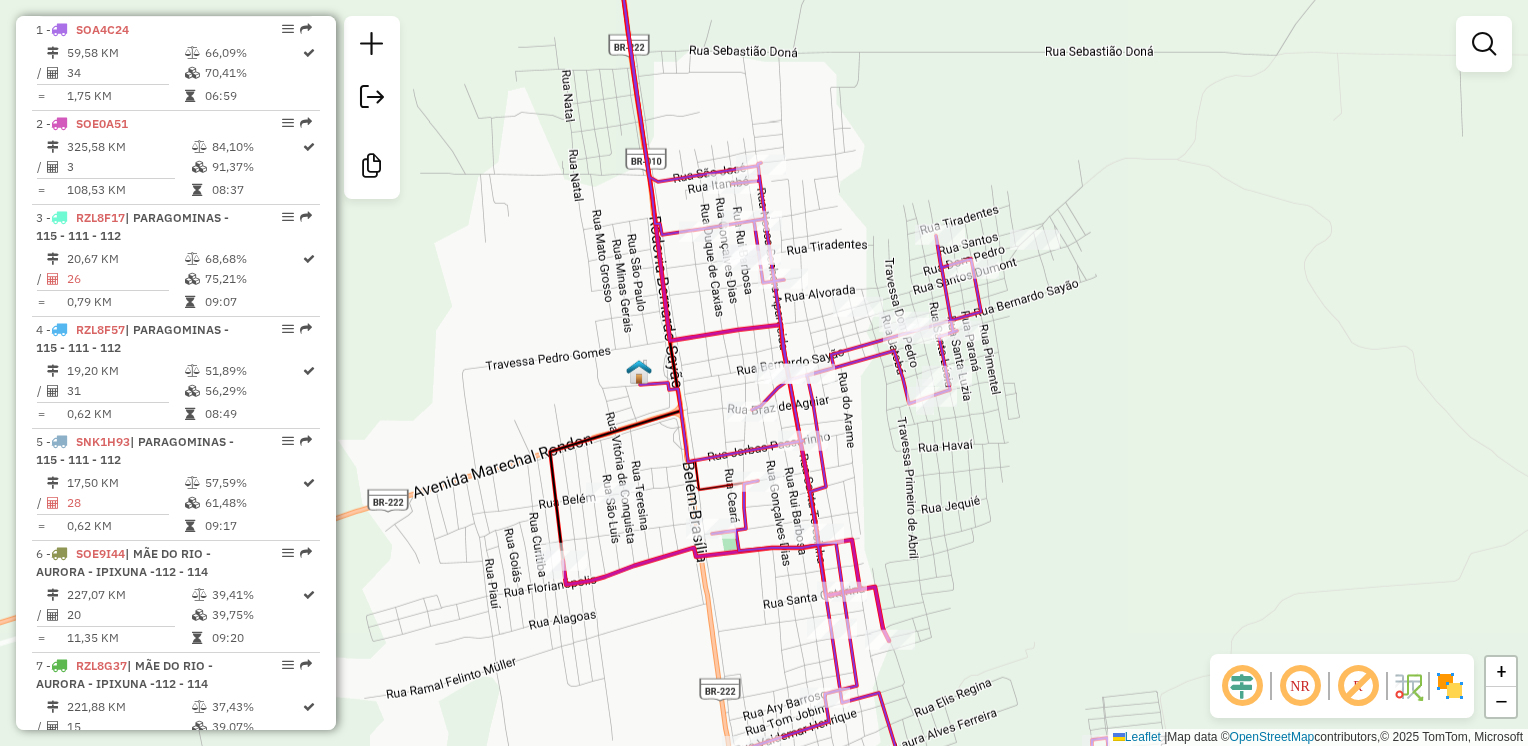 drag, startPoint x: 880, startPoint y: 466, endPoint x: 962, endPoint y: 517, distance: 96.56604 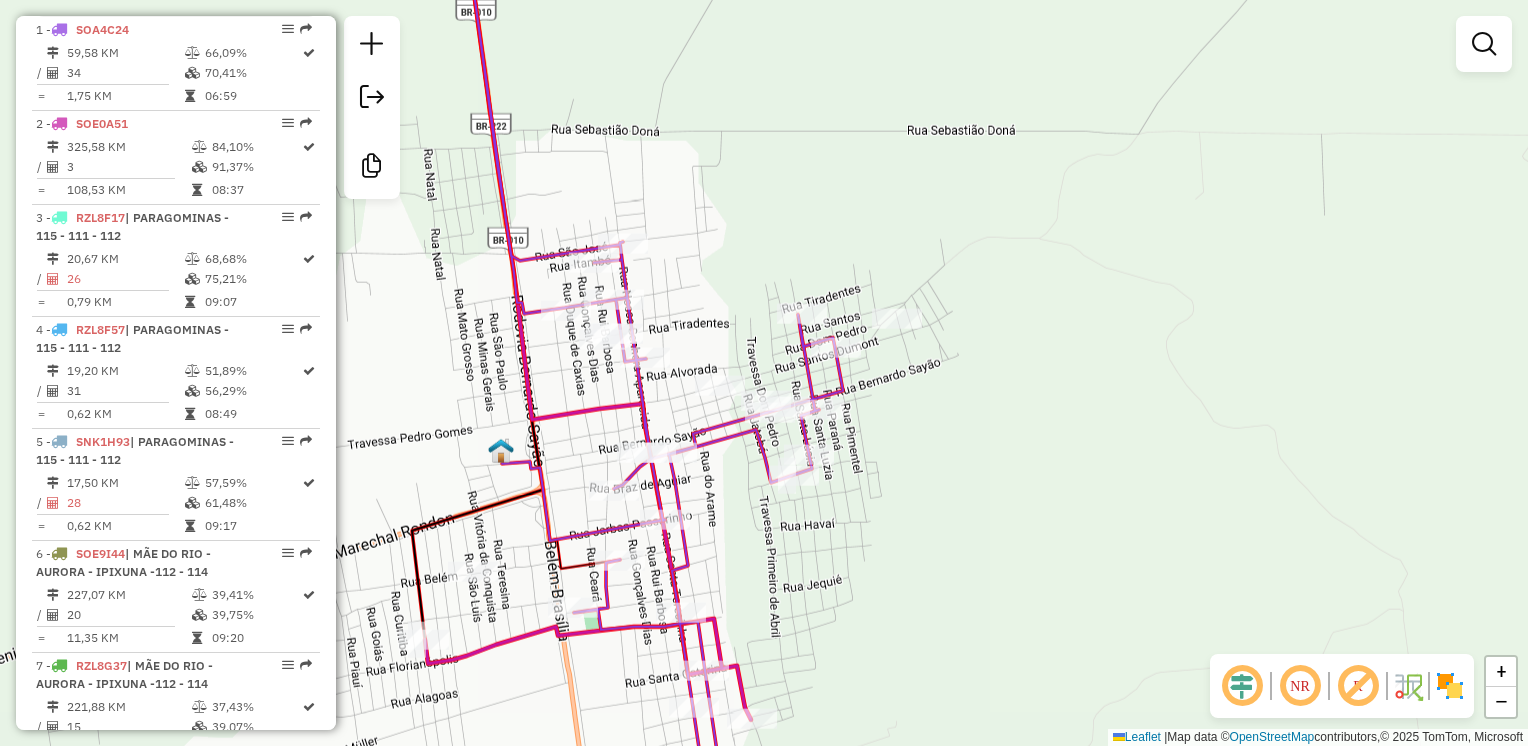 drag, startPoint x: 935, startPoint y: 466, endPoint x: 792, endPoint y: 527, distance: 155.46704 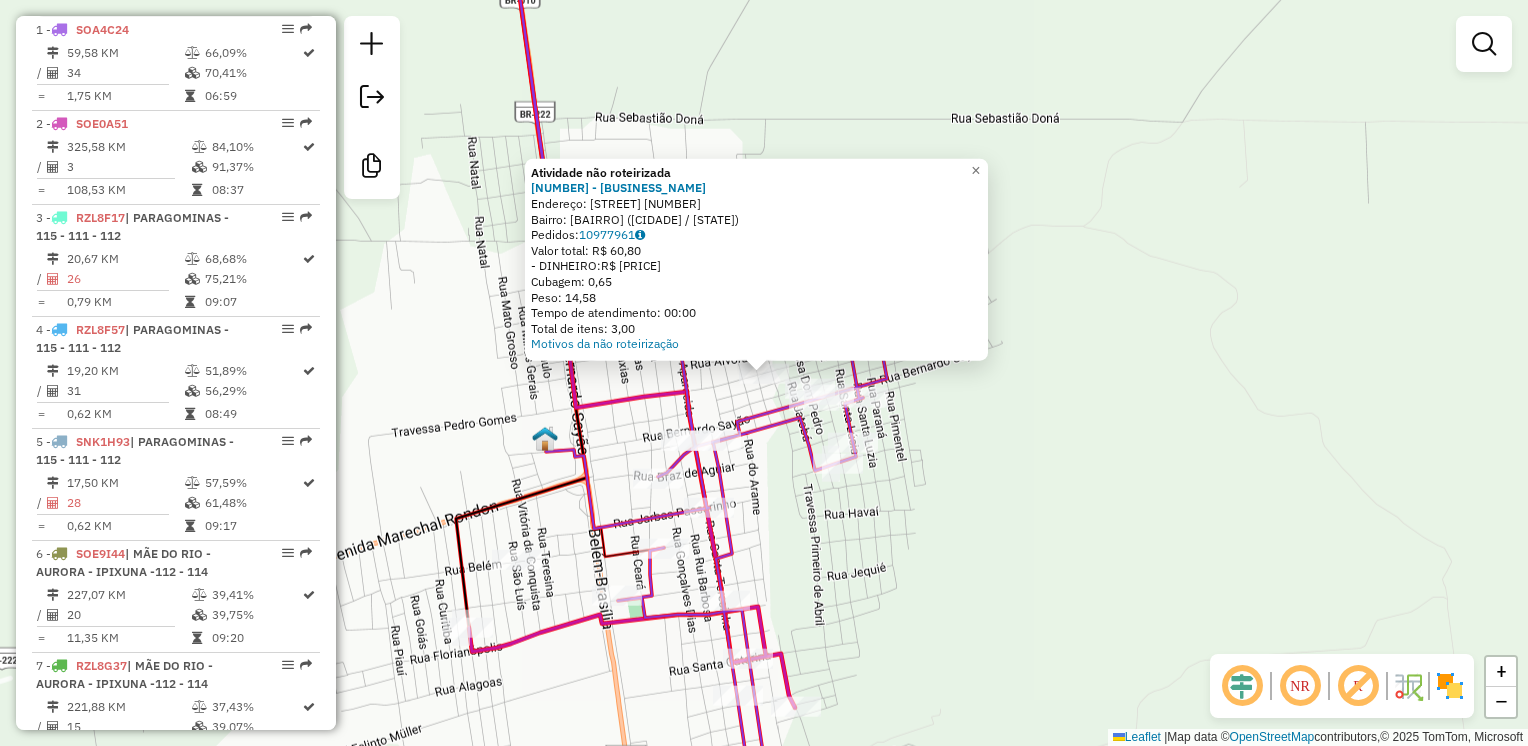 click on "Atividade não roteirizada 6016 - bar da nicy  Endereço:  [STREET] [NUMBER]   Bairro: [BAIRRO] ([CITY] / PA)   Pedidos:  10977961   Valor total: R$ 60,80   - DINHEIRO:  R$ 60,80   Cubagem: 0,65   Peso: 14,58   Tempo de atendimento: 00:00   Total de itens: 3,00  Motivos da não roteirização × Janela de atendimento Grade de atendimento Capacidade Transportadoras Veículos Cliente Pedidos  Rotas Selecione os dias de semana para filtrar as janelas de atendimento  Seg   Ter   Qua   Qui   Sex   Sáb   Dom  Informe o período da janela de atendimento: De: Até:  Filtrar exatamente a janela do cliente  Considerar janela de atendimento padrão  Selecione os dias de semana para filtrar as grades de atendimento  Seg   Ter   Qua   Qui   Sex   Sáb   Dom   Considerar clientes sem dia de atendimento cadastrado  Clientes fora do dia de atendimento selecionado Filtrar as atividades entre os valores definidos abaixo:  Peso mínimo:   Peso máximo:   Cubagem mínima:   Cubagem máxima:   De:   Até:   De:  De:" 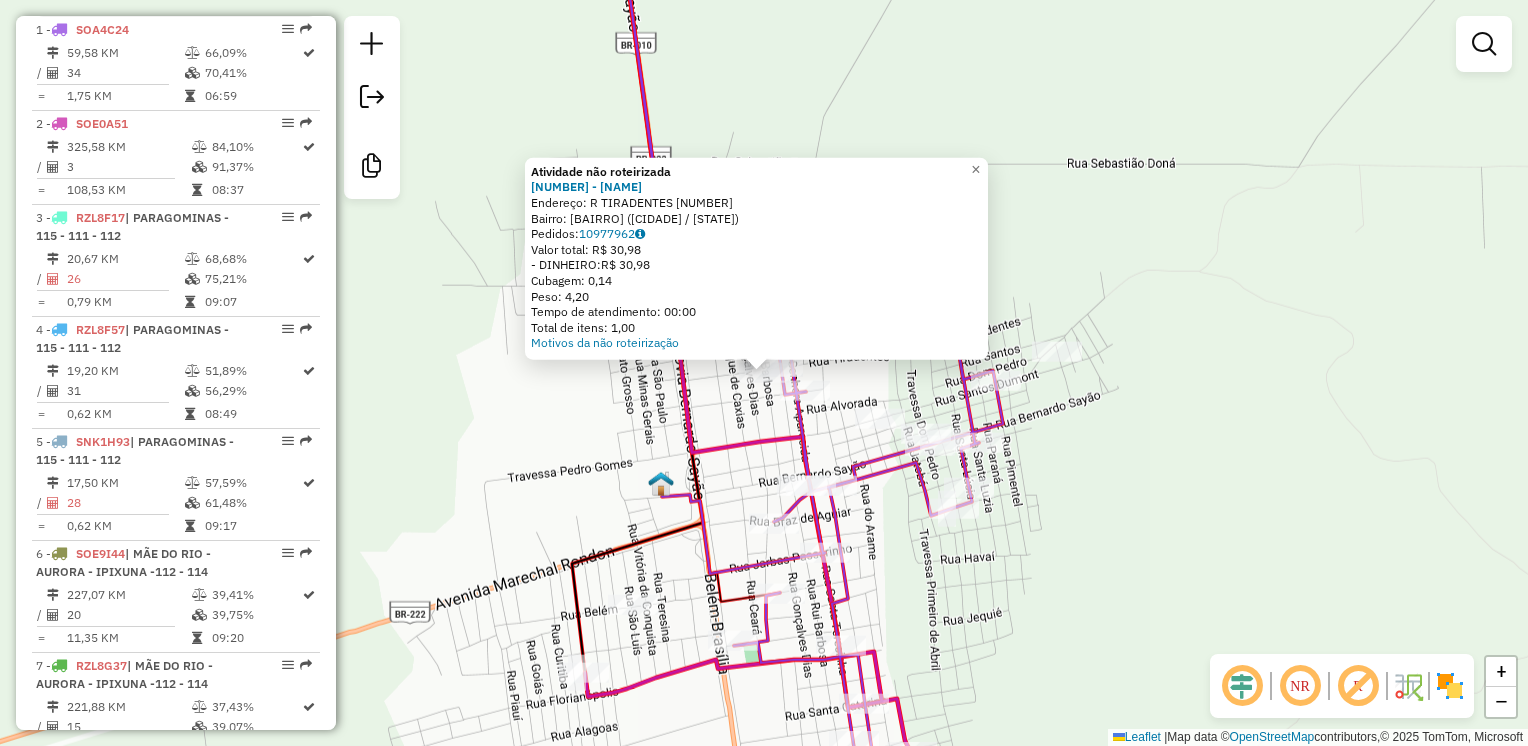 click on "Atividade não roteirizada 6030 - DEMERVAL SOEIRO COST  Endereço:  R TIRADENTES [NUMBER]   Bairro: [NEIGHBORHOOD] ([CITY] / [STATE])   Pedidos:  [ORDER_ID]   Valor total: R$ 30,98   - DINHEIRO:  R$ 30,98   Cubagem: 0,14   Peso: 4,20   Tempo de atendimento: 00:00   Total de itens: 1,00  Motivos da não roteirização × Janela de atendimento Grade de atendimento Capacidade Transportadoras Veículos Cliente Pedidos  Rotas Selecione os dias de semana para filtrar as janelas de atendimento  Seg   Ter   Qua   Qui   Sex   Sáb   Dom  Informe o período da janela de atendimento: De: Até:  Filtrar exatamente a janela do cliente  Considerar janela de atendimento padrão  Selecione os dias de semana para filtrar as grades de atendimento  Seg   Ter   Qua   Qui   Sex   Sáb   Dom   Considerar clientes sem dia de atendimento cadastrado  Clientes fora do dia de atendimento selecionado Filtrar as atividades entre os valores definidos abaixo:  Peso mínimo:   Peso máximo:   Cubagem mínima:   Cubagem máxima:   De:   Até:  De:   Até:  +" 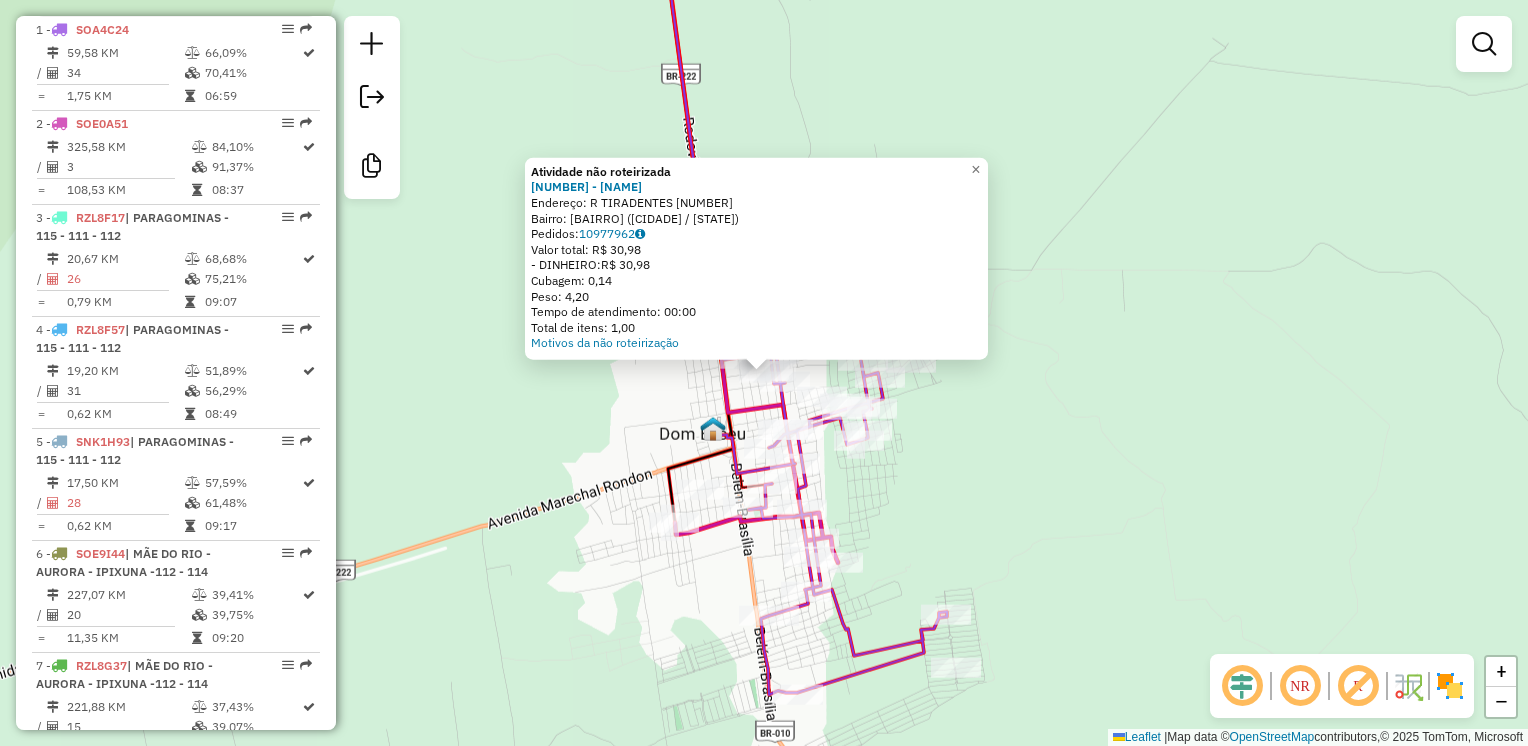 click on "Atividade não roteirizada [NUMBER] - [BUSINESS_NAME]  Endereço:  [STREET] [NUMBER]   Bairro: [BAIRRO] ([CITY] / [STATE])   Pedidos:  [ORDER_ID]   Valor total: R$ [PRICE]   - DINHEIRO:  R$ [PRICE]   Cubagem: [CUBAGE]   Peso: [WEIGHT]   Tempo de atendimento: [TIME]   Total de itens: [ITEMS]  Motivos da não roteirização" 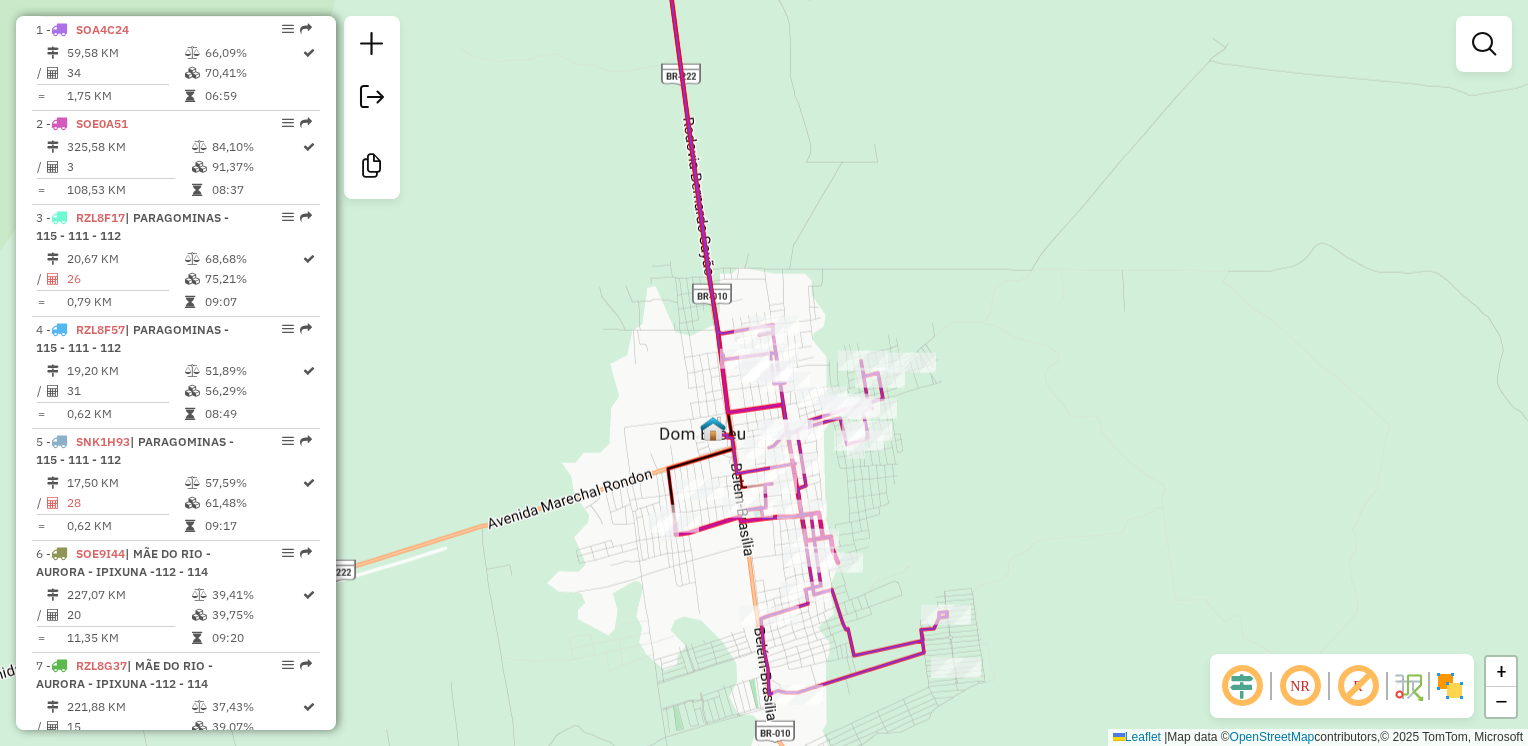 click on "Janela de atendimento Grade de atendimento Capacidade Transportadoras Veículos Cliente Pedidos  Rotas Selecione os dias de semana para filtrar as janelas de atendimento  Seg   Ter   Qua   Qui   Sex   Sáb   Dom  Informe o período da janela de atendimento: De: Até:  Filtrar exatamente a janela do cliente  Considerar janela de atendimento padrão  Selecione os dias de semana para filtrar as grades de atendimento  Seg   Ter   Qua   Qui   Sex   Sáb   Dom   Considerar clientes sem dia de atendimento cadastrado  Clientes fora do dia de atendimento selecionado Filtrar as atividades entre os valores definidos abaixo:  Peso mínimo:   Peso máximo:   Cubagem mínima:   Cubagem máxima:   De:   Até:  Filtrar as atividades entre o tempo de atendimento definido abaixo:  De:   Até:   Considerar capacidade total dos clientes não roteirizados Transportadora: Selecione um ou mais itens Tipo de veículo: Selecione um ou mais itens Veículo: Selecione um ou mais itens Motorista: Selecione um ou mais itens Nome: Rótulo:" 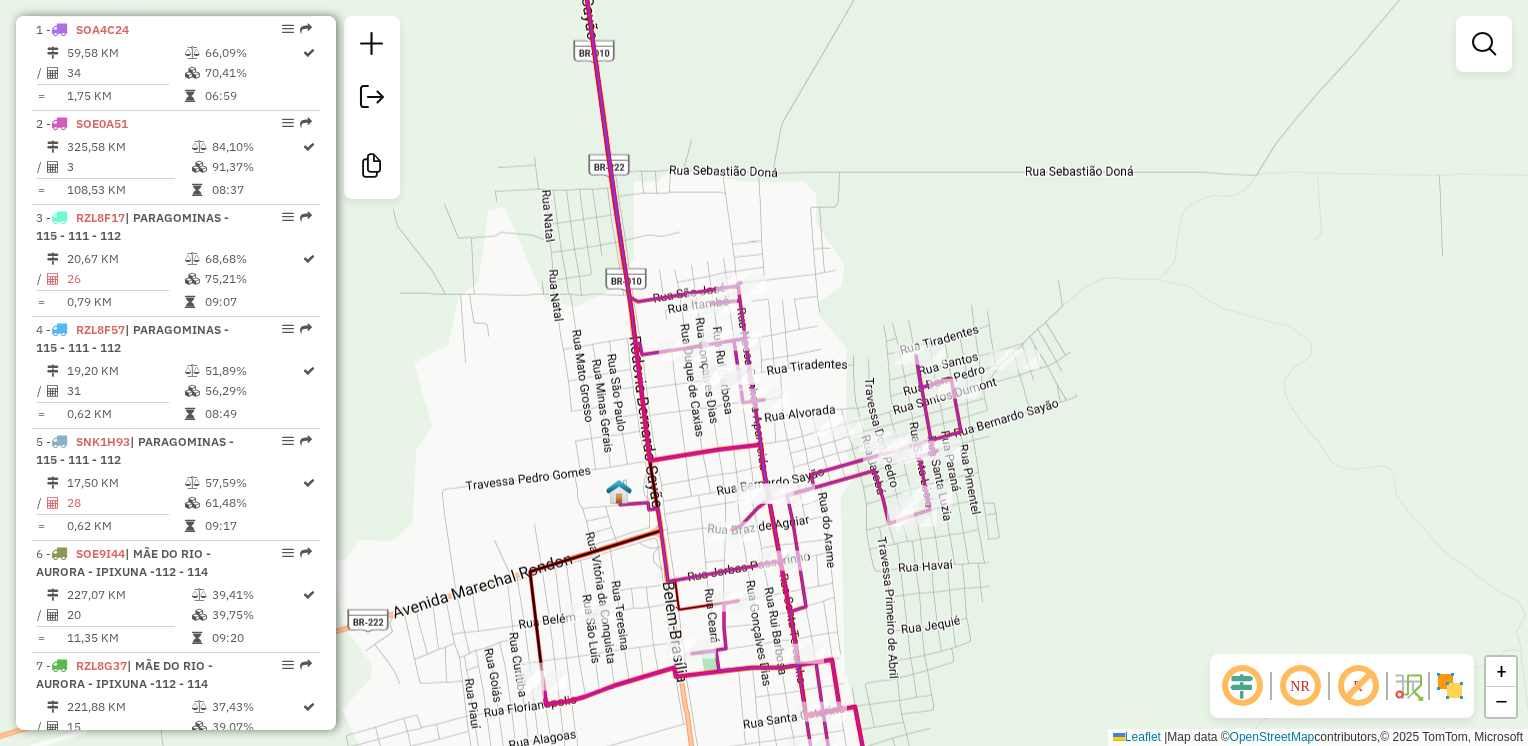 click on "Janela de atendimento Grade de atendimento Capacidade Transportadoras Veículos Cliente Pedidos  Rotas Selecione os dias de semana para filtrar as janelas de atendimento  Seg   Ter   Qua   Qui   Sex   Sáb   Dom  Informe o período da janela de atendimento: De: Até:  Filtrar exatamente a janela do cliente  Considerar janela de atendimento padrão  Selecione os dias de semana para filtrar as grades de atendimento  Seg   Ter   Qua   Qui   Sex   Sáb   Dom   Considerar clientes sem dia de atendimento cadastrado  Clientes fora do dia de atendimento selecionado Filtrar as atividades entre os valores definidos abaixo:  Peso mínimo:   Peso máximo:   Cubagem mínima:   Cubagem máxima:   De:   Até:  Filtrar as atividades entre o tempo de atendimento definido abaixo:  De:   Até:   Considerar capacidade total dos clientes não roteirizados Transportadora: Selecione um ou mais itens Tipo de veículo: Selecione um ou mais itens Veículo: Selecione um ou mais itens Motorista: Selecione um ou mais itens Nome: Rótulo:" 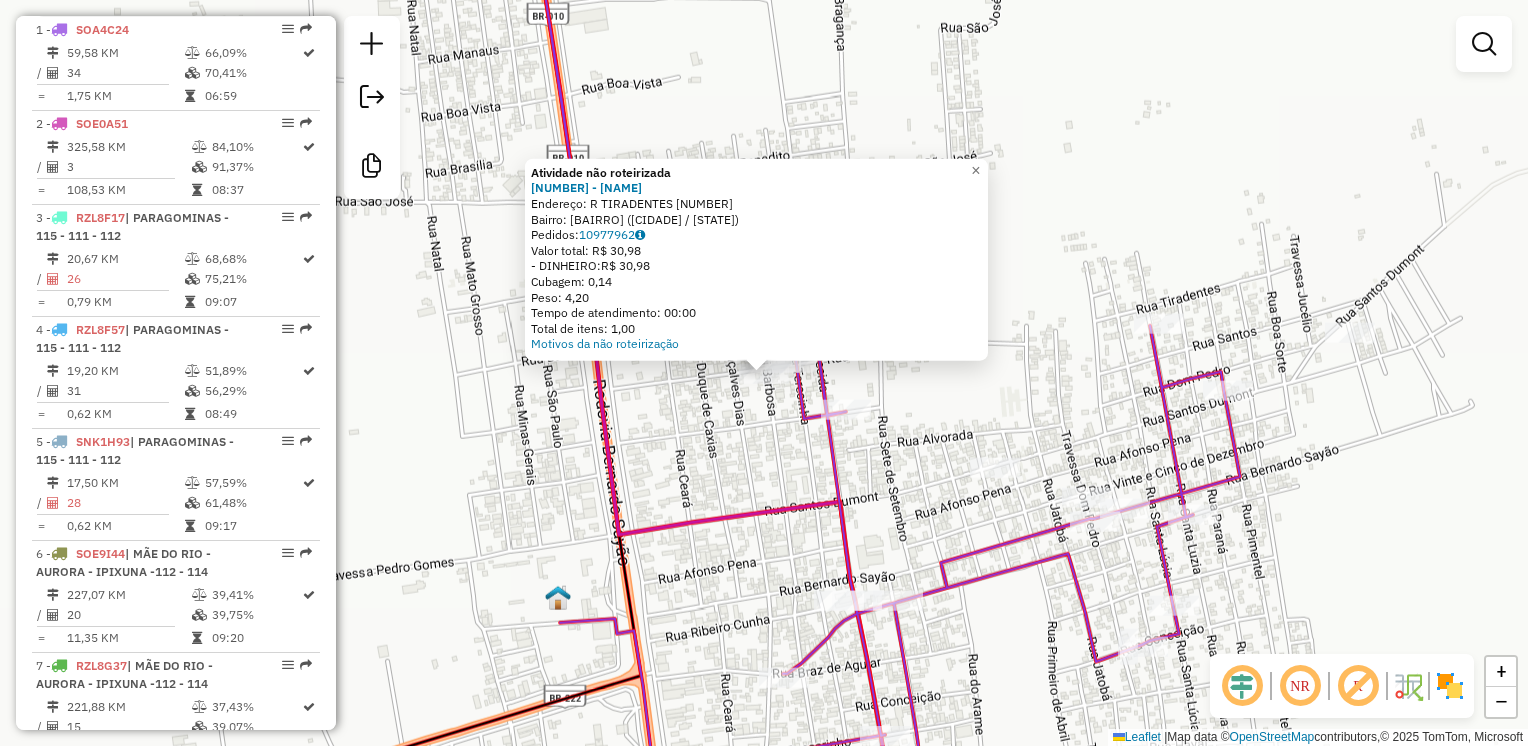 click on "Atividade não roteirizada 6030 - DEMERVAL SOEIRO COST  Endereço:  R TIRADENTES [NUMBER]   Bairro: [NEIGHBORHOOD] ([CITY] / [STATE])   Pedidos:  [ORDER_ID]   Valor total: R$ 30,98   - DINHEIRO:  R$ 30,98   Cubagem: 0,14   Peso: 4,20   Tempo de atendimento: 00:00   Total de itens: 1,00  Motivos da não roteirização × Janela de atendimento Grade de atendimento Capacidade Transportadoras Veículos Cliente Pedidos  Rotas Selecione os dias de semana para filtrar as janelas de atendimento  Seg   Ter   Qua   Qui   Sex   Sáb   Dom  Informe o período da janela de atendimento: De: Até:  Filtrar exatamente a janela do cliente  Considerar janela de atendimento padrão  Selecione os dias de semana para filtrar as grades de atendimento  Seg   Ter   Qua   Qui   Sex   Sáb   Dom   Considerar clientes sem dia de atendimento cadastrado  Clientes fora do dia de atendimento selecionado Filtrar as atividades entre os valores definidos abaixo:  Peso mínimo:   Peso máximo:   Cubagem mínima:   Cubagem máxima:   De:   Até:  De:   Até:  +" 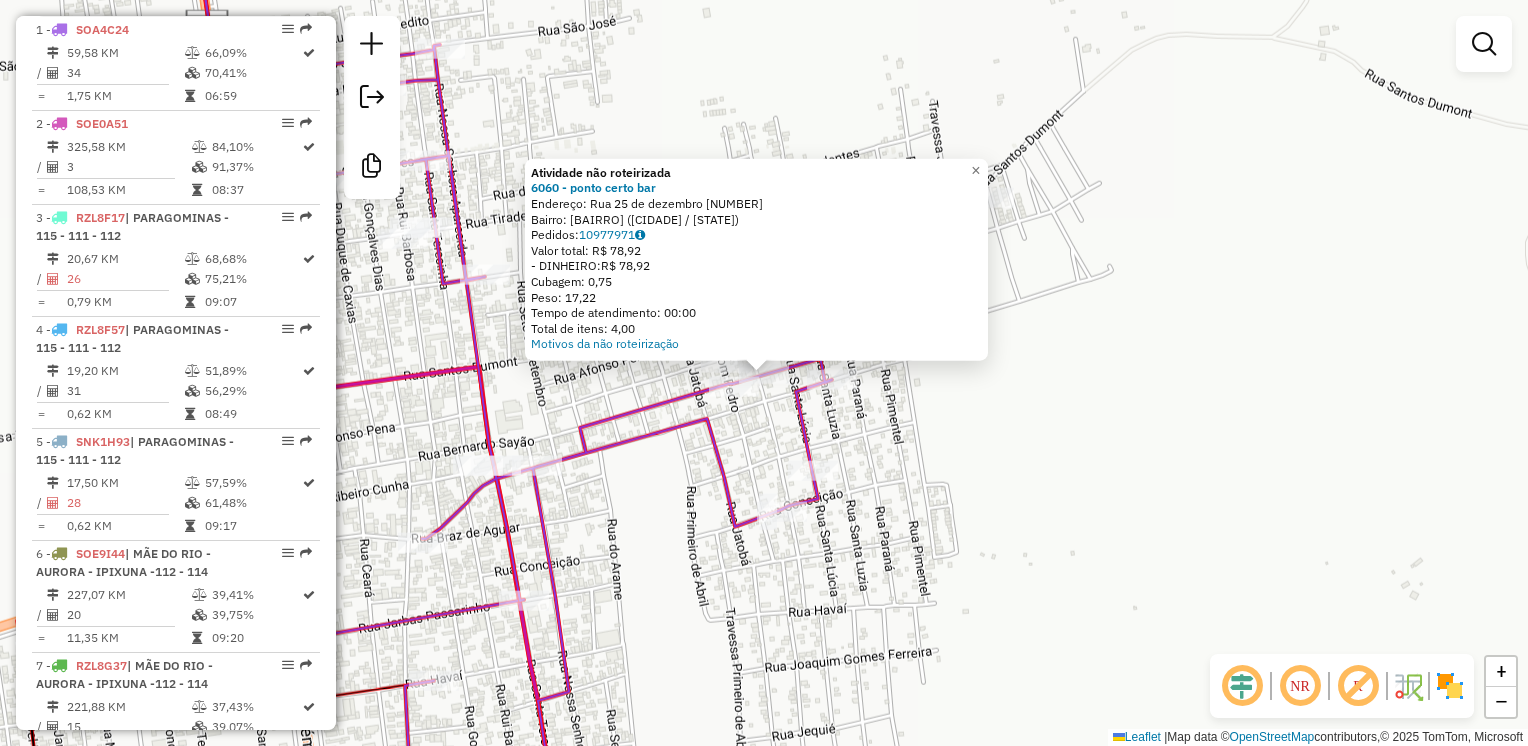 click on "Atividade não roteirizada [NUMBER] - [NAME]  Endereço:  [STREET] [NUMBER]   Bairro: [BAIRRO] ([CIDADE] / [STATE])   Pedidos:  [ORDER_ID]   Valor total: [CURRENCY] [PRICE]   - DINHEIRO:  [CURRENCY] [PRICE]   Cubagem: [CUBAGE]   Peso: [WEIGHT]   Tempo de atendimento: [TIME]   Total de itens: [ITEMS]  Motivos da não roteirização × Janela de atendimento Grade de atendimento Capacidade Transportadoras Veículos Cliente Pedidos  Rotas Selecione os dias de semana para filtrar as janelas de atendimento  Seg   Ter   Qua   Qui   Sex   Sáb   Dom  Informe o período da janela de atendimento: De: Até:  Filtrar exatamente a janela do cliente  Considerar janela de atendimento padrão  Selecione os dias de semana para filtrar as grades de atendimento  Seg   Ter   Qua   Qui   Sex   Sáb   Dom   Considerar clientes sem dia de atendimento cadastrado  Clientes fora do dia de atendimento selecionado Filtrar as atividades entre os valores definidos abaixo:  Peso mínimo:   Peso máximo:   Cubagem mínima:   Cubagem máxima:   De:   Até:  De:" 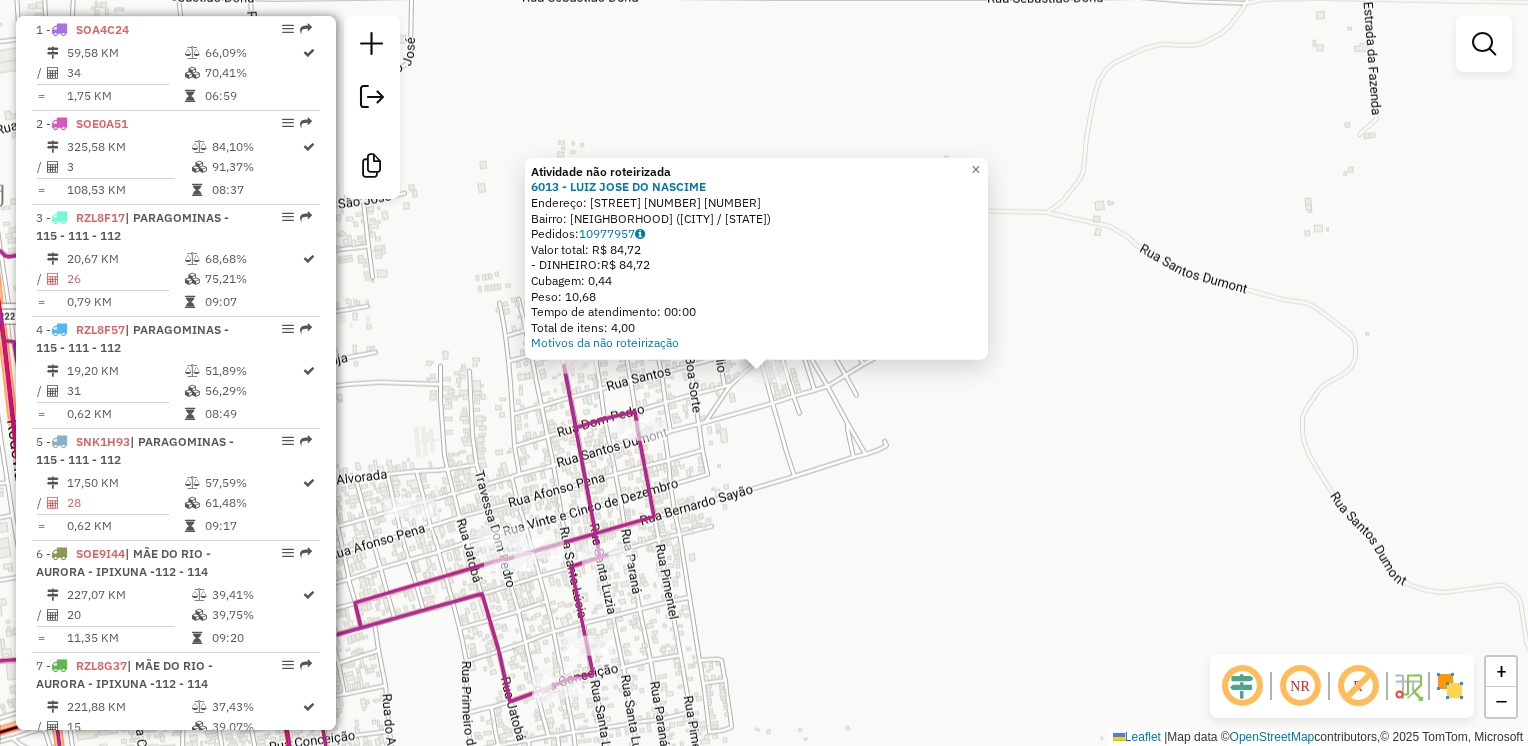 click on "Atividade não roteirizada [NUMBER] - [NAME]  Endereço:  [NAME]  [STREET] [NUMBER]   Bairro: [BAIRRO] ([CIDADE] / [STATE])   Pedidos:  [ORDER_ID]   Valor total: [CURRENCY] [PRICE]   - DINHEIRO:  [CURRENCY] [PRICE]   Cubagem: [CUBAGE]   Peso: [WEIGHT]   Tempo de atendimento: [TIME]   Total de itens: [ITEMS]  Motivos da não roteirização × Janela de atendimento Grade de atendimento Capacidade Transportadoras Veículos Cliente Pedidos  Rotas Selecione os dias de semana para filtrar as janelas de atendimento  Seg   Ter   Qua   Qui   Sex   Sáb   Dom  Informe o período da janela de atendimento: De: Até:  Filtrar exatamente a janela do cliente  Considerar janela de atendimento padrão  Selecione os dias de semana para filtrar as grades de atendimento  Seg   Ter   Qua   Qui   Sex   Sáb   Dom   Considerar clientes sem dia de atendimento cadastrado  Clientes fora do dia de atendimento selecionado Filtrar as atividades entre os valores definidos abaixo:  Peso mínimo:   Peso máximo:   Cubagem mínima:   Cubagem máxima:   De:" 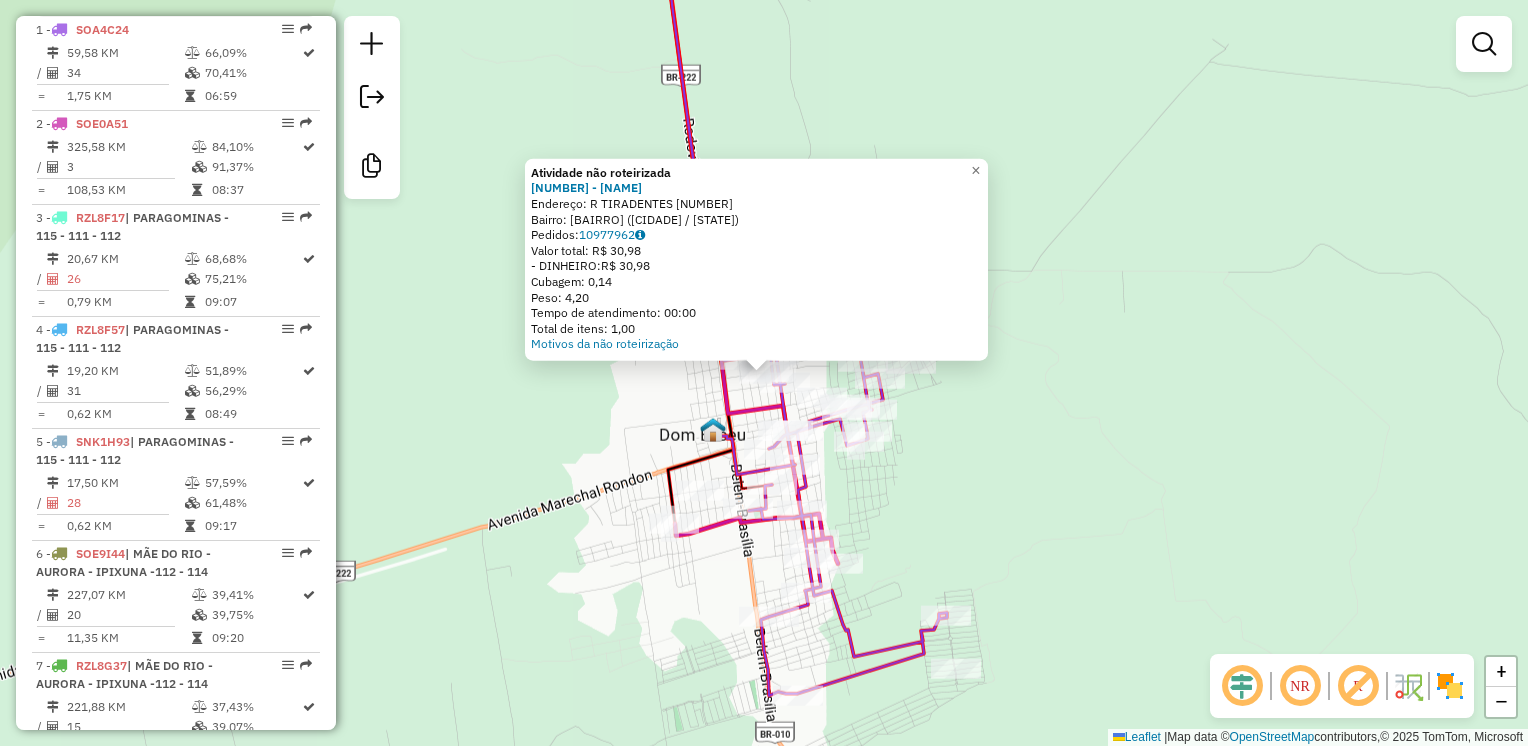 click on "Atividade não roteirizada 6030 - DEMERVAL SOEIRO COST  Endereço:  R TIRADENTES [NUMBER]   Bairro: [NEIGHBORHOOD] ([CITY] / [STATE])   Pedidos:  [ORDER_ID]   Valor total: R$ 30,98   - DINHEIRO:  R$ 30,98   Cubagem: 0,14   Peso: 4,20   Tempo de atendimento: 00:00   Total de itens: 1,00  Motivos da não roteirização × Janela de atendimento Grade de atendimento Capacidade Transportadoras Veículos Cliente Pedidos  Rotas Selecione os dias de semana para filtrar as janelas de atendimento  Seg   Ter   Qua   Qui   Sex   Sáb   Dom  Informe o período da janela de atendimento: De: Até:  Filtrar exatamente a janela do cliente  Considerar janela de atendimento padrão  Selecione os dias de semana para filtrar as grades de atendimento  Seg   Ter   Qua   Qui   Sex   Sáb   Dom   Considerar clientes sem dia de atendimento cadastrado  Clientes fora do dia de atendimento selecionado Filtrar as atividades entre os valores definidos abaixo:  Peso mínimo:   Peso máximo:   Cubagem mínima:   Cubagem máxima:   De:   Até:  De:   Até:  +" 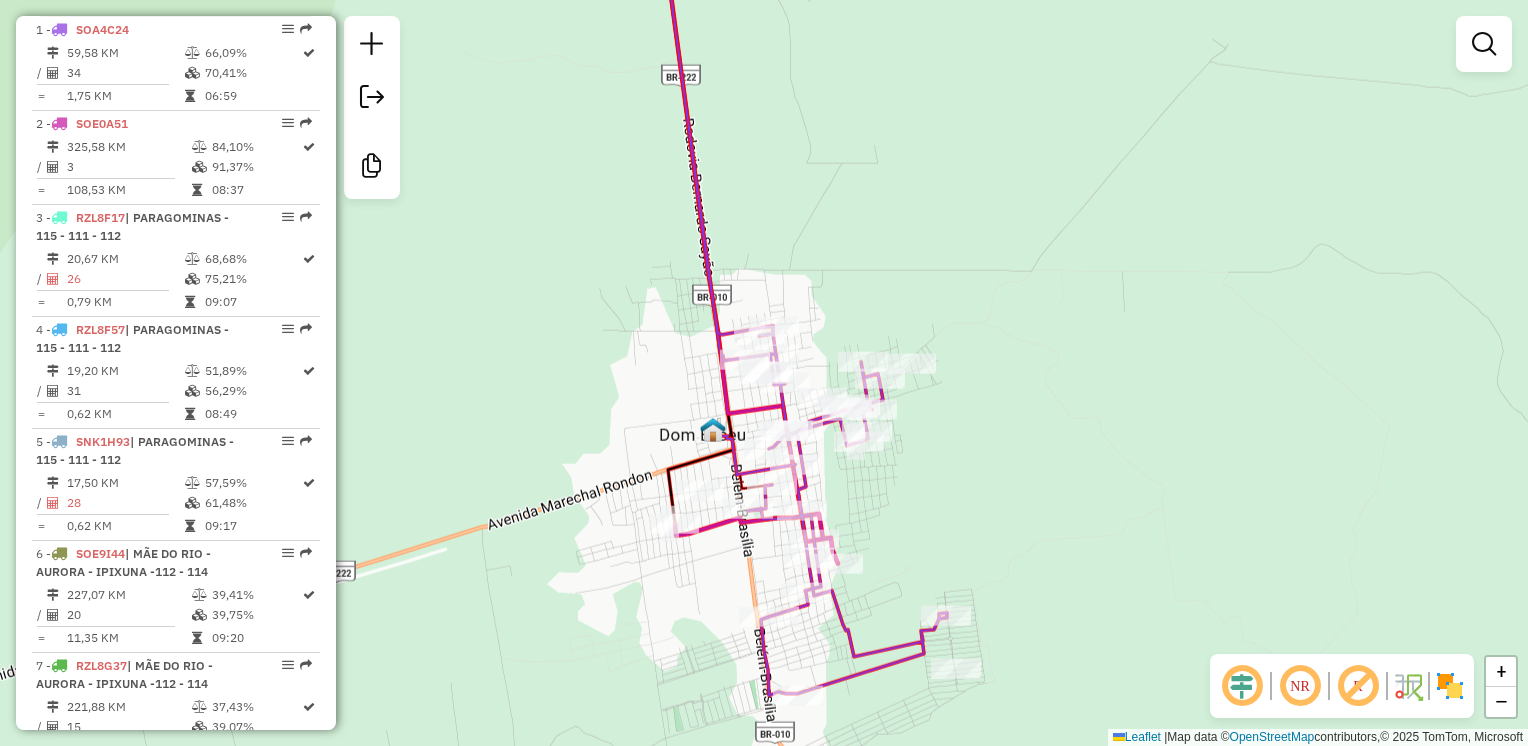 click on "Atividade não roteirizada 6030 - DEMERVAL SOEIRO COST  Endereço:  R TIRADENTES [NUMBER]   Bairro: [NEIGHBORHOOD] ([CITY] / [STATE])   Pedidos:  [ORDER_ID]   Valor total: R$ 30,98   - DINHEIRO:  R$ 30,98   Cubagem: 0,14   Peso: 4,20   Tempo de atendimento: 00:00   Total de itens: 1,00  Motivos da não roteirização × Janela de atendimento Grade de atendimento Capacidade Transportadoras Veículos Cliente Pedidos  Rotas Selecione os dias de semana para filtrar as janelas de atendimento  Seg   Ter   Qua   Qui   Sex   Sáb   Dom  Informe o período da janela de atendimento: De: Até:  Filtrar exatamente a janela do cliente  Considerar janela de atendimento padrão  Selecione os dias de semana para filtrar as grades de atendimento  Seg   Ter   Qua   Qui   Sex   Sáb   Dom   Considerar clientes sem dia de atendimento cadastrado  Clientes fora do dia de atendimento selecionado Filtrar as atividades entre os valores definidos abaixo:  Peso mínimo:   Peso máximo:   Cubagem mínima:   Cubagem máxima:   De:   Até:  De:   Até:  +" 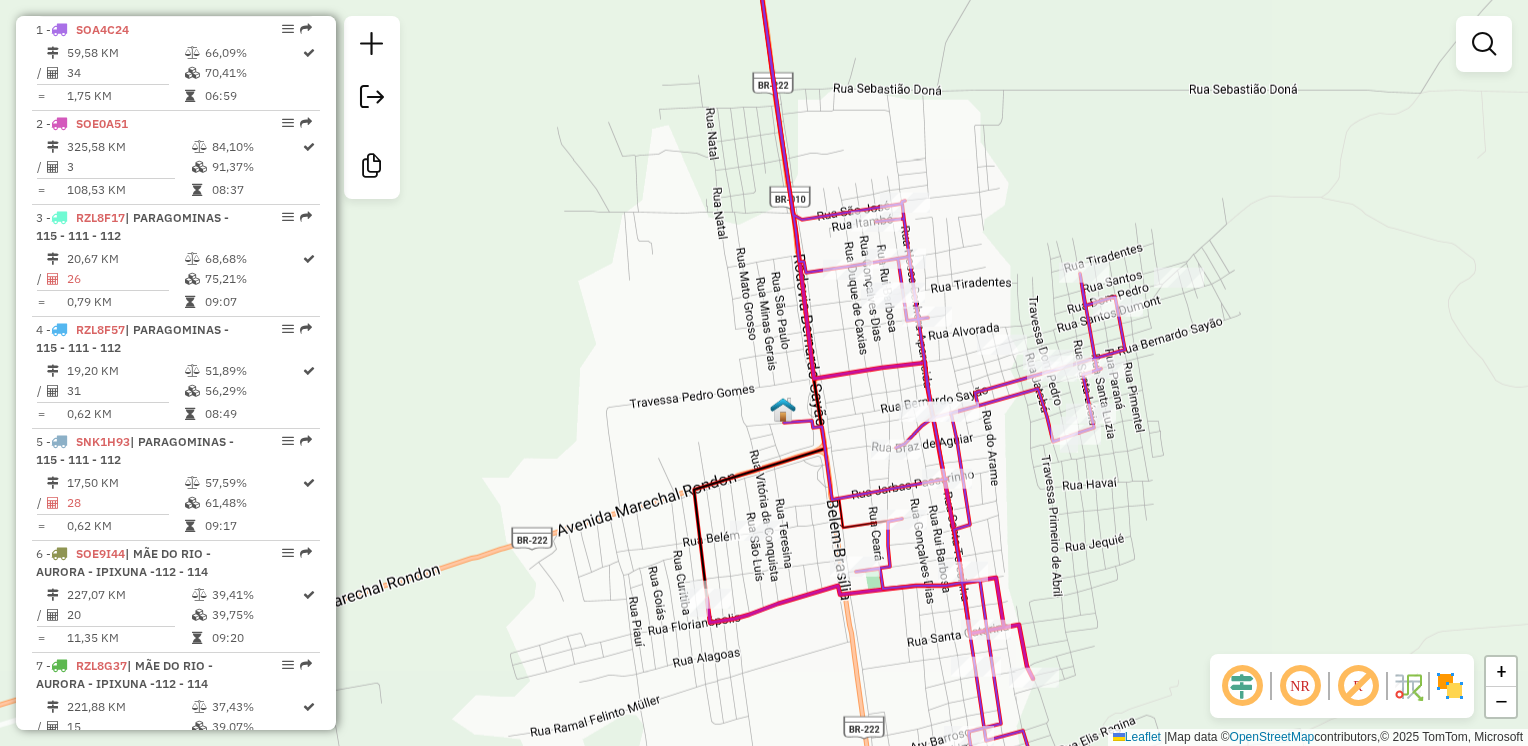 click on "Janela de atendimento Grade de atendimento Capacidade Transportadoras Veículos Cliente Pedidos  Rotas Selecione os dias de semana para filtrar as janelas de atendimento  Seg   Ter   Qua   Qui   Sex   Sáb   Dom  Informe o período da janela de atendimento: De: Até:  Filtrar exatamente a janela do cliente  Considerar janela de atendimento padrão  Selecione os dias de semana para filtrar as grades de atendimento  Seg   Ter   Qua   Qui   Sex   Sáb   Dom   Considerar clientes sem dia de atendimento cadastrado  Clientes fora do dia de atendimento selecionado Filtrar as atividades entre os valores definidos abaixo:  Peso mínimo:   Peso máximo:   Cubagem mínima:   Cubagem máxima:   De:   Até:  Filtrar as atividades entre o tempo de atendimento definido abaixo:  De:   Até:   Considerar capacidade total dos clientes não roteirizados Transportadora: Selecione um ou mais itens Tipo de veículo: Selecione um ou mais itens Veículo: Selecione um ou mais itens Motorista: Selecione um ou mais itens Nome: Rótulo:" 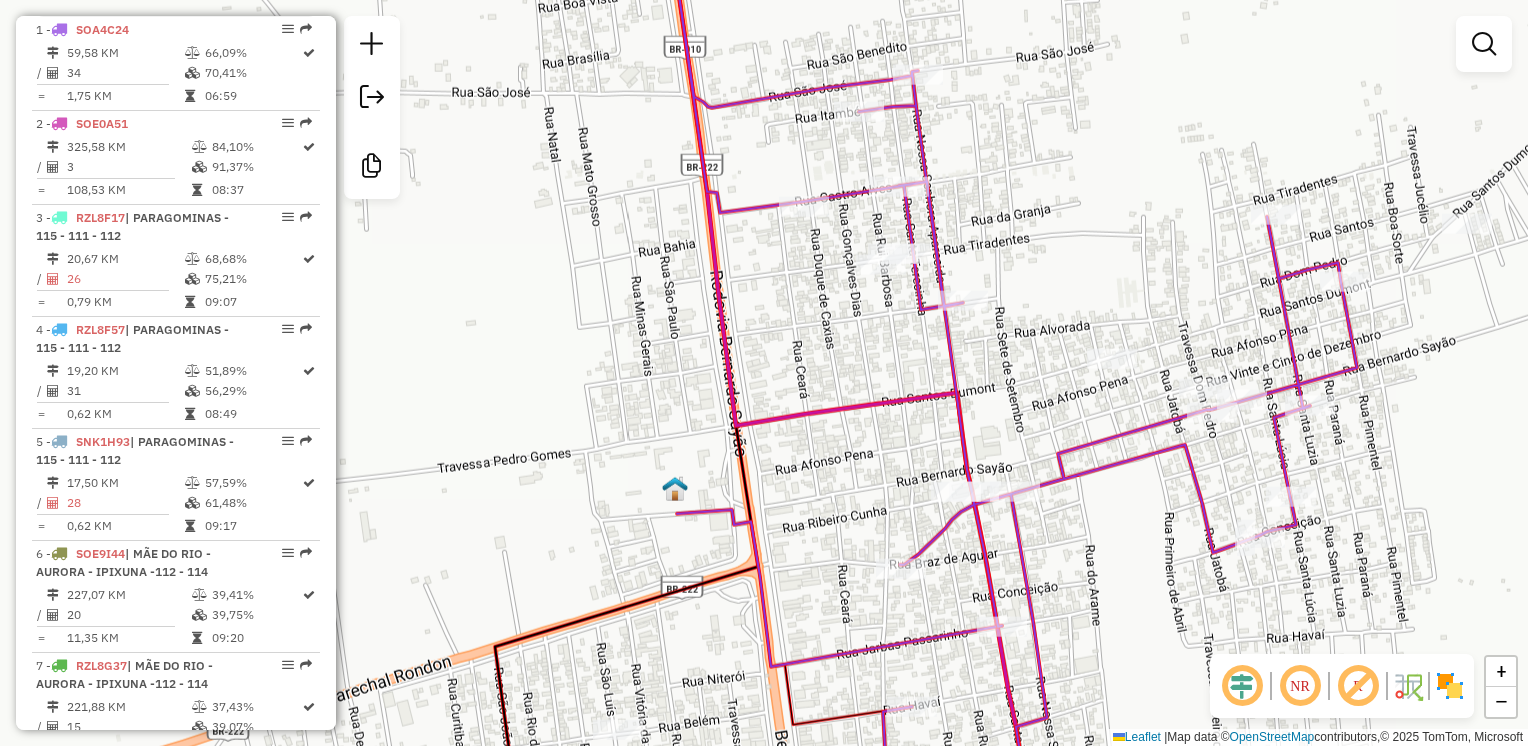 drag, startPoint x: 872, startPoint y: 294, endPoint x: 755, endPoint y: 336, distance: 124.3101 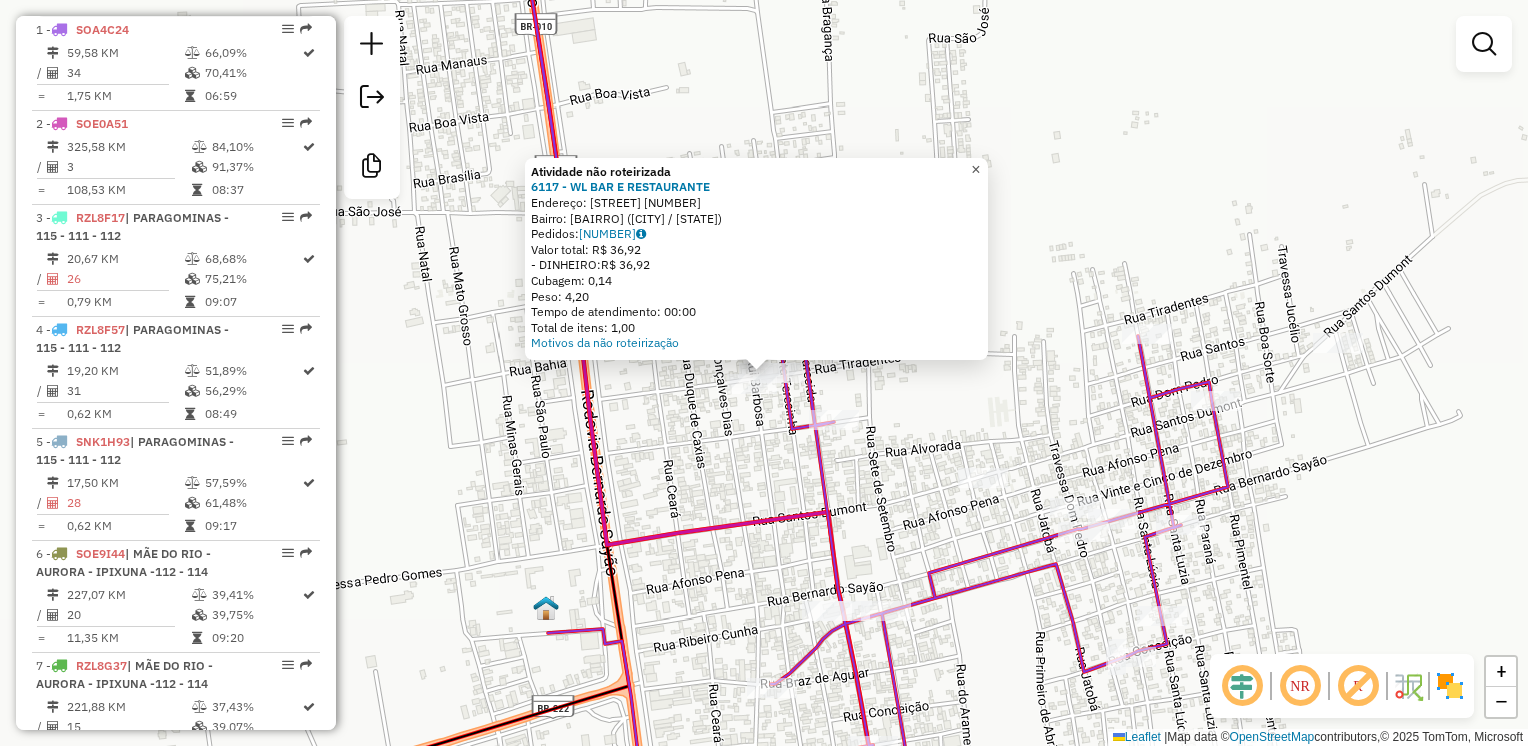 click on "×" 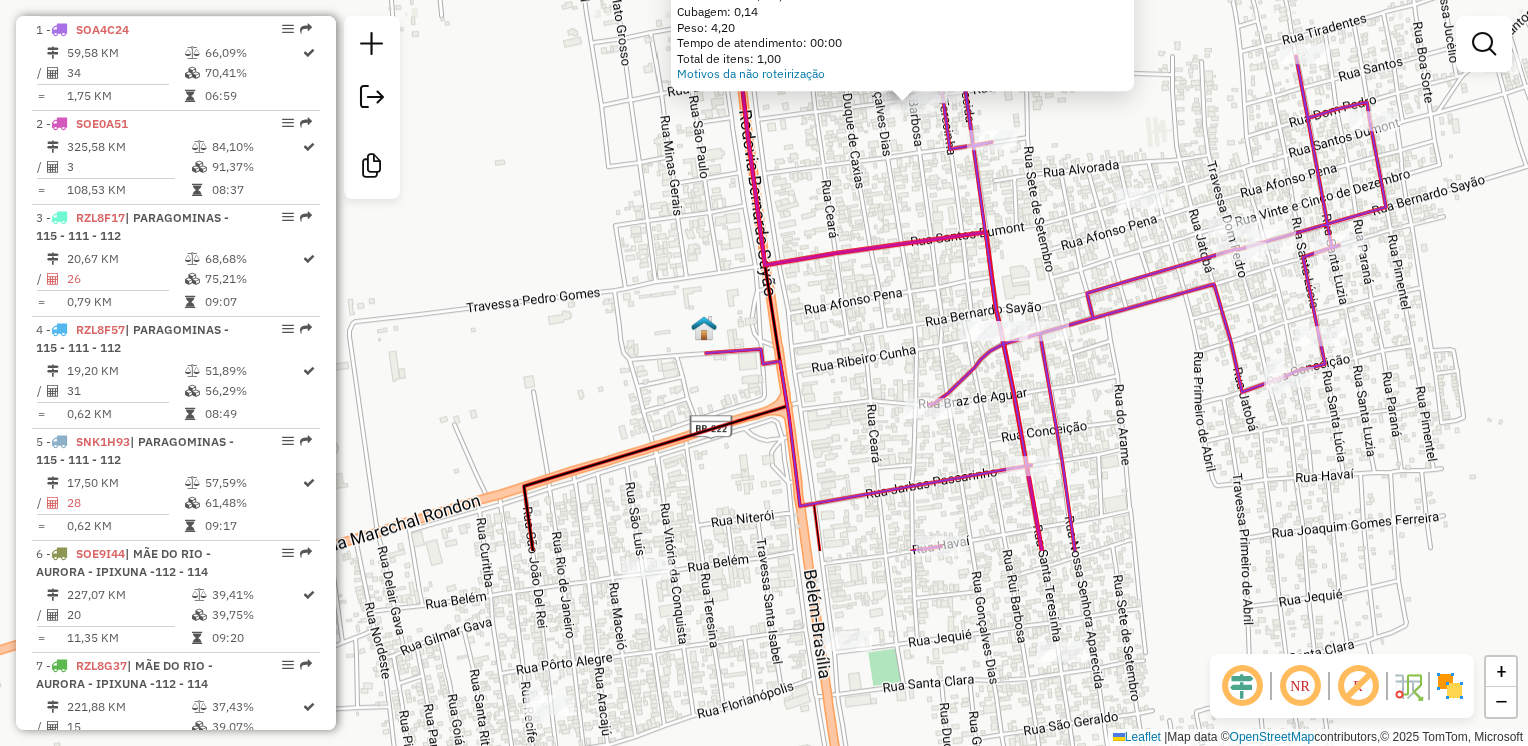 drag, startPoint x: 650, startPoint y: 448, endPoint x: 796, endPoint y: 179, distance: 306.067 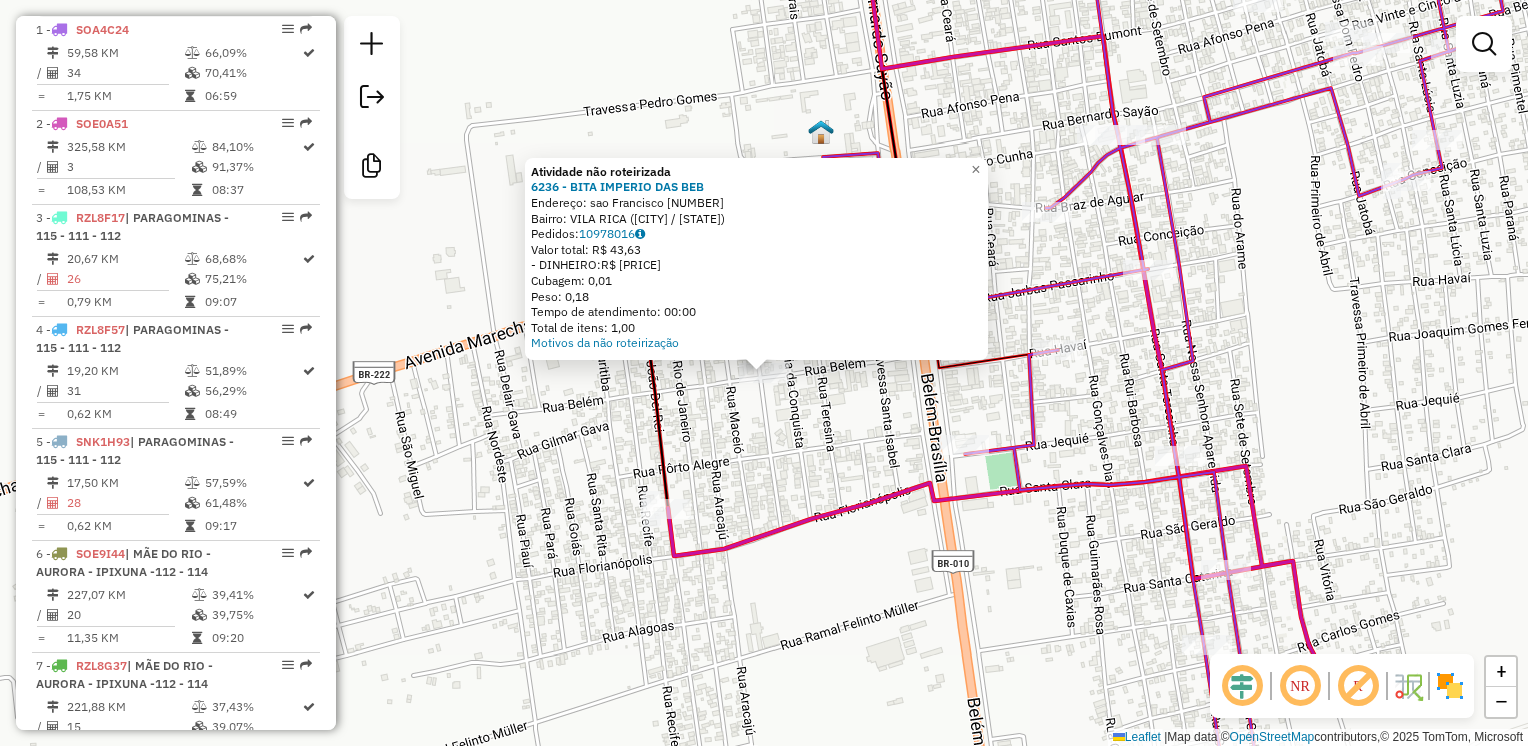 click on "Atividade não roteirizada [NUMBER] - [BUSINESS_NAME]  Endereço:  [STREET] [NUMBER]   Bairro: [BAIRRO] ([CITY] / [STATE])   Pedidos:  [ORDER_ID]   Valor total: R$ [PRICE]   - DINHEIRO:  R$ [PRICE]   Cubagem: [CUBAGE]   Peso: [WEIGHT]   Tempo de atendimento: [TIME]   Total de itens: [ITEMS]  Motivos da não roteirização × Janela de atendimento Grade de atendimento Capacidade Transportadoras Veículos Cliente Pedidos  Rotas Selecione os dias de semana para filtrar as janelas de atendimento  Seg   Ter   Qua   Qui   Sex   Sáb   Dom  Informe o período da janela de atendimento: De: [TIME] Até: [TIME]  Filtrar exatamente a janela do cliente  Considerar janela de atendimento padrão  Selecione os dias de semana para filtrar as grades de atendimento  Seg   Ter   Qua   Qui   Sex   Sáb   Dom   Considerar clientes sem dia de atendimento cadastrado  Clientes fora do dia de atendimento selecionado Filtrar as atividades entre os valores definidos abaixo:  Peso mínimo: [WEIGHT]   Peso máximo: [WEIGHT]   Cubagem mínima: [CUBAGE]   Cubagem máxima: [CUBAGE]   De: [TIME]   Até: [TIME]  De: [TIME]  Nome:" 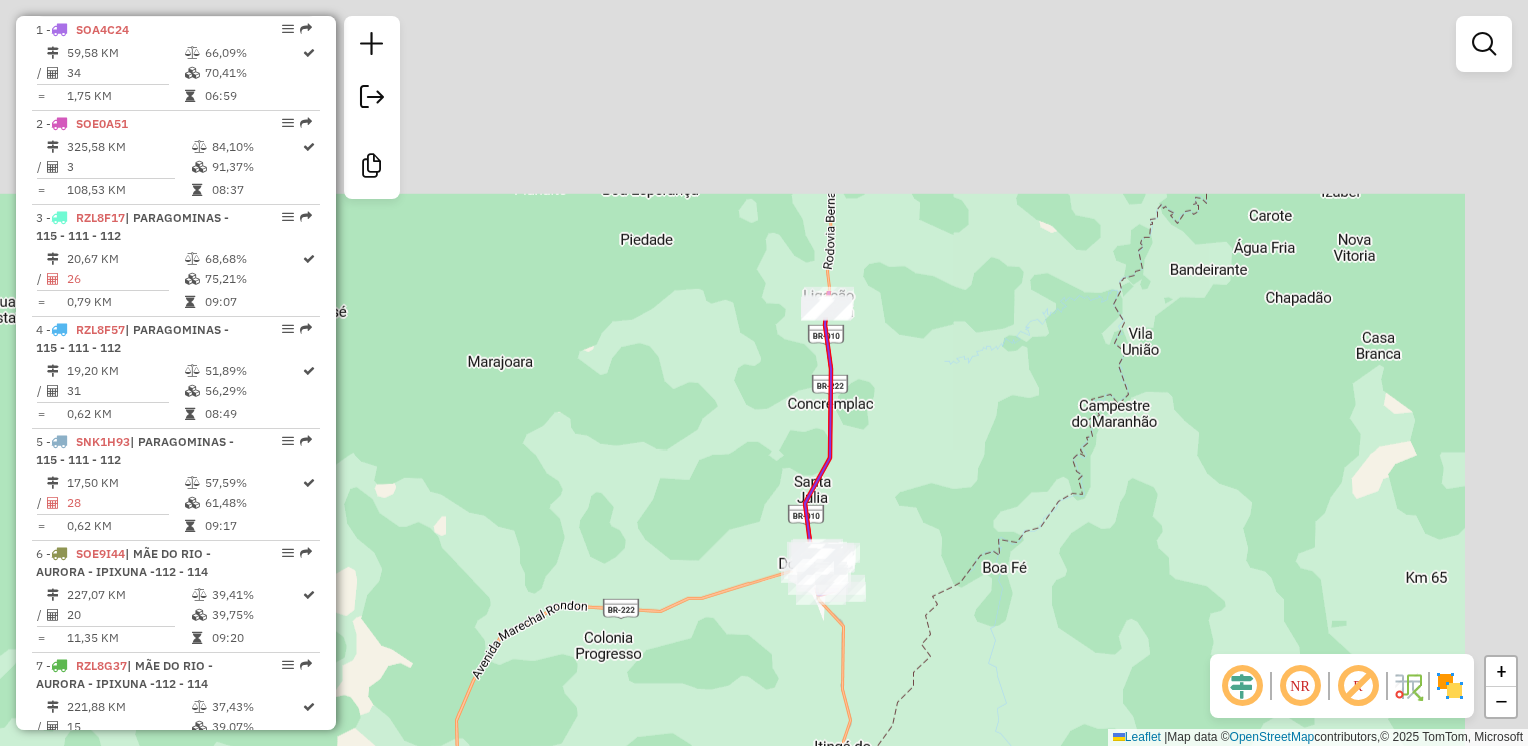 drag, startPoint x: 957, startPoint y: 86, endPoint x: 859, endPoint y: 622, distance: 544.8853 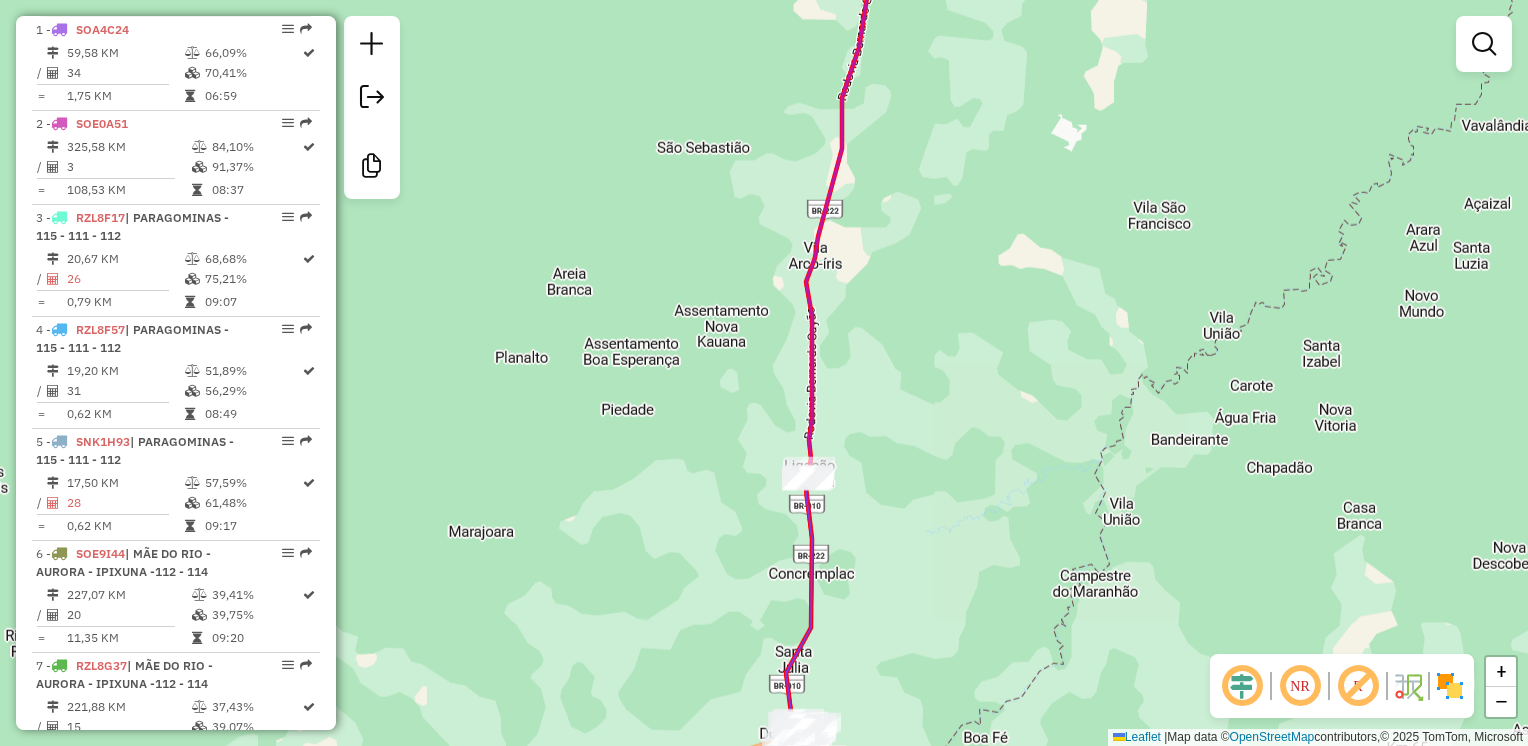 click on "Rota 1 - Placa SOA4C24  6166 - SORVELANCHE LIGACAO Janela de atendimento Grade de atendimento Capacidade Transportadoras Veículos Cliente Pedidos  Rotas Selecione os dias de semana para filtrar as janelas de atendimento  Seg   Ter   Qua   Qui   Sex   Sáb   Dom  Informe o período da janela de atendimento: De: Até:  Filtrar exatamente a janela do cliente  Considerar janela de atendimento padrão  Selecione os dias de semana para filtrar as grades de atendimento  Seg   Ter   Qua   Qui   Sex   Sáb   Dom   Considerar clientes sem dia de atendimento cadastrado  Clientes fora do dia de atendimento selecionado Filtrar as atividades entre os valores definidos abaixo:  Peso mínimo:   Peso máximo:   Cubagem mínima:   Cubagem máxima:   De:   Até:  Filtrar as atividades entre o tempo de atendimento definido abaixo:  De:   Até:   Considerar capacidade total dos clientes não roteirizados Transportadora: Selecione um ou mais itens Tipo de veículo: Selecione um ou mais itens Veículo: Selecione um ou mais itens +" 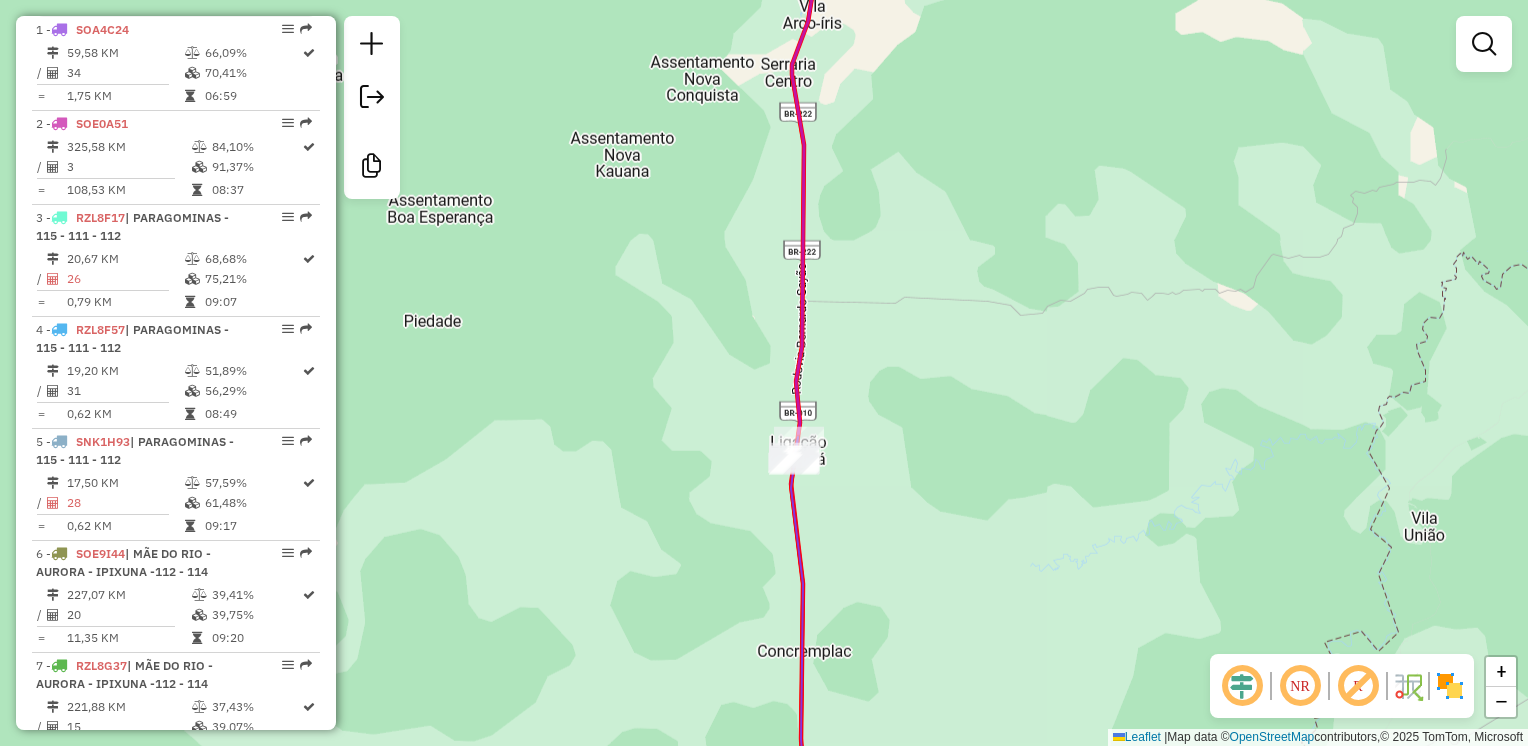 click on "Janela de atendimento Grade de atendimento Capacidade Transportadoras Veículos Cliente Pedidos  Rotas Selecione os dias de semana para filtrar as janelas de atendimento  Seg   Ter   Qua   Qui   Sex   Sáb   Dom  Informe o período da janela de atendimento: De: Até:  Filtrar exatamente a janela do cliente  Considerar janela de atendimento padrão  Selecione os dias de semana para filtrar as grades de atendimento  Seg   Ter   Qua   Qui   Sex   Sáb   Dom   Considerar clientes sem dia de atendimento cadastrado  Clientes fora do dia de atendimento selecionado Filtrar as atividades entre os valores definidos abaixo:  Peso mínimo:   Peso máximo:   Cubagem mínima:   Cubagem máxima:   De:   Até:  Filtrar as atividades entre o tempo de atendimento definido abaixo:  De:   Até:   Considerar capacidade total dos clientes não roteirizados Transportadora: Selecione um ou mais itens Tipo de veículo: Selecione um ou mais itens Veículo: Selecione um ou mais itens Motorista: Selecione um ou mais itens Nome: Rótulo:" 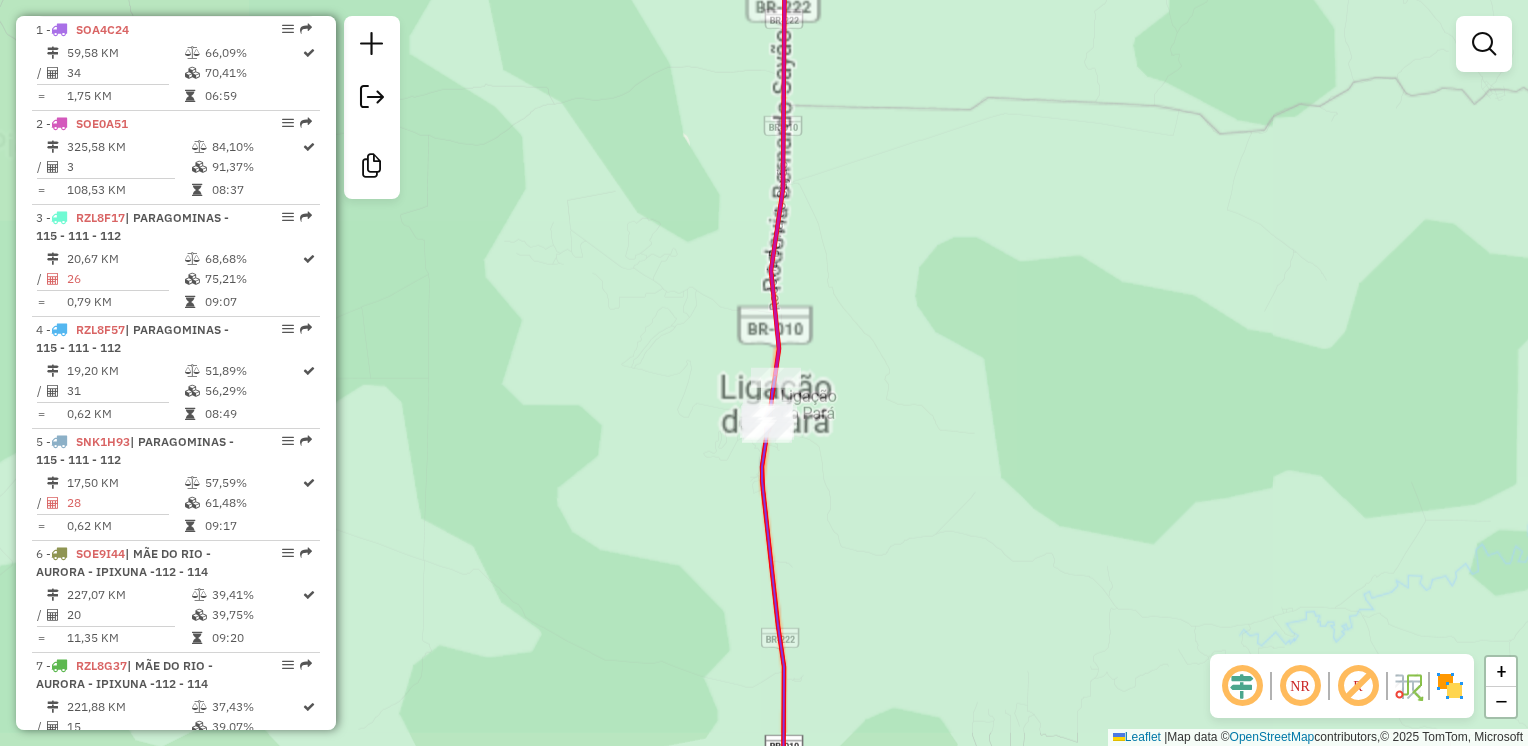 click on "Janela de atendimento Grade de atendimento Capacidade Transportadoras Veículos Cliente Pedidos  Rotas Selecione os dias de semana para filtrar as janelas de atendimento  Seg   Ter   Qua   Qui   Sex   Sáb   Dom  Informe o período da janela de atendimento: De: Até:  Filtrar exatamente a janela do cliente  Considerar janela de atendimento padrão  Selecione os dias de semana para filtrar as grades de atendimento  Seg   Ter   Qua   Qui   Sex   Sáb   Dom   Considerar clientes sem dia de atendimento cadastrado  Clientes fora do dia de atendimento selecionado Filtrar as atividades entre os valores definidos abaixo:  Peso mínimo:   Peso máximo:   Cubagem mínima:   Cubagem máxima:   De:   Até:  Filtrar as atividades entre o tempo de atendimento definido abaixo:  De:   Até:   Considerar capacidade total dos clientes não roteirizados Transportadora: Selecione um ou mais itens Tipo de veículo: Selecione um ou mais itens Veículo: Selecione um ou mais itens Motorista: Selecione um ou mais itens Nome: Rótulo:" 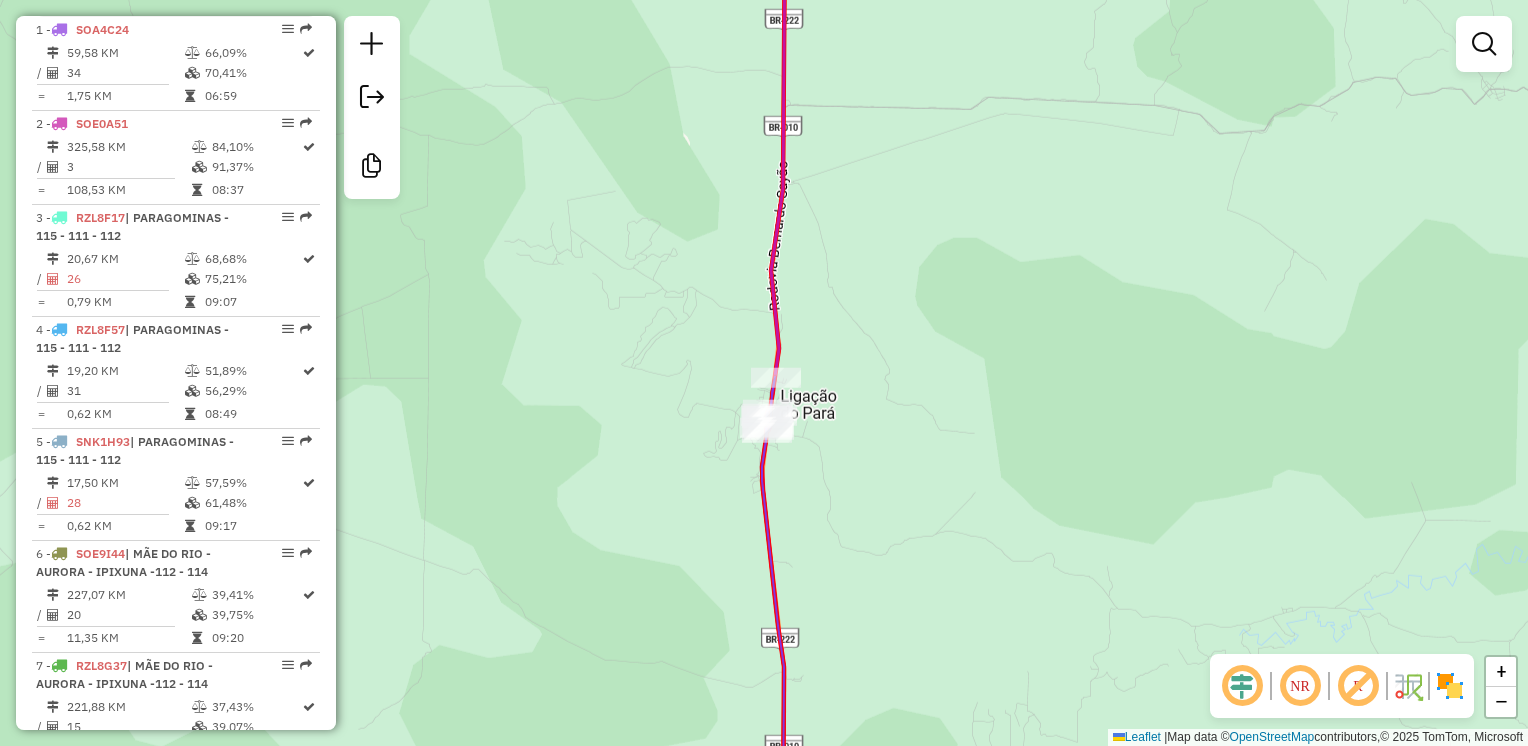 click on "Janela de atendimento Grade de atendimento Capacidade Transportadoras Veículos Cliente Pedidos  Rotas Selecione os dias de semana para filtrar as janelas de atendimento  Seg   Ter   Qua   Qui   Sex   Sáb   Dom  Informe o período da janela de atendimento: De: Até:  Filtrar exatamente a janela do cliente  Considerar janela de atendimento padrão  Selecione os dias de semana para filtrar as grades de atendimento  Seg   Ter   Qua   Qui   Sex   Sáb   Dom   Considerar clientes sem dia de atendimento cadastrado  Clientes fora do dia de atendimento selecionado Filtrar as atividades entre os valores definidos abaixo:  Peso mínimo:   Peso máximo:   Cubagem mínima:   Cubagem máxima:   De:   Até:  Filtrar as atividades entre o tempo de atendimento definido abaixo:  De:   Até:   Considerar capacidade total dos clientes não roteirizados Transportadora: Selecione um ou mais itens Tipo de veículo: Selecione um ou mais itens Veículo: Selecione um ou mais itens Motorista: Selecione um ou mais itens Nome: Rótulo:" 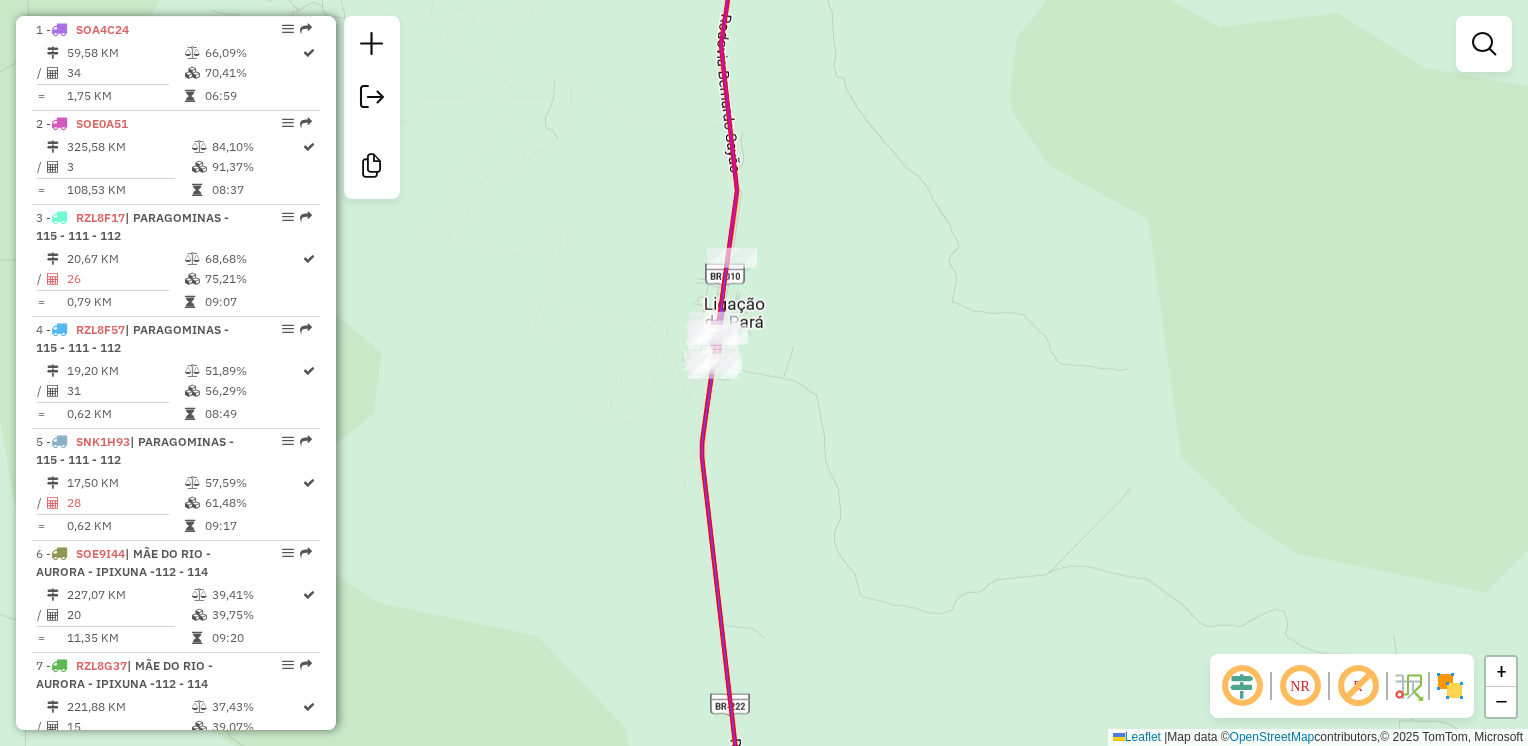 click on "Janela de atendimento Grade de atendimento Capacidade Transportadoras Veículos Cliente Pedidos  Rotas Selecione os dias de semana para filtrar as janelas de atendimento  Seg   Ter   Qua   Qui   Sex   Sáb   Dom  Informe o período da janela de atendimento: De: Até:  Filtrar exatamente a janela do cliente  Considerar janela de atendimento padrão  Selecione os dias de semana para filtrar as grades de atendimento  Seg   Ter   Qua   Qui   Sex   Sáb   Dom   Considerar clientes sem dia de atendimento cadastrado  Clientes fora do dia de atendimento selecionado Filtrar as atividades entre os valores definidos abaixo:  Peso mínimo:   Peso máximo:   Cubagem mínima:   Cubagem máxima:   De:   Até:  Filtrar as atividades entre o tempo de atendimento definido abaixo:  De:   Até:   Considerar capacidade total dos clientes não roteirizados Transportadora: Selecione um ou mais itens Tipo de veículo: Selecione um ou mais itens Veículo: Selecione um ou mais itens Motorista: Selecione um ou mais itens Nome: Rótulo:" 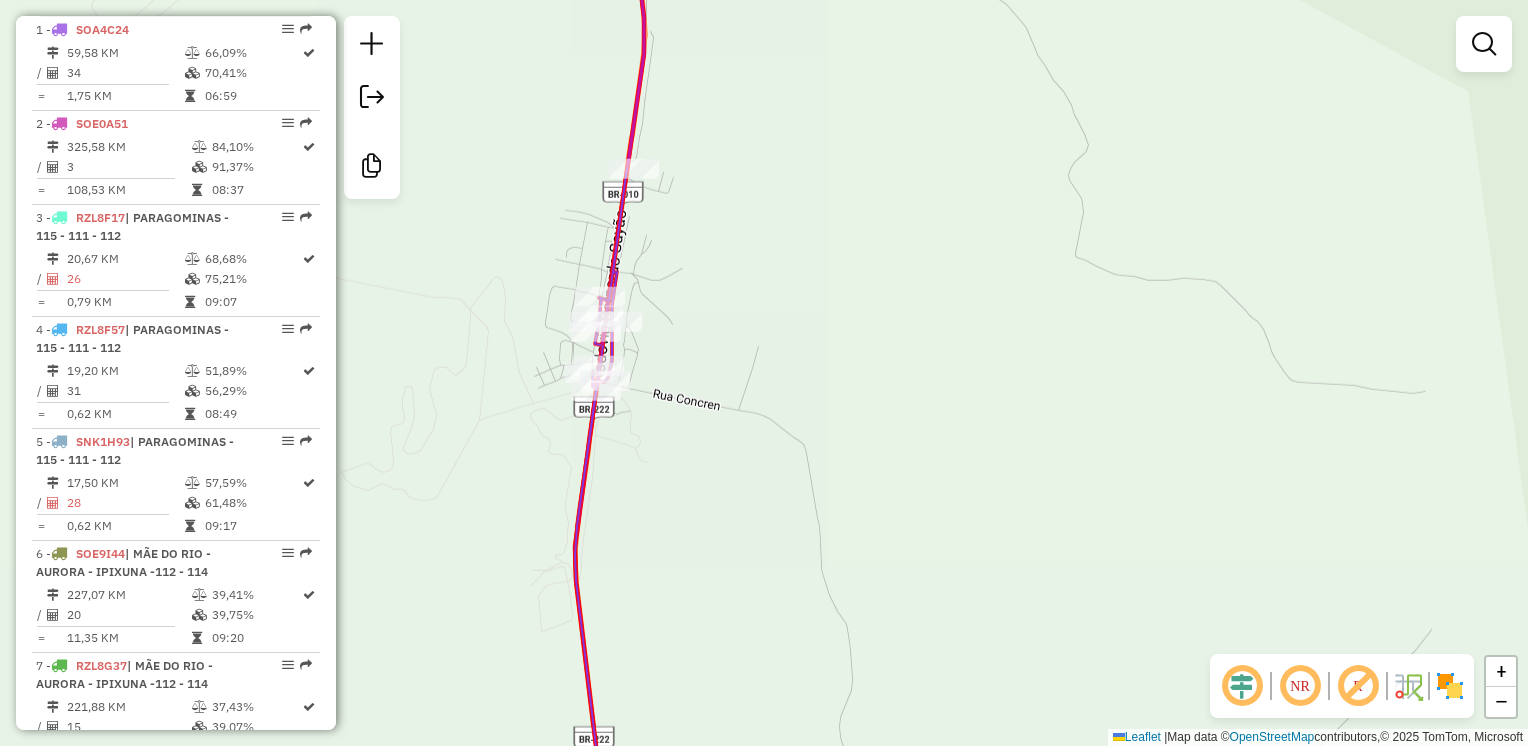 click on "Janela de atendimento Grade de atendimento Capacidade Transportadoras Veículos Cliente Pedidos  Rotas Selecione os dias de semana para filtrar as janelas de atendimento  Seg   Ter   Qua   Qui   Sex   Sáb   Dom  Informe o período da janela de atendimento: De: Até:  Filtrar exatamente a janela do cliente  Considerar janela de atendimento padrão  Selecione os dias de semana para filtrar as grades de atendimento  Seg   Ter   Qua   Qui   Sex   Sáb   Dom   Considerar clientes sem dia de atendimento cadastrado  Clientes fora do dia de atendimento selecionado Filtrar as atividades entre os valores definidos abaixo:  Peso mínimo:   Peso máximo:   Cubagem mínima:   Cubagem máxima:   De:   Até:  Filtrar as atividades entre o tempo de atendimento definido abaixo:  De:   Até:   Considerar capacidade total dos clientes não roteirizados Transportadora: Selecione um ou mais itens Tipo de veículo: Selecione um ou mais itens Veículo: Selecione um ou mais itens Motorista: Selecione um ou mais itens Nome: Rótulo:" 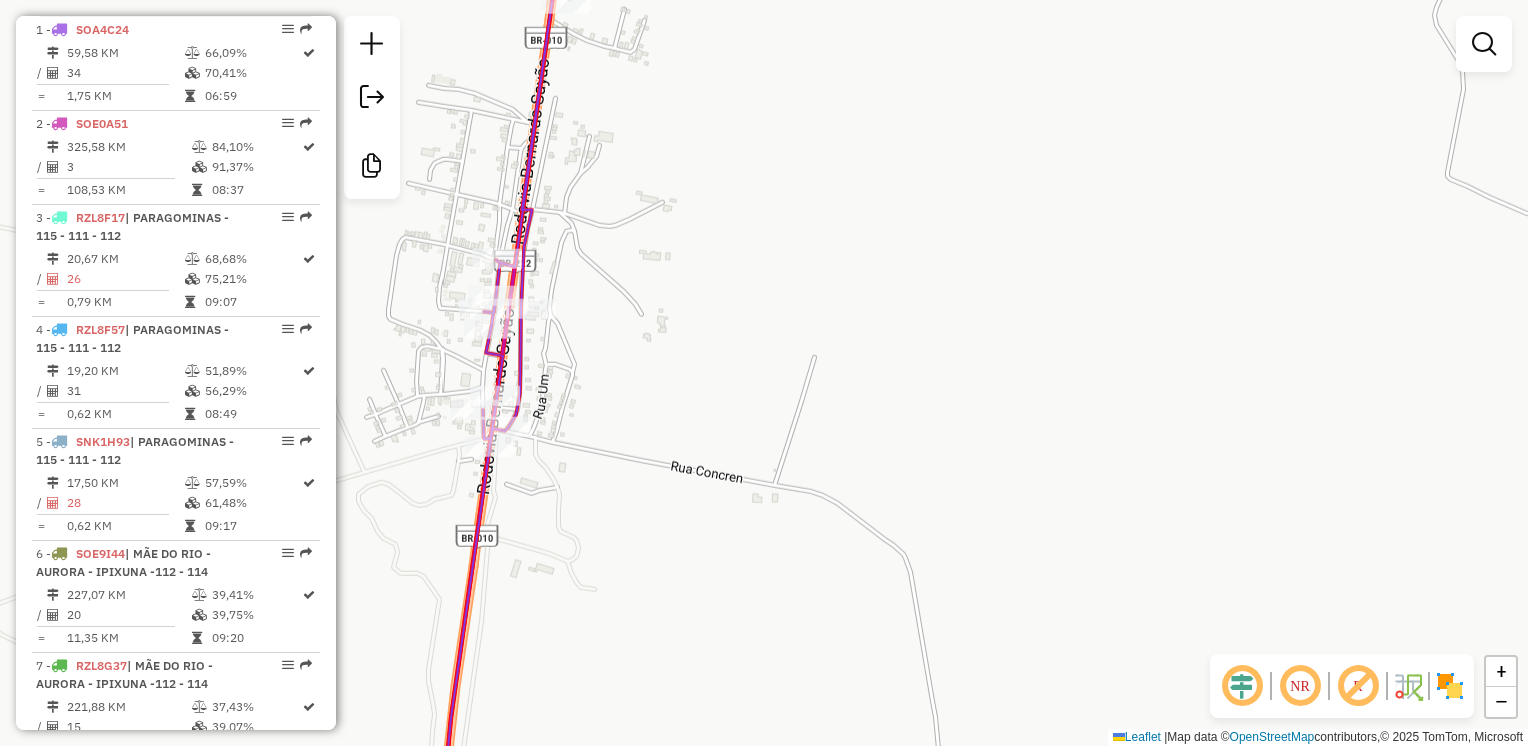 click on "Janela de atendimento Grade de atendimento Capacidade Transportadoras Veículos Cliente Pedidos  Rotas Selecione os dias de semana para filtrar as janelas de atendimento  Seg   Ter   Qua   Qui   Sex   Sáb   Dom  Informe o período da janela de atendimento: De: Até:  Filtrar exatamente a janela do cliente  Considerar janela de atendimento padrão  Selecione os dias de semana para filtrar as grades de atendimento  Seg   Ter   Qua   Qui   Sex   Sáb   Dom   Considerar clientes sem dia de atendimento cadastrado  Clientes fora do dia de atendimento selecionado Filtrar as atividades entre os valores definidos abaixo:  Peso mínimo:   Peso máximo:   Cubagem mínima:   Cubagem máxima:   De:   Até:  Filtrar as atividades entre o tempo de atendimento definido abaixo:  De:   Até:   Considerar capacidade total dos clientes não roteirizados Transportadora: Selecione um ou mais itens Tipo de veículo: Selecione um ou mais itens Veículo: Selecione um ou mais itens Motorista: Selecione um ou mais itens Nome: Rótulo:" 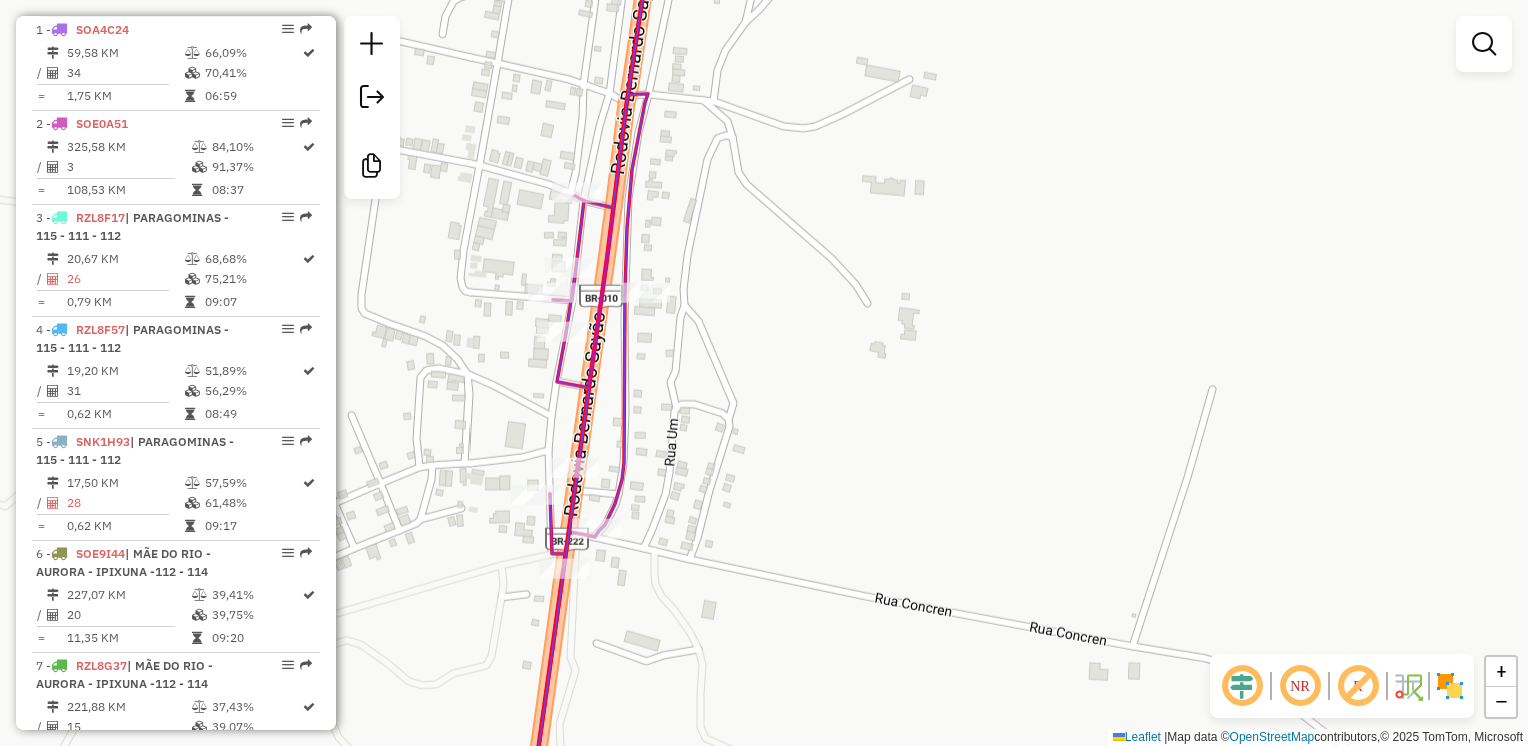 drag, startPoint x: 512, startPoint y: 342, endPoint x: 684, endPoint y: 356, distance: 172.56883 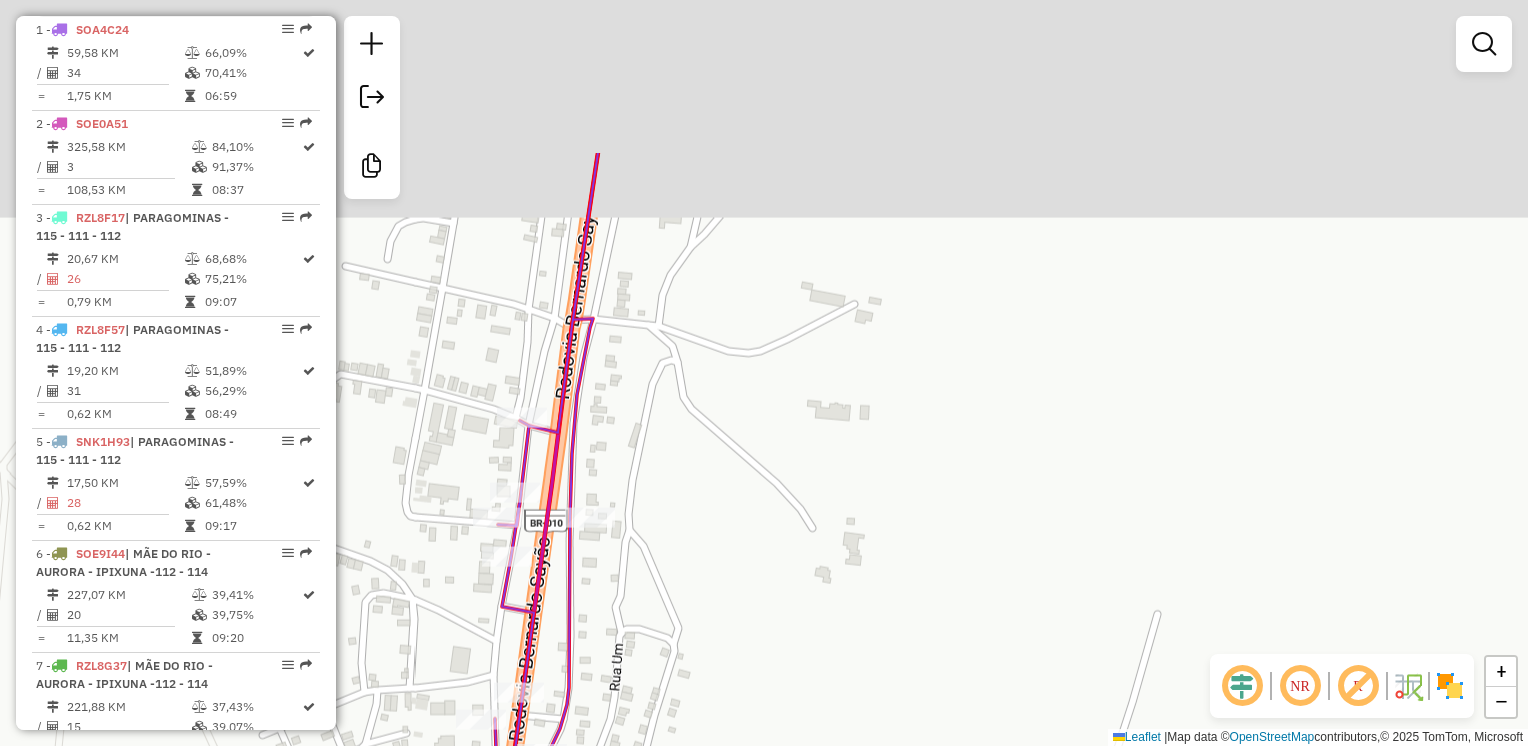 drag, startPoint x: 730, startPoint y: 242, endPoint x: 672, endPoint y: 478, distance: 243.02263 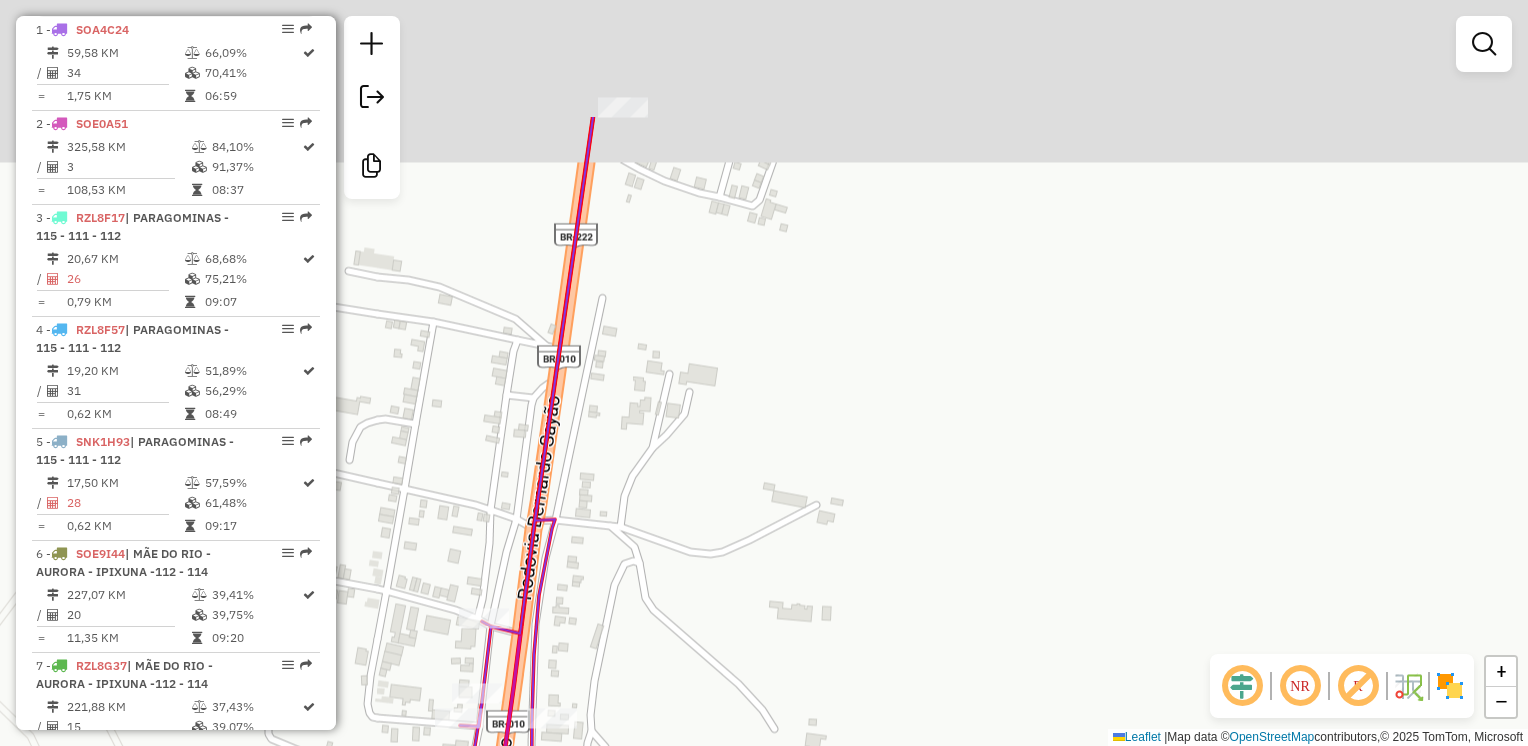 drag, startPoint x: 732, startPoint y: 263, endPoint x: 644, endPoint y: 657, distance: 403.70782 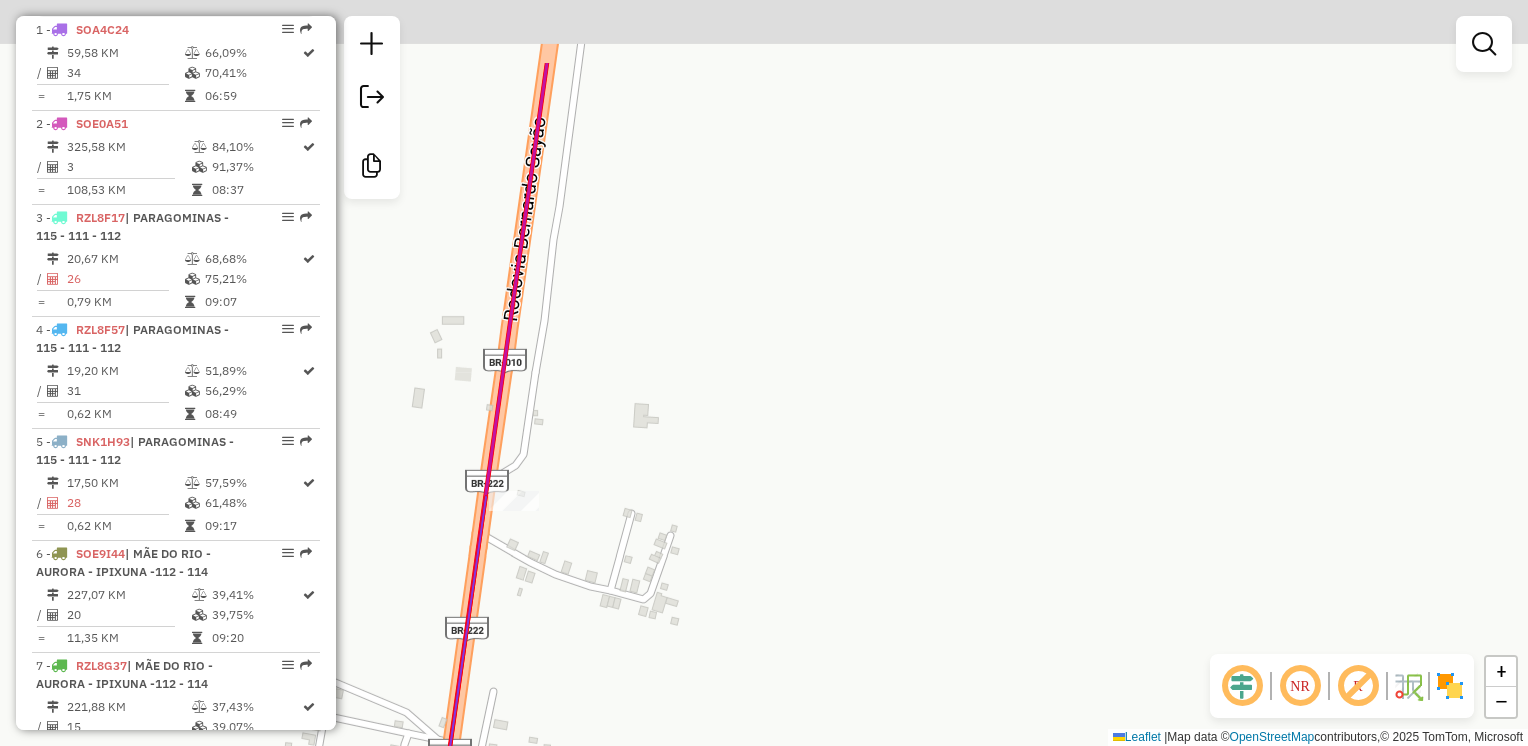 drag, startPoint x: 738, startPoint y: 290, endPoint x: 702, endPoint y: 437, distance: 151.34398 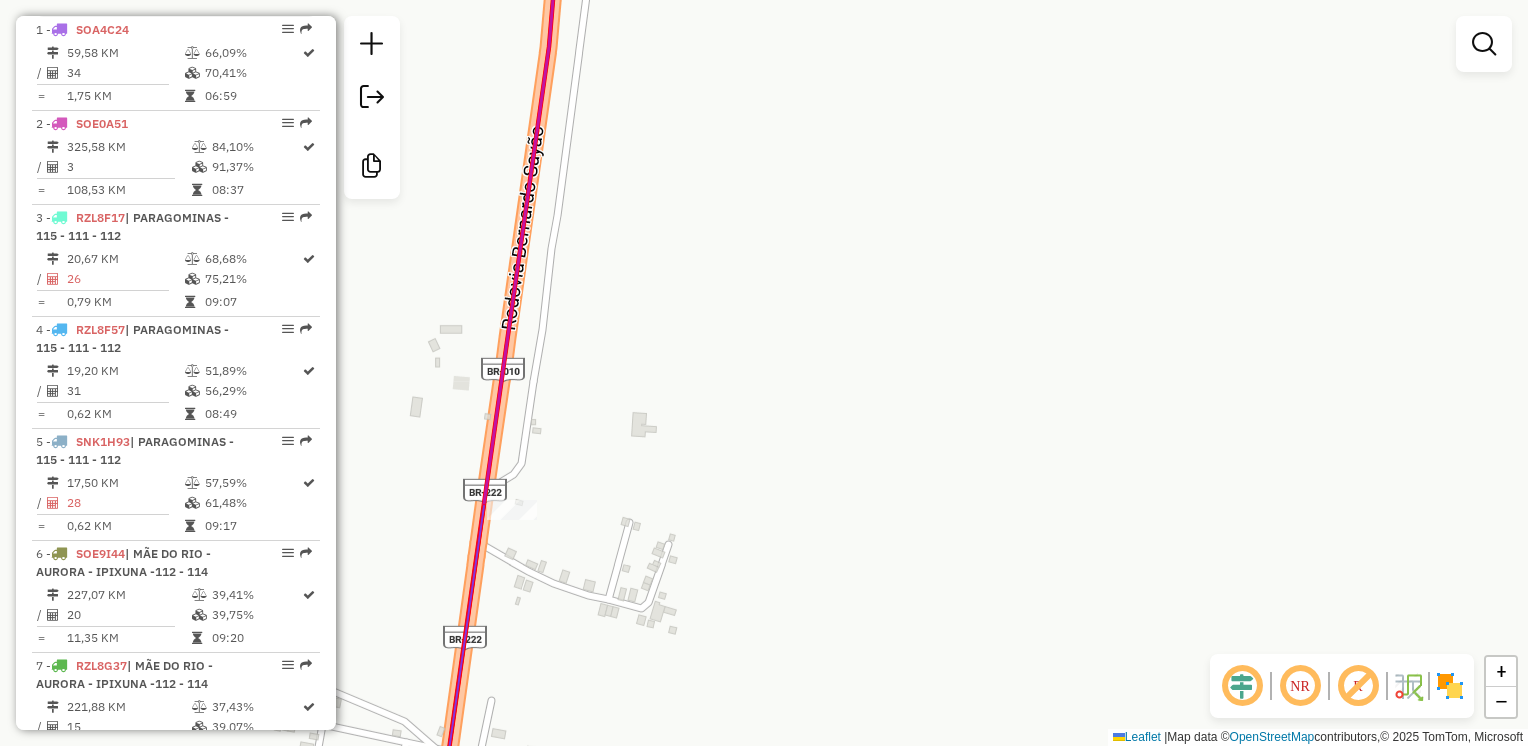 click on "Janela de atendimento Grade de atendimento Capacidade Transportadoras Veículos Cliente Pedidos  Rotas Selecione os dias de semana para filtrar as janelas de atendimento  Seg   Ter   Qua   Qui   Sex   Sáb   Dom  Informe o período da janela de atendimento: De: Até:  Filtrar exatamente a janela do cliente  Considerar janela de atendimento padrão  Selecione os dias de semana para filtrar as grades de atendimento  Seg   Ter   Qua   Qui   Sex   Sáb   Dom   Considerar clientes sem dia de atendimento cadastrado  Clientes fora do dia de atendimento selecionado Filtrar as atividades entre os valores definidos abaixo:  Peso mínimo:   Peso máximo:   Cubagem mínima:   Cubagem máxima:   De:   Até:  Filtrar as atividades entre o tempo de atendimento definido abaixo:  De:   Até:   Considerar capacidade total dos clientes não roteirizados Transportadora: Selecione um ou mais itens Tipo de veículo: Selecione um ou mais itens Veículo: Selecione um ou mais itens Motorista: Selecione um ou mais itens Nome: Rótulo:" 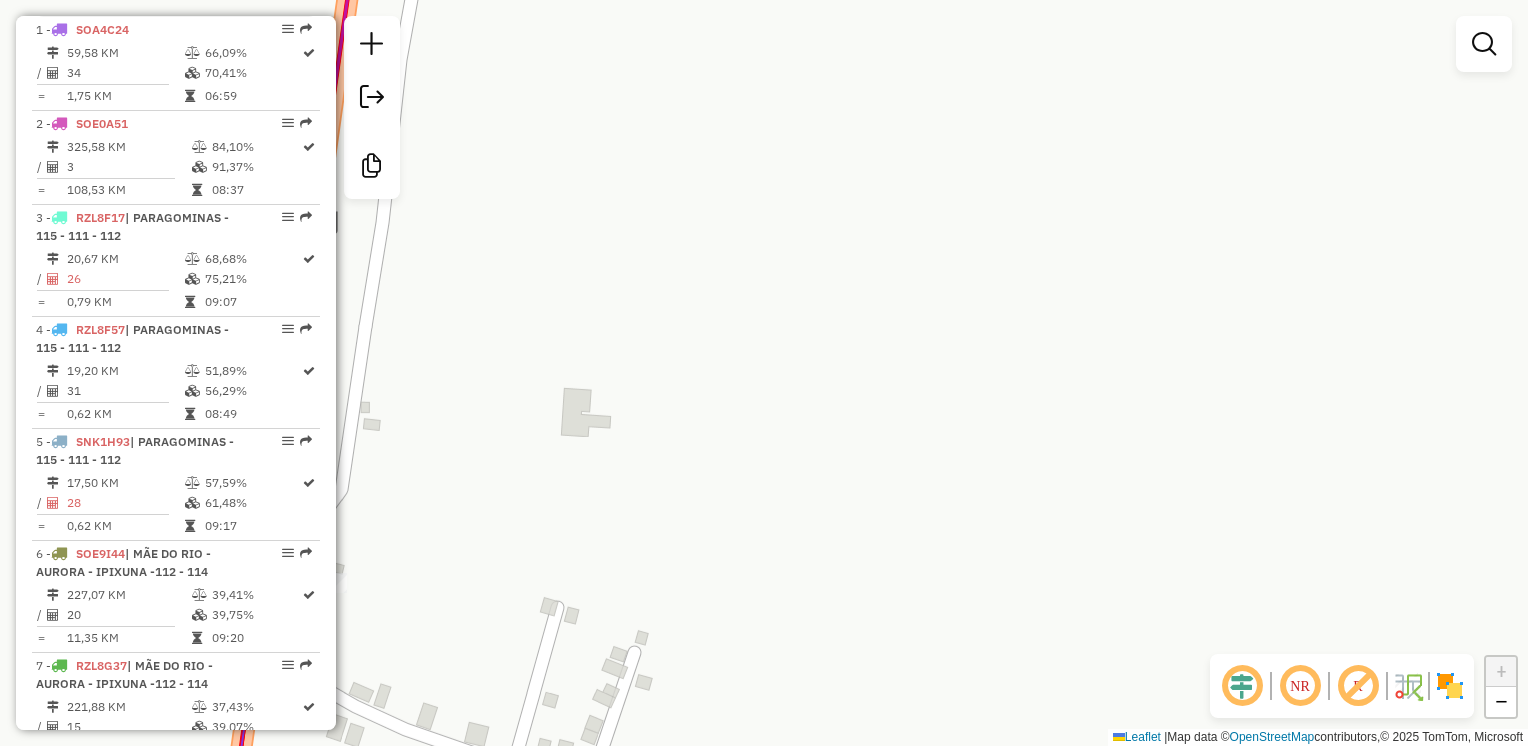 click on "Janela de atendimento Grade de atendimento Capacidade Transportadoras Veículos Cliente Pedidos  Rotas Selecione os dias de semana para filtrar as janelas de atendimento  Seg   Ter   Qua   Qui   Sex   Sáb   Dom  Informe o período da janela de atendimento: De: Até:  Filtrar exatamente a janela do cliente  Considerar janela de atendimento padrão  Selecione os dias de semana para filtrar as grades de atendimento  Seg   Ter   Qua   Qui   Sex   Sáb   Dom   Considerar clientes sem dia de atendimento cadastrado  Clientes fora do dia de atendimento selecionado Filtrar as atividades entre os valores definidos abaixo:  Peso mínimo:   Peso máximo:   Cubagem mínima:   Cubagem máxima:   De:   Até:  Filtrar as atividades entre o tempo de atendimento definido abaixo:  De:   Até:   Considerar capacidade total dos clientes não roteirizados Transportadora: Selecione um ou mais itens Tipo de veículo: Selecione um ou mais itens Veículo: Selecione um ou mais itens Motorista: Selecione um ou mais itens Nome: Rótulo:" 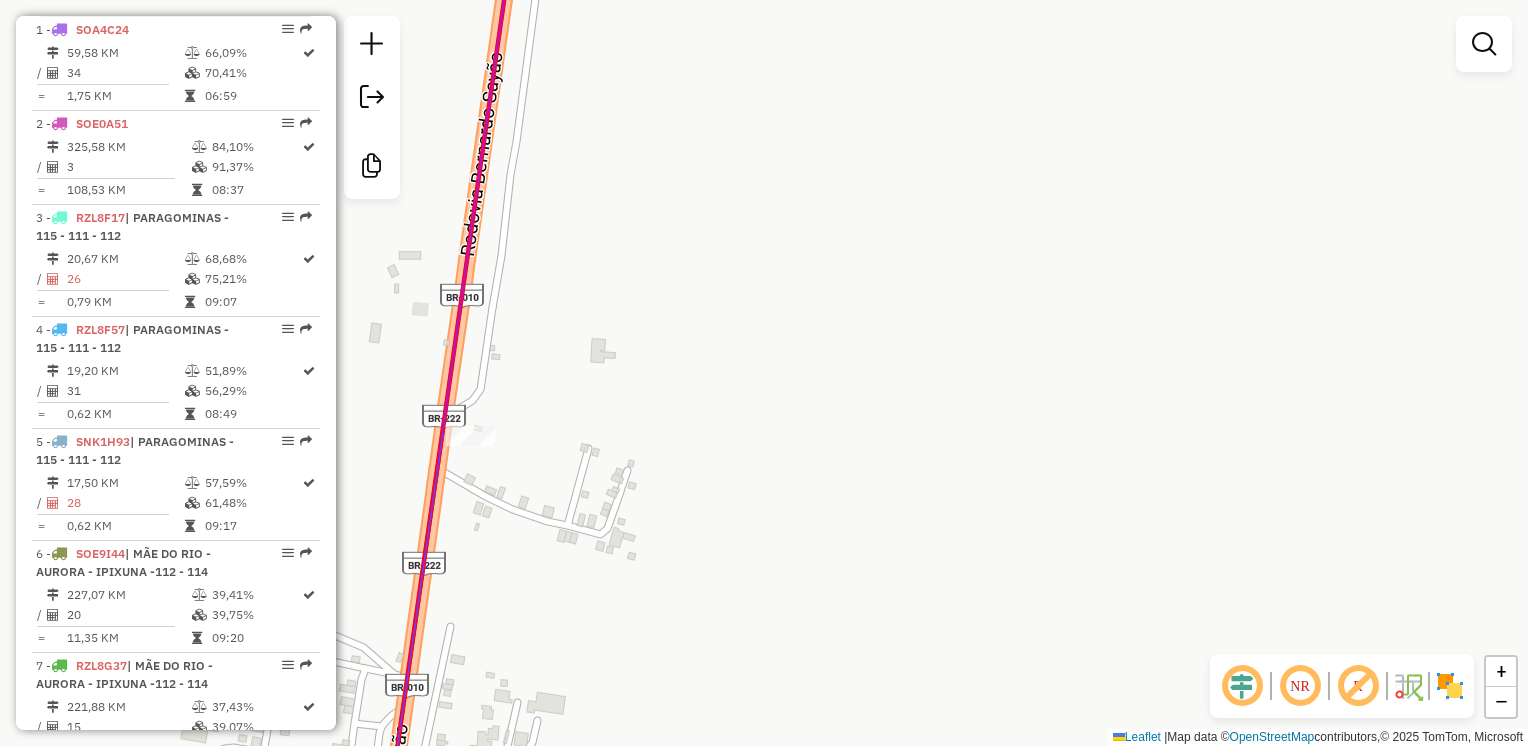 click on "Janela de atendimento Grade de atendimento Capacidade Transportadoras Veículos Cliente Pedidos  Rotas Selecione os dias de semana para filtrar as janelas de atendimento  Seg   Ter   Qua   Qui   Sex   Sáb   Dom  Informe o período da janela de atendimento: De: Até:  Filtrar exatamente a janela do cliente  Considerar janela de atendimento padrão  Selecione os dias de semana para filtrar as grades de atendimento  Seg   Ter   Qua   Qui   Sex   Sáb   Dom   Considerar clientes sem dia de atendimento cadastrado  Clientes fora do dia de atendimento selecionado Filtrar as atividades entre os valores definidos abaixo:  Peso mínimo:   Peso máximo:   Cubagem mínima:   Cubagem máxima:   De:   Até:  Filtrar as atividades entre o tempo de atendimento definido abaixo:  De:   Até:   Considerar capacidade total dos clientes não roteirizados Transportadora: Selecione um ou mais itens Tipo de veículo: Selecione um ou mais itens Veículo: Selecione um ou mais itens Motorista: Selecione um ou mais itens Nome: Rótulo:" 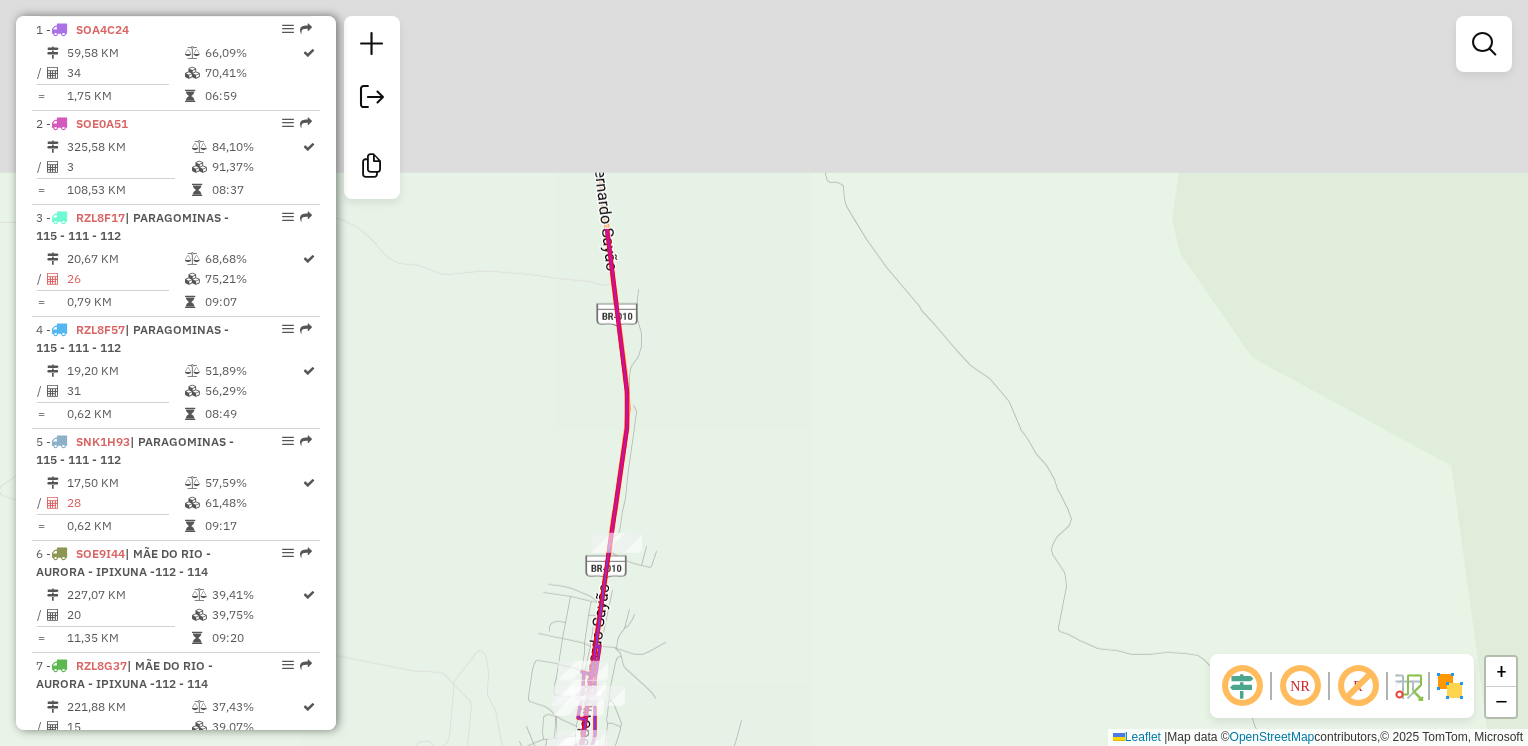 drag, startPoint x: 659, startPoint y: 174, endPoint x: 674, endPoint y: 644, distance: 470.2393 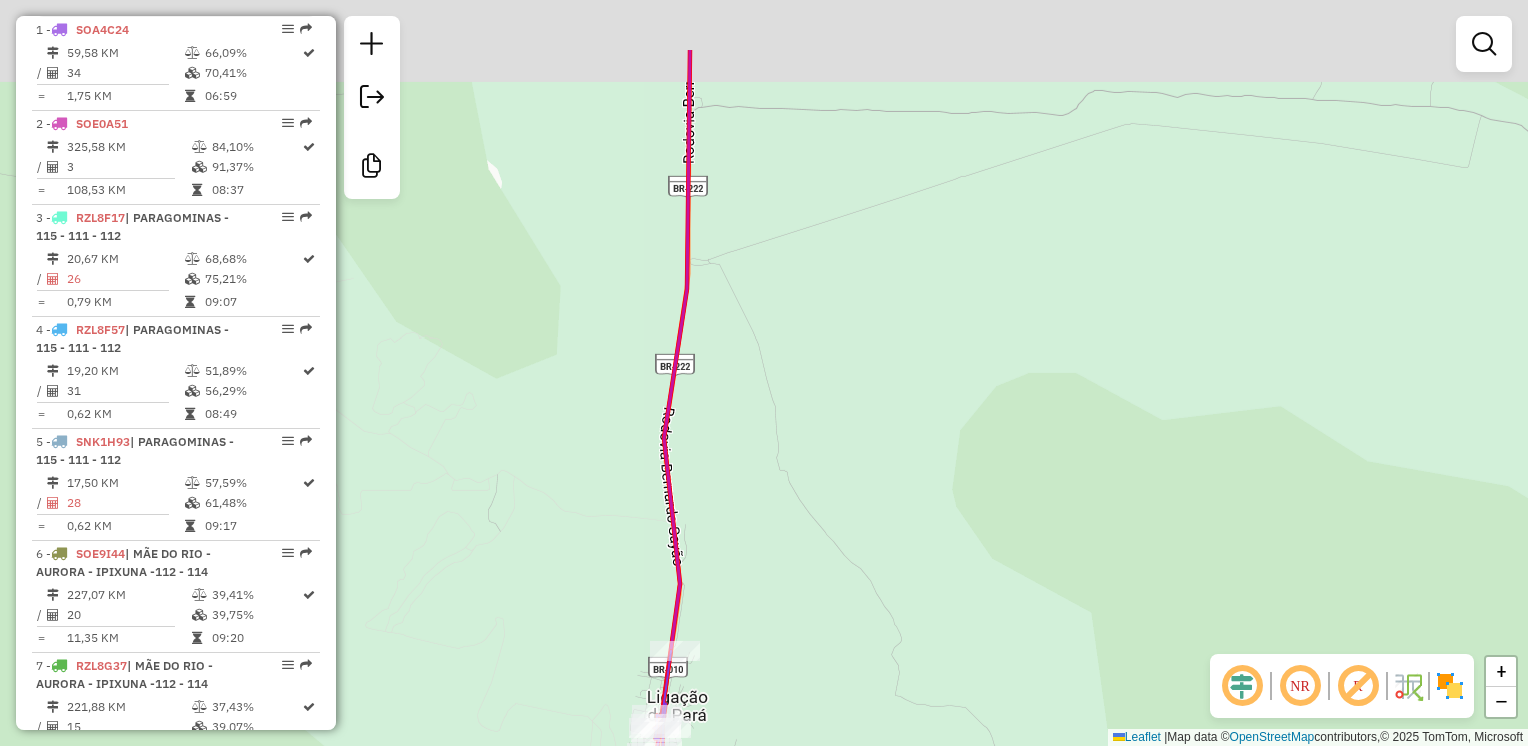 drag, startPoint x: 763, startPoint y: 237, endPoint x: 740, endPoint y: 498, distance: 262.01144 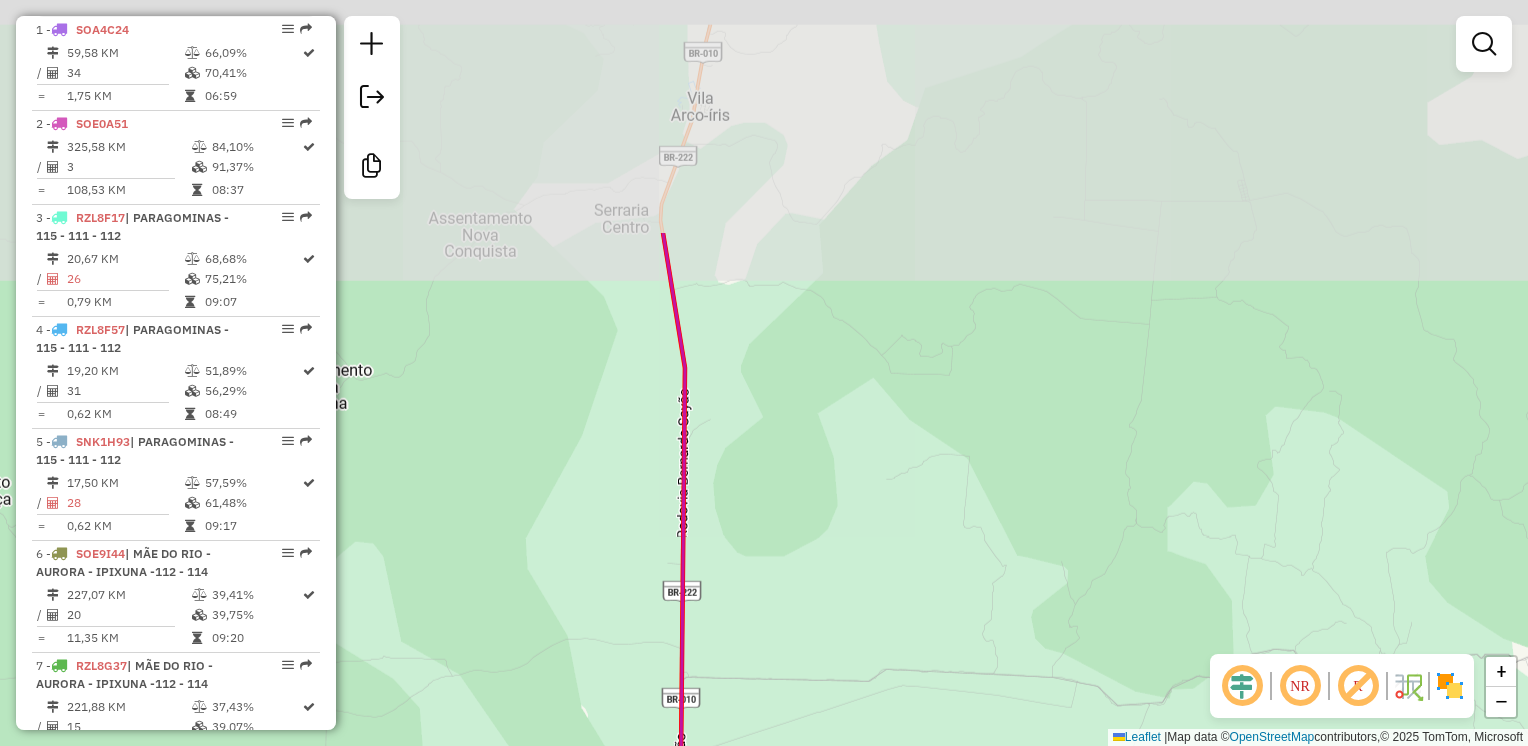 drag, startPoint x: 768, startPoint y: 335, endPoint x: 739, endPoint y: 655, distance: 321.31137 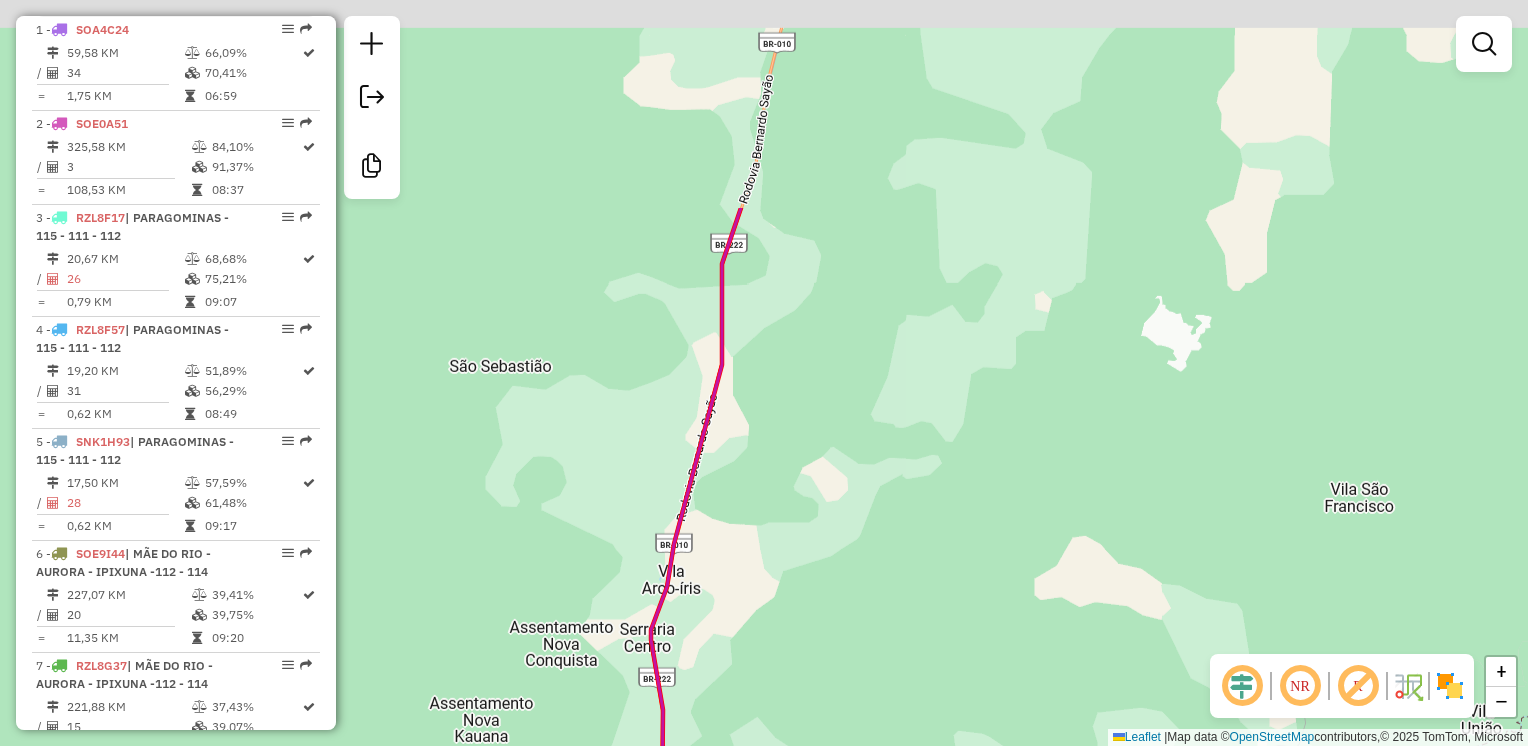 drag, startPoint x: 821, startPoint y: 266, endPoint x: 766, endPoint y: 562, distance: 301.06644 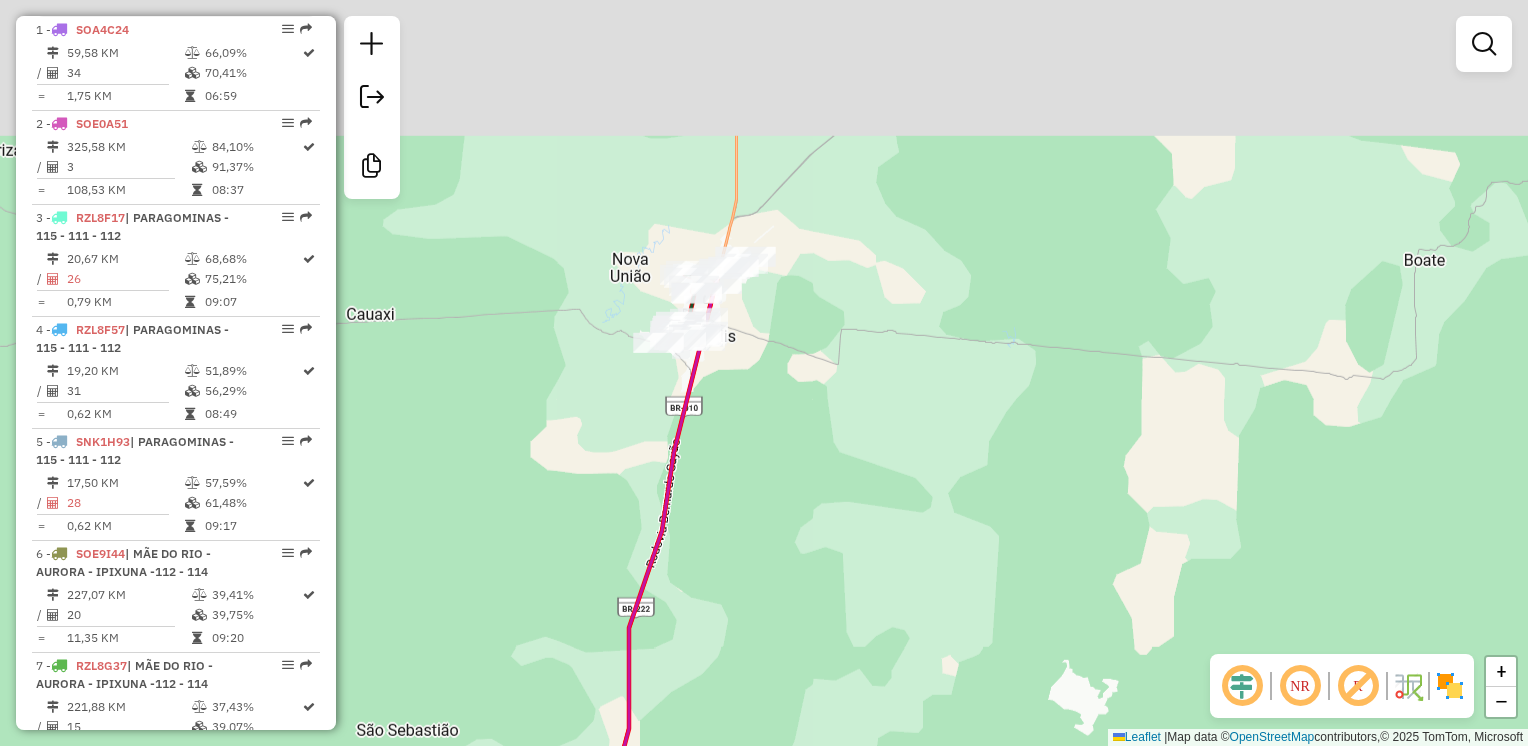 drag, startPoint x: 814, startPoint y: 178, endPoint x: 725, endPoint y: 530, distance: 363.07712 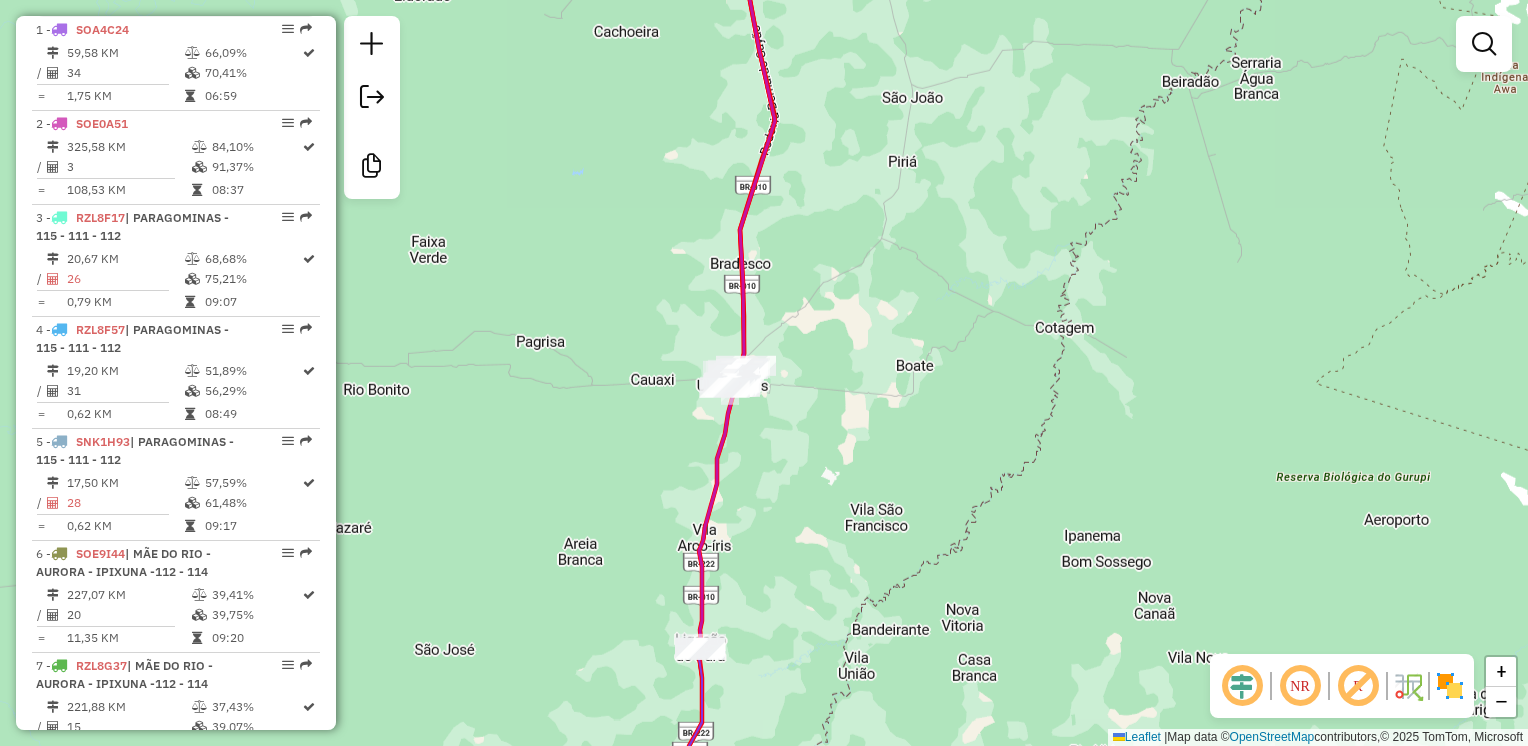 click on "Janela de atendimento Grade de atendimento Capacidade Transportadoras Veículos Cliente Pedidos  Rotas Selecione os dias de semana para filtrar as janelas de atendimento  Seg   Ter   Qua   Qui   Sex   Sáb   Dom  Informe o período da janela de atendimento: De: Até:  Filtrar exatamente a janela do cliente  Considerar janela de atendimento padrão  Selecione os dias de semana para filtrar as grades de atendimento  Seg   Ter   Qua   Qui   Sex   Sáb   Dom   Considerar clientes sem dia de atendimento cadastrado  Clientes fora do dia de atendimento selecionado Filtrar as atividades entre os valores definidos abaixo:  Peso mínimo:   Peso máximo:   Cubagem mínima:   Cubagem máxima:   De:   Até:  Filtrar as atividades entre o tempo de atendimento definido abaixo:  De:   Até:   Considerar capacidade total dos clientes não roteirizados Transportadora: Selecione um ou mais itens Tipo de veículo: Selecione um ou mais itens Veículo: Selecione um ou mais itens Motorista: Selecione um ou mais itens Nome: Rótulo:" 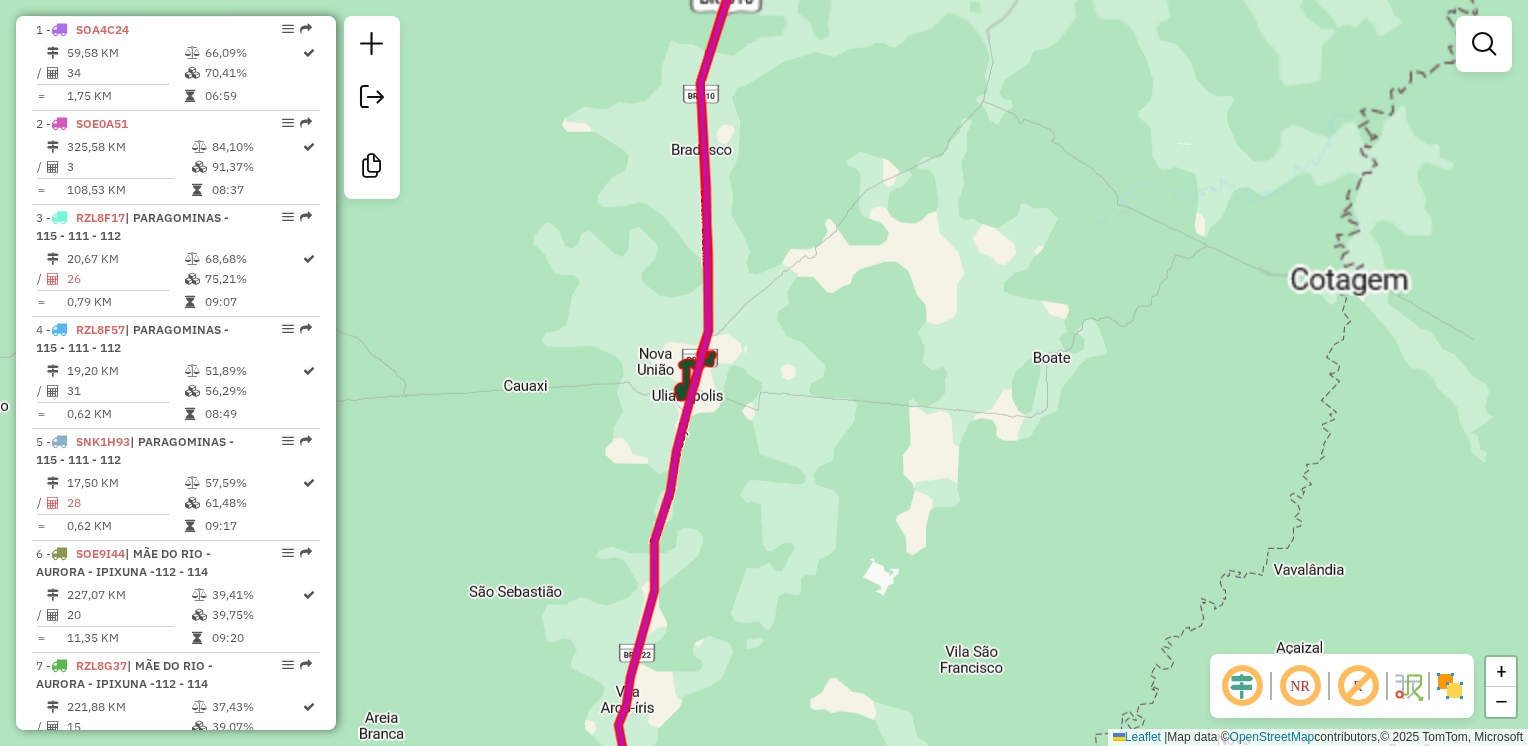 click on "Janela de atendimento Grade de atendimento Capacidade Transportadoras Veículos Cliente Pedidos  Rotas Selecione os dias de semana para filtrar as janelas de atendimento  Seg   Ter   Qua   Qui   Sex   Sáb   Dom  Informe o período da janela de atendimento: De: Até:  Filtrar exatamente a janela do cliente  Considerar janela de atendimento padrão  Selecione os dias de semana para filtrar as grades de atendimento  Seg   Ter   Qua   Qui   Sex   Sáb   Dom   Considerar clientes sem dia de atendimento cadastrado  Clientes fora do dia de atendimento selecionado Filtrar as atividades entre os valores definidos abaixo:  Peso mínimo:   Peso máximo:   Cubagem mínima:   Cubagem máxima:   De:   Até:  Filtrar as atividades entre o tempo de atendimento definido abaixo:  De:   Até:   Considerar capacidade total dos clientes não roteirizados Transportadora: Selecione um ou mais itens Tipo de veículo: Selecione um ou mais itens Veículo: Selecione um ou mais itens Motorista: Selecione um ou mais itens Nome: Rótulo:" 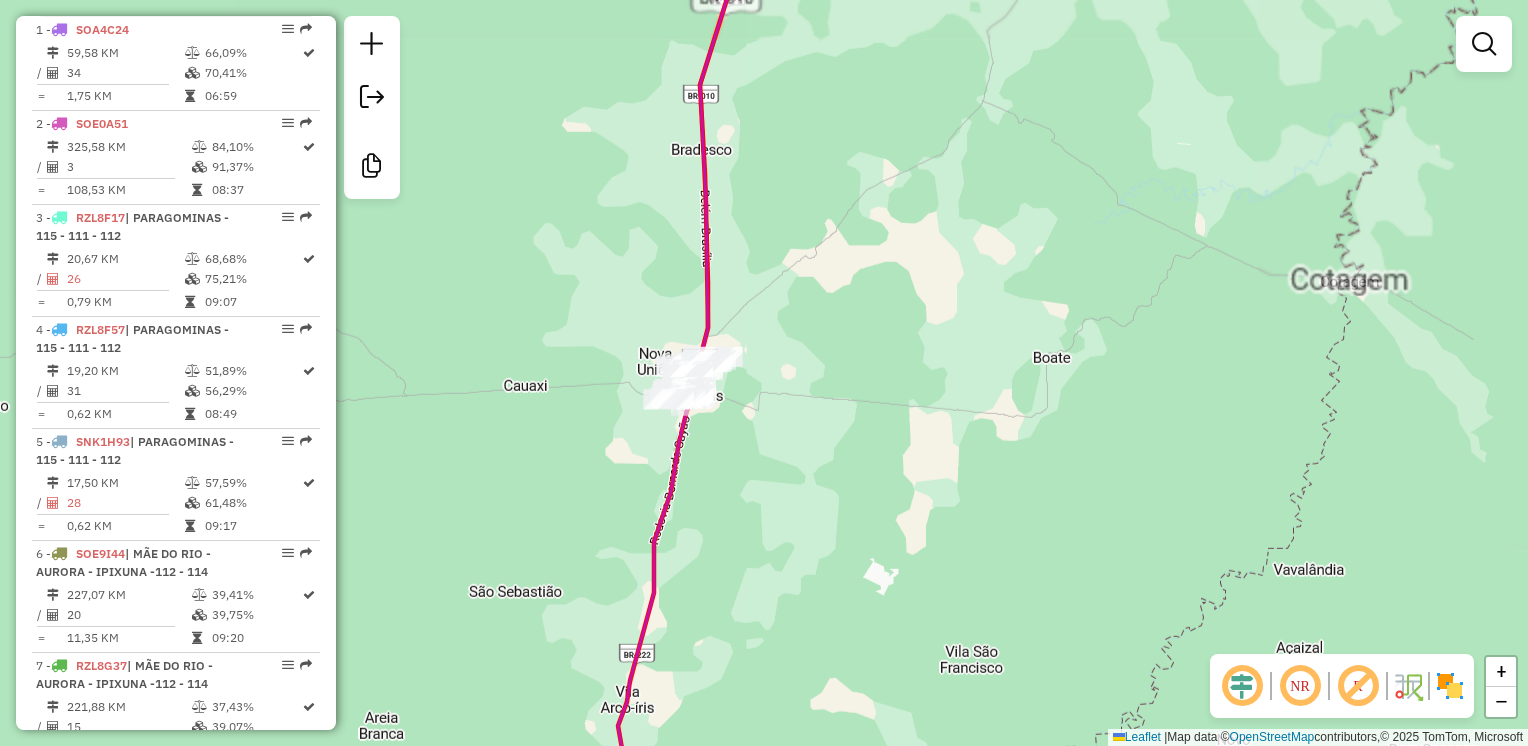 click on "Janela de atendimento Grade de atendimento Capacidade Transportadoras Veículos Cliente Pedidos  Rotas Selecione os dias de semana para filtrar as janelas de atendimento  Seg   Ter   Qua   Qui   Sex   Sáb   Dom  Informe o período da janela de atendimento: De: Até:  Filtrar exatamente a janela do cliente  Considerar janela de atendimento padrão  Selecione os dias de semana para filtrar as grades de atendimento  Seg   Ter   Qua   Qui   Sex   Sáb   Dom   Considerar clientes sem dia de atendimento cadastrado  Clientes fora do dia de atendimento selecionado Filtrar as atividades entre os valores definidos abaixo:  Peso mínimo:   Peso máximo:   Cubagem mínima:   Cubagem máxima:   De:   Até:  Filtrar as atividades entre o tempo de atendimento definido abaixo:  De:   Até:   Considerar capacidade total dos clientes não roteirizados Transportadora: Selecione um ou mais itens Tipo de veículo: Selecione um ou mais itens Veículo: Selecione um ou mais itens Motorista: Selecione um ou mais itens Nome: Rótulo:" 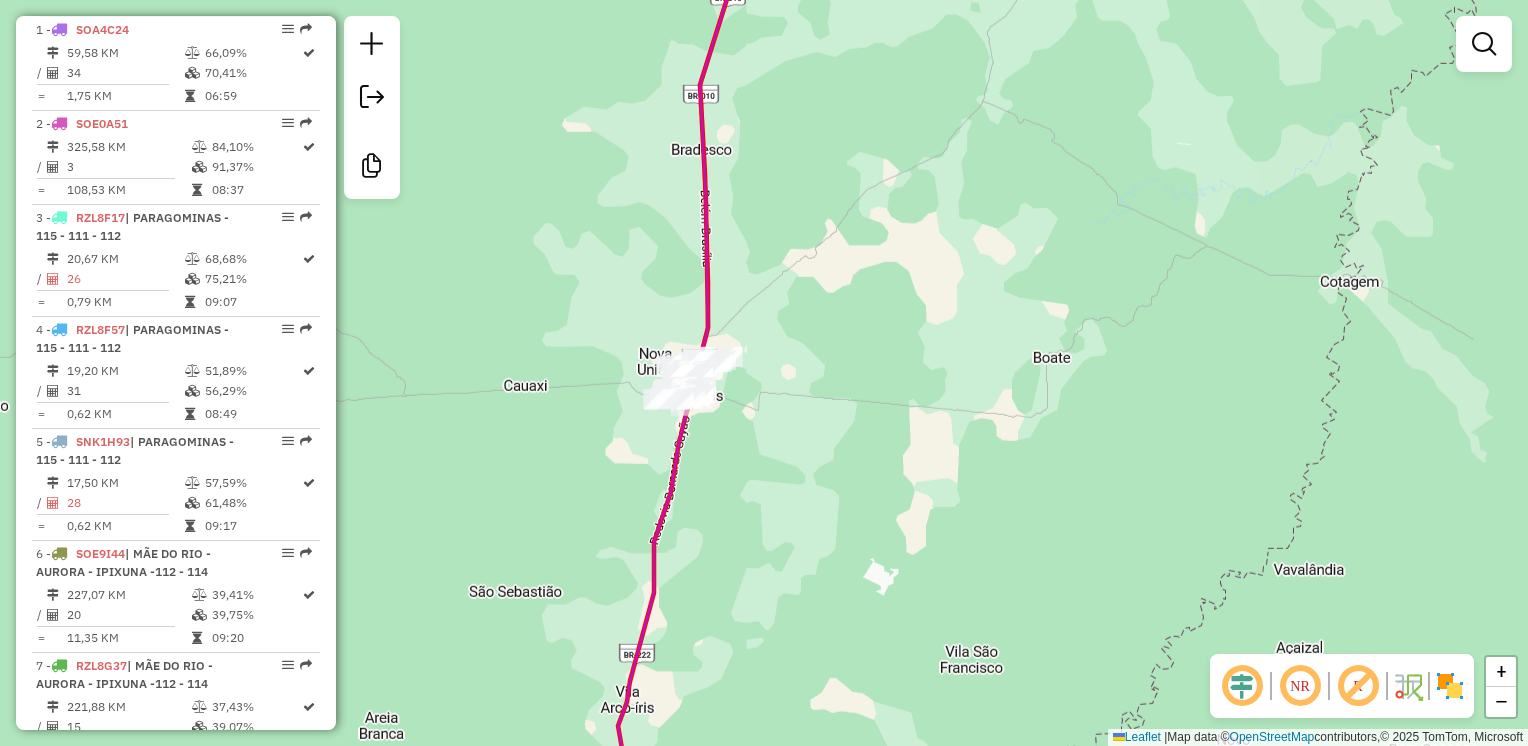 click on "Janela de atendimento Grade de atendimento Capacidade Transportadoras Veículos Cliente Pedidos  Rotas Selecione os dias de semana para filtrar as janelas de atendimento  Seg   Ter   Qua   Qui   Sex   Sáb   Dom  Informe o período da janela de atendimento: De: Até:  Filtrar exatamente a janela do cliente  Considerar janela de atendimento padrão  Selecione os dias de semana para filtrar as grades de atendimento  Seg   Ter   Qua   Qui   Sex   Sáb   Dom   Considerar clientes sem dia de atendimento cadastrado  Clientes fora do dia de atendimento selecionado Filtrar as atividades entre os valores definidos abaixo:  Peso mínimo:   Peso máximo:   Cubagem mínima:   Cubagem máxima:   De:   Até:  Filtrar as atividades entre o tempo de atendimento definido abaixo:  De:   Até:   Considerar capacidade total dos clientes não roteirizados Transportadora: Selecione um ou mais itens Tipo de veículo: Selecione um ou mais itens Veículo: Selecione um ou mais itens Motorista: Selecione um ou mais itens Nome: Rótulo:" 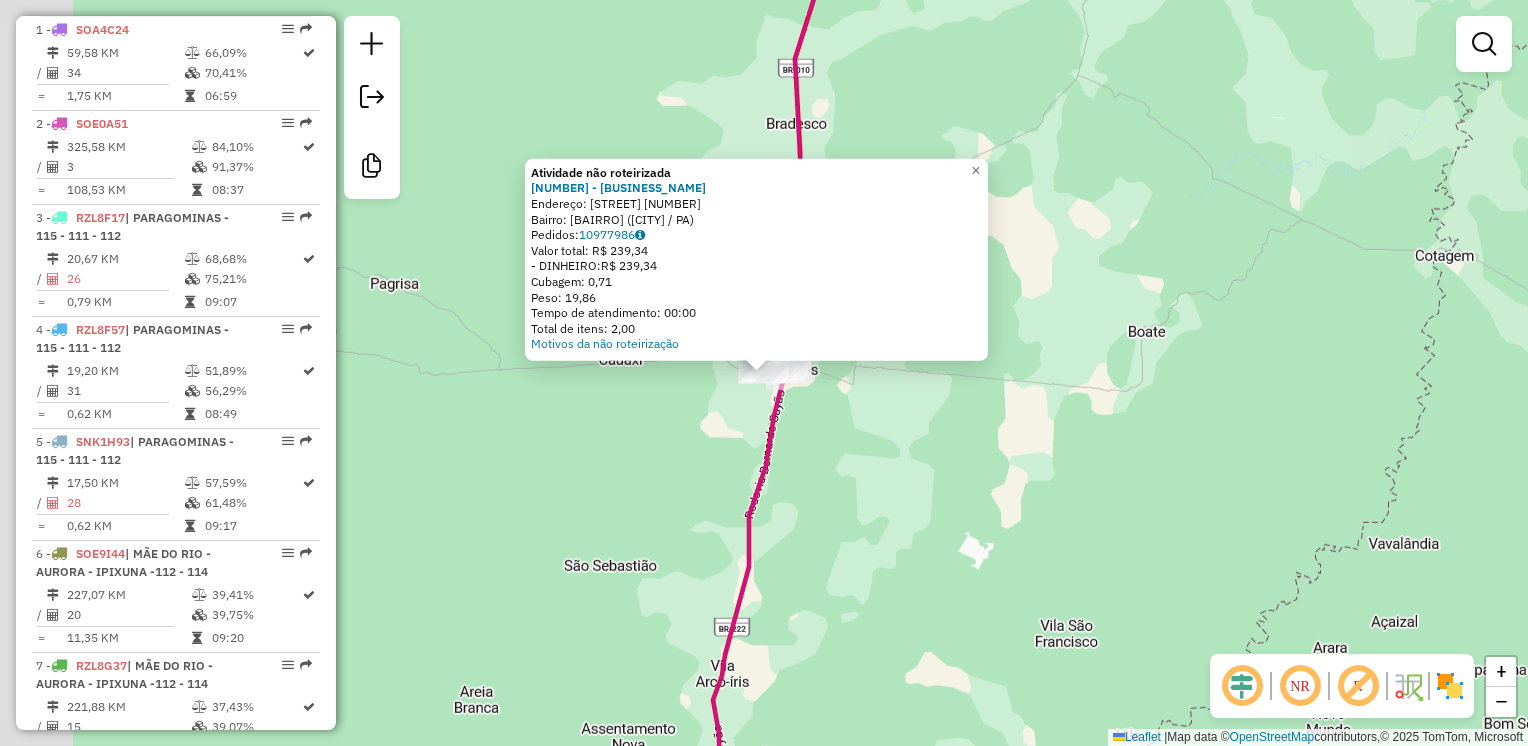 drag, startPoint x: 724, startPoint y: 382, endPoint x: 681, endPoint y: 393, distance: 44.38468 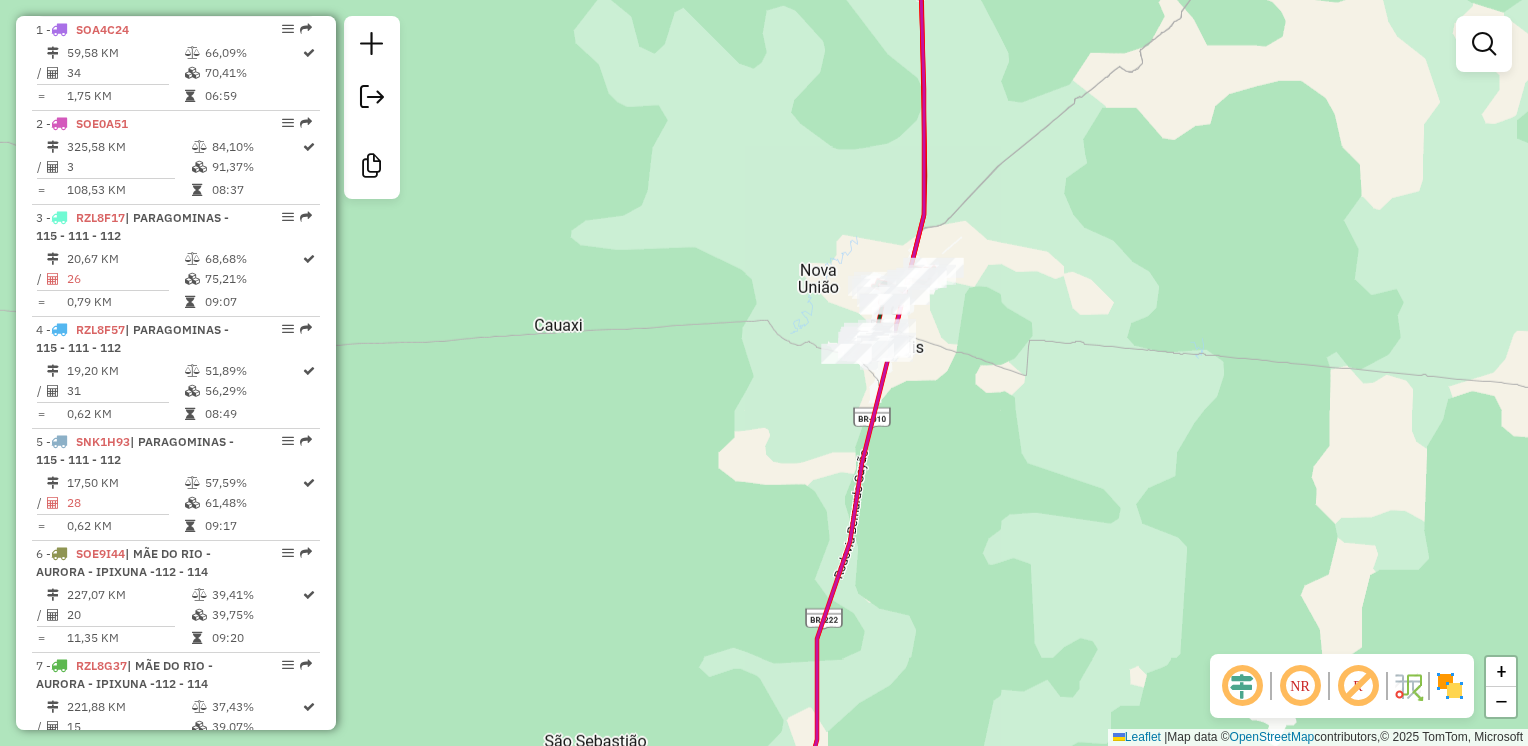 click on "Janela de atendimento Grade de atendimento Capacidade Transportadoras Veículos Cliente Pedidos  Rotas Selecione os dias de semana para filtrar as janelas de atendimento  Seg   Ter   Qua   Qui   Sex   Sáb   Dom  Informe o período da janela de atendimento: De: Até:  Filtrar exatamente a janela do cliente  Considerar janela de atendimento padrão  Selecione os dias de semana para filtrar as grades de atendimento  Seg   Ter   Qua   Qui   Sex   Sáb   Dom   Considerar clientes sem dia de atendimento cadastrado  Clientes fora do dia de atendimento selecionado Filtrar as atividades entre os valores definidos abaixo:  Peso mínimo:   Peso máximo:   Cubagem mínima:   Cubagem máxima:   De:   Até:  Filtrar as atividades entre o tempo de atendimento definido abaixo:  De:   Até:   Considerar capacidade total dos clientes não roteirizados Transportadora: Selecione um ou mais itens Tipo de veículo: Selecione um ou mais itens Veículo: Selecione um ou mais itens Motorista: Selecione um ou mais itens Nome: Rótulo:" 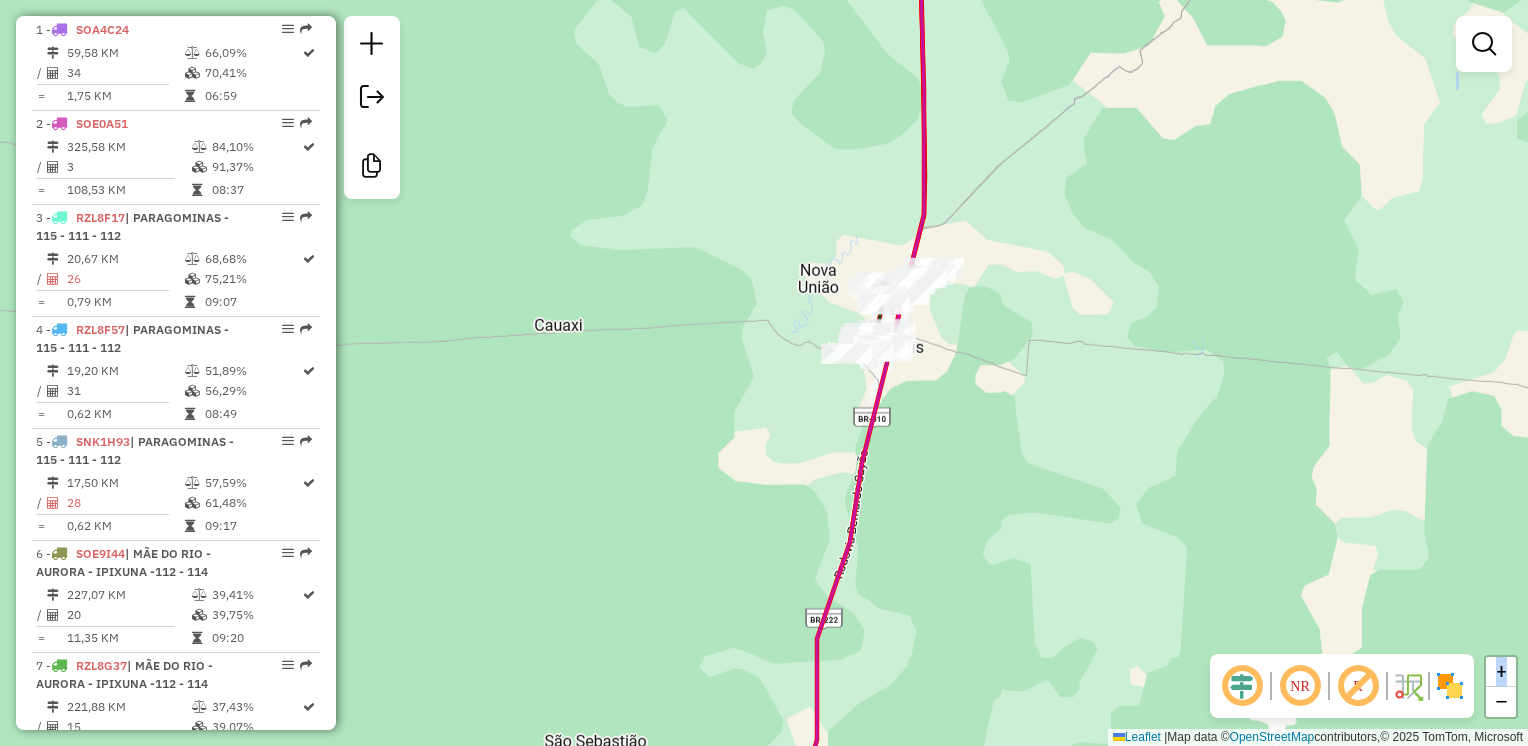 click on "Janela de atendimento Grade de atendimento Capacidade Transportadoras Veículos Cliente Pedidos  Rotas Selecione os dias de semana para filtrar as janelas de atendimento  Seg   Ter   Qua   Qui   Sex   Sáb   Dom  Informe o período da janela de atendimento: De: Até:  Filtrar exatamente a janela do cliente  Considerar janela de atendimento padrão  Selecione os dias de semana para filtrar as grades de atendimento  Seg   Ter   Qua   Qui   Sex   Sáb   Dom   Considerar clientes sem dia de atendimento cadastrado  Clientes fora do dia de atendimento selecionado Filtrar as atividades entre os valores definidos abaixo:  Peso mínimo:   Peso máximo:   Cubagem mínima:   Cubagem máxima:   De:   Até:  Filtrar as atividades entre o tempo de atendimento definido abaixo:  De:   Até:   Considerar capacidade total dos clientes não roteirizados Transportadora: Selecione um ou mais itens Tipo de veículo: Selecione um ou mais itens Veículo: Selecione um ou mais itens Motorista: Selecione um ou mais itens Nome: Rótulo:" 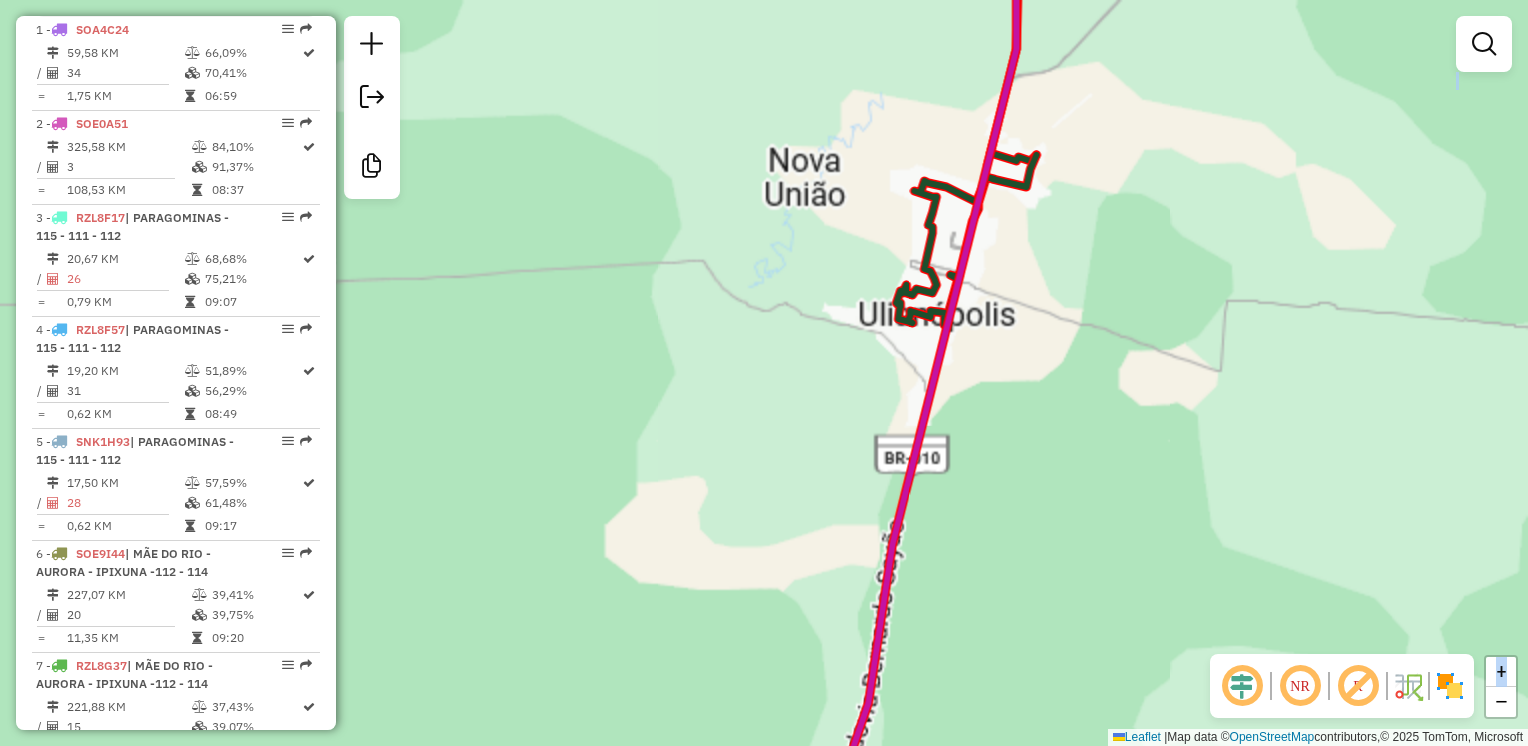 click on "Janela de atendimento Grade de atendimento Capacidade Transportadoras Veículos Cliente Pedidos  Rotas Selecione os dias de semana para filtrar as janelas de atendimento  Seg   Ter   Qua   Qui   Sex   Sáb   Dom  Informe o período da janela de atendimento: De: Até:  Filtrar exatamente a janela do cliente  Considerar janela de atendimento padrão  Selecione os dias de semana para filtrar as grades de atendimento  Seg   Ter   Qua   Qui   Sex   Sáb   Dom   Considerar clientes sem dia de atendimento cadastrado  Clientes fora do dia de atendimento selecionado Filtrar as atividades entre os valores definidos abaixo:  Peso mínimo:   Peso máximo:   Cubagem mínima:   Cubagem máxima:   De:   Até:  Filtrar as atividades entre o tempo de atendimento definido abaixo:  De:   Até:   Considerar capacidade total dos clientes não roteirizados Transportadora: Selecione um ou mais itens Tipo de veículo: Selecione um ou mais itens Veículo: Selecione um ou mais itens Motorista: Selecione um ou mais itens Nome: Rótulo:" 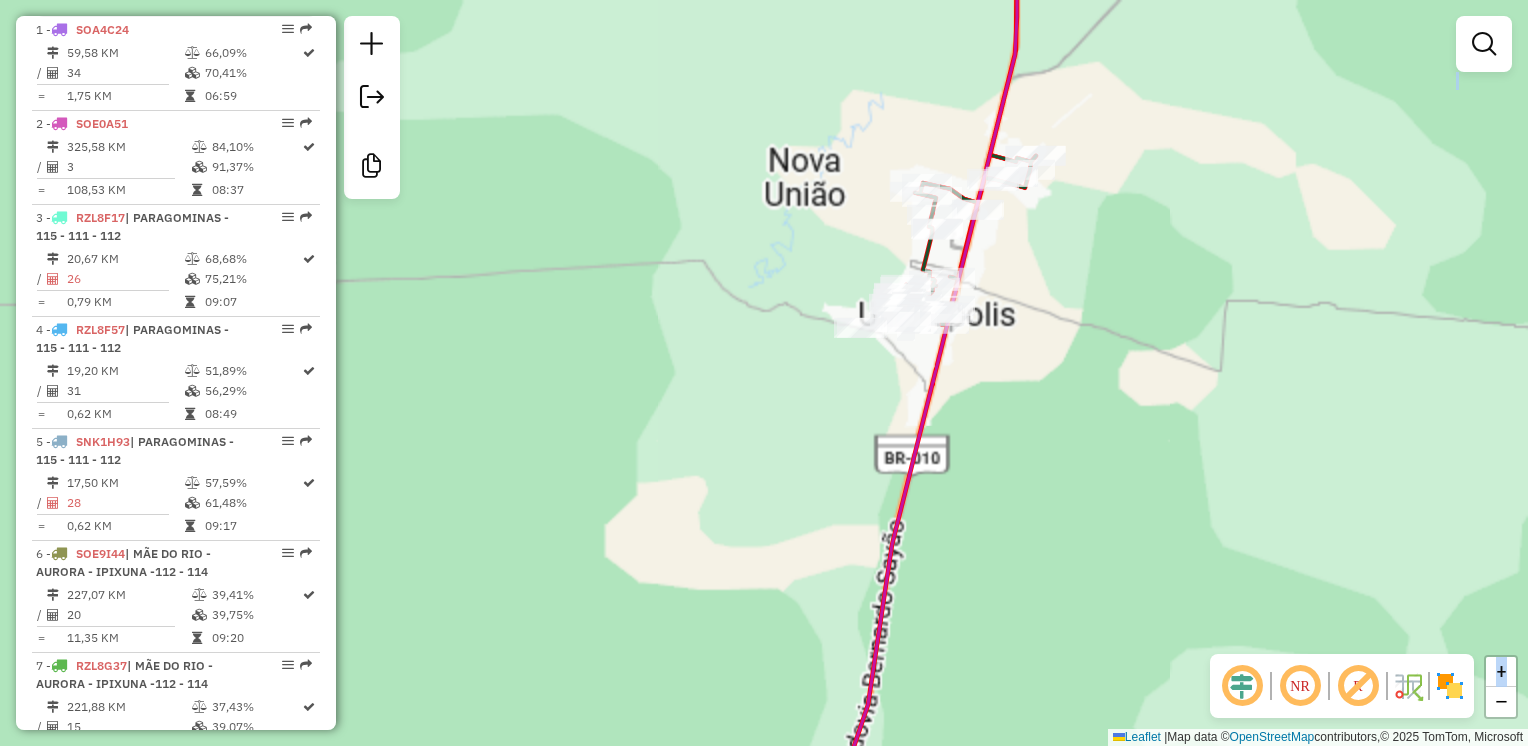click on "Janela de atendimento Grade de atendimento Capacidade Transportadoras Veículos Cliente Pedidos  Rotas Selecione os dias de semana para filtrar as janelas de atendimento  Seg   Ter   Qua   Qui   Sex   Sáb   Dom  Informe o período da janela de atendimento: De: Até:  Filtrar exatamente a janela do cliente  Considerar janela de atendimento padrão  Selecione os dias de semana para filtrar as grades de atendimento  Seg   Ter   Qua   Qui   Sex   Sáb   Dom   Considerar clientes sem dia de atendimento cadastrado  Clientes fora do dia de atendimento selecionado Filtrar as atividades entre os valores definidos abaixo:  Peso mínimo:   Peso máximo:   Cubagem mínima:   Cubagem máxima:   De:   Até:  Filtrar as atividades entre o tempo de atendimento definido abaixo:  De:   Até:   Considerar capacidade total dos clientes não roteirizados Transportadora: Selecione um ou mais itens Tipo de veículo: Selecione um ou mais itens Veículo: Selecione um ou mais itens Motorista: Selecione um ou mais itens Nome: Rótulo:" 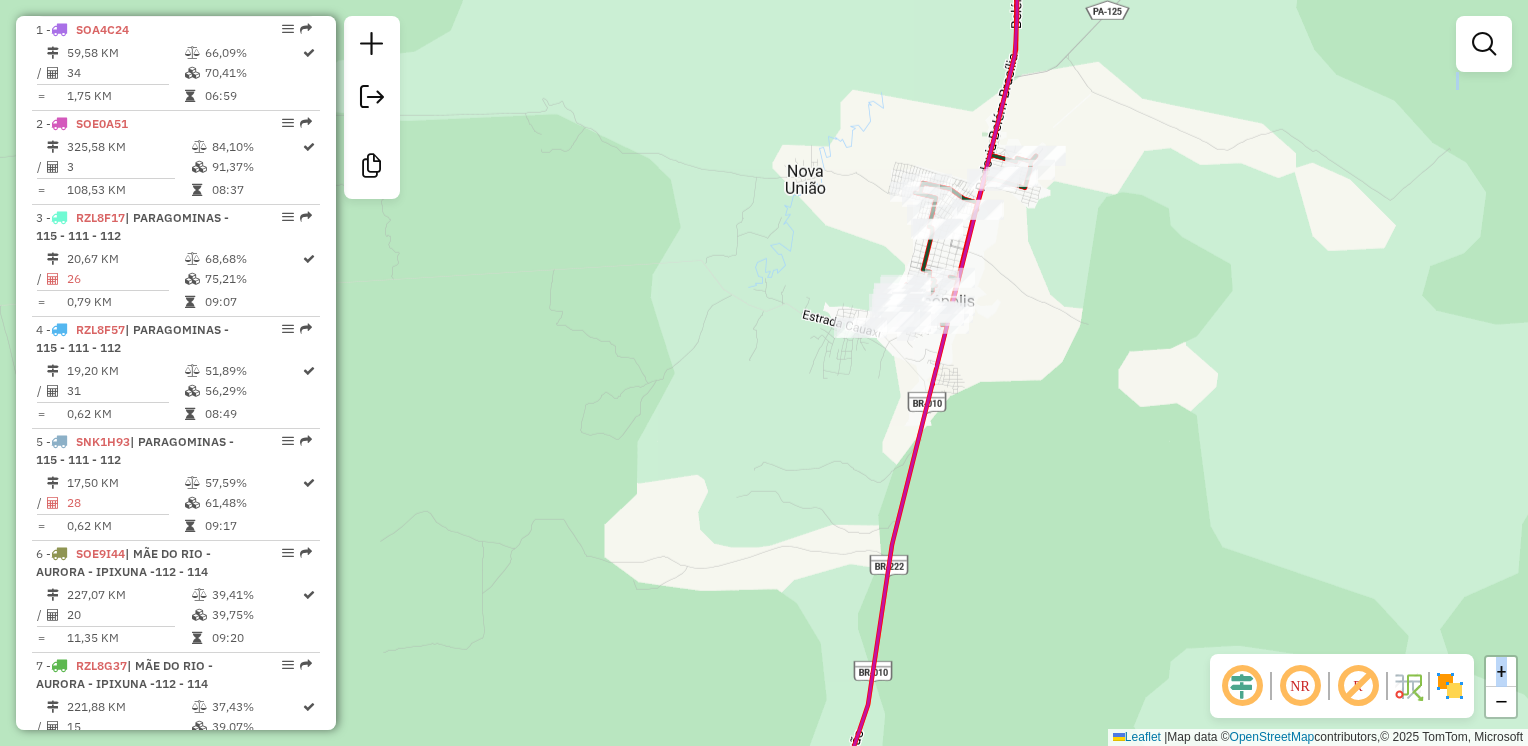 click on "Janela de atendimento Grade de atendimento Capacidade Transportadoras Veículos Cliente Pedidos  Rotas Selecione os dias de semana para filtrar as janelas de atendimento  Seg   Ter   Qua   Qui   Sex   Sáb   Dom  Informe o período da janela de atendimento: De: Até:  Filtrar exatamente a janela do cliente  Considerar janela de atendimento padrão  Selecione os dias de semana para filtrar as grades de atendimento  Seg   Ter   Qua   Qui   Sex   Sáb   Dom   Considerar clientes sem dia de atendimento cadastrado  Clientes fora do dia de atendimento selecionado Filtrar as atividades entre os valores definidos abaixo:  Peso mínimo:   Peso máximo:   Cubagem mínima:   Cubagem máxima:   De:   Até:  Filtrar as atividades entre o tempo de atendimento definido abaixo:  De:   Até:   Considerar capacidade total dos clientes não roteirizados Transportadora: Selecione um ou mais itens Tipo de veículo: Selecione um ou mais itens Veículo: Selecione um ou mais itens Motorista: Selecione um ou mais itens Nome: Rótulo:" 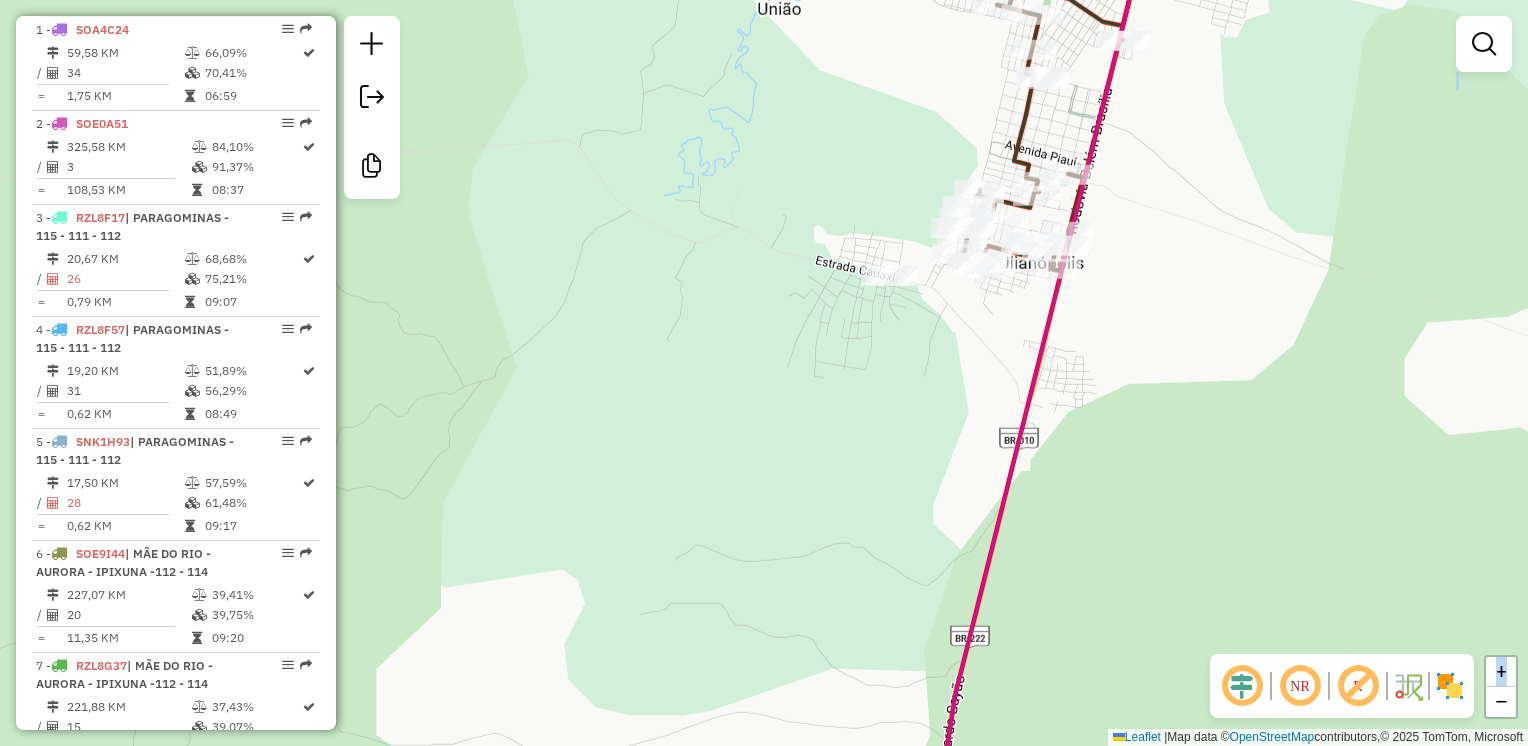 drag, startPoint x: 832, startPoint y: 380, endPoint x: 964, endPoint y: 119, distance: 292.48077 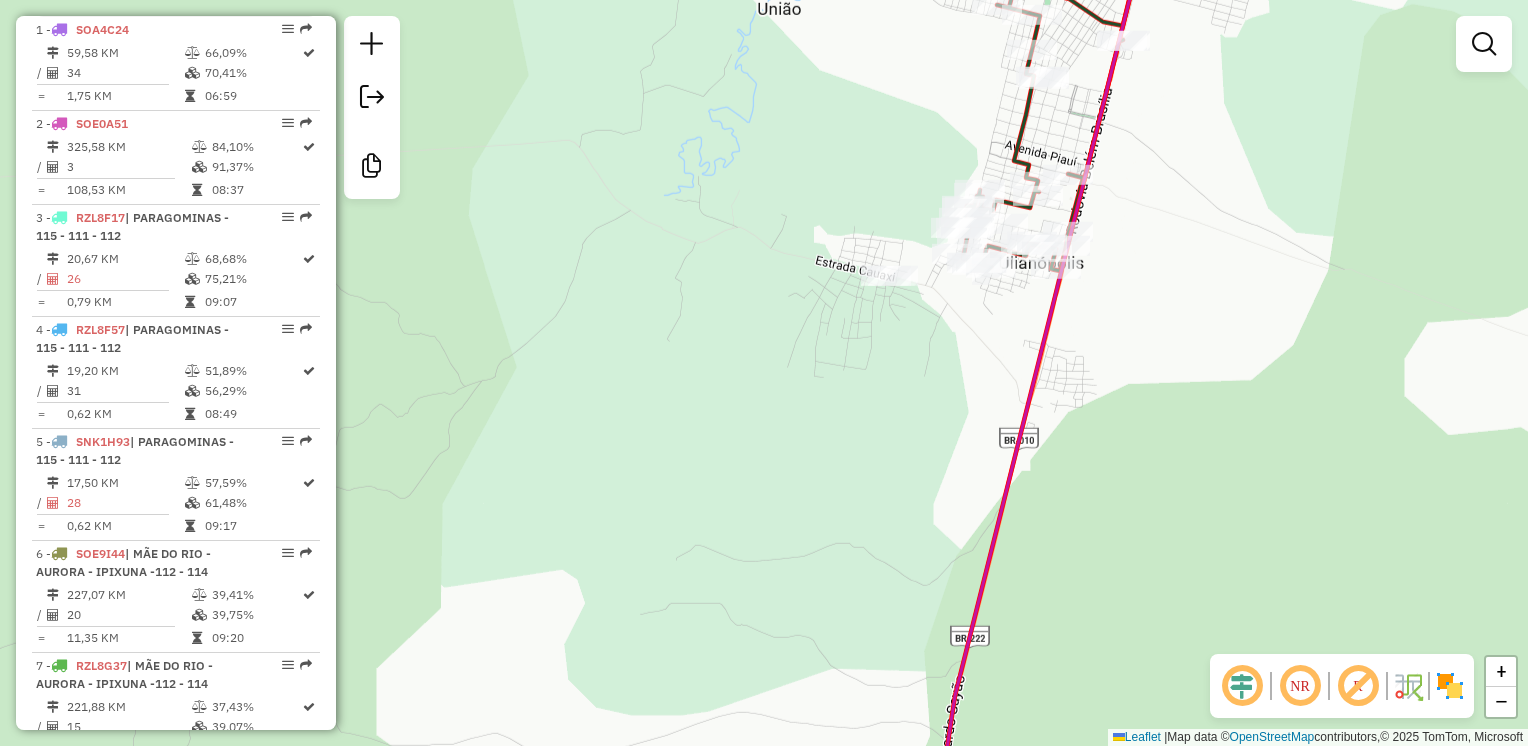 click on "Janela de atendimento Grade de atendimento Capacidade Transportadoras Veículos Cliente Pedidos  Rotas Selecione os dias de semana para filtrar as janelas de atendimento  Seg   Ter   Qua   Qui   Sex   Sáb   Dom  Informe o período da janela de atendimento: De: Até:  Filtrar exatamente a janela do cliente  Considerar janela de atendimento padrão  Selecione os dias de semana para filtrar as grades de atendimento  Seg   Ter   Qua   Qui   Sex   Sáb   Dom   Considerar clientes sem dia de atendimento cadastrado  Clientes fora do dia de atendimento selecionado Filtrar as atividades entre os valores definidos abaixo:  Peso mínimo:   Peso máximo:   Cubagem mínima:   Cubagem máxima:   De:   Até:  Filtrar as atividades entre o tempo de atendimento definido abaixo:  De:   Até:   Considerar capacidade total dos clientes não roteirizados Transportadora: Selecione um ou mais itens Tipo de veículo: Selecione um ou mais itens Veículo: Selecione um ou mais itens Motorista: Selecione um ou mais itens Nome: Rótulo:" 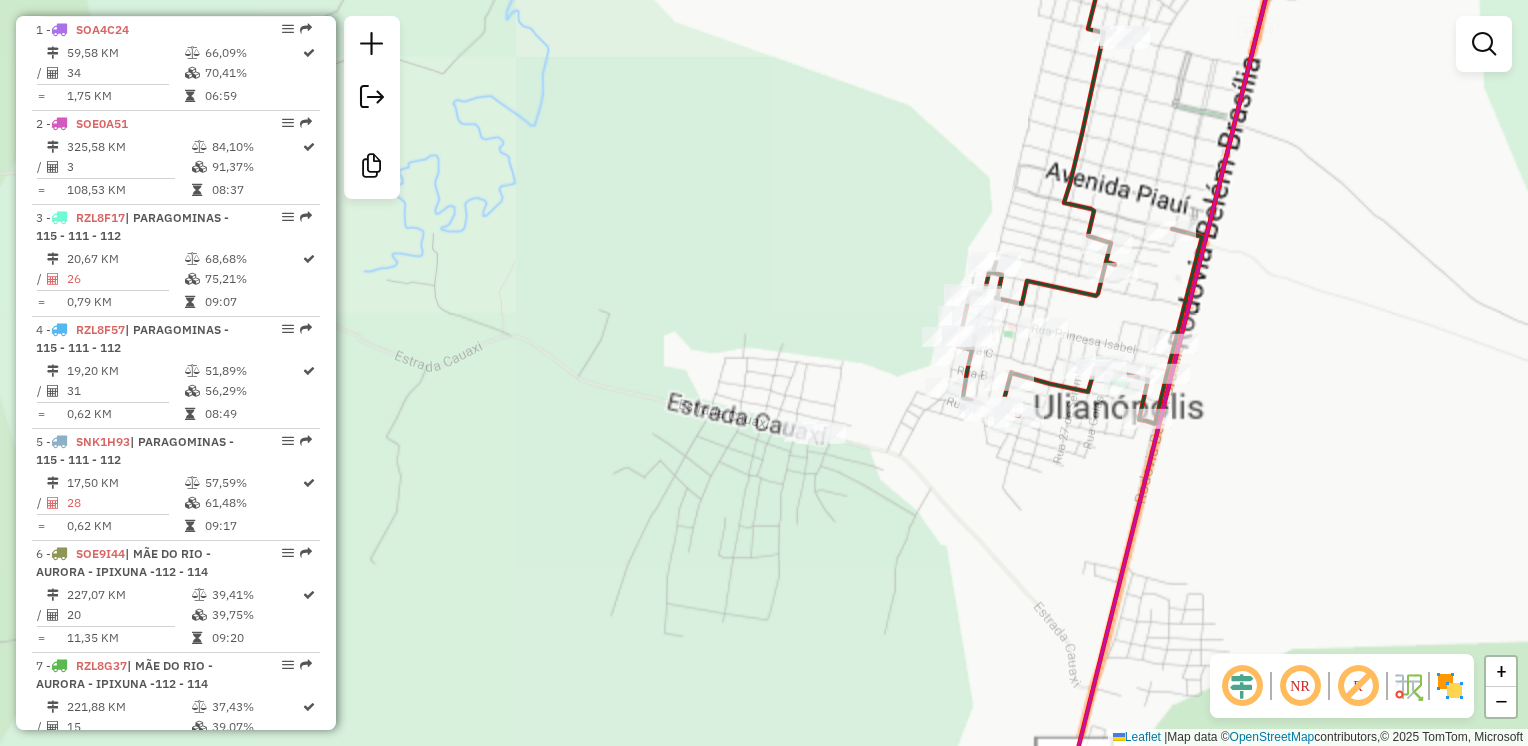 click on "Janela de atendimento Grade de atendimento Capacidade Transportadoras Veículos Cliente Pedidos  Rotas Selecione os dias de semana para filtrar as janelas de atendimento  Seg   Ter   Qua   Qui   Sex   Sáb   Dom  Informe o período da janela de atendimento: De: Até:  Filtrar exatamente a janela do cliente  Considerar janela de atendimento padrão  Selecione os dias de semana para filtrar as grades de atendimento  Seg   Ter   Qua   Qui   Sex   Sáb   Dom   Considerar clientes sem dia de atendimento cadastrado  Clientes fora do dia de atendimento selecionado Filtrar as atividades entre os valores definidos abaixo:  Peso mínimo:   Peso máximo:   Cubagem mínima:   Cubagem máxima:   De:   Até:  Filtrar as atividades entre o tempo de atendimento definido abaixo:  De:   Até:   Considerar capacidade total dos clientes não roteirizados Transportadora: Selecione um ou mais itens Tipo de veículo: Selecione um ou mais itens Veículo: Selecione um ou mais itens Motorista: Selecione um ou mais itens Nome: Rótulo:" 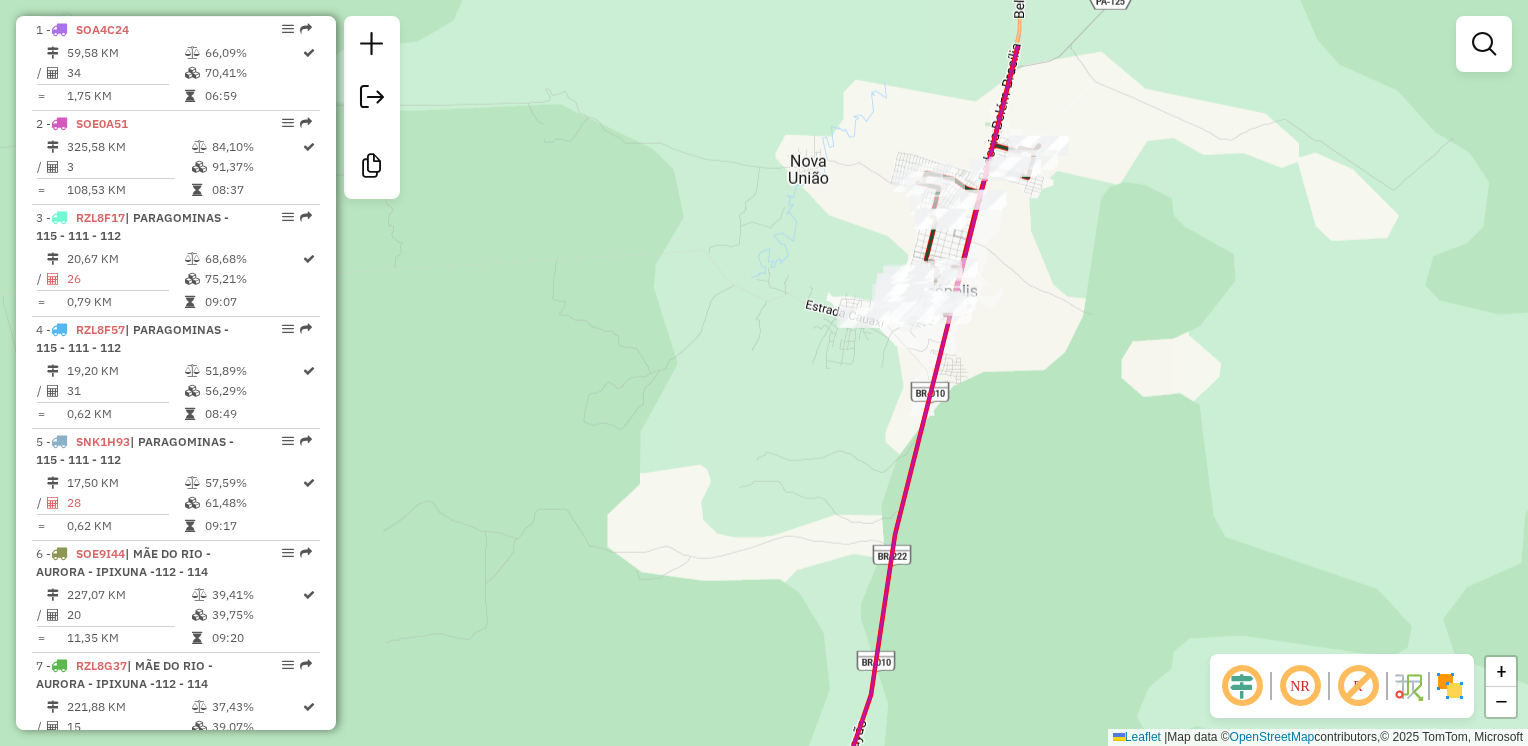 drag, startPoint x: 1024, startPoint y: 118, endPoint x: 956, endPoint y: 247, distance: 145.82524 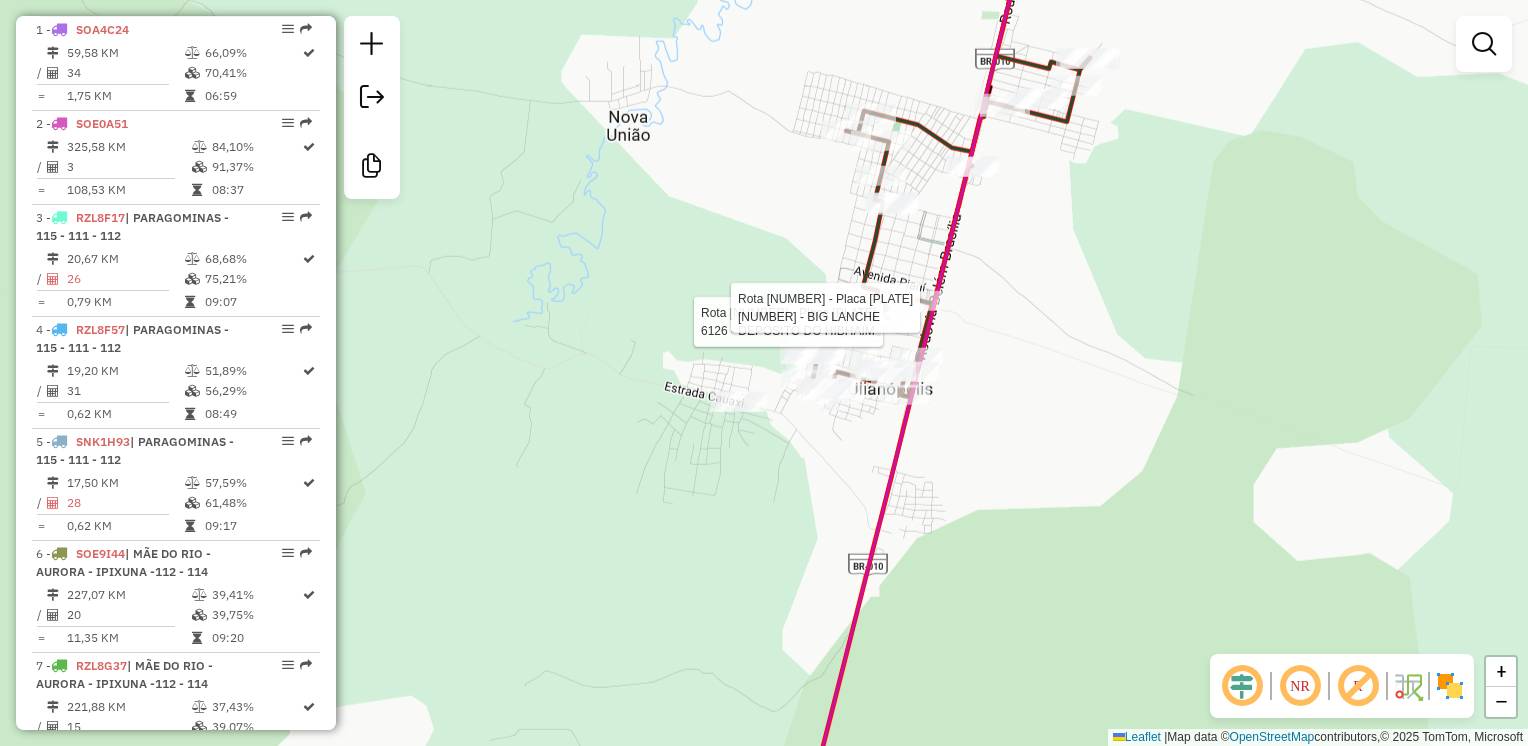 click on "Rota [NUMBER] - Placa [PLATE]  [NUMBER] - [BUSINESS_NAME] Rota [NUMBER] - Placa [PLATE]  [NUMBER] - [BUSINESS_NAME] Janela de atendimento Grade de atendimento Capacidade Transportadoras Veículos Cliente Pedidos  Rotas Selecione os dias de semana para filtrar as janelas de atendimento  Seg   Ter   Qua   Qui   Sex   Sáb   Dom  Informe o período da janela de atendimento: De: [TIME] Até: [TIME]  Filtrar exatamente a janela do cliente  Considerar janela de atendimento padrão  Selecione os dias de semana para filtrar as grades de atendimento  Seg   Ter   Qua   Qui   Sex   Sáb   Dom   Considerar clientes sem dia de atendimento cadastrado  Clientes fora do dia de atendimento selecionado Filtrar as atividades entre os valores definidos abaixo:  Peso mínimo: [WEIGHT]   Peso máximo: [WEIGHT]   Cubagem mínima: [CUBAGE]   Cubagem máxima: [CUBAGE]   De: [TIME]   Até: [TIME]  Filtrar as atividades entre o tempo de atendimento definido abaixo:  De: [TIME]   Até: [TIME]   Considerar capacidade total dos clientes não roteirizados Transportadora: Selecione um ou mais itens Tipo de veículo: Veículo: Motorista: +" 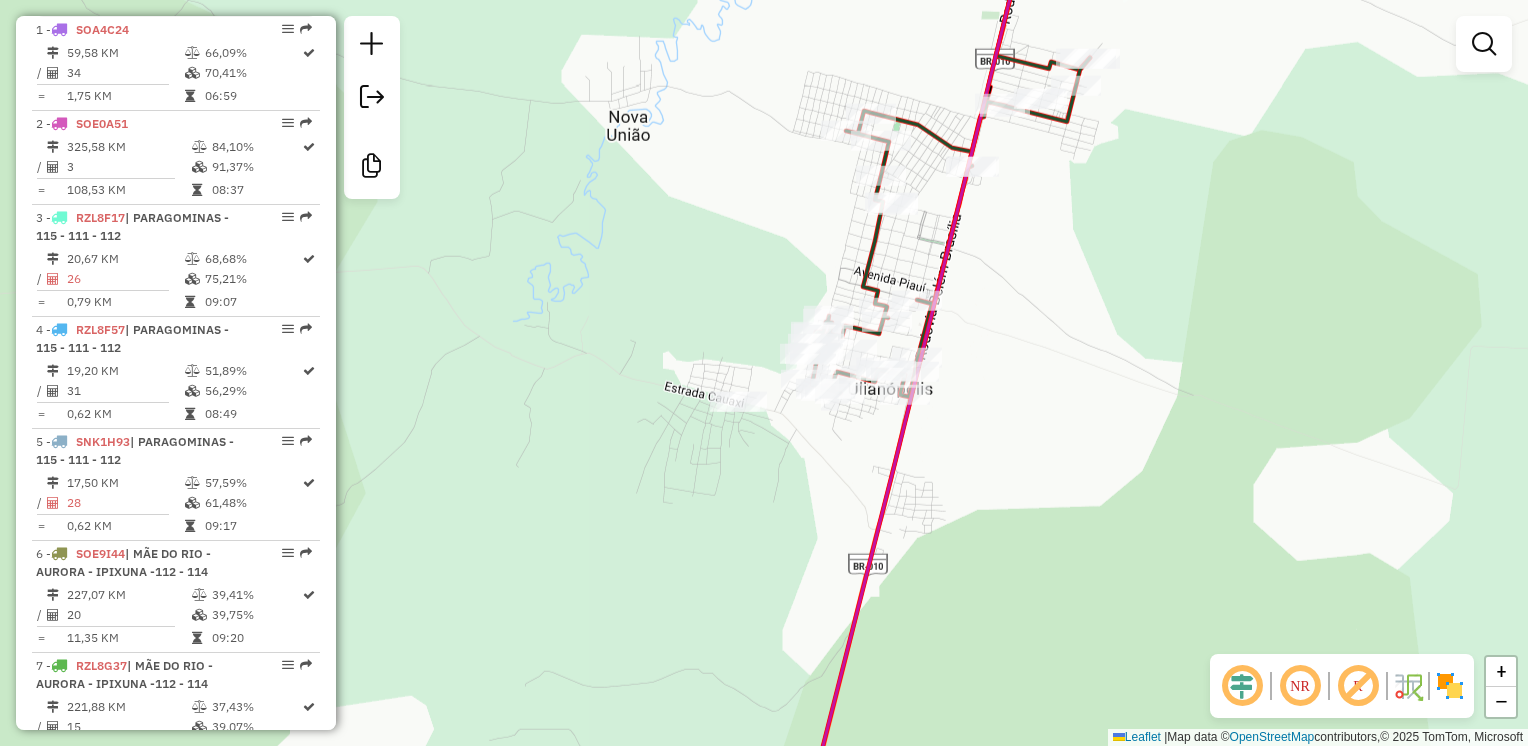 click on "Rota [NUMBER] - Placa [PLATE]  [NUMBER] - [BUSINESS_NAME] Rota [NUMBER] - Placa [PLATE]  [NUMBER] - [BUSINESS_NAME] Janela de atendimento Grade de atendimento Capacidade Transportadoras Veículos Cliente Pedidos  Rotas Selecione os dias de semana para filtrar as janelas de atendimento  Seg   Ter   Qua   Qui   Sex   Sáb   Dom  Informe o período da janela de atendimento: De: [TIME] Até: [TIME]  Filtrar exatamente a janela do cliente  Considerar janela de atendimento padrão  Selecione os dias de semana para filtrar as grades de atendimento  Seg   Ter   Qua   Qui   Sex   Sáb   Dom   Considerar clientes sem dia de atendimento cadastrado  Clientes fora do dia de atendimento selecionado Filtrar as atividades entre os valores definidos abaixo:  Peso mínimo: [WEIGHT]   Peso máximo: [WEIGHT]   Cubagem mínima: [CUBAGE]   Cubagem máxima: [CUBAGE]   De: [TIME]   Até: [TIME]  Filtrar as atividades entre o tempo de atendimento definido abaixo:  De: [TIME]   Até: [TIME]   Considerar capacidade total dos clientes não roteirizados Transportadora: Selecione um ou mais itens Tipo de veículo: Veículo: Motorista: +" 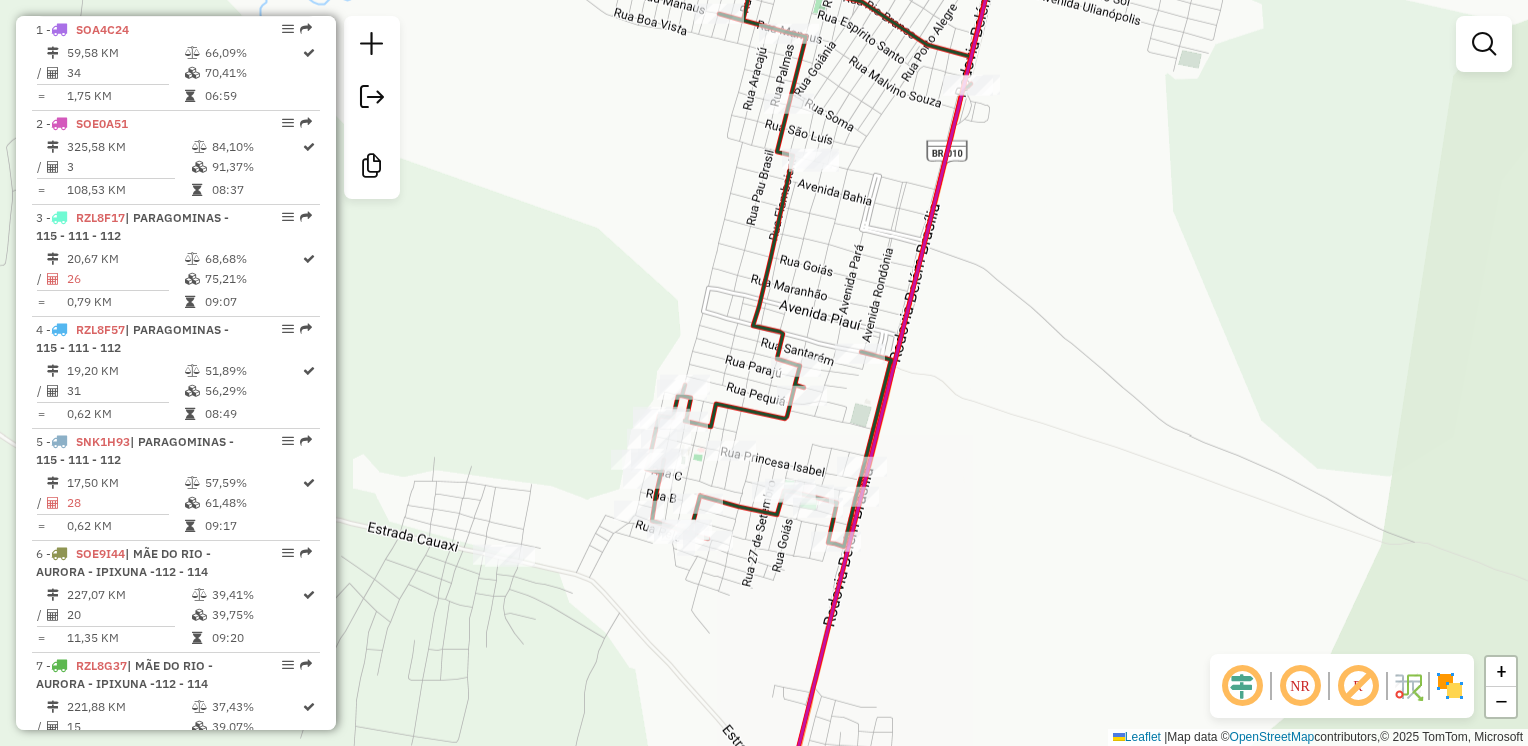 drag, startPoint x: 906, startPoint y: 195, endPoint x: 940, endPoint y: 157, distance: 50.990196 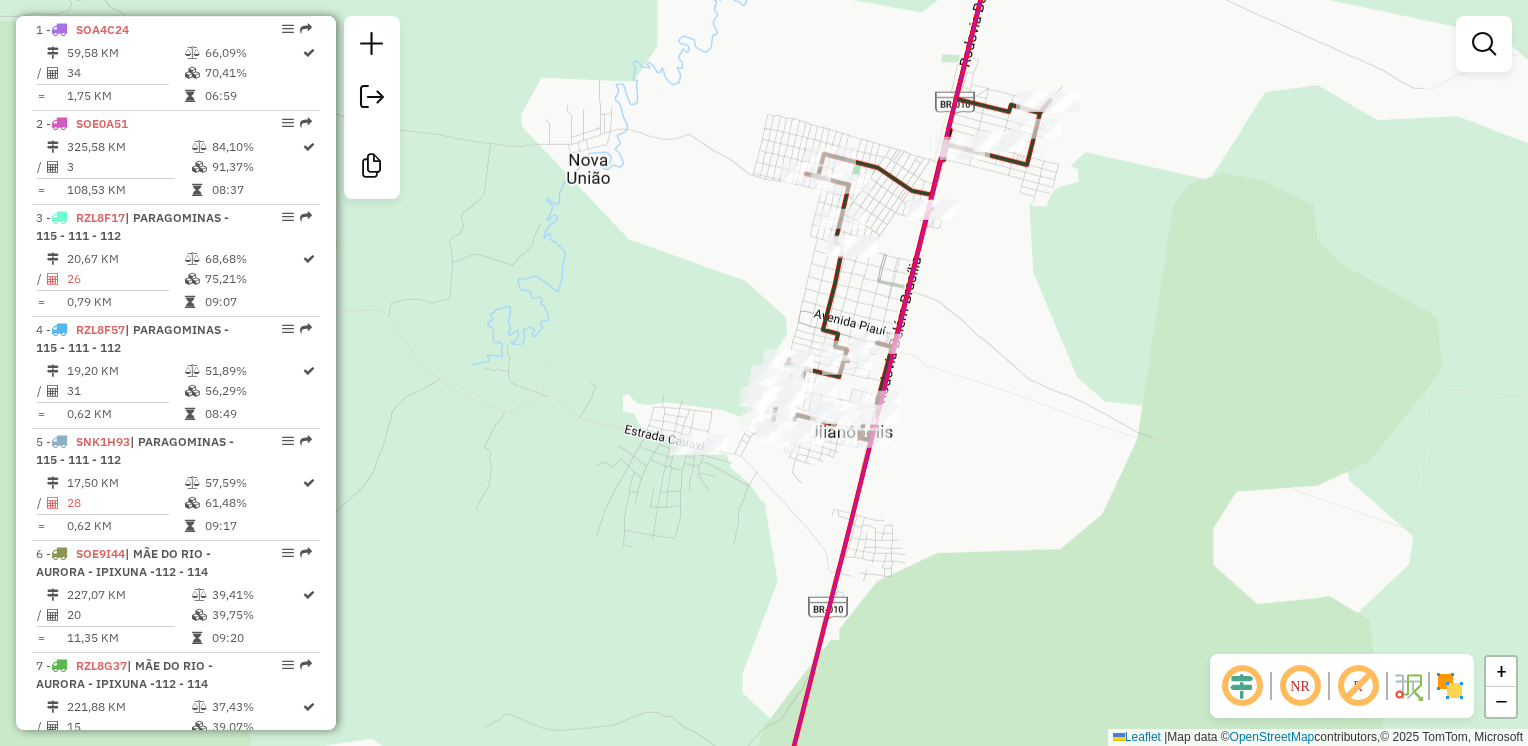 click on "Janela de atendimento Grade de atendimento Capacidade Transportadoras Veículos Cliente Pedidos  Rotas Selecione os dias de semana para filtrar as janelas de atendimento  Seg   Ter   Qua   Qui   Sex   Sáb   Dom  Informe o período da janela de atendimento: De: Até:  Filtrar exatamente a janela do cliente  Considerar janela de atendimento padrão  Selecione os dias de semana para filtrar as grades de atendimento  Seg   Ter   Qua   Qui   Sex   Sáb   Dom   Considerar clientes sem dia de atendimento cadastrado  Clientes fora do dia de atendimento selecionado Filtrar as atividades entre os valores definidos abaixo:  Peso mínimo:   Peso máximo:   Cubagem mínima:   Cubagem máxima:   De:   Até:  Filtrar as atividades entre o tempo de atendimento definido abaixo:  De:   Até:   Considerar capacidade total dos clientes não roteirizados Transportadora: Selecione um ou mais itens Tipo de veículo: Selecione um ou mais itens Veículo: Selecione um ou mais itens Motorista: Selecione um ou mais itens Nome: Rótulo:" 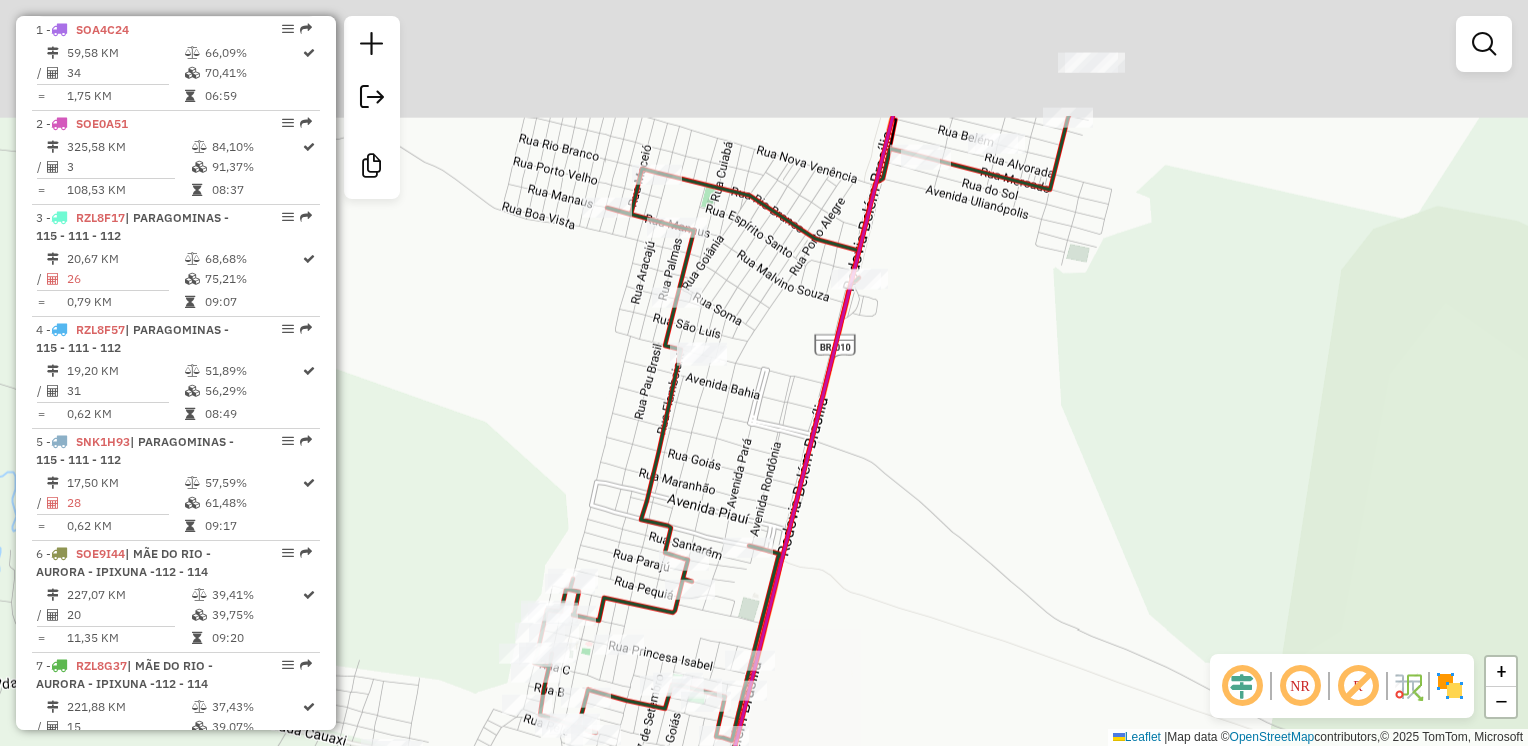 drag, startPoint x: 978, startPoint y: 233, endPoint x: 879, endPoint y: 530, distance: 313.0655 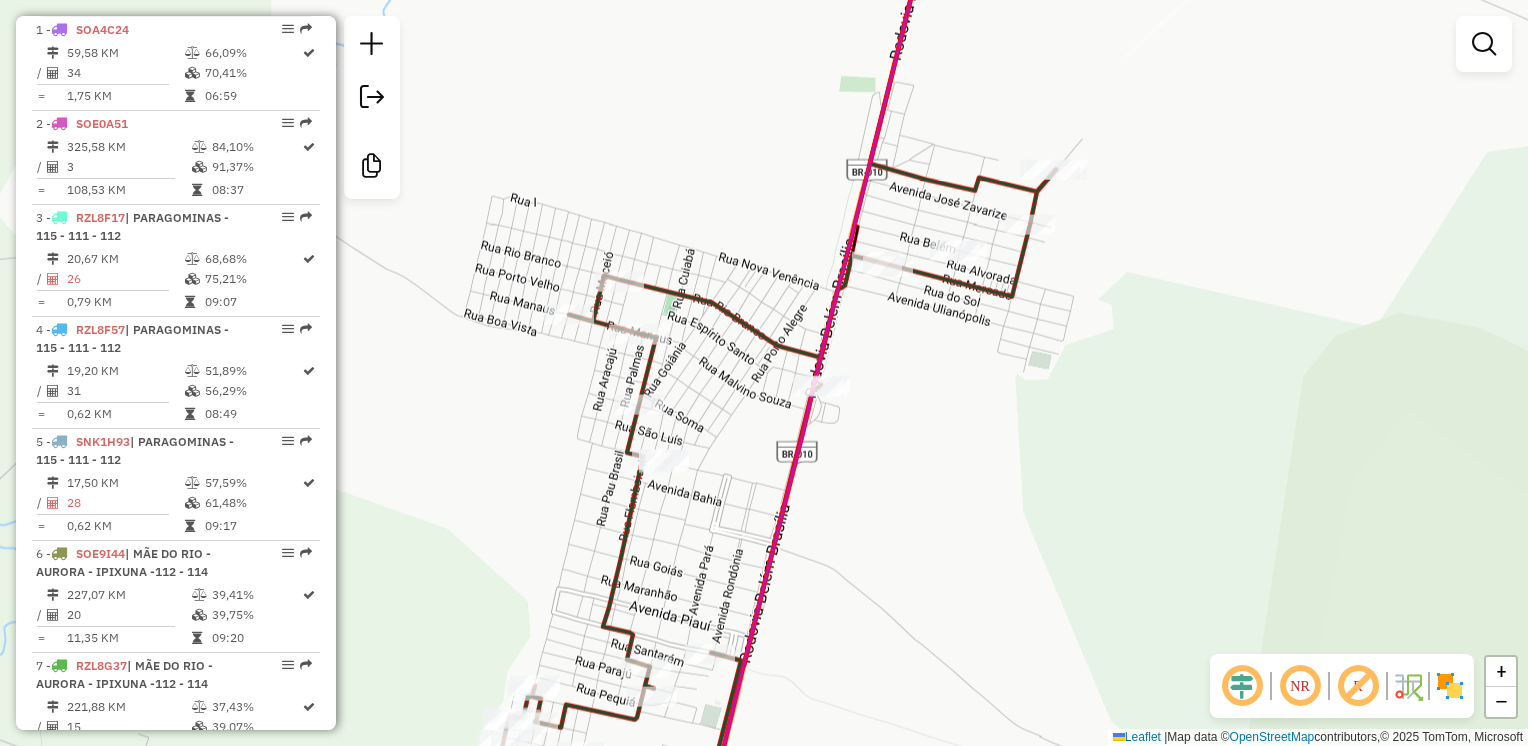 click 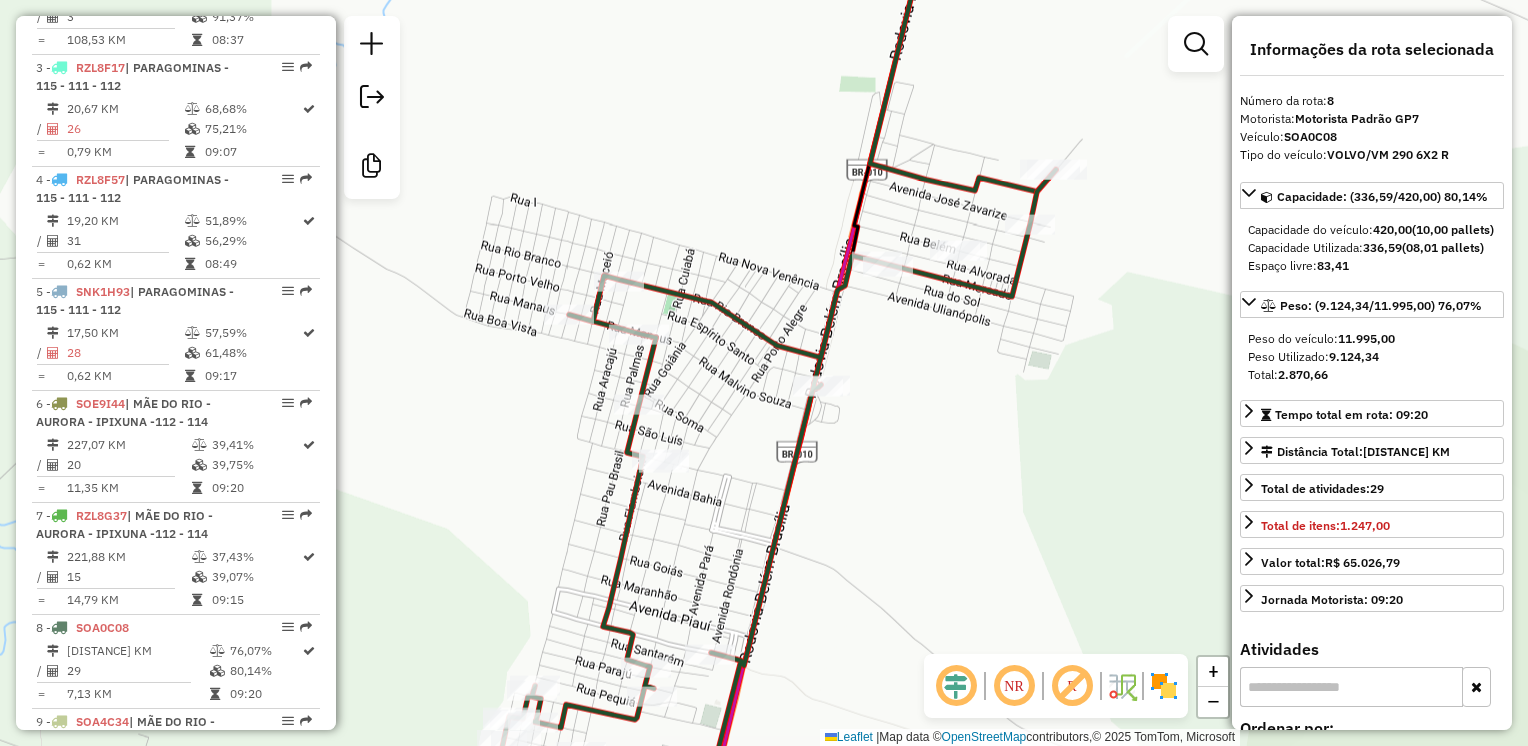 click 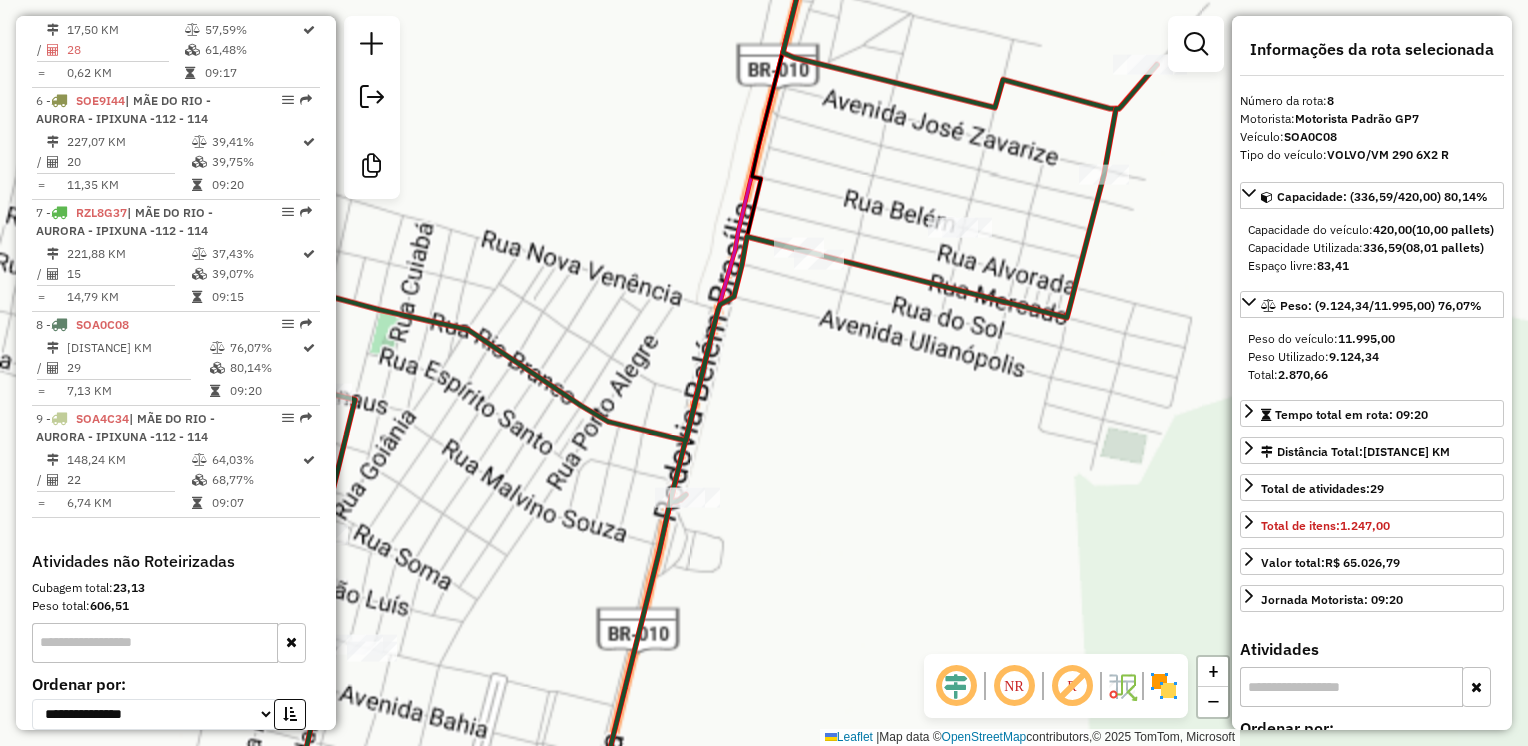 scroll, scrollTop: 1348, scrollLeft: 0, axis: vertical 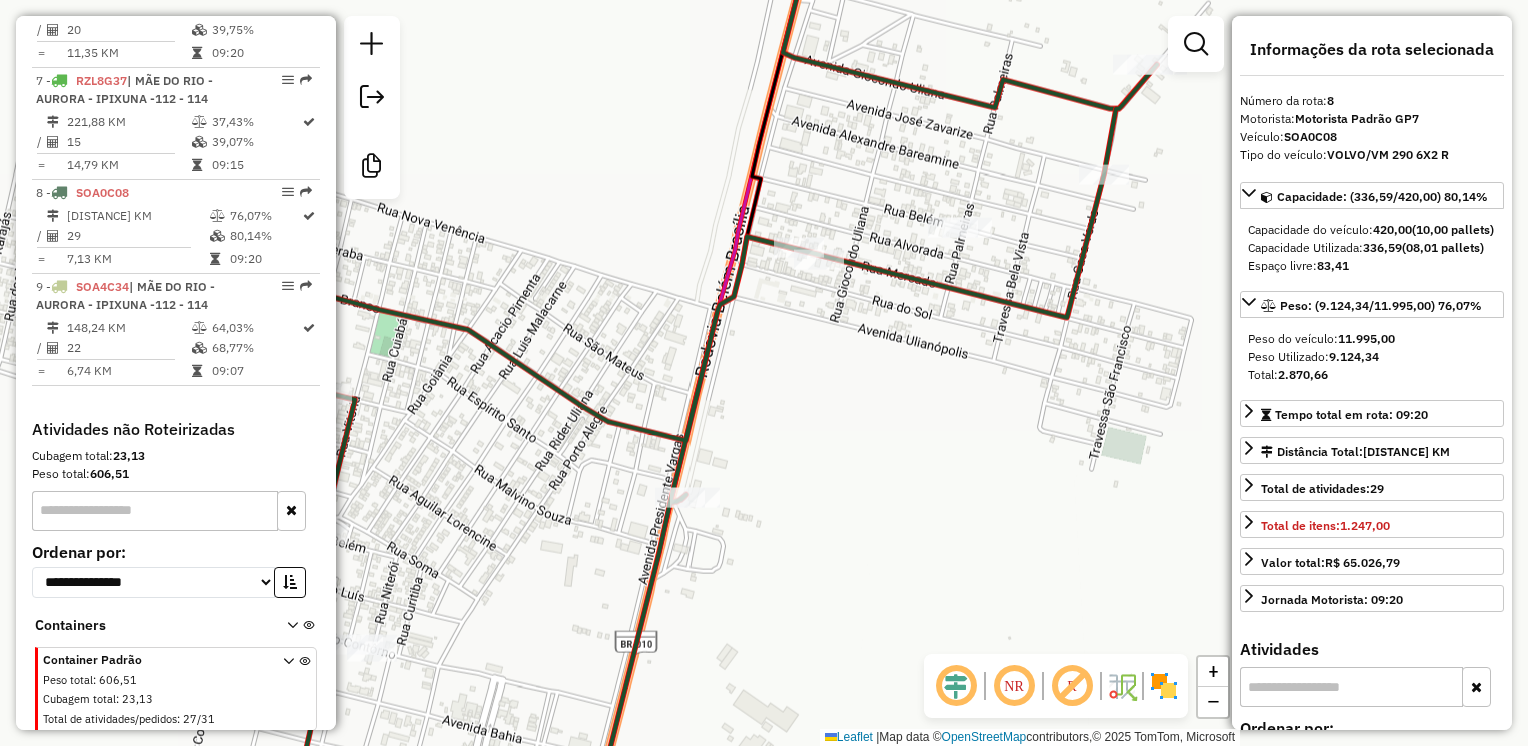 drag, startPoint x: 956, startPoint y: 275, endPoint x: 953, endPoint y: 248, distance: 27.166155 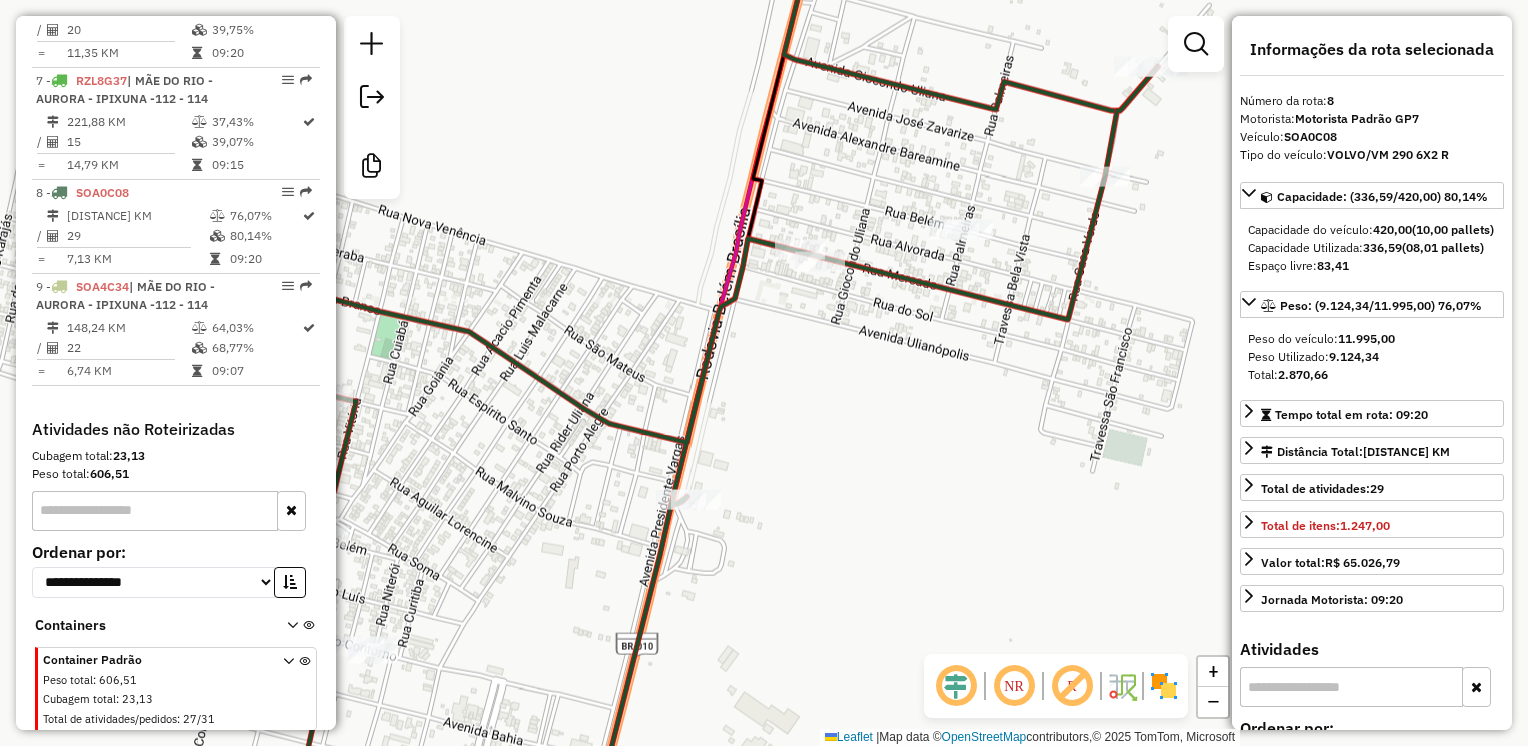 click on "Janela de atendimento Grade de atendimento Capacidade Transportadoras Veículos Cliente Pedidos  Rotas Selecione os dias de semana para filtrar as janelas de atendimento  Seg   Ter   Qua   Qui   Sex   Sáb   Dom  Informe o período da janela de atendimento: De: Até:  Filtrar exatamente a janela do cliente  Considerar janela de atendimento padrão  Selecione os dias de semana para filtrar as grades de atendimento  Seg   Ter   Qua   Qui   Sex   Sáb   Dom   Considerar clientes sem dia de atendimento cadastrado  Clientes fora do dia de atendimento selecionado Filtrar as atividades entre os valores definidos abaixo:  Peso mínimo:   Peso máximo:   Cubagem mínima:   Cubagem máxima:   De:   Até:  Filtrar as atividades entre o tempo de atendimento definido abaixo:  De:   Até:   Considerar capacidade total dos clientes não roteirizados Transportadora: Selecione um ou mais itens Tipo de veículo: Selecione um ou mais itens Veículo: Selecione um ou mais itens Motorista: Selecione um ou mais itens Nome: Rótulo:" 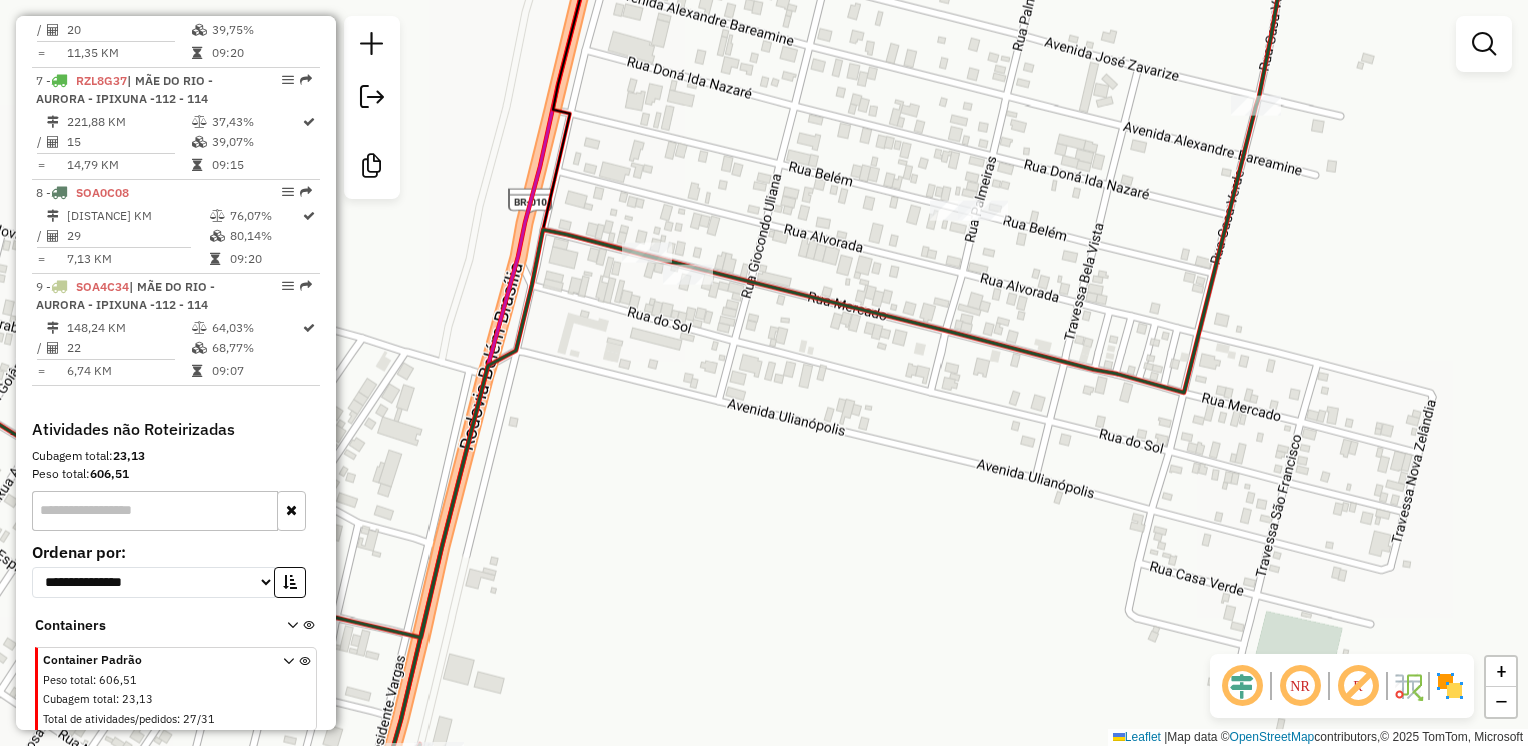 click on "Janela de atendimento Grade de atendimento Capacidade Transportadoras Veículos Cliente Pedidos  Rotas Selecione os dias de semana para filtrar as janelas de atendimento  Seg   Ter   Qua   Qui   Sex   Sáb   Dom  Informe o período da janela de atendimento: De: Até:  Filtrar exatamente a janela do cliente  Considerar janela de atendimento padrão  Selecione os dias de semana para filtrar as grades de atendimento  Seg   Ter   Qua   Qui   Sex   Sáb   Dom   Considerar clientes sem dia de atendimento cadastrado  Clientes fora do dia de atendimento selecionado Filtrar as atividades entre os valores definidos abaixo:  Peso mínimo:   Peso máximo:   Cubagem mínima:   Cubagem máxima:   De:   Até:  Filtrar as atividades entre o tempo de atendimento definido abaixo:  De:   Até:   Considerar capacidade total dos clientes não roteirizados Transportadora: Selecione um ou mais itens Tipo de veículo: Selecione um ou mais itens Veículo: Selecione um ou mais itens Motorista: Selecione um ou mais itens Nome: Rótulo:" 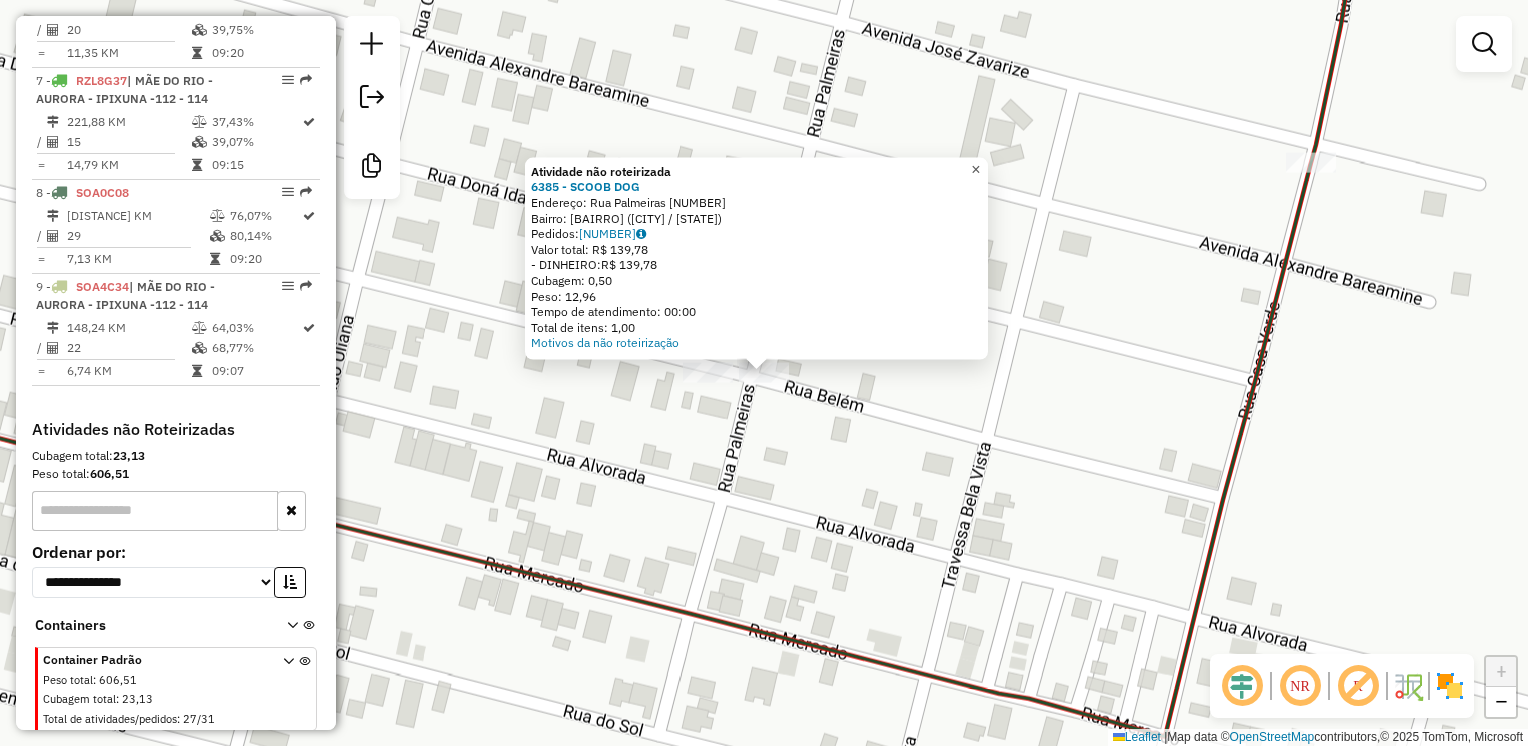 click on "×" 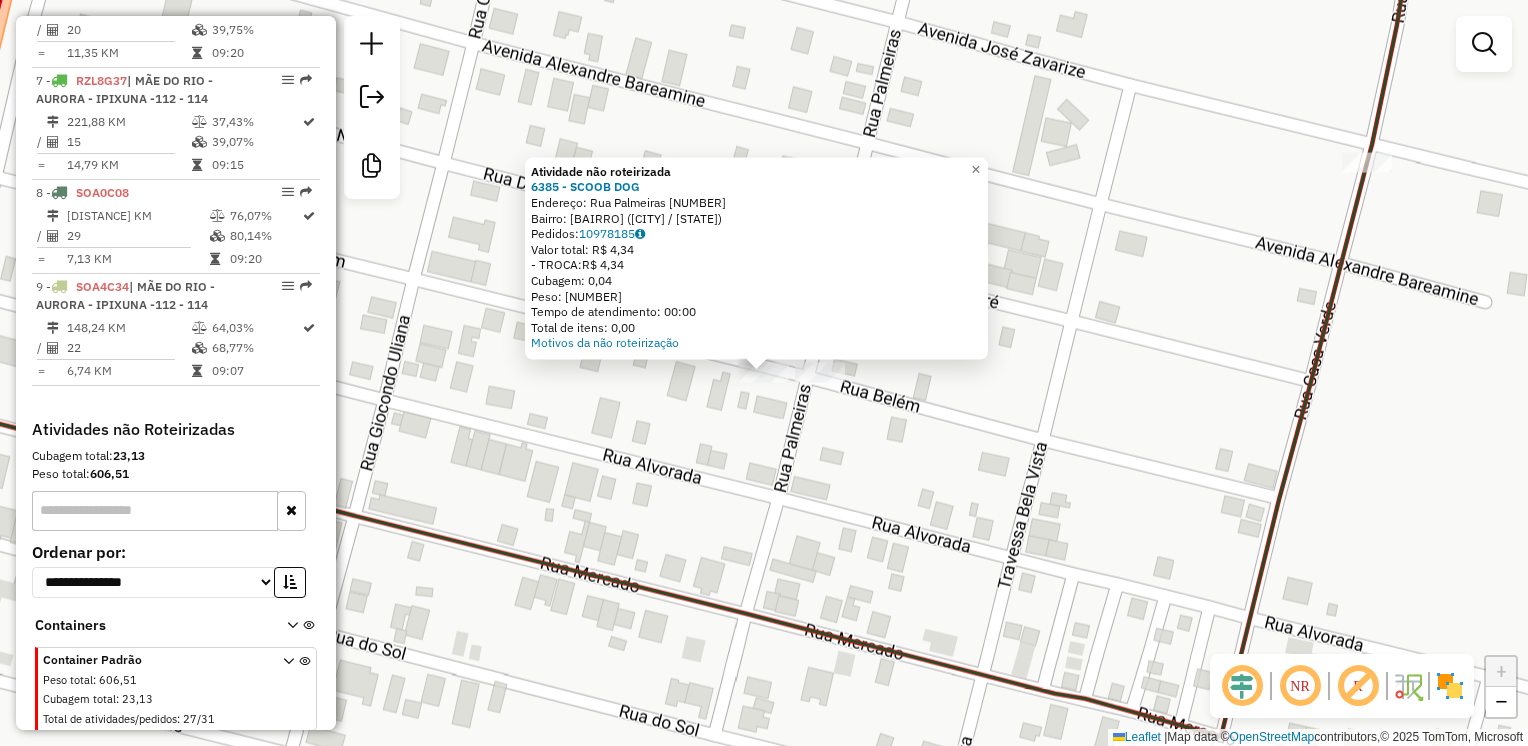 click on "Atividade não roteirizada [NUMBER] - [NAME]  Endereço:  [STREET] [NUMBER]   Bairro: [BAIRRO] ([CIDADE] / [STATE])   Pedidos:  [ORDER_ID]   Valor total: [CURRENCY] [PRICE]   - TROCA:  [CURRENCY] [PRICE]   Cubagem: [CUBAGE]   Peso: [WEIGHT]   Tempo de atendimento: [TIME]   Total de itens: [ITEMS]  Motivos da não roteirização × Janela de atendimento Grade de atendimento Capacidade Transportadoras Veículos Cliente Pedidos  Rotas Selecione os dias de semana para filtrar as janelas de atendimento  Seg   Ter   Qua   Qui   Sex   Sáb   Dom  Informe o período da janela de atendimento: De: Até:  Filtrar exatamente a janela do cliente  Considerar janela de atendimento padrão  Selecione os dias de semana para filtrar as grades de atendimento  Seg   Ter   Qua   Qui   Sex   Sáb   Dom   Considerar clientes sem dia de atendimento cadastrado  Clientes fora do dia de atendimento selecionado Filtrar as atividades entre os valores definidos abaixo:  Peso mínimo:   Peso máximo:   Cubagem mínima:   Cubagem máxima:   De:   Até:  De:   Até:  Veículo:" 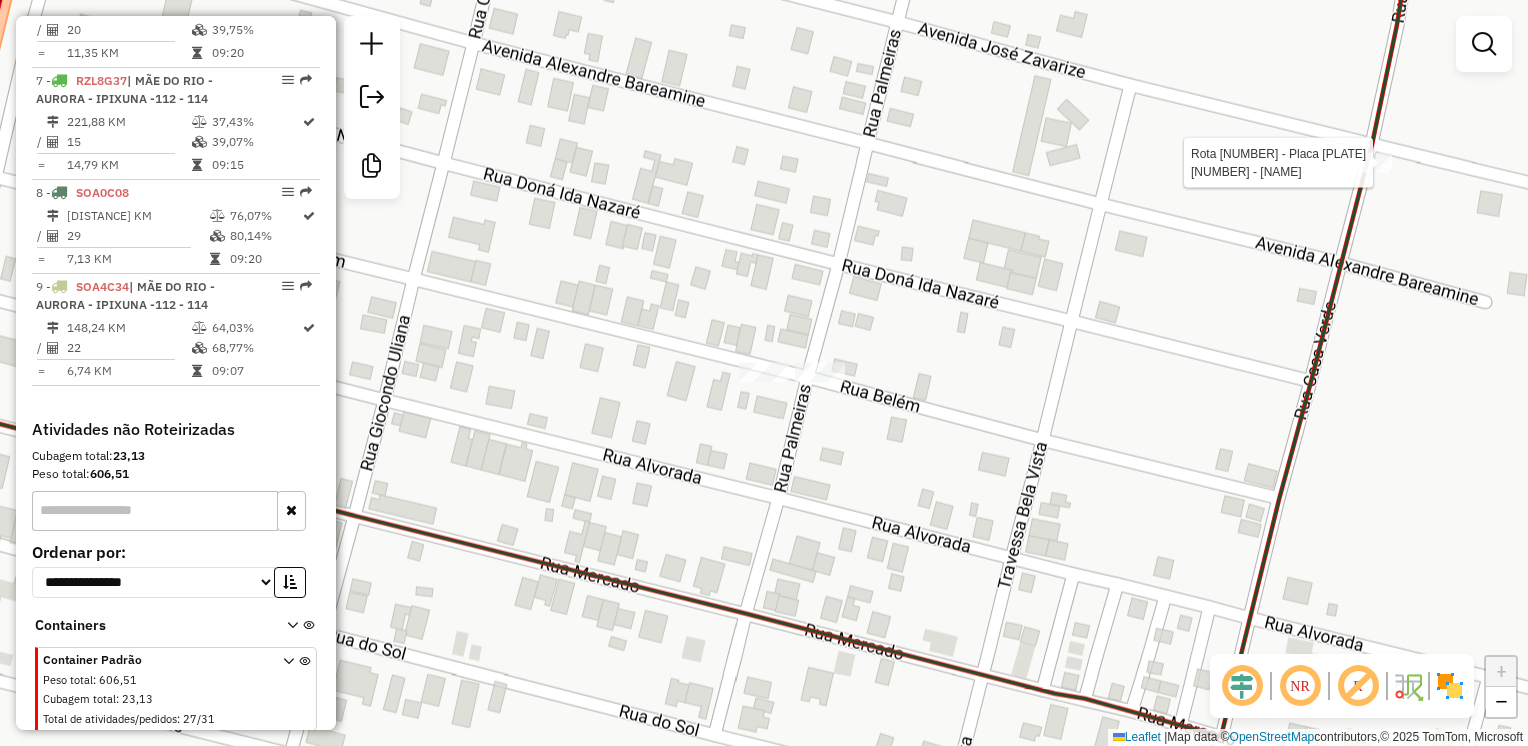 select on "**********" 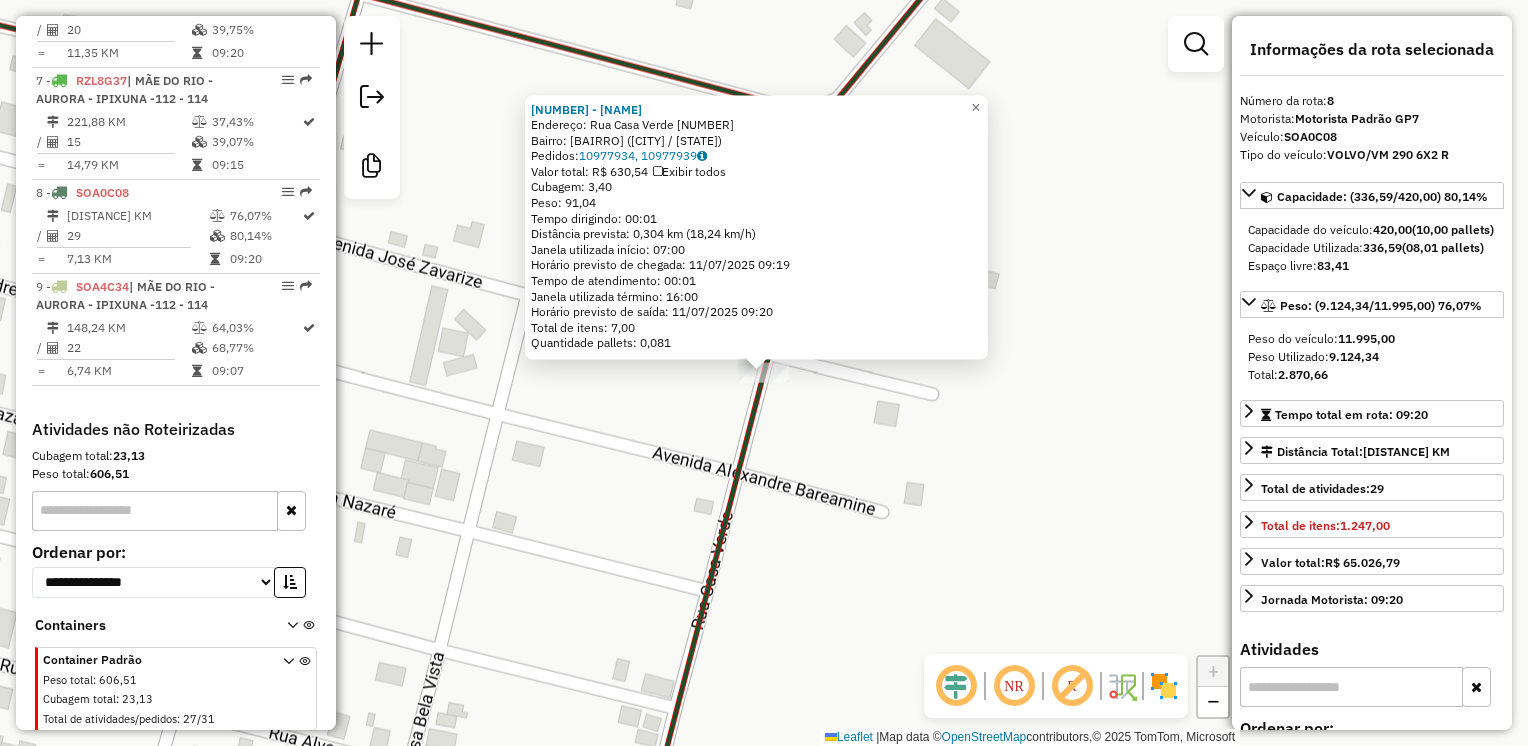 click on "[NUMBER] - [BUSINESS_NAME]  Endereço:  [STREET] [NUMBER]   Bairro: [BAIRRO] ([CITY] / [STATE])   Pedidos:  [ORDER_ID], [ORDER_ID]   Valor total: R$ [PRICE]   Exibir todos   Cubagem: [CUBAGE]  Peso: [WEIGHT]  Tempo dirigindo: [TIME]   Distância prevista: [DISTANCE] km ([SPEED] km/h)   Janela utilizada início: [TIME]   Horário previsto de chegada: [DATE] [TIME]   Tempo de atendimento: [TIME]   Janela utilizada término: [TIME]   Horário previsto de saída: [DATE] [TIME]   Total de itens: [ITEMS]   Quantidade pallets: [PALLETS]  × Janela de atendimento Grade de atendimento Capacidade Transportadoras Veículos Cliente Pedidos  Rotas Selecione os dias de semana para filtrar as janelas de atendimento  Seg   Ter   Qua   Qui   Sex   Sáb   Dom  Informe o período da janela de atendimento: De: [TIME] Até: [TIME]  Filtrar exatamente a janela do cliente  Considerar janela de atendimento padrão  Selecione os dias de semana para filtrar as grades de atendimento  Seg   Ter   Qua   Qui   Sex   Sáb   Dom   Peso mínimo: [WEIGHT]   Peso máximo: [WEIGHT]   De: [TIME]   Até: [TIME]  +" 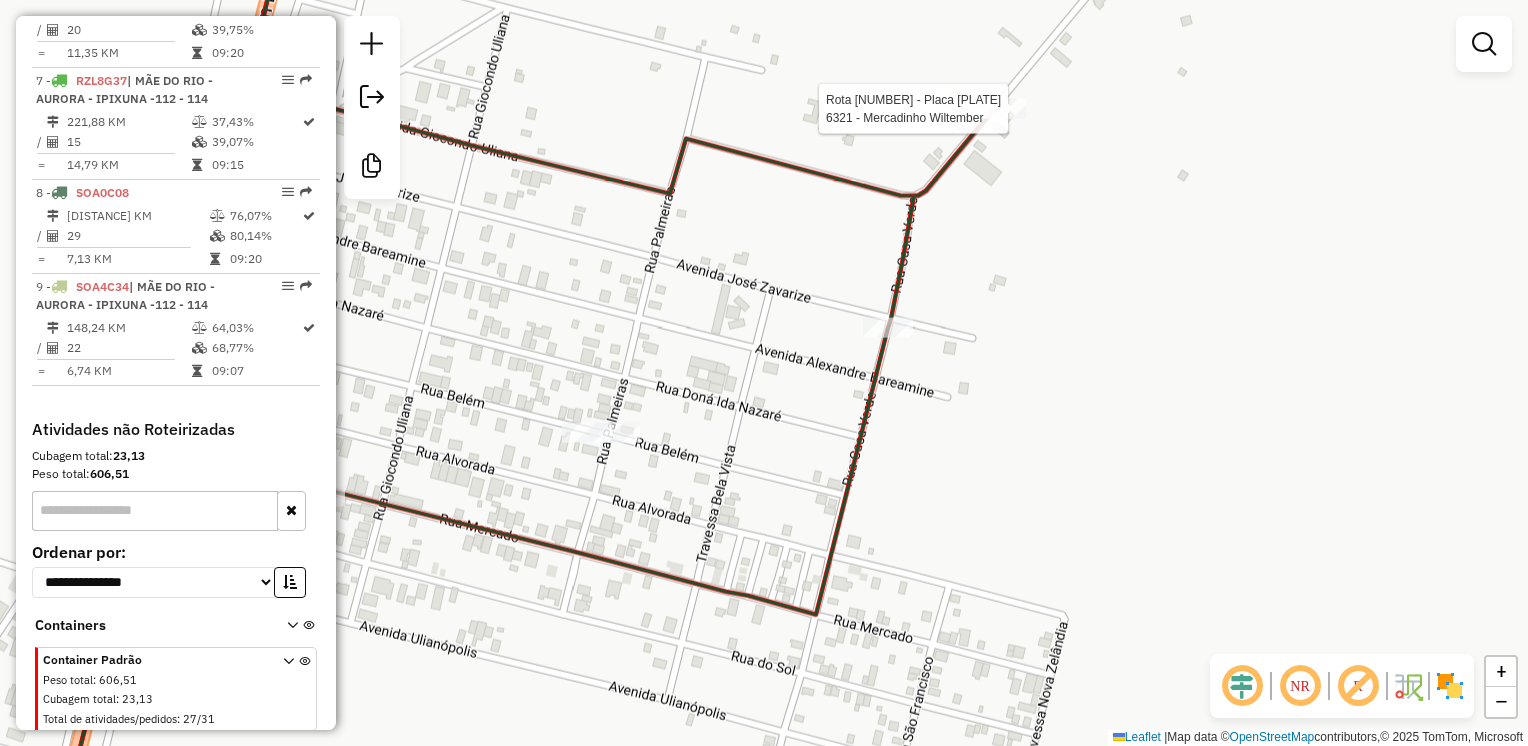 drag, startPoint x: 992, startPoint y: 94, endPoint x: 1007, endPoint y: 117, distance: 27.45906 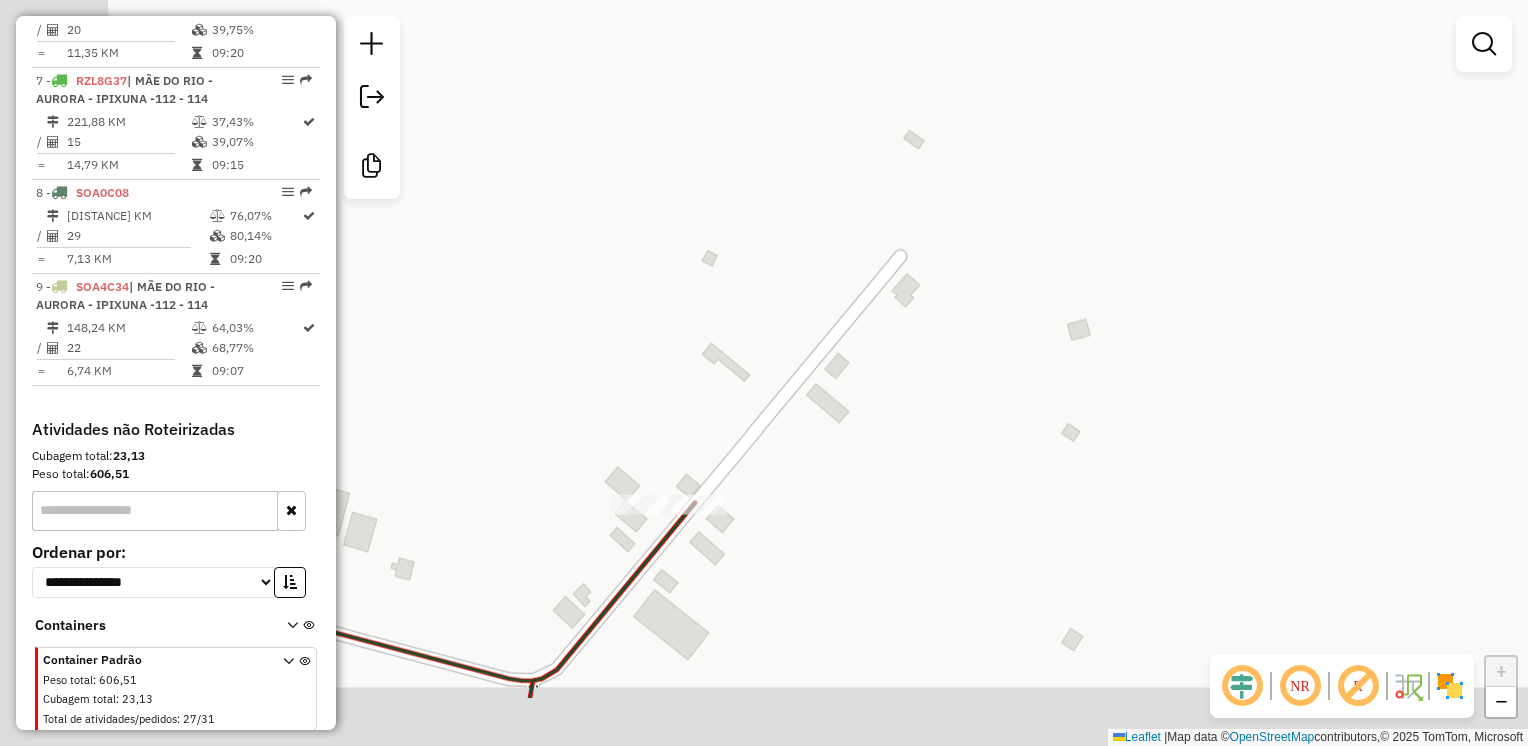 drag, startPoint x: 773, startPoint y: 396, endPoint x: 958, endPoint y: 267, distance: 225.53491 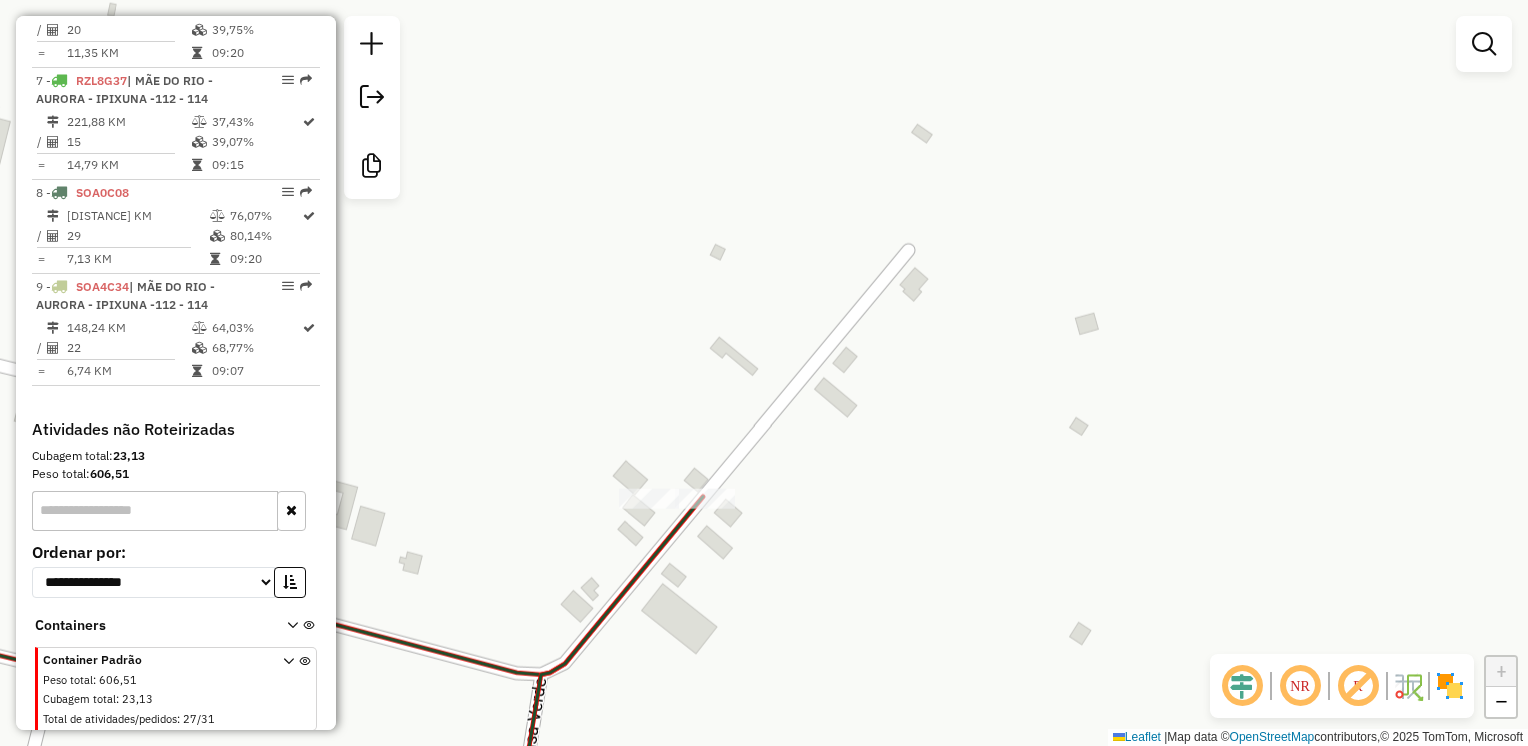 click on "Janela de atendimento Grade de atendimento Capacidade Transportadoras Veículos Cliente Pedidos  Rotas Selecione os dias de semana para filtrar as janelas de atendimento  Seg   Ter   Qua   Qui   Sex   Sáb   Dom  Informe o período da janela de atendimento: De: Até:  Filtrar exatamente a janela do cliente  Considerar janela de atendimento padrão  Selecione os dias de semana para filtrar as grades de atendimento  Seg   Ter   Qua   Qui   Sex   Sáb   Dom   Considerar clientes sem dia de atendimento cadastrado  Clientes fora do dia de atendimento selecionado Filtrar as atividades entre os valores definidos abaixo:  Peso mínimo:   Peso máximo:   Cubagem mínima:   Cubagem máxima:   De:   Até:  Filtrar as atividades entre o tempo de atendimento definido abaixo:  De:   Até:   Considerar capacidade total dos clientes não roteirizados Transportadora: Selecione um ou mais itens Tipo de veículo: Selecione um ou mais itens Veículo: Selecione um ou mais itens Motorista: Selecione um ou mais itens Nome: Rótulo:" 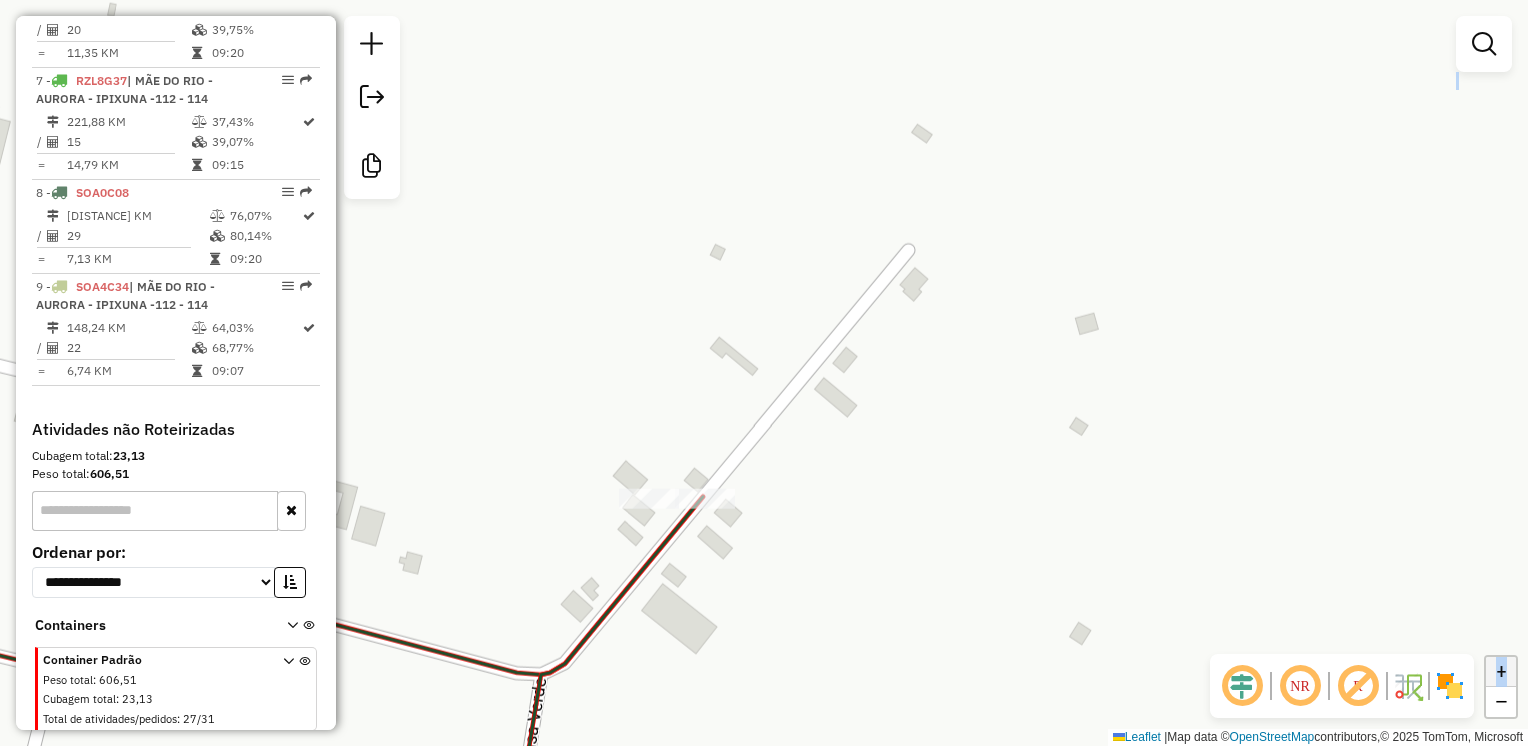click on "Janela de atendimento Grade de atendimento Capacidade Transportadoras Veículos Cliente Pedidos  Rotas Selecione os dias de semana para filtrar as janelas de atendimento  Seg   Ter   Qua   Qui   Sex   Sáb   Dom  Informe o período da janela de atendimento: De: Até:  Filtrar exatamente a janela do cliente  Considerar janela de atendimento padrão  Selecione os dias de semana para filtrar as grades de atendimento  Seg   Ter   Qua   Qui   Sex   Sáb   Dom   Considerar clientes sem dia de atendimento cadastrado  Clientes fora do dia de atendimento selecionado Filtrar as atividades entre os valores definidos abaixo:  Peso mínimo:   Peso máximo:   Cubagem mínima:   Cubagem máxima:   De:   Até:  Filtrar as atividades entre o tempo de atendimento definido abaixo:  De:   Até:   Considerar capacidade total dos clientes não roteirizados Transportadora: Selecione um ou mais itens Tipo de veículo: Selecione um ou mais itens Veículo: Selecione um ou mais itens Motorista: Selecione um ou mais itens Nome: Rótulo:" 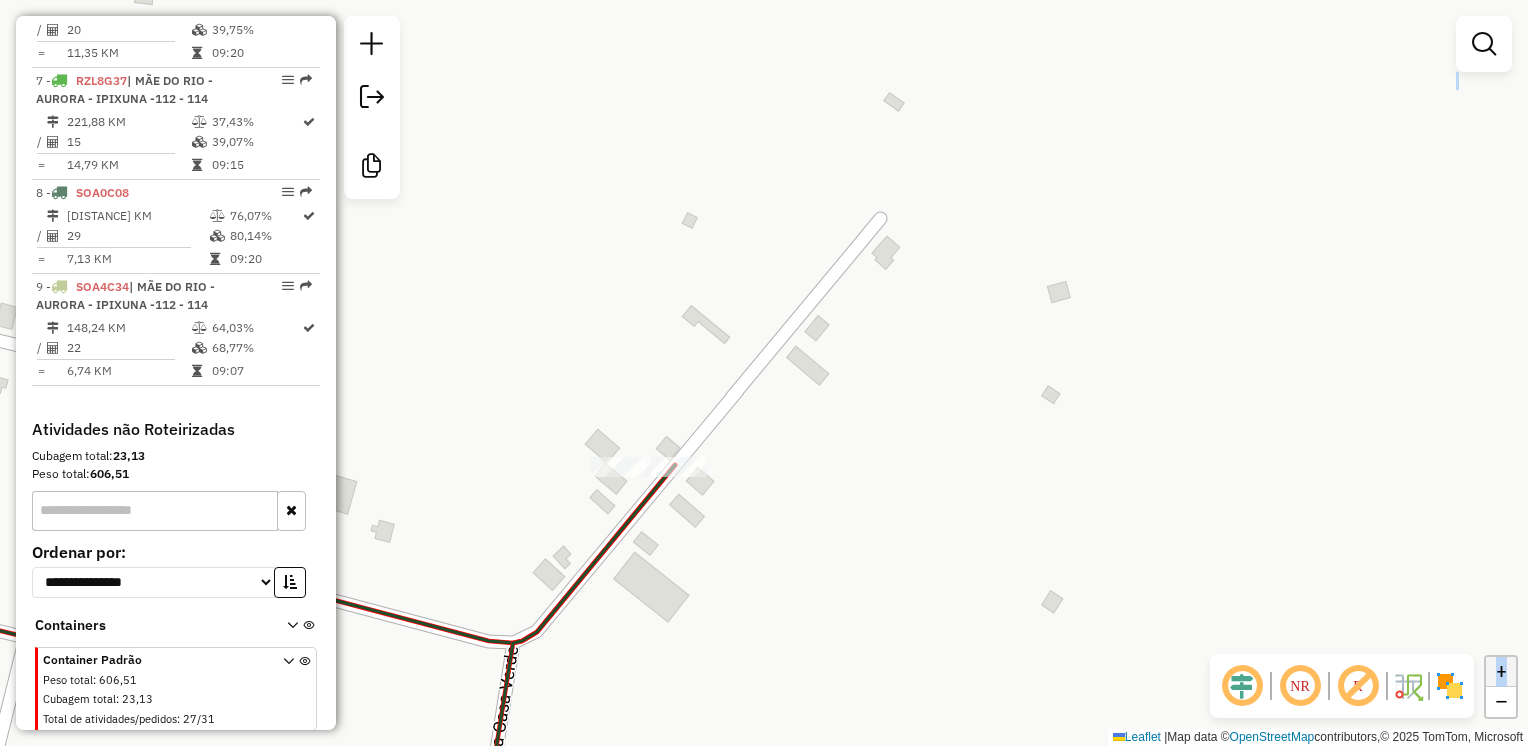 drag, startPoint x: 819, startPoint y: 438, endPoint x: 716, endPoint y: 469, distance: 107.563934 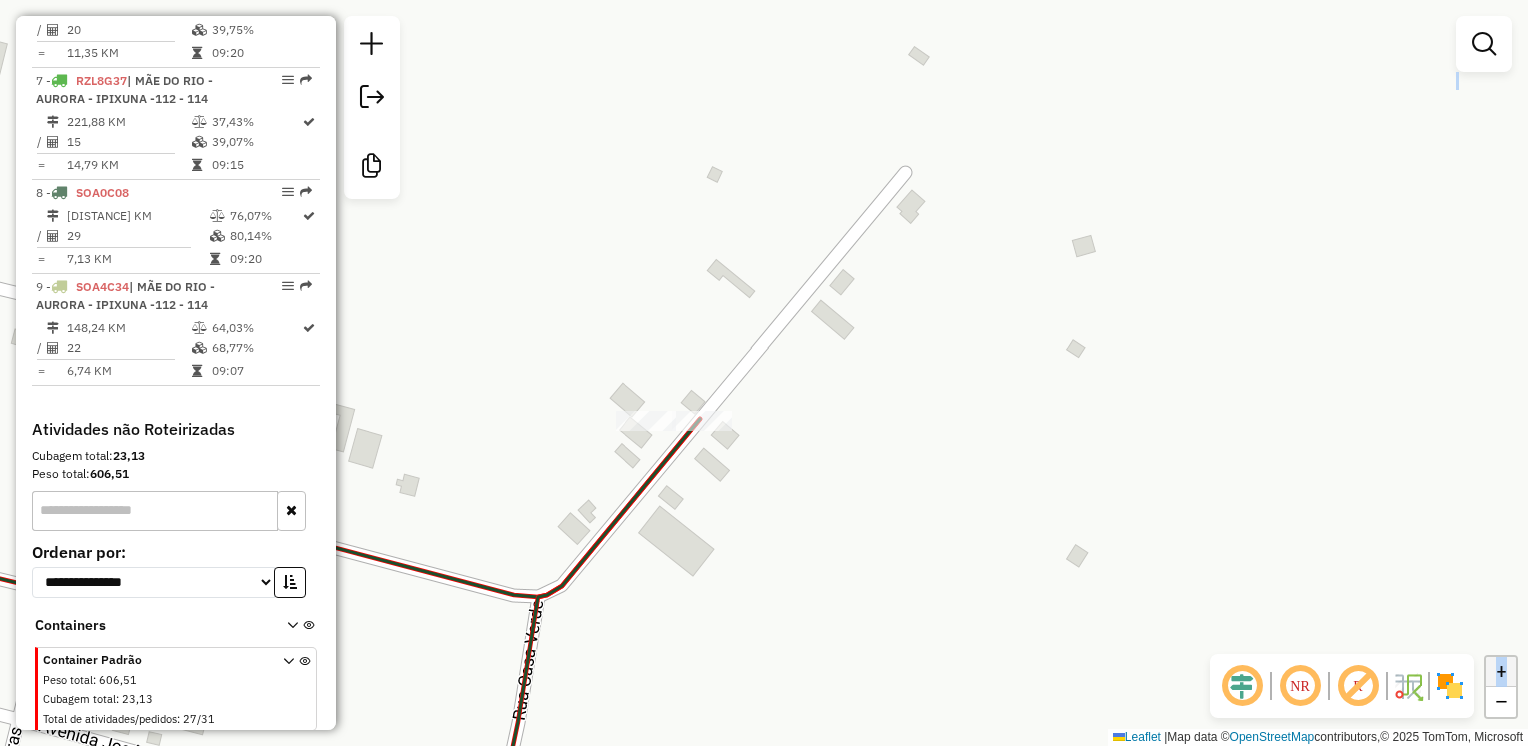 drag, startPoint x: 716, startPoint y: 469, endPoint x: 661, endPoint y: 440, distance: 62.177166 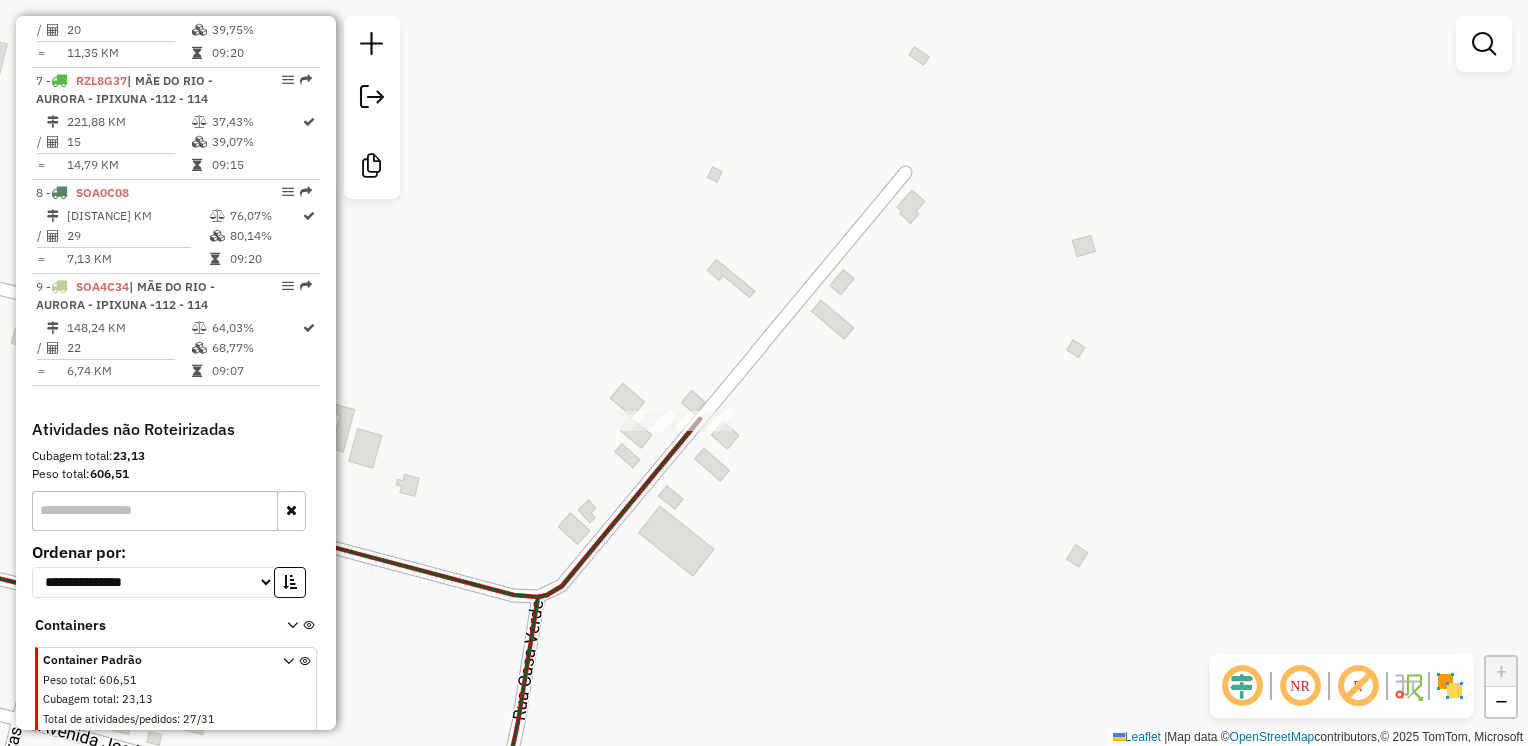 click on "Janela de atendimento Grade de atendimento Capacidade Transportadoras Veículos Cliente Pedidos  Rotas Selecione os dias de semana para filtrar as janelas de atendimento  Seg   Ter   Qua   Qui   Sex   Sáb   Dom  Informe o período da janela de atendimento: De: Até:  Filtrar exatamente a janela do cliente  Considerar janela de atendimento padrão  Selecione os dias de semana para filtrar as grades de atendimento  Seg   Ter   Qua   Qui   Sex   Sáb   Dom   Considerar clientes sem dia de atendimento cadastrado  Clientes fora do dia de atendimento selecionado Filtrar as atividades entre os valores definidos abaixo:  Peso mínimo:   Peso máximo:   Cubagem mínima:   Cubagem máxima:   De:   Até:  Filtrar as atividades entre o tempo de atendimento definido abaixo:  De:   Até:   Considerar capacidade total dos clientes não roteirizados Transportadora: Selecione um ou mais itens Tipo de veículo: Selecione um ou mais itens Veículo: Selecione um ou mais itens Motorista: Selecione um ou mais itens Nome: Rótulo:" 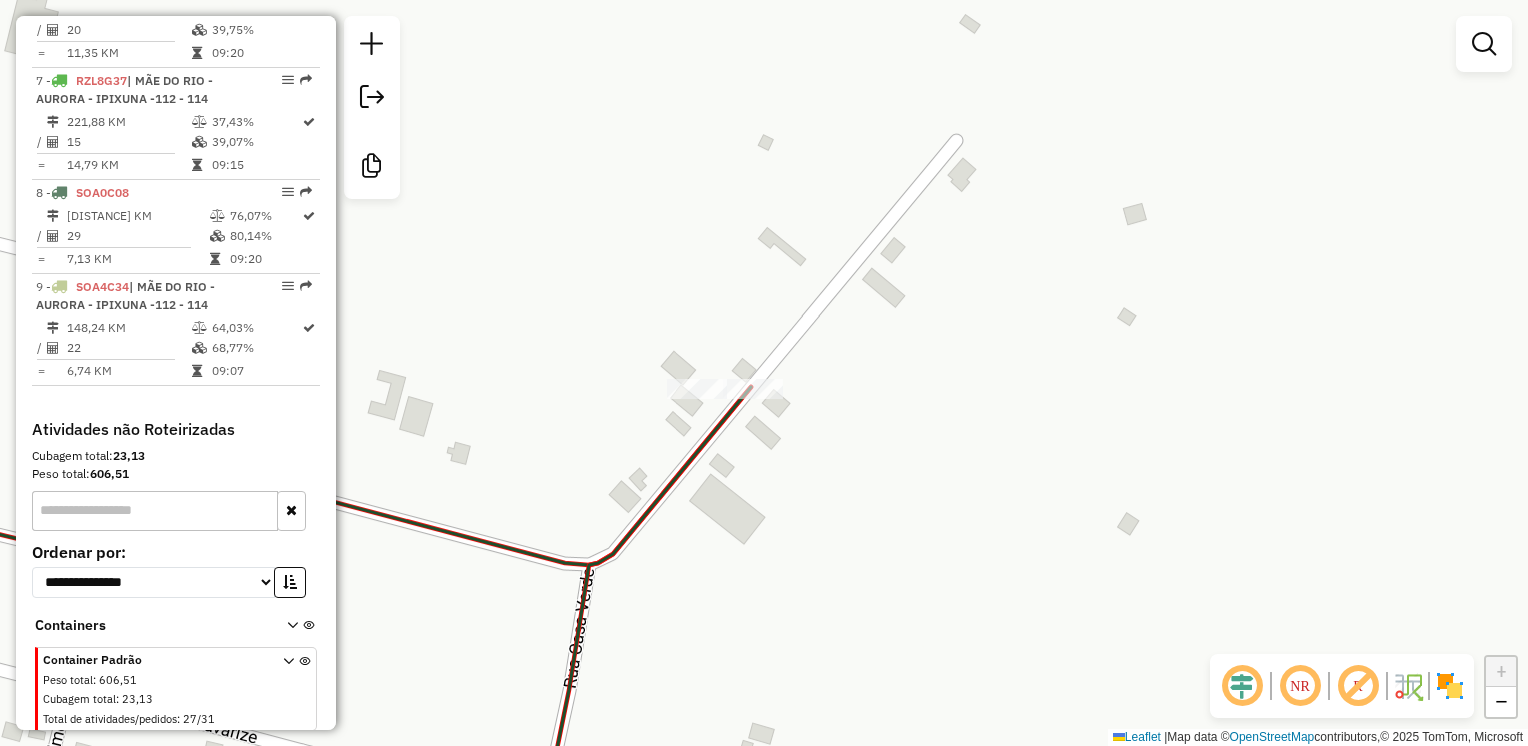 click on "Janela de atendimento Grade de atendimento Capacidade Transportadoras Veículos Cliente Pedidos  Rotas Selecione os dias de semana para filtrar as janelas de atendimento  Seg   Ter   Qua   Qui   Sex   Sáb   Dom  Informe o período da janela de atendimento: De: Até:  Filtrar exatamente a janela do cliente  Considerar janela de atendimento padrão  Selecione os dias de semana para filtrar as grades de atendimento  Seg   Ter   Qua   Qui   Sex   Sáb   Dom   Considerar clientes sem dia de atendimento cadastrado  Clientes fora do dia de atendimento selecionado Filtrar as atividades entre os valores definidos abaixo:  Peso mínimo:   Peso máximo:   Cubagem mínima:   Cubagem máxima:   De:   Até:  Filtrar as atividades entre o tempo de atendimento definido abaixo:  De:   Até:   Considerar capacidade total dos clientes não roteirizados Transportadora: Selecione um ou mais itens Tipo de veículo: Selecione um ou mais itens Veículo: Selecione um ou mais itens Motorista: Selecione um ou mais itens Nome: Rótulo:" 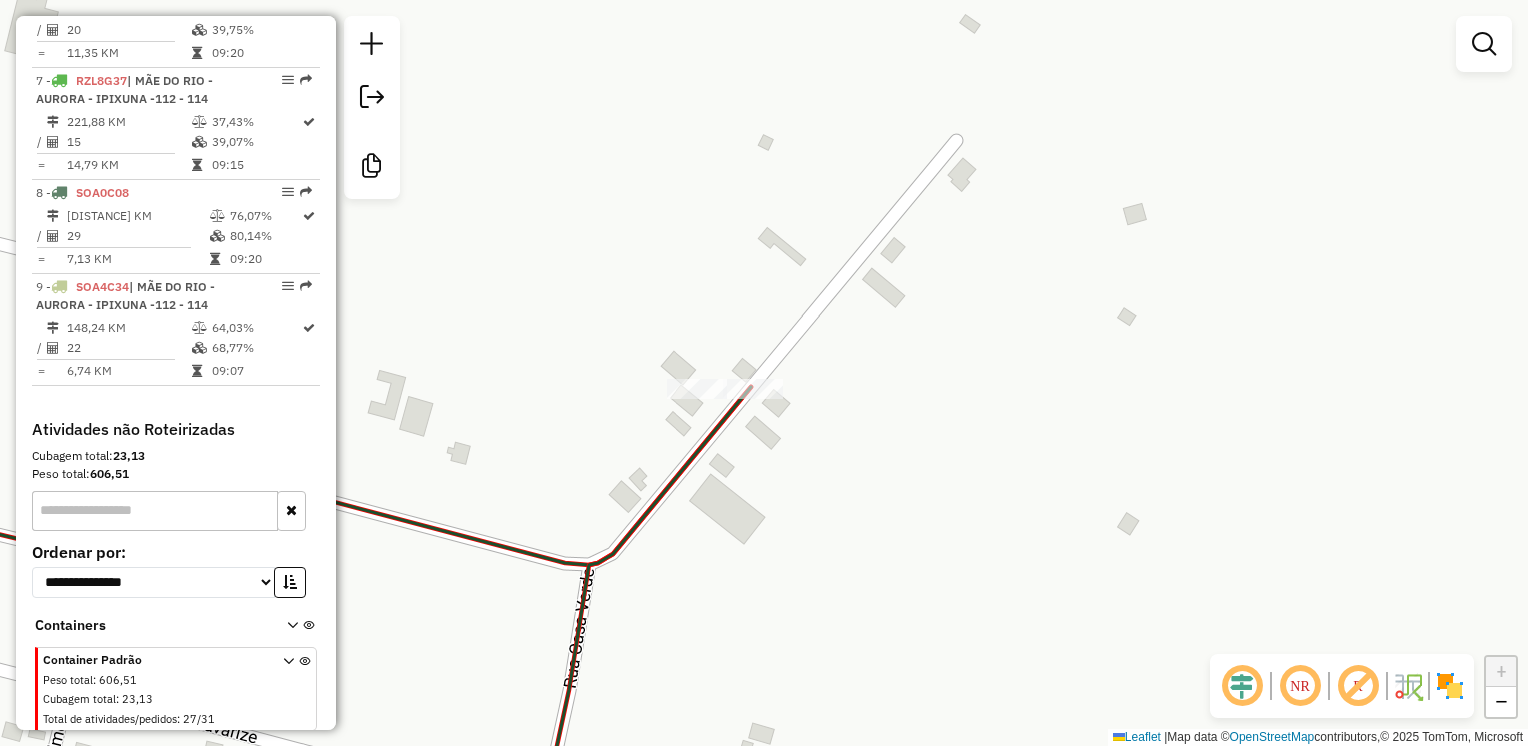 click on "Janela de atendimento Grade de atendimento Capacidade Transportadoras Veículos Cliente Pedidos  Rotas Selecione os dias de semana para filtrar as janelas de atendimento  Seg   Ter   Qua   Qui   Sex   Sáb   Dom  Informe o período da janela de atendimento: De: Até:  Filtrar exatamente a janela do cliente  Considerar janela de atendimento padrão  Selecione os dias de semana para filtrar as grades de atendimento  Seg   Ter   Qua   Qui   Sex   Sáb   Dom   Considerar clientes sem dia de atendimento cadastrado  Clientes fora do dia de atendimento selecionado Filtrar as atividades entre os valores definidos abaixo:  Peso mínimo:   Peso máximo:   Cubagem mínima:   Cubagem máxima:   De:   Até:  Filtrar as atividades entre o tempo de atendimento definido abaixo:  De:   Até:   Considerar capacidade total dos clientes não roteirizados Transportadora: Selecione um ou mais itens Tipo de veículo: Selecione um ou mais itens Veículo: Selecione um ou mais itens Motorista: Selecione um ou mais itens Nome: Rótulo:" 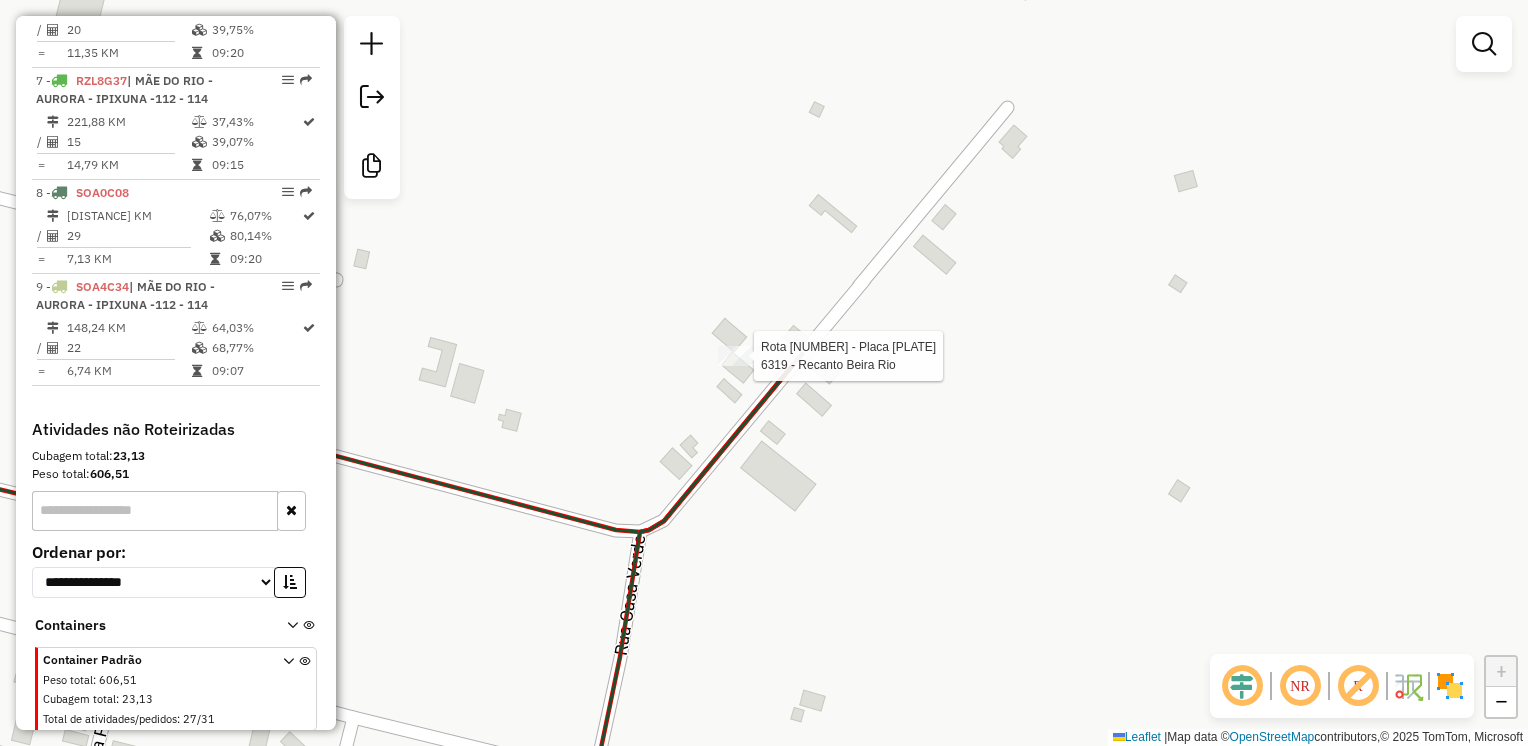 select on "**********" 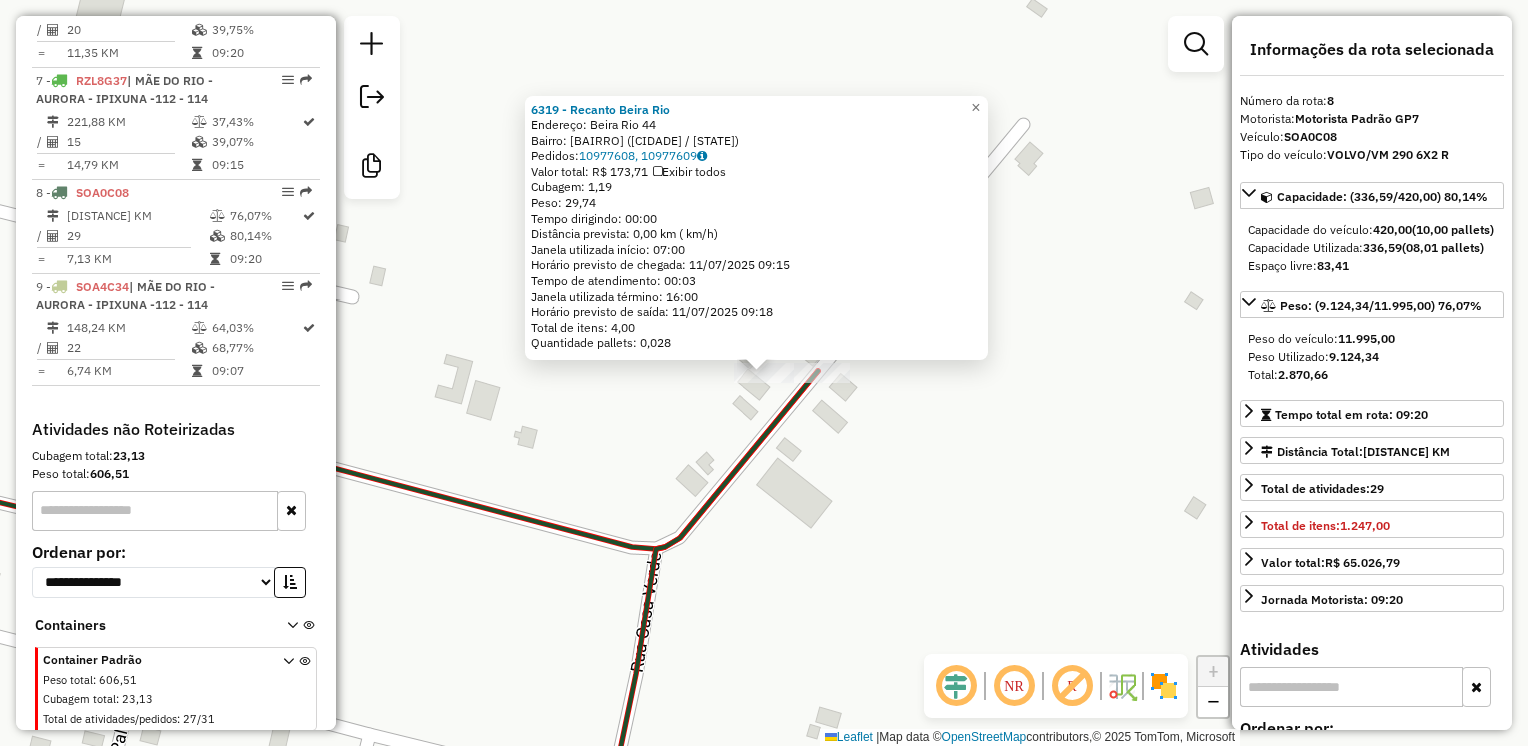 click on "[NUMBER] - [BUSINESS_NAME]  Endereço:  [STREET] [NUMBER]   Bairro: [BAIRRO] ([CITY] / [STATE])   Pedidos:  [ORDER_ID], [ORDER_ID]   Valor total: R$ [PRICE]   Exibir todos   Cubagem: [CUBAGE]  Peso: [WEIGHT]  Tempo dirigindo: [TIME]   Distância prevista: [DISTANCE] km ([SPEED] km/h)   Janela utilizada início: [TIME]   Horário previsto de chegada: [DATE] [TIME]   Tempo de atendimento: [TIME]   Janela utilizada término: [TIME]   Horário previsto de saída: [DATE] [TIME]   Total de itens: [ITEMS]   Quantidade pallets: [PALLETS]  × Janela de atendimento Grade de atendimento Capacidade Transportadoras Veículos Cliente Pedidos  Rotas Selecione os dias de semana para filtrar as janelas de atendimento  Seg   Ter   Qua   Qui   Sex   Sáb   Dom  Informe o período da janela de atendimento: De: [TIME] Até: [TIME]  Filtrar exatamente a janela do cliente  Considerar janela de atendimento padrão  Selecione os dias de semana para filtrar as grades de atendimento  Seg   Ter   Qua   Qui   Sex   Sáb   Dom   Considerar clientes sem dia de atendimento cadastrado  De: [TIME]  +" 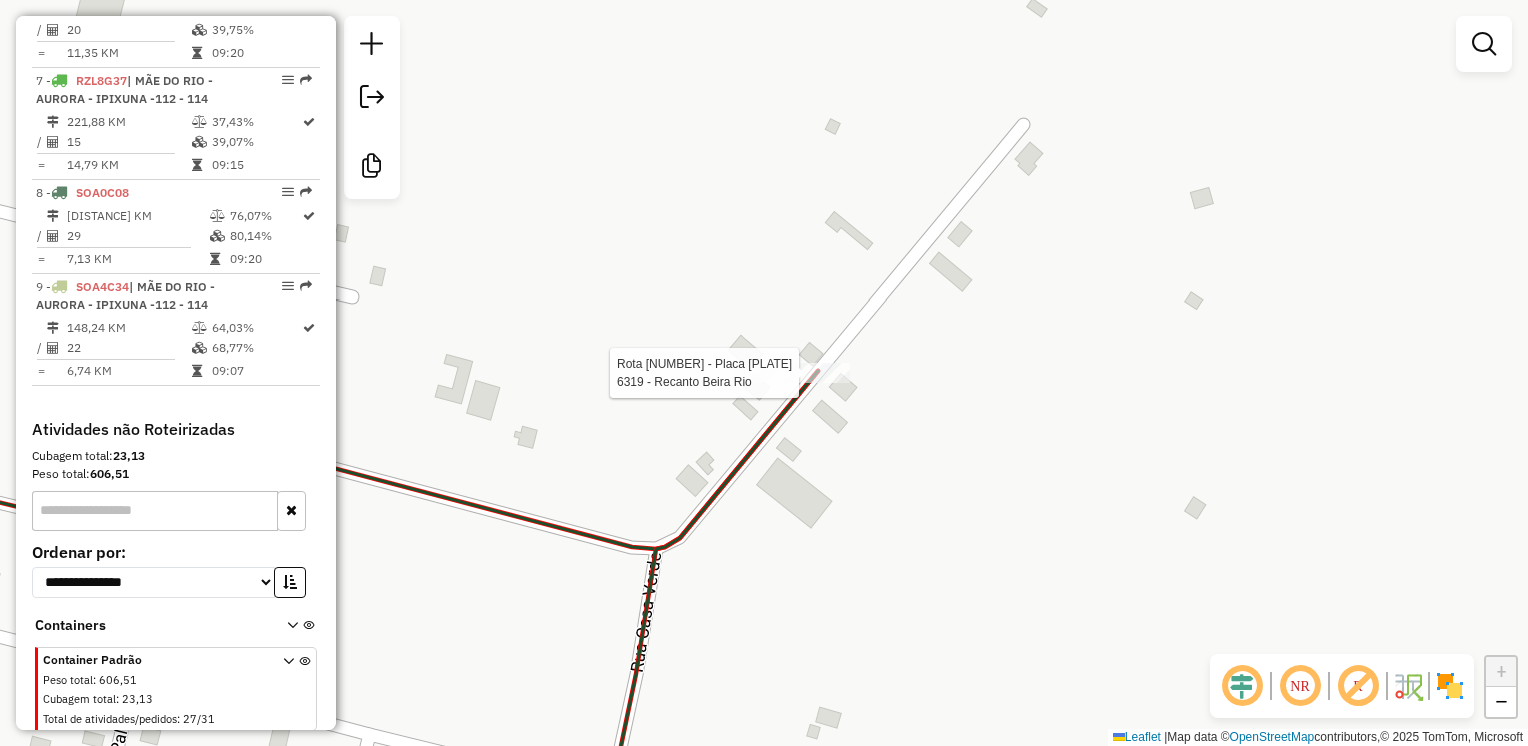 select on "**********" 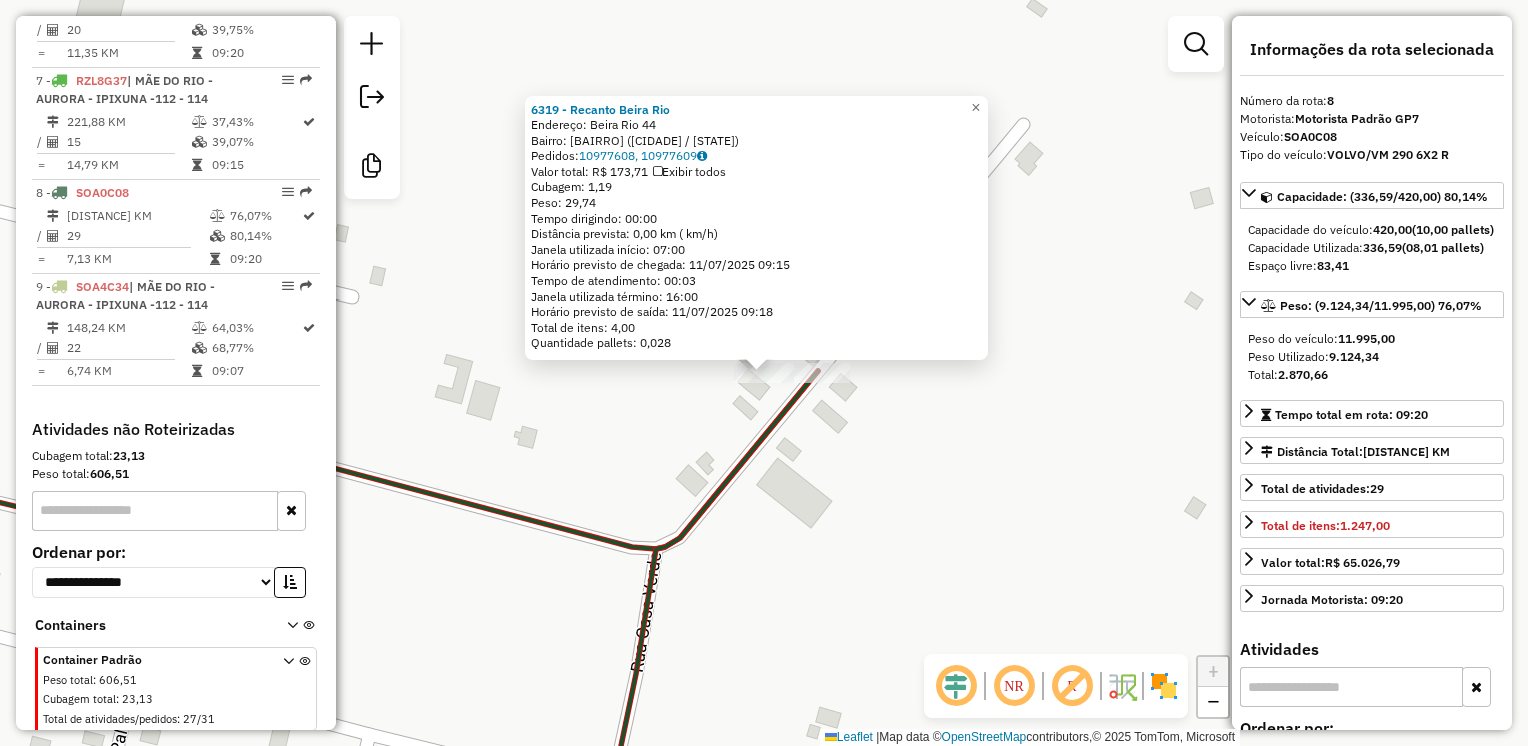 click on "[NUMBER] - [BUSINESS_NAME]  Endereço:  [STREET] [NUMBER]   Bairro: [BAIRRO] ([CITY] / [STATE])   Pedidos:  [ORDER_ID], [ORDER_ID]   Valor total: R$ [PRICE]   Exibir todos   Cubagem: [CUBAGE]  Peso: [WEIGHT]  Tempo dirigindo: [TIME]   Distância prevista: [DISTANCE] km ([SPEED] km/h)   Janela utilizada início: [TIME]   Horário previsto de chegada: [DATE] [TIME]   Tempo de atendimento: [TIME]   Janela utilizada término: [TIME]   Horário previsto de saída: [DATE] [TIME]   Total de itens: [ITEMS]   Quantidade pallets: [PALLETS]  × Janela de atendimento Grade de atendimento Capacidade Transportadoras Veículos Cliente Pedidos  Rotas Selecione os dias de semana para filtrar as janelas de atendimento  Seg   Ter   Qua   Qui   Sex   Sáb   Dom  Informe o período da janela de atendimento: De: [TIME] Até: [TIME]  Filtrar exatamente a janela do cliente  Considerar janela de atendimento padrão  Selecione os dias de semana para filtrar as grades de atendimento  Seg   Ter   Qua   Qui   Sex   Sáb   Dom   Considerar clientes sem dia de atendimento cadastrado  De: [TIME]  +" 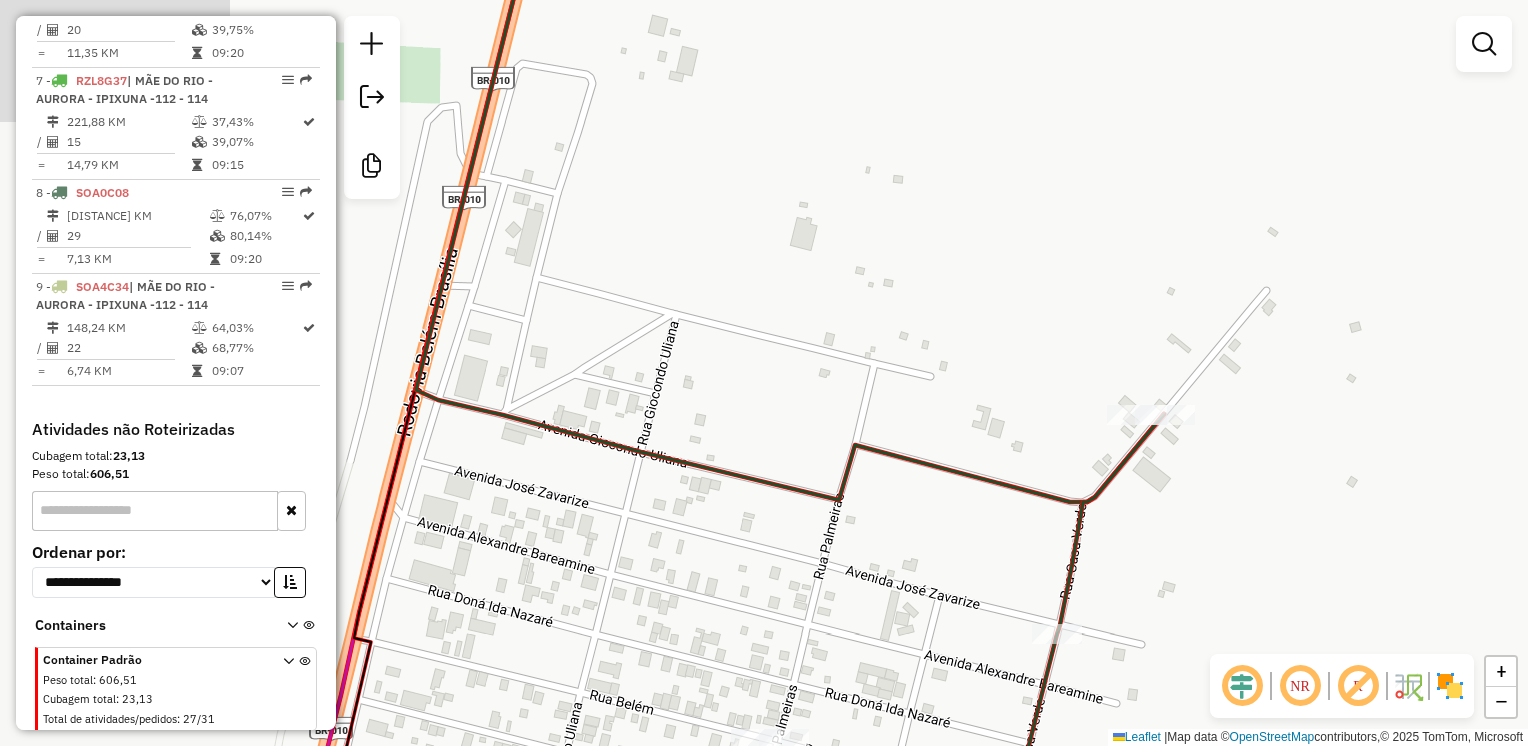 drag, startPoint x: 589, startPoint y: 414, endPoint x: 1000, endPoint y: 412, distance: 411.00485 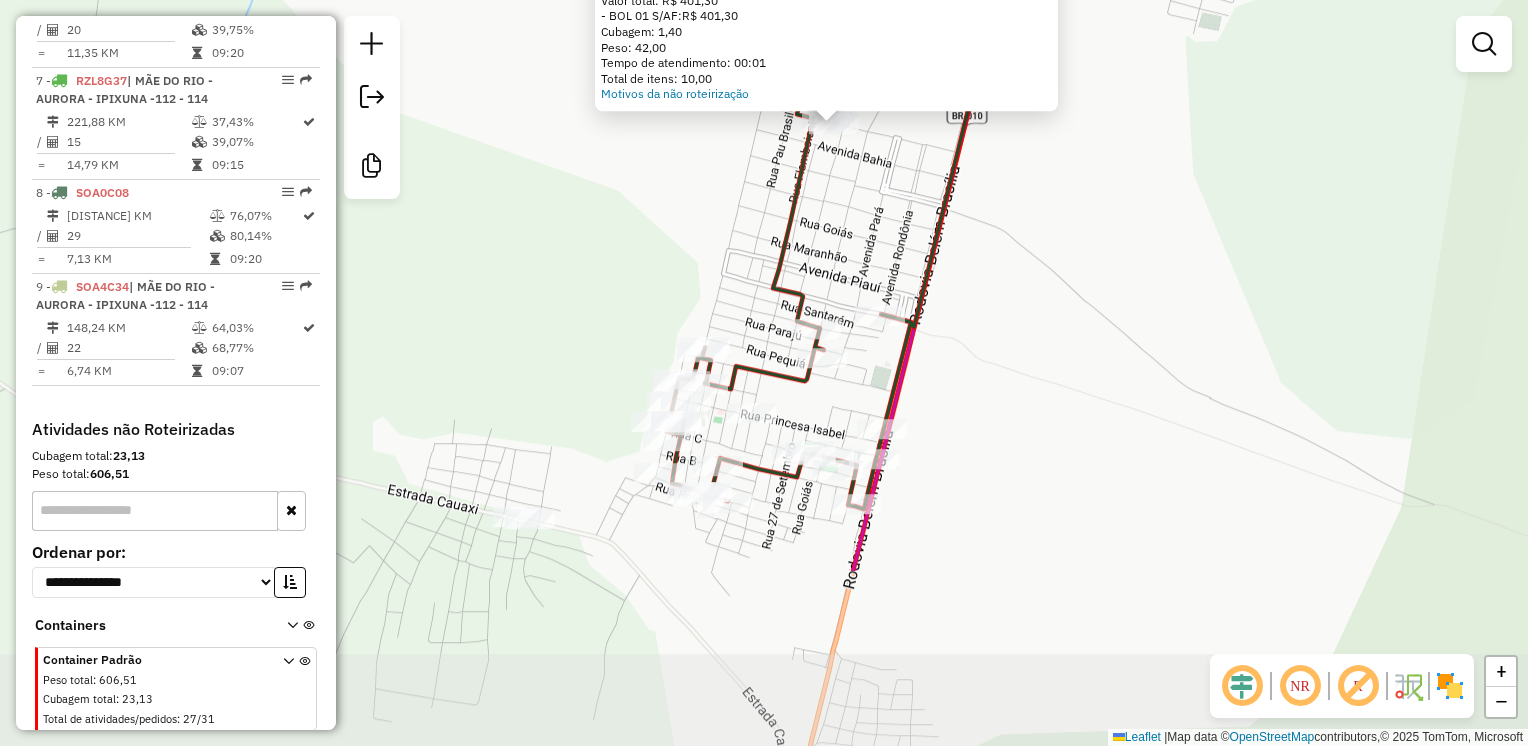 drag, startPoint x: 717, startPoint y: 526, endPoint x: 787, endPoint y: 278, distance: 257.68973 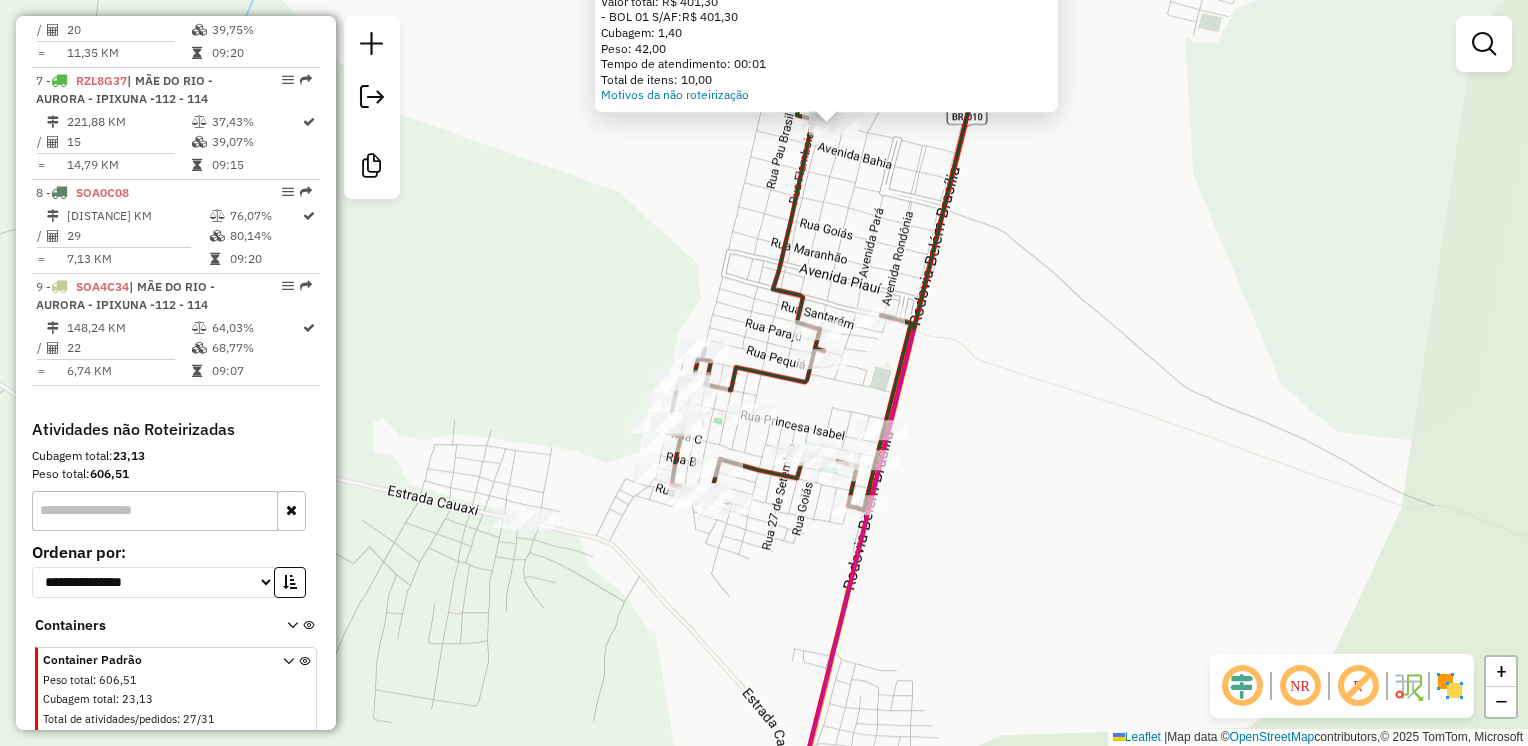 click 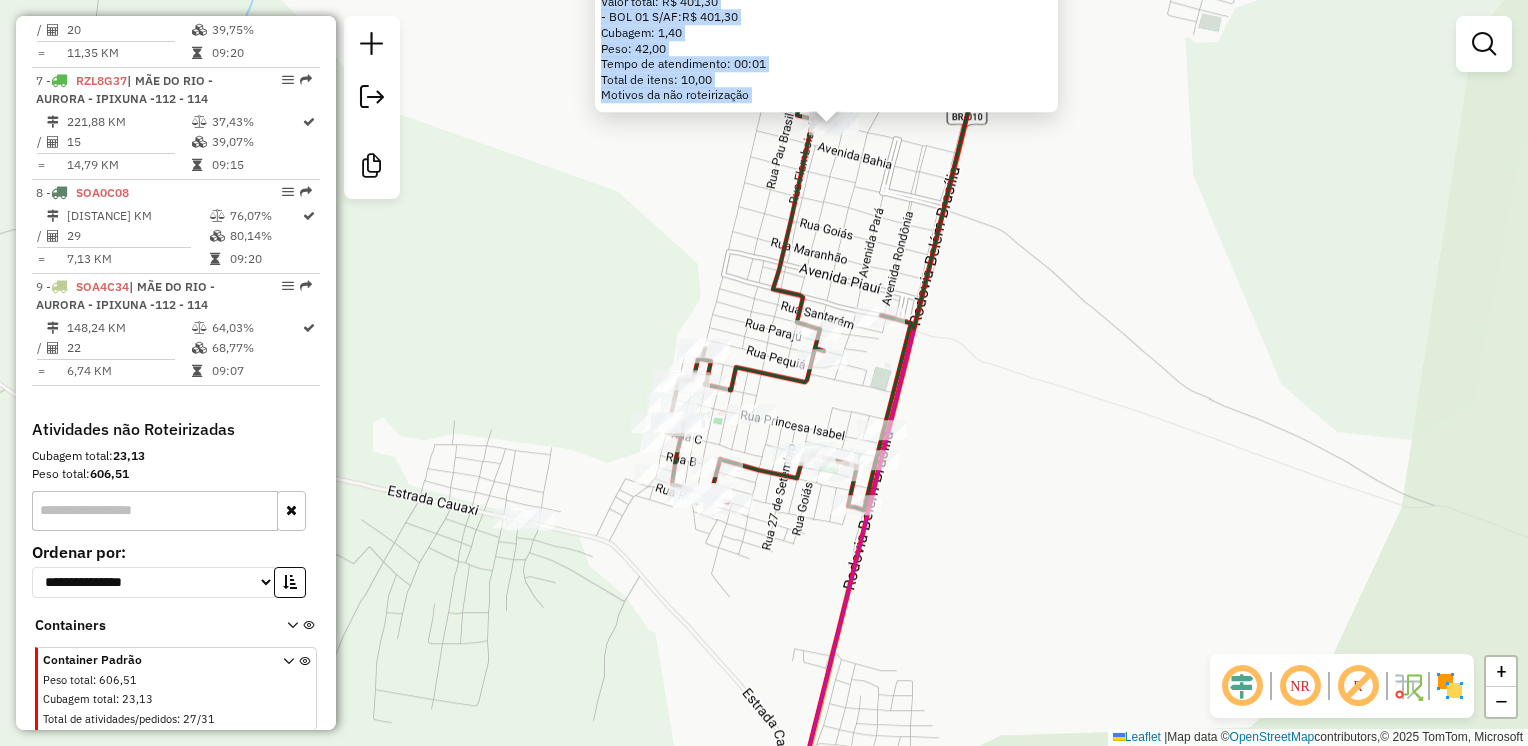 select on "**********" 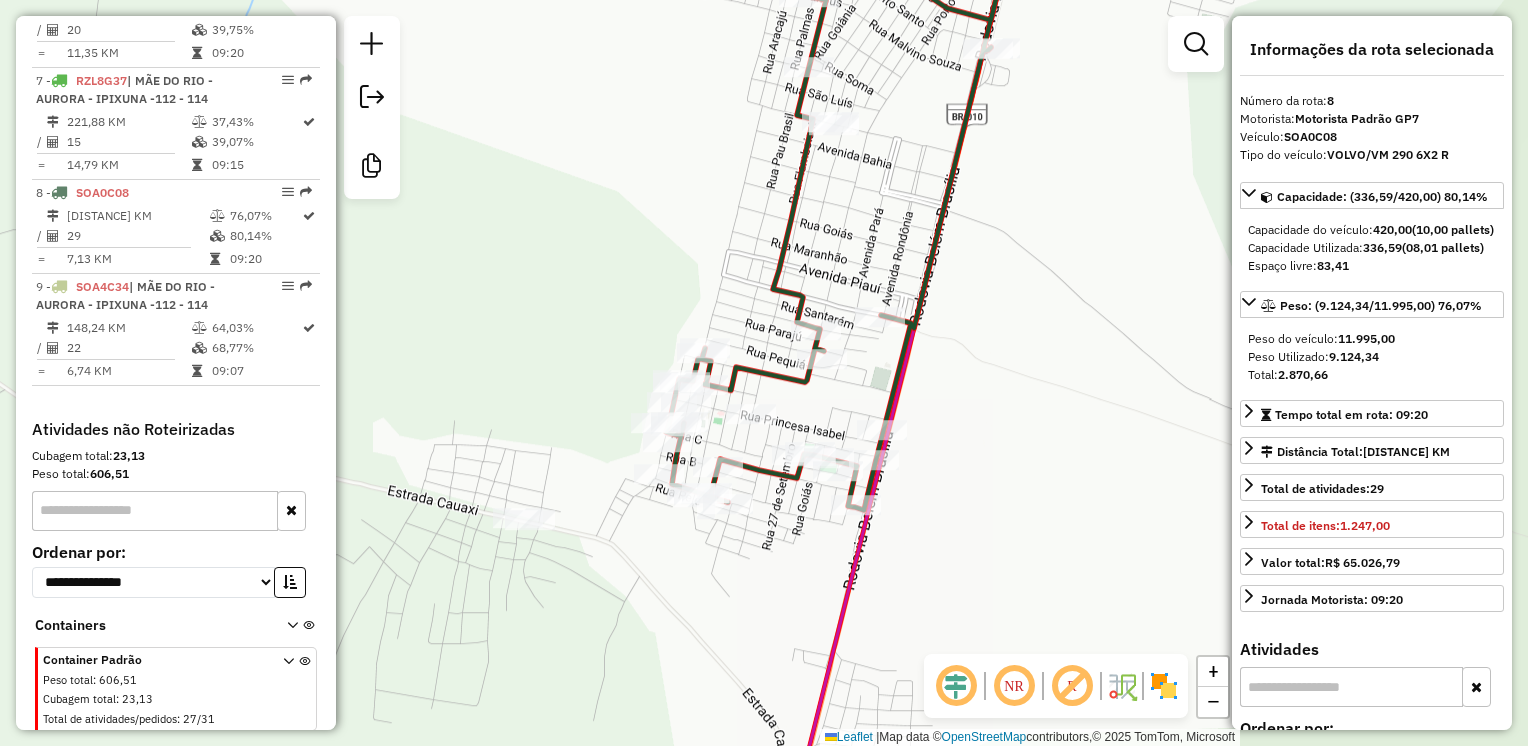 click 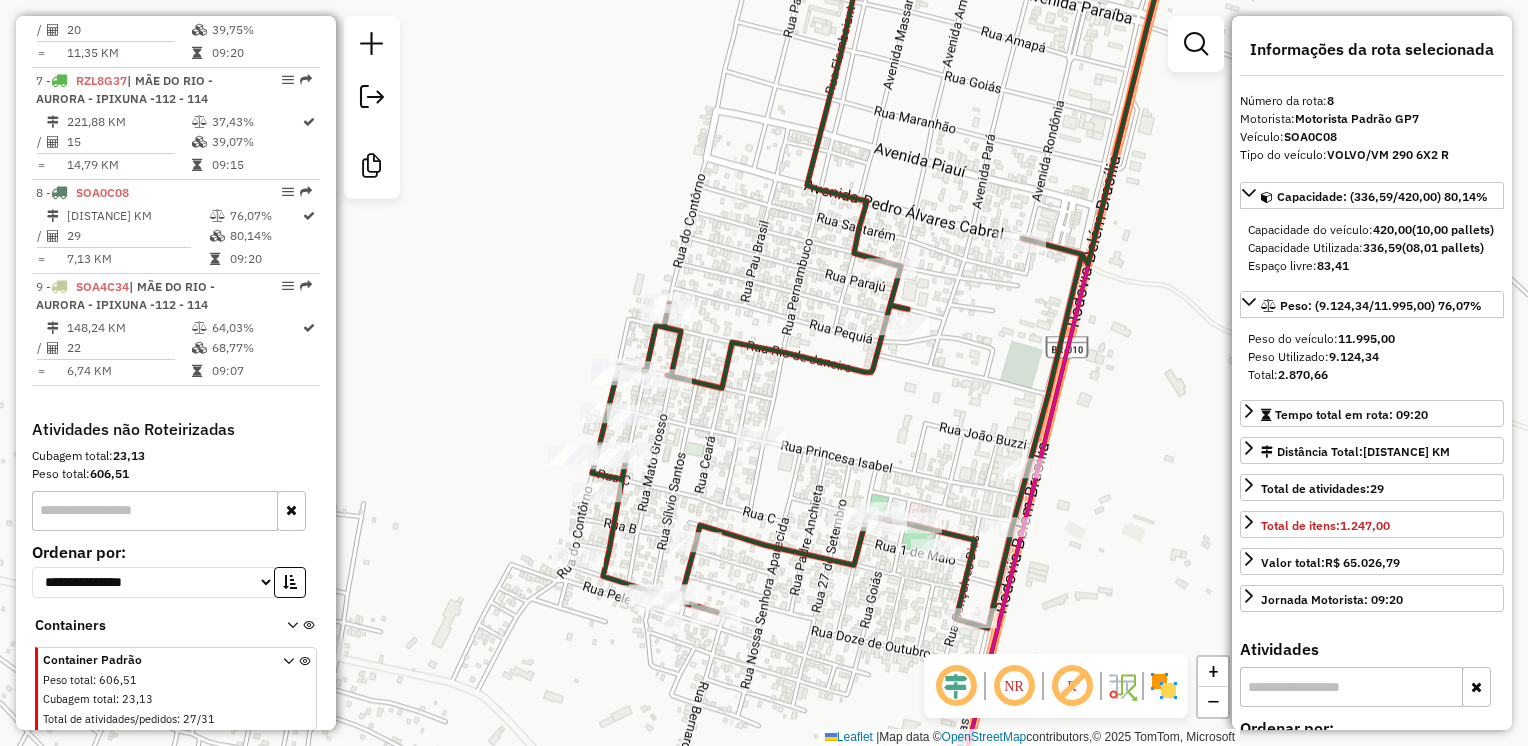click 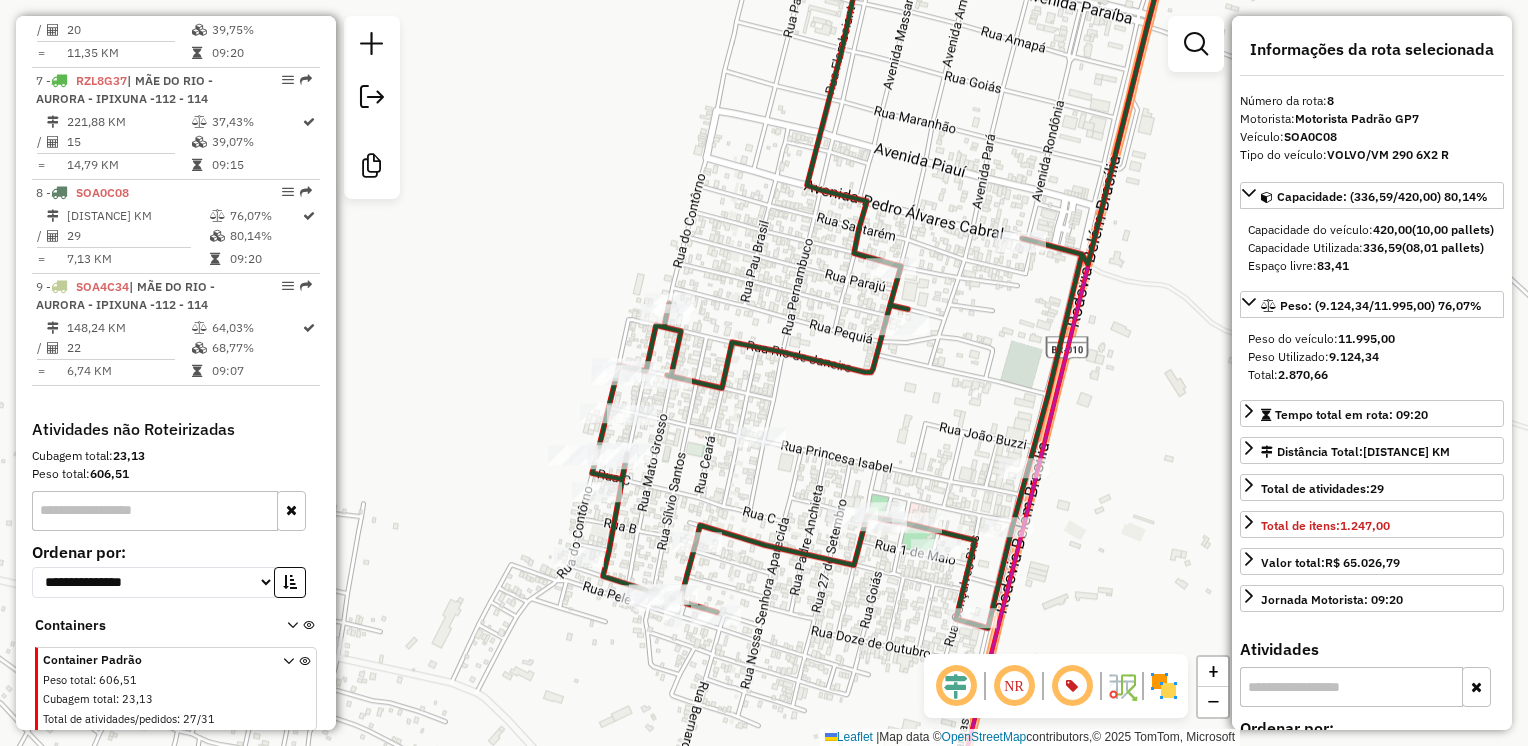 click 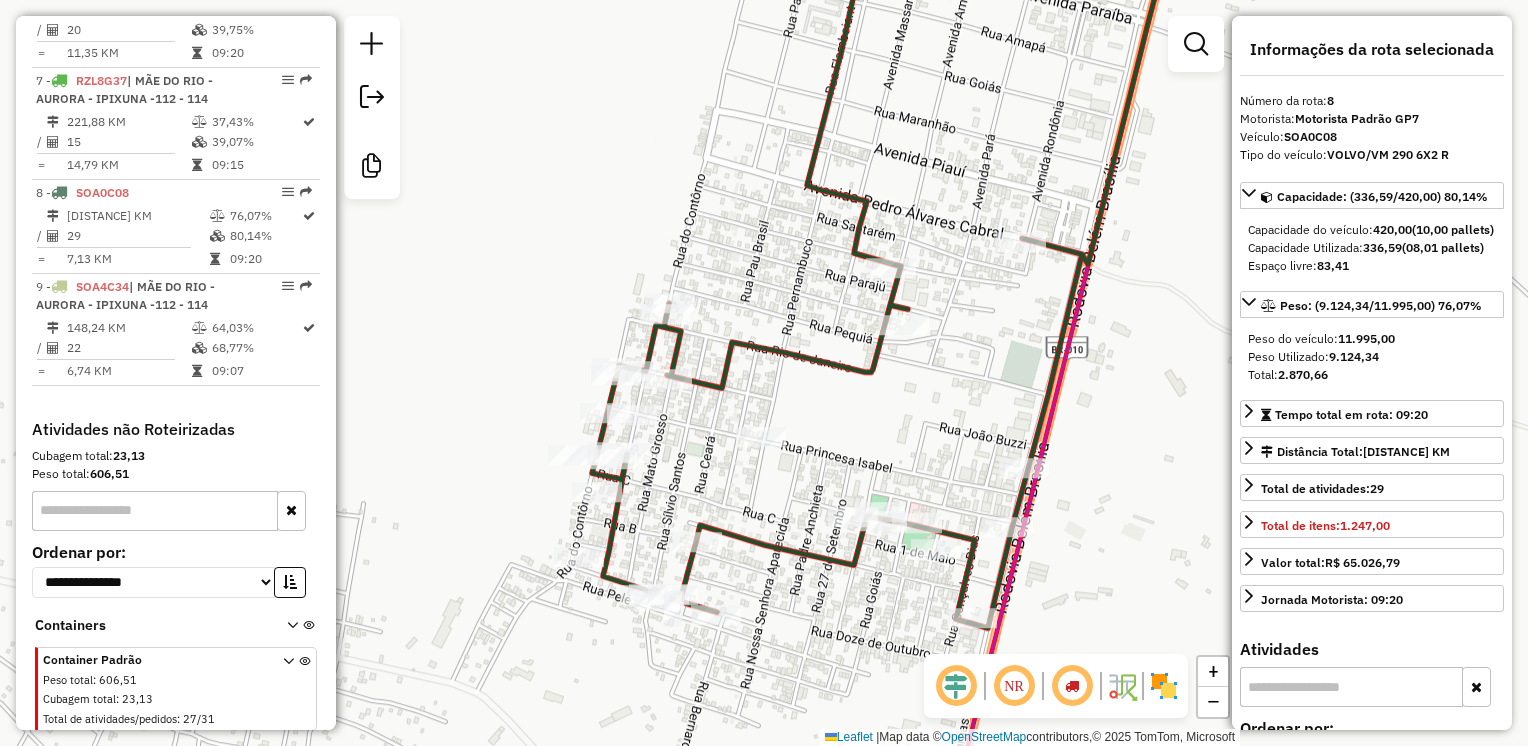 click 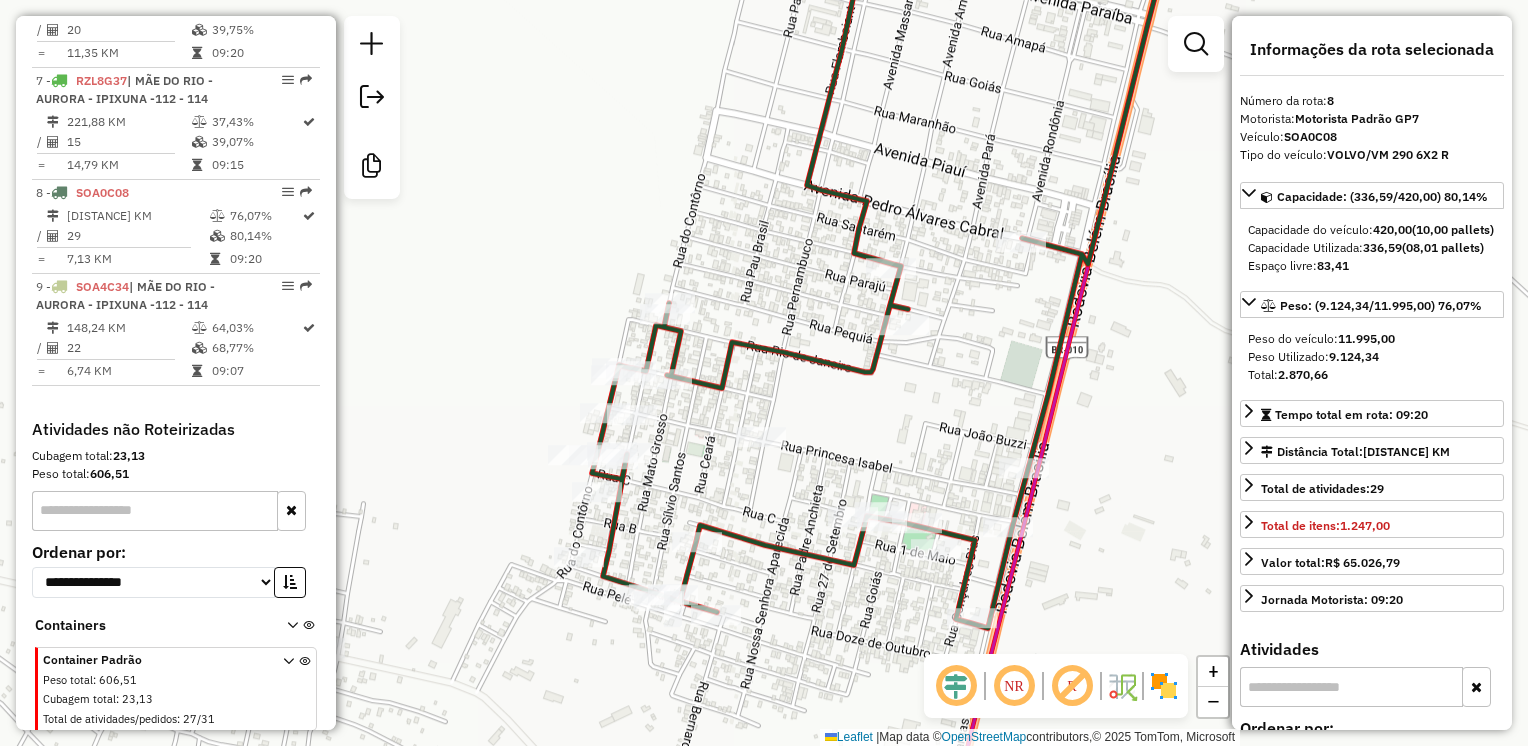 click 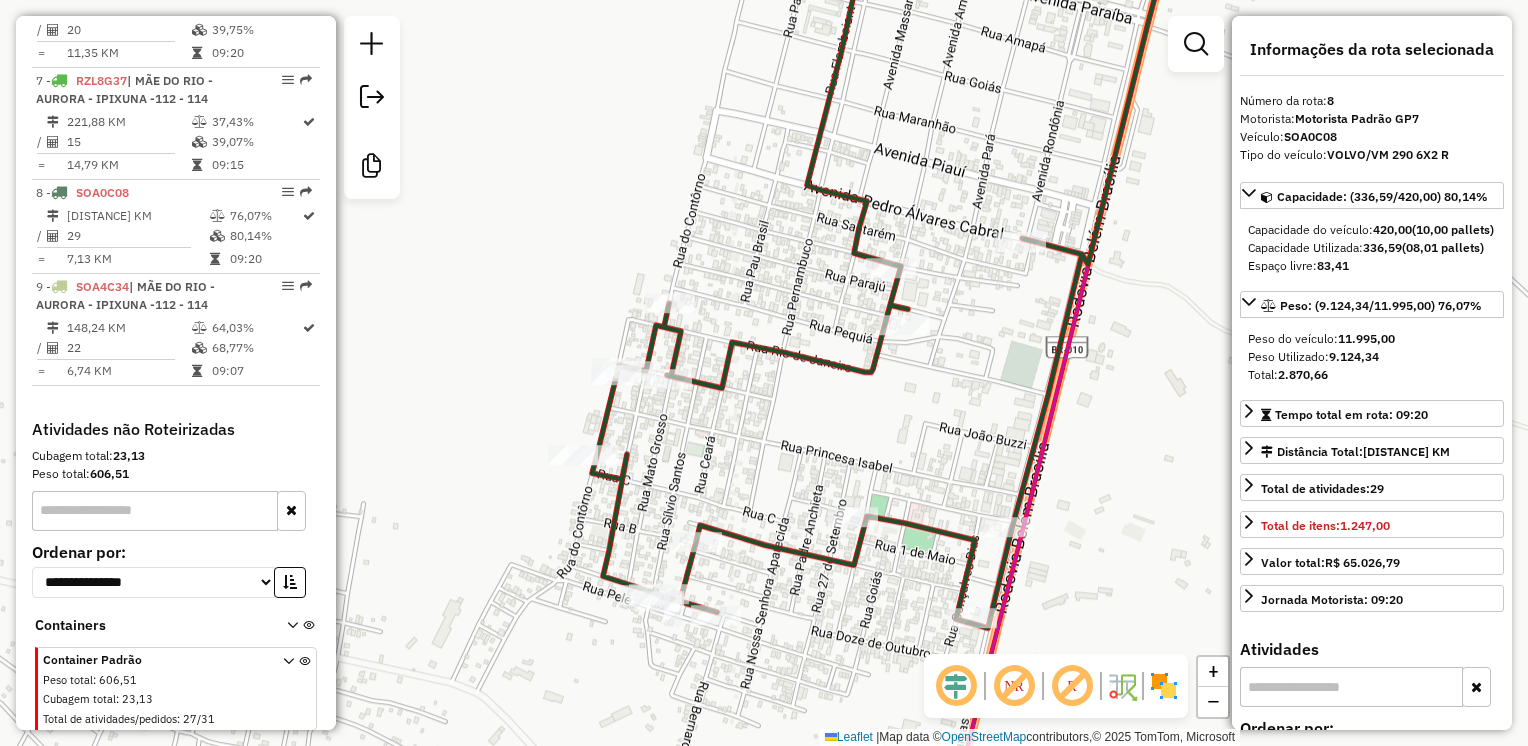 click 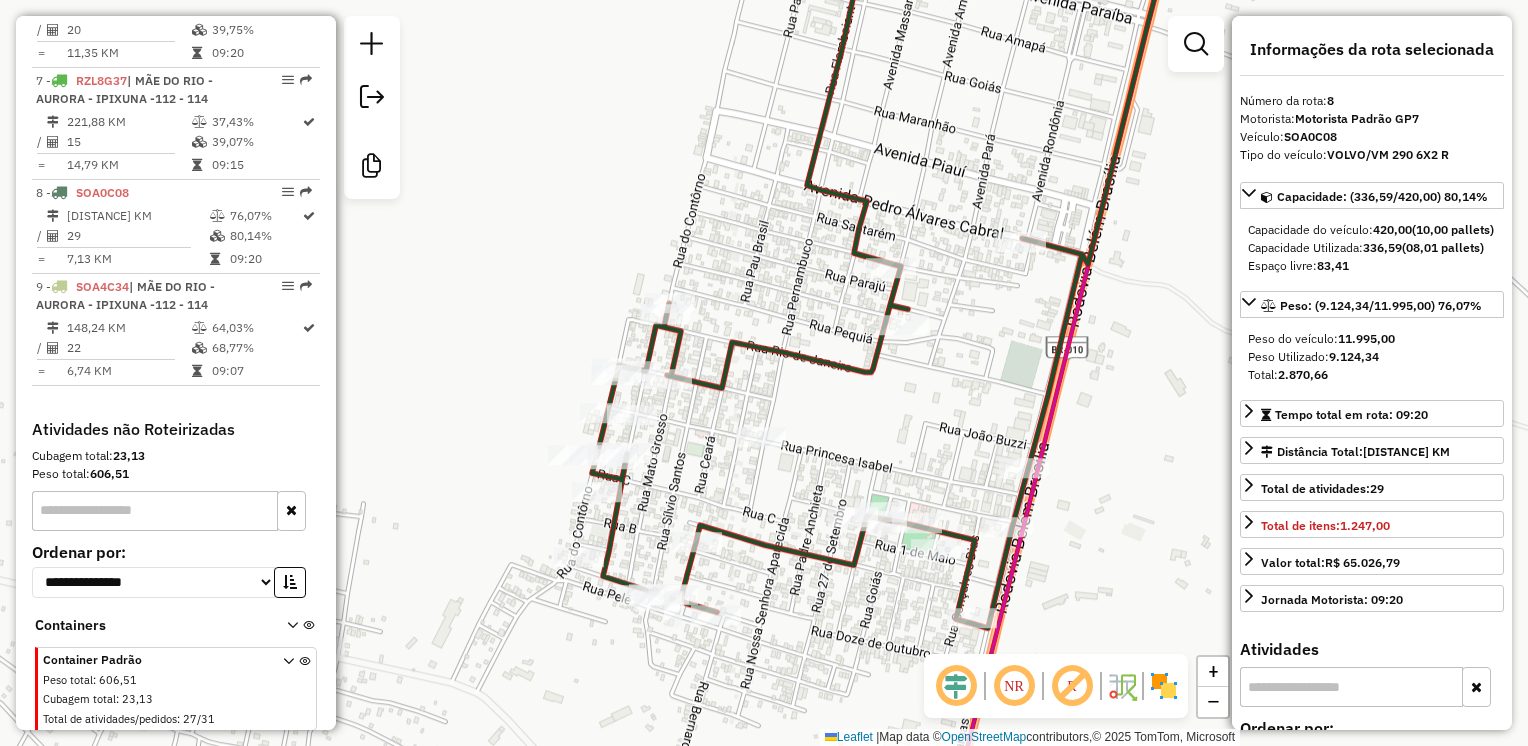 click 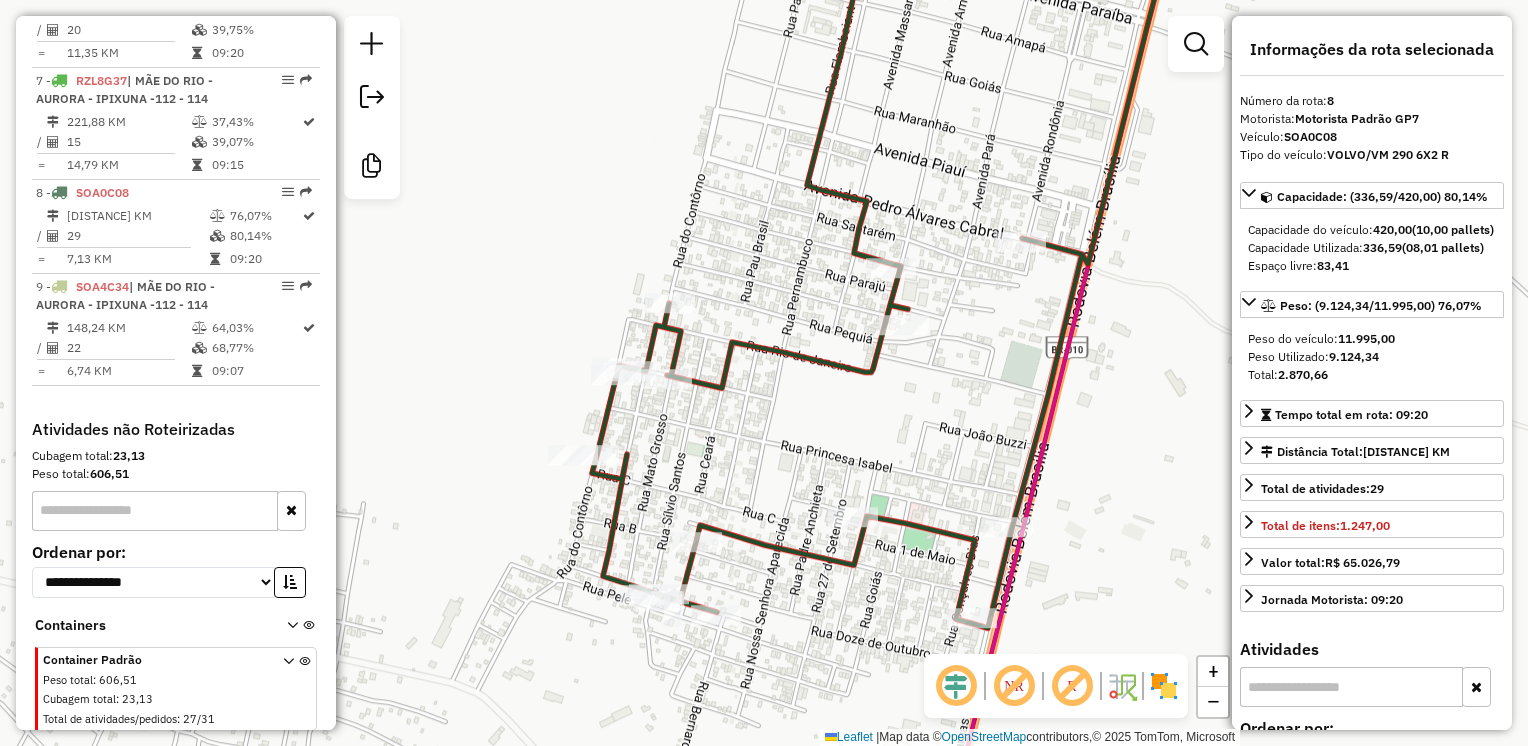 click 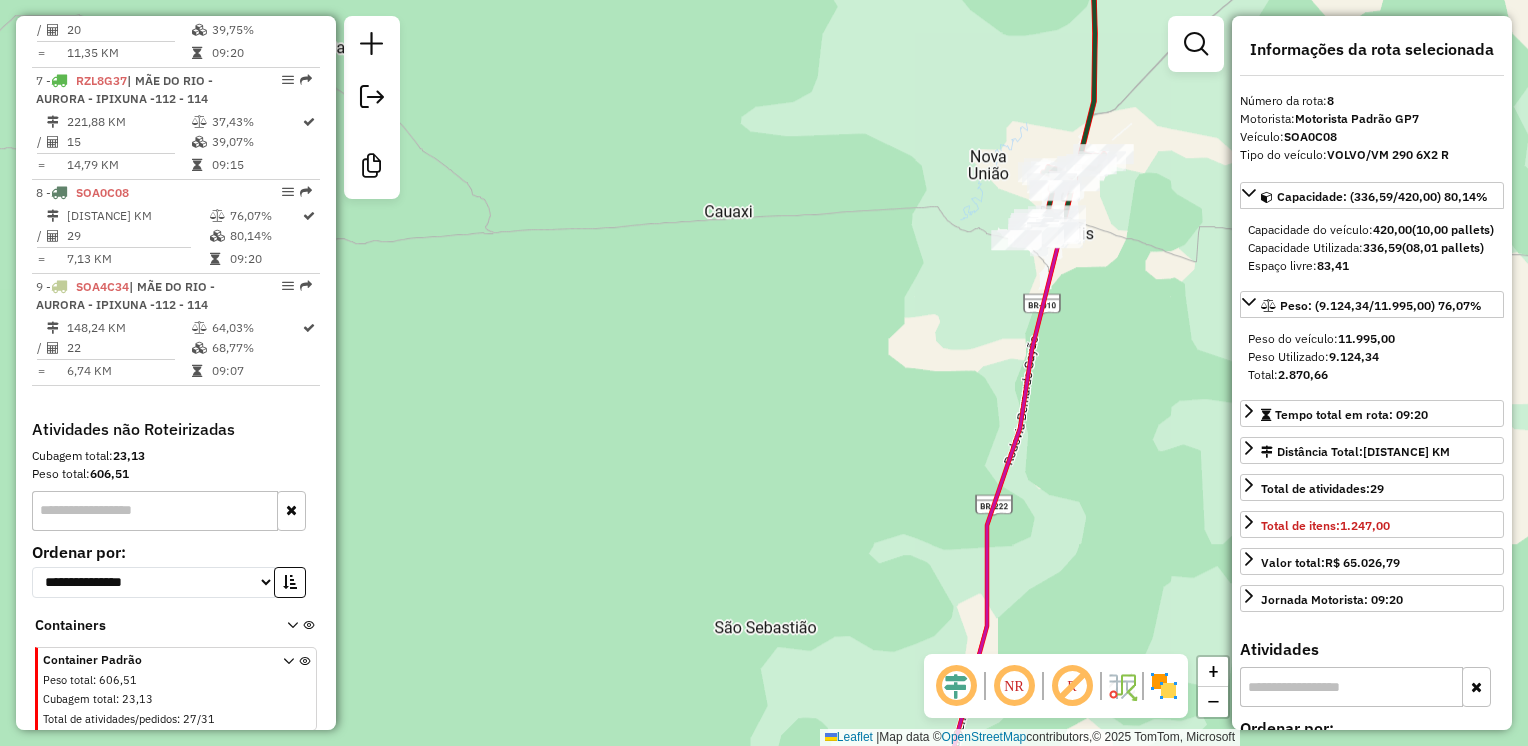 drag, startPoint x: 1121, startPoint y: 126, endPoint x: 1037, endPoint y: 370, distance: 258.05426 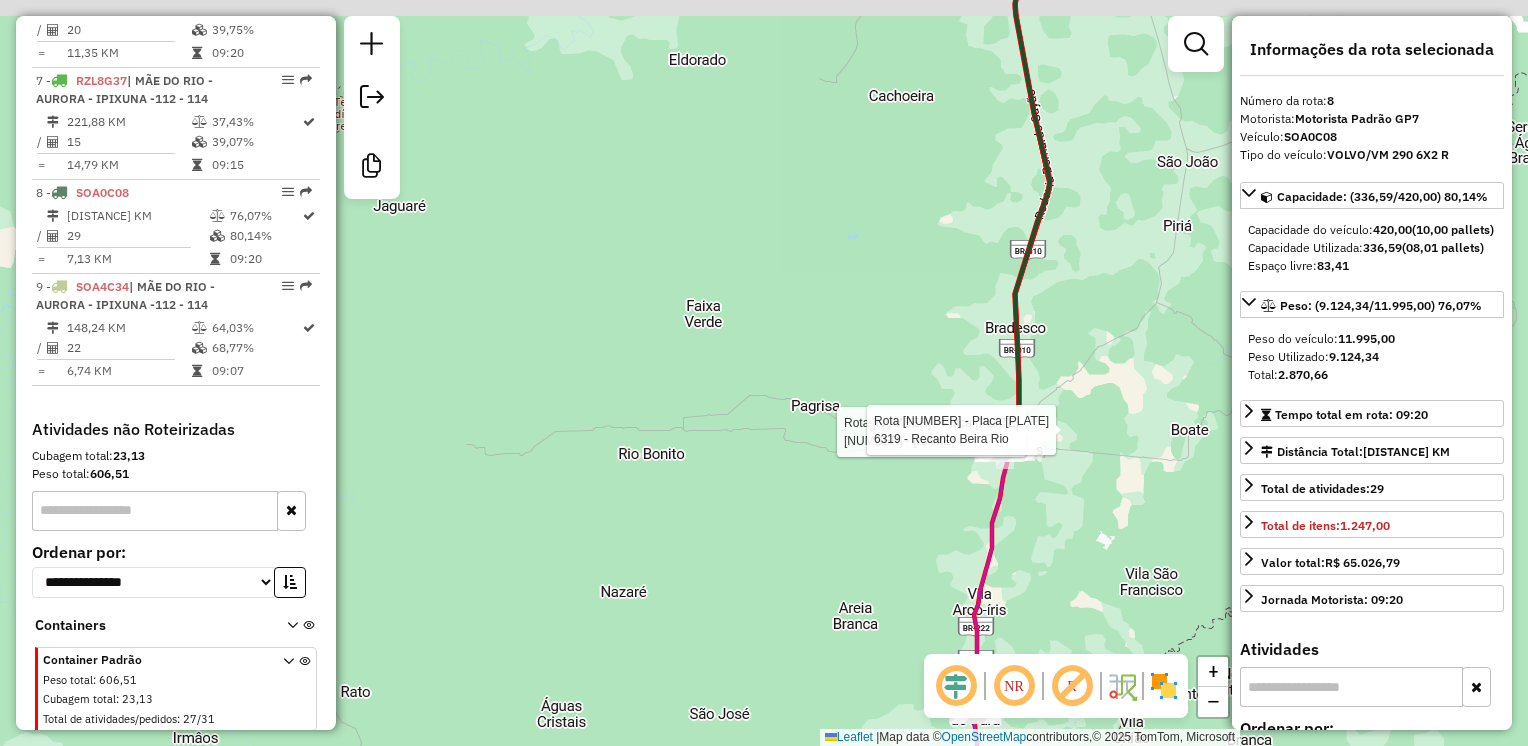drag, startPoint x: 1036, startPoint y: 234, endPoint x: 996, endPoint y: 371, distance: 142.72 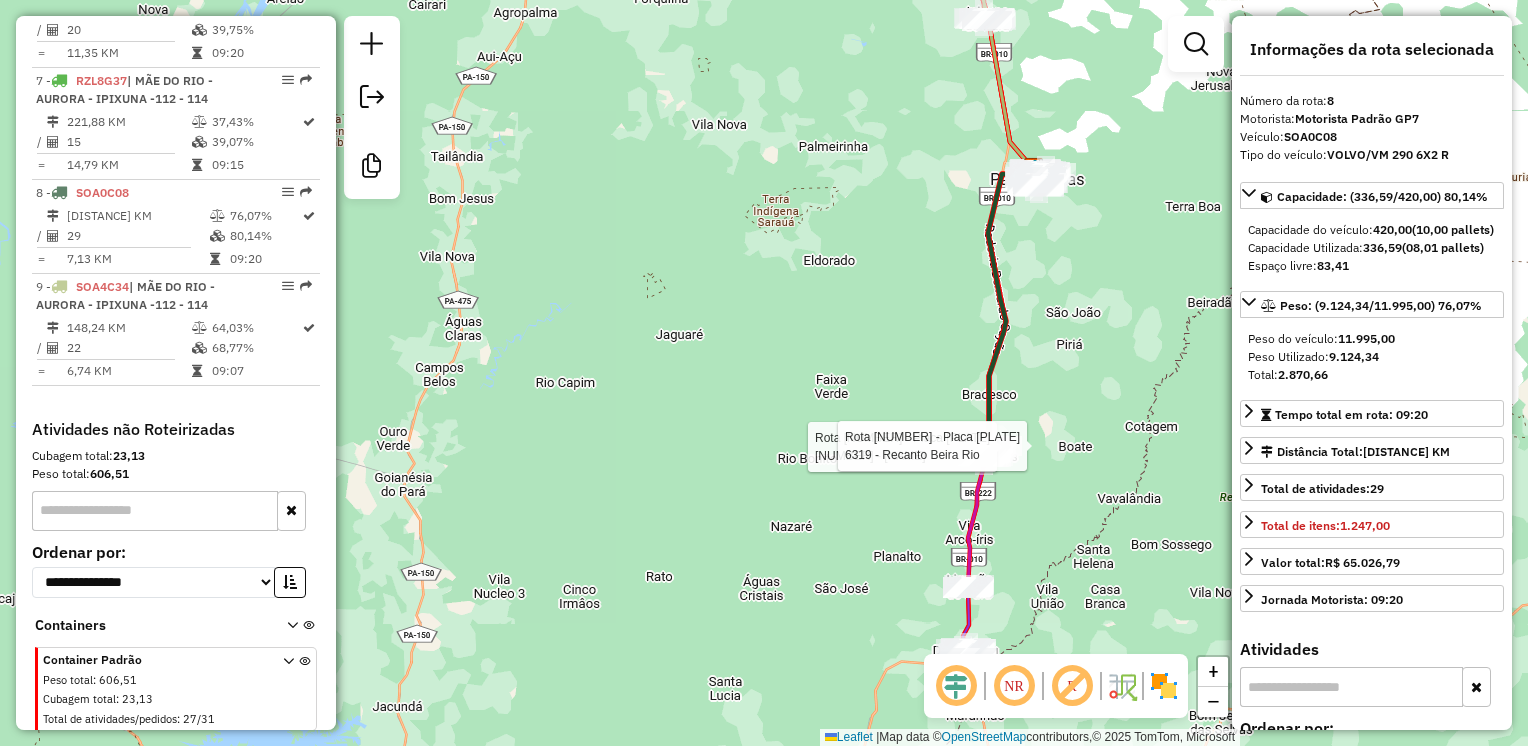 click on "Rota 8 - Placa SOA0C08  5998 - PEIXARIA PALMEIRAS Rota 8 - Placa SOA0C08  6319 - Recanto Beira Rio Janela de atendimento Grade de atendimento Capacidade Transportadoras Veículos Cliente Pedidos  Rotas Selecione os dias de semana para filtrar as janelas de atendimento  Seg   Ter   Qua   Qui   Sex   Sáb   Dom  Informe o período da janela de atendimento: De: Até:  Filtrar exatamente a janela do cliente  Considerar janela de atendimento padrão  Selecione os dias de semana para filtrar as grades de atendimento  Seg   Ter   Qua   Qui   Sex   Sáb   Dom   Considerar clientes sem dia de atendimento cadastrado  Clientes fora do dia de atendimento selecionado Filtrar as atividades entre os valores definidos abaixo:  Peso mínimo:   Peso máximo:   Cubagem mínima:   Cubagem máxima:   De:   Até:  Filtrar as atividades entre o tempo de atendimento definido abaixo:  De:   Até:   Considerar capacidade total dos clientes não roteirizados Transportadora: Selecione um ou mais itens Tipo de veículo: Veículo: Nome:" 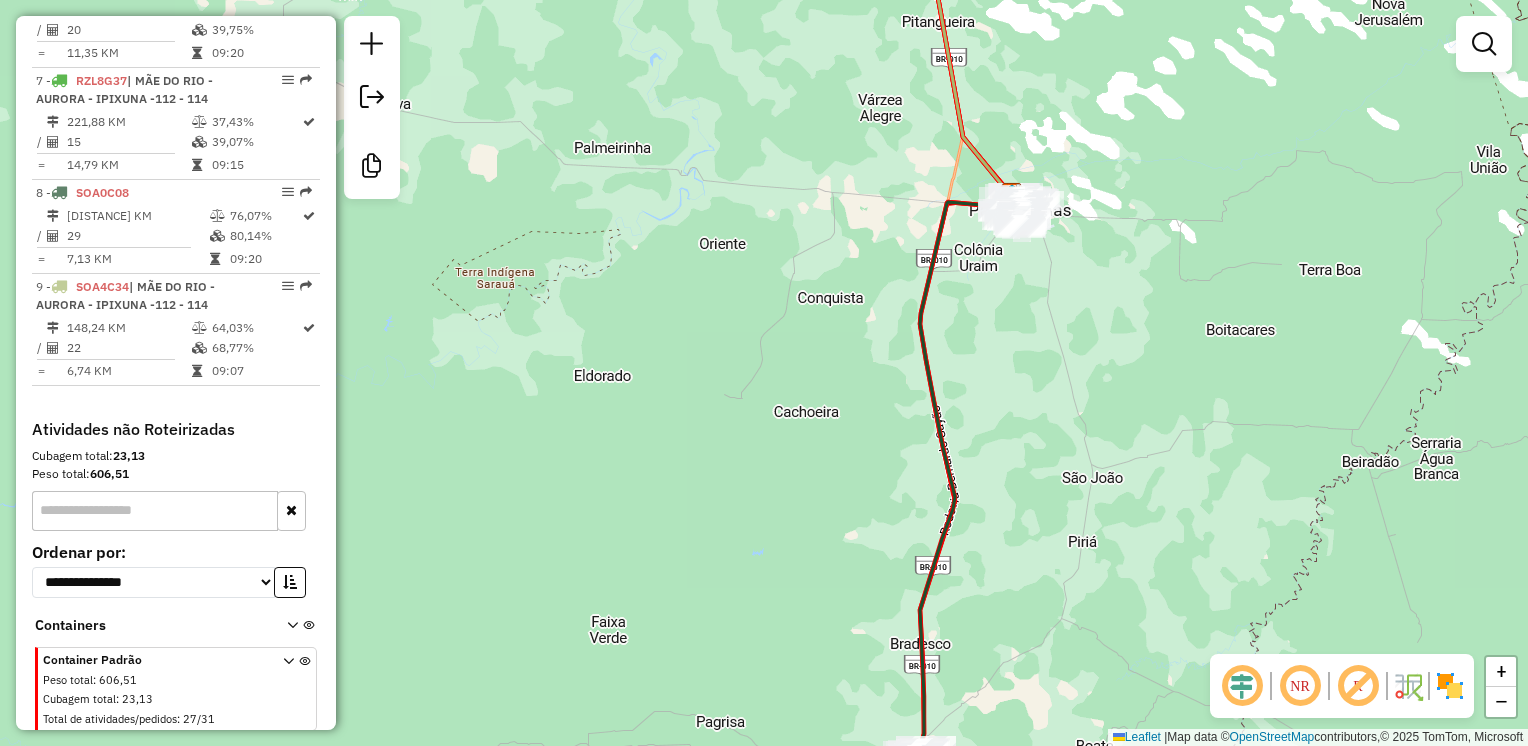 click on "Janela de atendimento Grade de atendimento Capacidade Transportadoras Veículos Cliente Pedidos  Rotas Selecione os dias de semana para filtrar as janelas de atendimento  Seg   Ter   Qua   Qui   Sex   Sáb   Dom  Informe o período da janela de atendimento: De: Até:  Filtrar exatamente a janela do cliente  Considerar janela de atendimento padrão  Selecione os dias de semana para filtrar as grades de atendimento  Seg   Ter   Qua   Qui   Sex   Sáb   Dom   Considerar clientes sem dia de atendimento cadastrado  Clientes fora do dia de atendimento selecionado Filtrar as atividades entre os valores definidos abaixo:  Peso mínimo:   Peso máximo:   Cubagem mínima:   Cubagem máxima:   De:   Até:  Filtrar as atividades entre o tempo de atendimento definido abaixo:  De:   Até:   Considerar capacidade total dos clientes não roteirizados Transportadora: Selecione um ou mais itens Tipo de veículo: Selecione um ou mais itens Veículo: Selecione um ou mais itens Motorista: Selecione um ou mais itens Nome: Rótulo:" 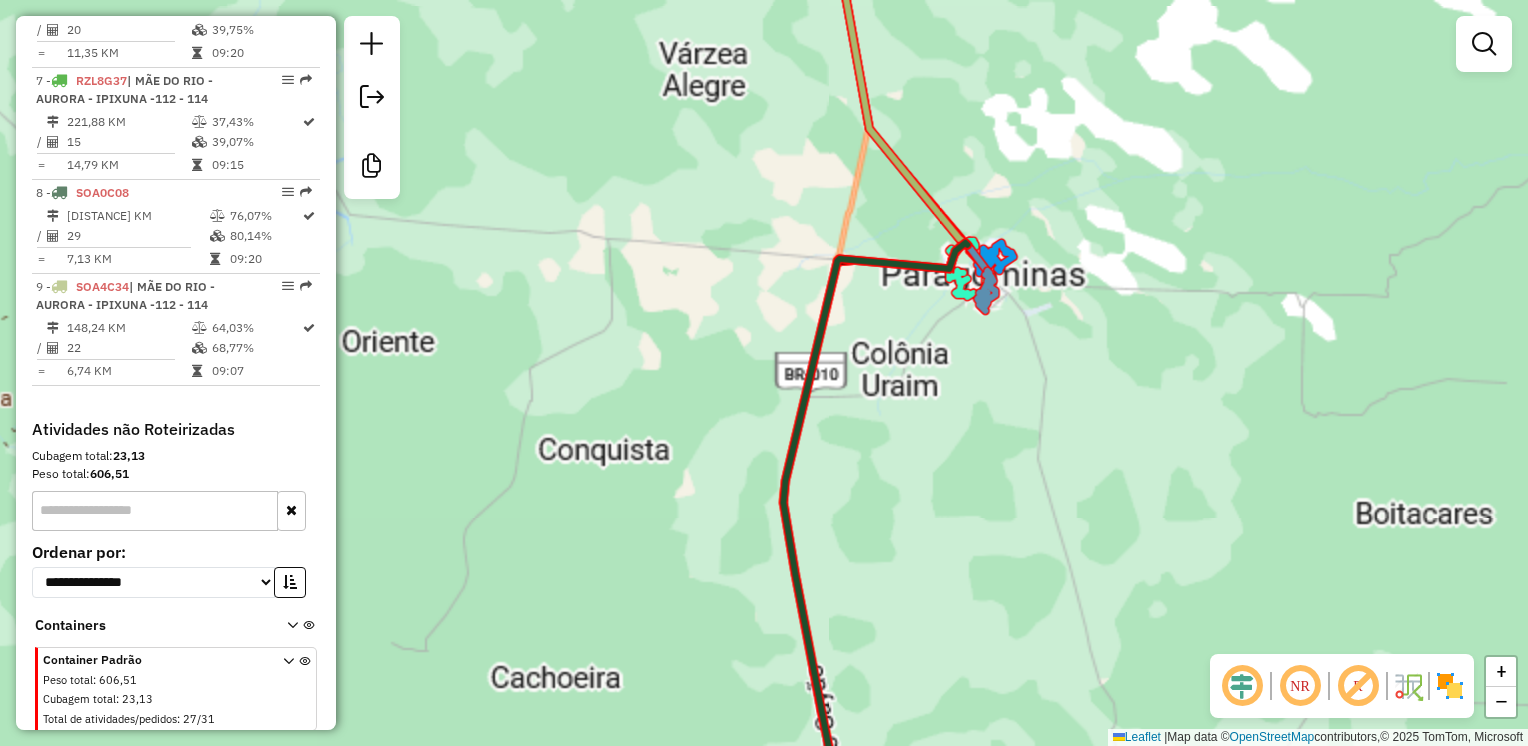 click on "Janela de atendimento Grade de atendimento Capacidade Transportadoras Veículos Cliente Pedidos  Rotas Selecione os dias de semana para filtrar as janelas de atendimento  Seg   Ter   Qua   Qui   Sex   Sáb   Dom  Informe o período da janela de atendimento: De: Até:  Filtrar exatamente a janela do cliente  Considerar janela de atendimento padrão  Selecione os dias de semana para filtrar as grades de atendimento  Seg   Ter   Qua   Qui   Sex   Sáb   Dom   Considerar clientes sem dia de atendimento cadastrado  Clientes fora do dia de atendimento selecionado Filtrar as atividades entre os valores definidos abaixo:  Peso mínimo:   Peso máximo:   Cubagem mínima:   Cubagem máxima:   De:   Até:  Filtrar as atividades entre o tempo de atendimento definido abaixo:  De:   Até:   Considerar capacidade total dos clientes não roteirizados Transportadora: Selecione um ou mais itens Tipo de veículo: Selecione um ou mais itens Veículo: Selecione um ou mais itens Motorista: Selecione um ou mais itens Nome: Rótulo:" 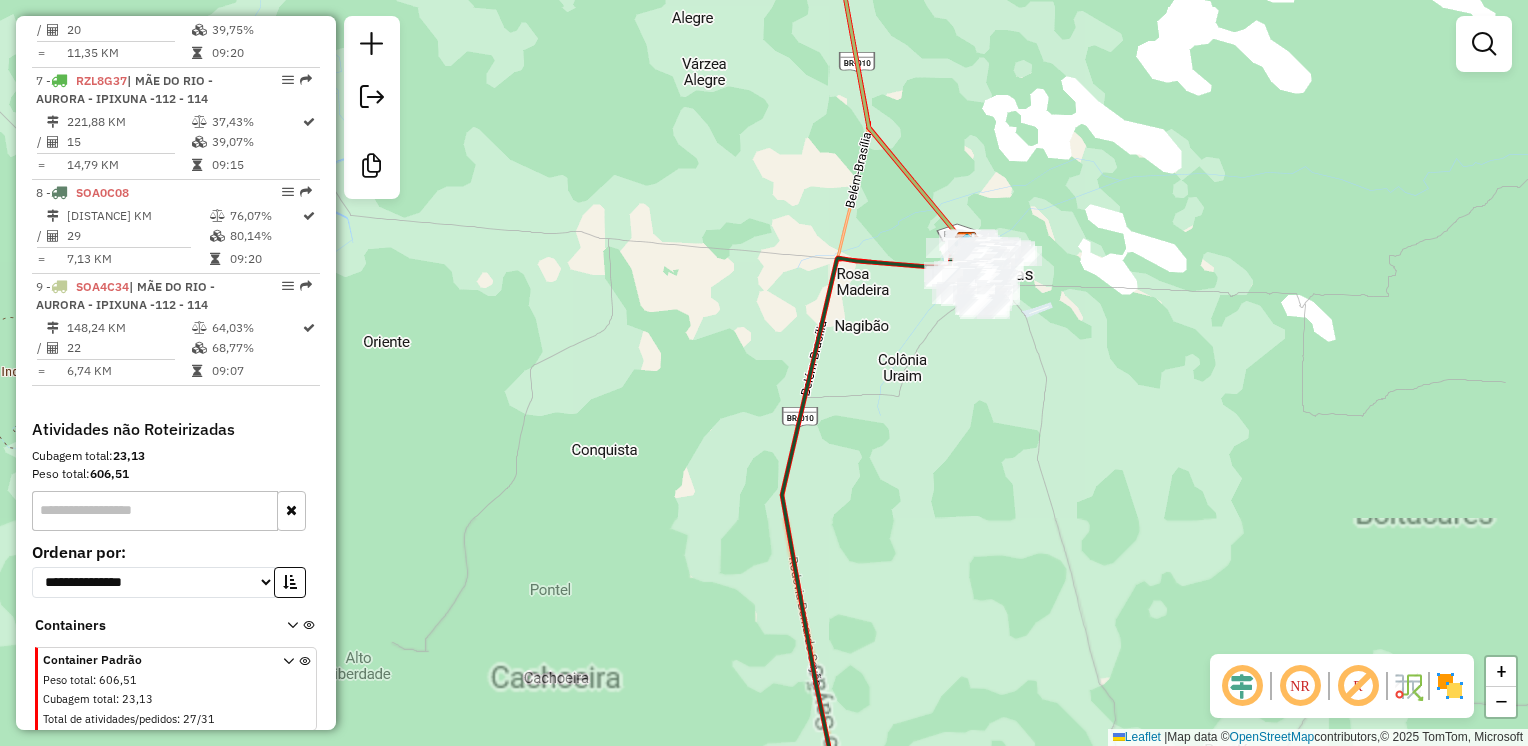 click on "Janela de atendimento Grade de atendimento Capacidade Transportadoras Veículos Cliente Pedidos  Rotas Selecione os dias de semana para filtrar as janelas de atendimento  Seg   Ter   Qua   Qui   Sex   Sáb   Dom  Informe o período da janela de atendimento: De: Até:  Filtrar exatamente a janela do cliente  Considerar janela de atendimento padrão  Selecione os dias de semana para filtrar as grades de atendimento  Seg   Ter   Qua   Qui   Sex   Sáb   Dom   Considerar clientes sem dia de atendimento cadastrado  Clientes fora do dia de atendimento selecionado Filtrar as atividades entre os valores definidos abaixo:  Peso mínimo:   Peso máximo:   Cubagem mínima:   Cubagem máxima:   De:   Até:  Filtrar as atividades entre o tempo de atendimento definido abaixo:  De:   Até:   Considerar capacidade total dos clientes não roteirizados Transportadora: Selecione um ou mais itens Tipo de veículo: Selecione um ou mais itens Veículo: Selecione um ou mais itens Motorista: Selecione um ou mais itens Nome: Rótulo:" 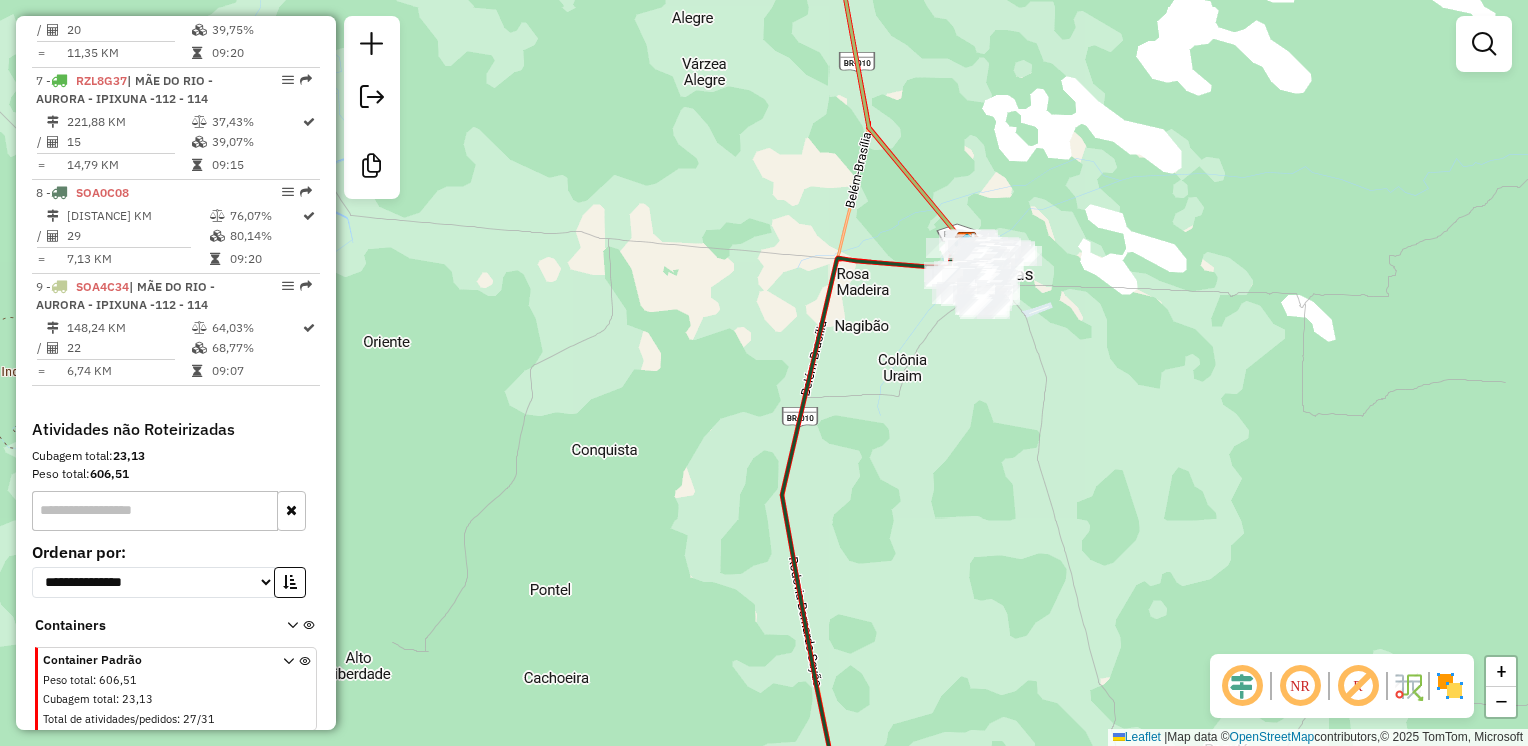 click on "Janela de atendimento Grade de atendimento Capacidade Transportadoras Veículos Cliente Pedidos  Rotas Selecione os dias de semana para filtrar as janelas de atendimento  Seg   Ter   Qua   Qui   Sex   Sáb   Dom  Informe o período da janela de atendimento: De: Até:  Filtrar exatamente a janela do cliente  Considerar janela de atendimento padrão  Selecione os dias de semana para filtrar as grades de atendimento  Seg   Ter   Qua   Qui   Sex   Sáb   Dom   Considerar clientes sem dia de atendimento cadastrado  Clientes fora do dia de atendimento selecionado Filtrar as atividades entre os valores definidos abaixo:  Peso mínimo:   Peso máximo:   Cubagem mínima:   Cubagem máxima:   De:   Até:  Filtrar as atividades entre o tempo de atendimento definido abaixo:  De:   Até:   Considerar capacidade total dos clientes não roteirizados Transportadora: Selecione um ou mais itens Tipo de veículo: Selecione um ou mais itens Veículo: Selecione um ou mais itens Motorista: Selecione um ou mais itens Nome: Rótulo:" 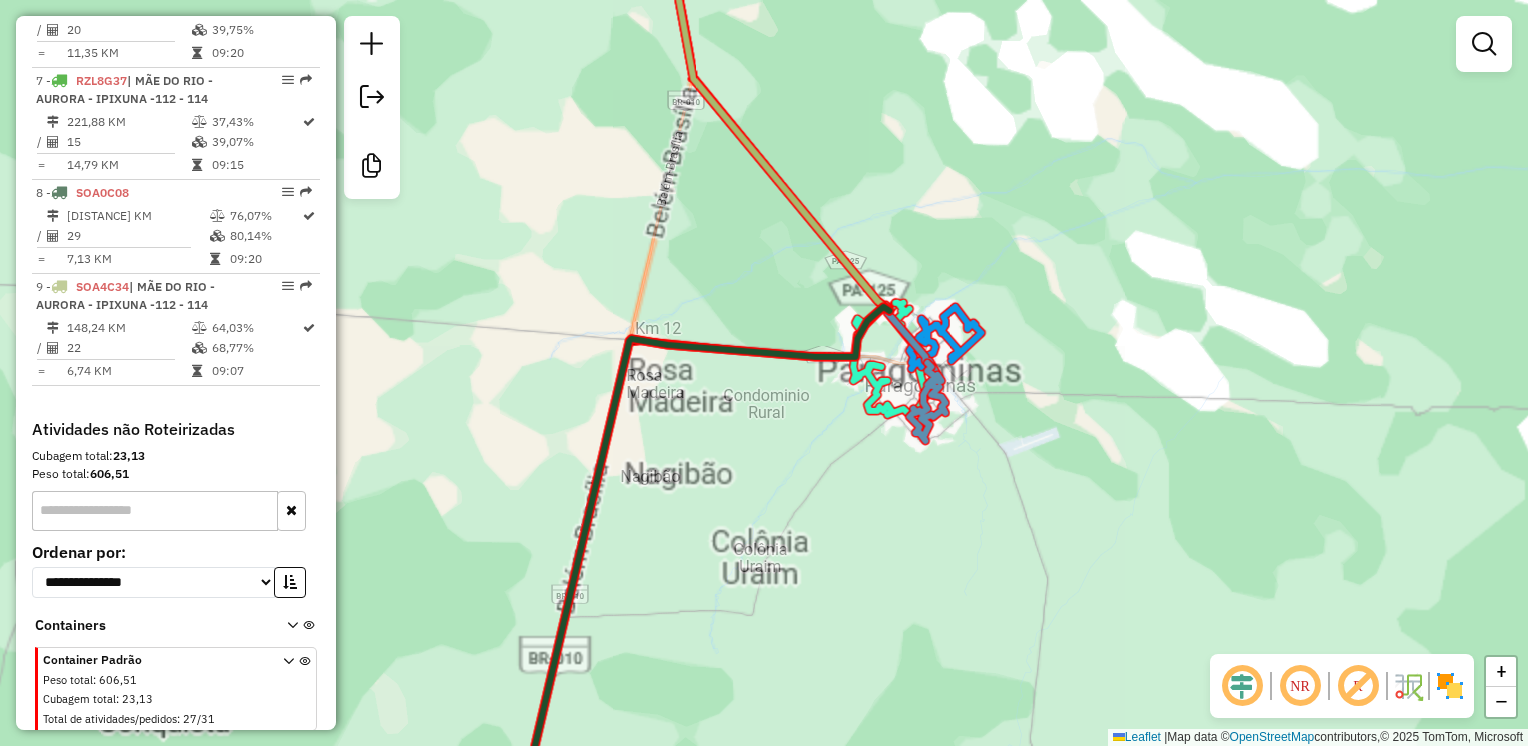 click on "Janela de atendimento Grade de atendimento Capacidade Transportadoras Veículos Cliente Pedidos  Rotas Selecione os dias de semana para filtrar as janelas de atendimento  Seg   Ter   Qua   Qui   Sex   Sáb   Dom  Informe o período da janela de atendimento: De: Até:  Filtrar exatamente a janela do cliente  Considerar janela de atendimento padrão  Selecione os dias de semana para filtrar as grades de atendimento  Seg   Ter   Qua   Qui   Sex   Sáb   Dom   Considerar clientes sem dia de atendimento cadastrado  Clientes fora do dia de atendimento selecionado Filtrar as atividades entre os valores definidos abaixo:  Peso mínimo:   Peso máximo:   Cubagem mínima:   Cubagem máxima:   De:   Até:  Filtrar as atividades entre o tempo de atendimento definido abaixo:  De:   Até:   Considerar capacidade total dos clientes não roteirizados Transportadora: Selecione um ou mais itens Tipo de veículo: Selecione um ou mais itens Veículo: Selecione um ou mais itens Motorista: Selecione um ou mais itens Nome: Rótulo:" 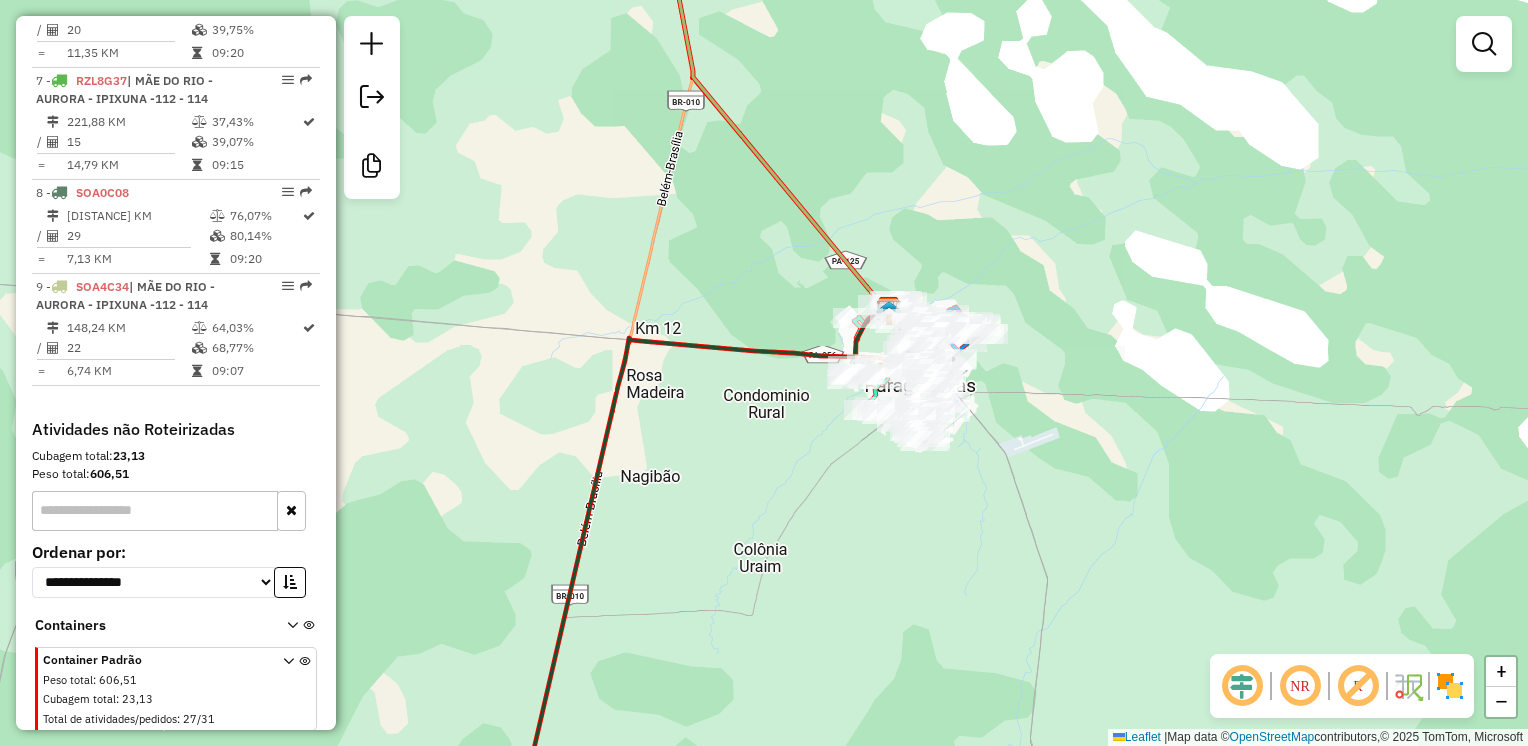 click on "Janela de atendimento Grade de atendimento Capacidade Transportadoras Veículos Cliente Pedidos  Rotas Selecione os dias de semana para filtrar as janelas de atendimento  Seg   Ter   Qua   Qui   Sex   Sáb   Dom  Informe o período da janela de atendimento: De: Até:  Filtrar exatamente a janela do cliente  Considerar janela de atendimento padrão  Selecione os dias de semana para filtrar as grades de atendimento  Seg   Ter   Qua   Qui   Sex   Sáb   Dom   Considerar clientes sem dia de atendimento cadastrado  Clientes fora do dia de atendimento selecionado Filtrar as atividades entre os valores definidos abaixo:  Peso mínimo:   Peso máximo:   Cubagem mínima:   Cubagem máxima:   De:   Até:  Filtrar as atividades entre o tempo de atendimento definido abaixo:  De:   Até:   Considerar capacidade total dos clientes não roteirizados Transportadora: Selecione um ou mais itens Tipo de veículo: Selecione um ou mais itens Veículo: Selecione um ou mais itens Motorista: Selecione um ou mais itens Nome: Rótulo:" 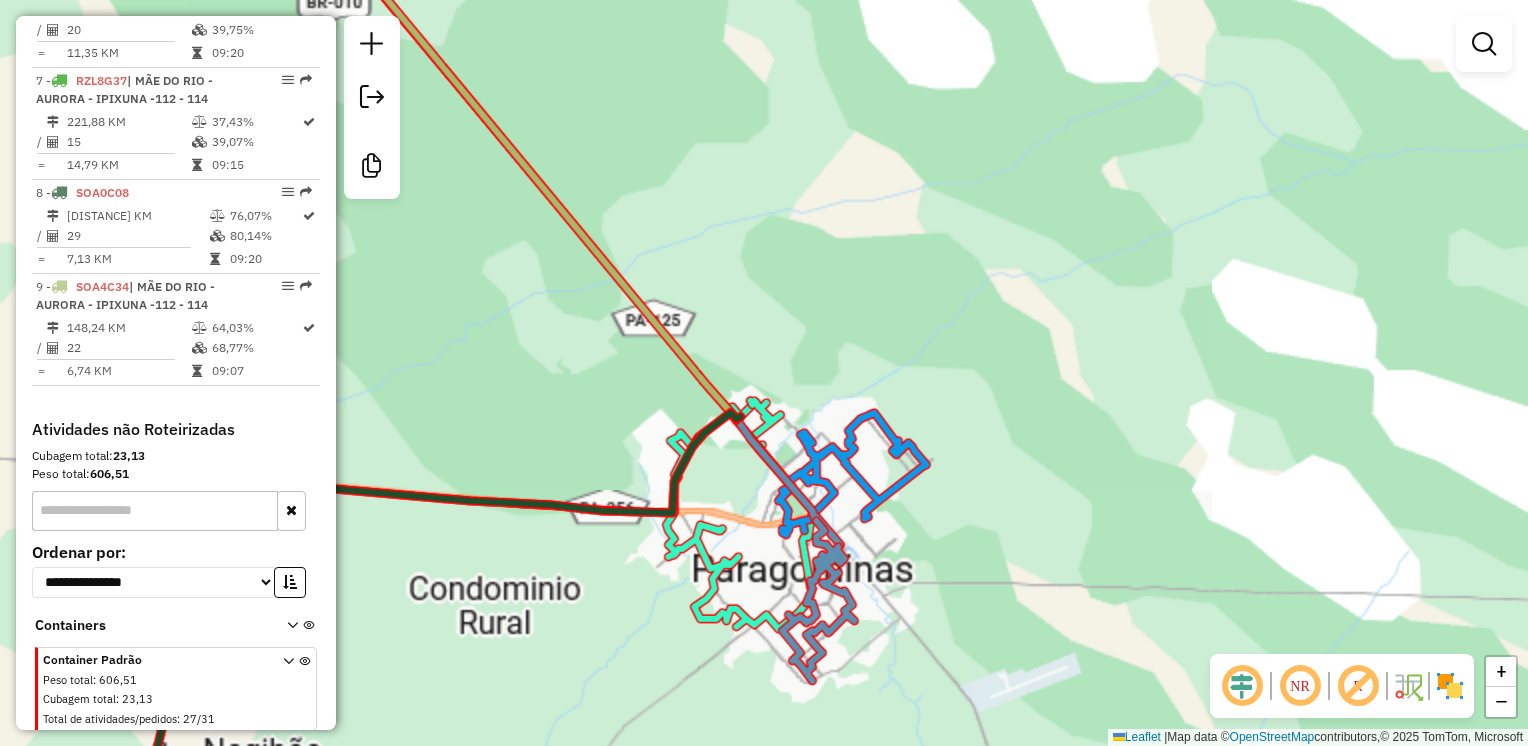 click on "Janela de atendimento Grade de atendimento Capacidade Transportadoras Veículos Cliente Pedidos  Rotas Selecione os dias de semana para filtrar as janelas de atendimento  Seg   Ter   Qua   Qui   Sex   Sáb   Dom  Informe o período da janela de atendimento: De: Até:  Filtrar exatamente a janela do cliente  Considerar janela de atendimento padrão  Selecione os dias de semana para filtrar as grades de atendimento  Seg   Ter   Qua   Qui   Sex   Sáb   Dom   Considerar clientes sem dia de atendimento cadastrado  Clientes fora do dia de atendimento selecionado Filtrar as atividades entre os valores definidos abaixo:  Peso mínimo:   Peso máximo:   Cubagem mínima:   Cubagem máxima:   De:   Até:  Filtrar as atividades entre o tempo de atendimento definido abaixo:  De:   Até:   Considerar capacidade total dos clientes não roteirizados Transportadora: Selecione um ou mais itens Tipo de veículo: Selecione um ou mais itens Veículo: Selecione um ou mais itens Motorista: Selecione um ou mais itens Nome: Rótulo:" 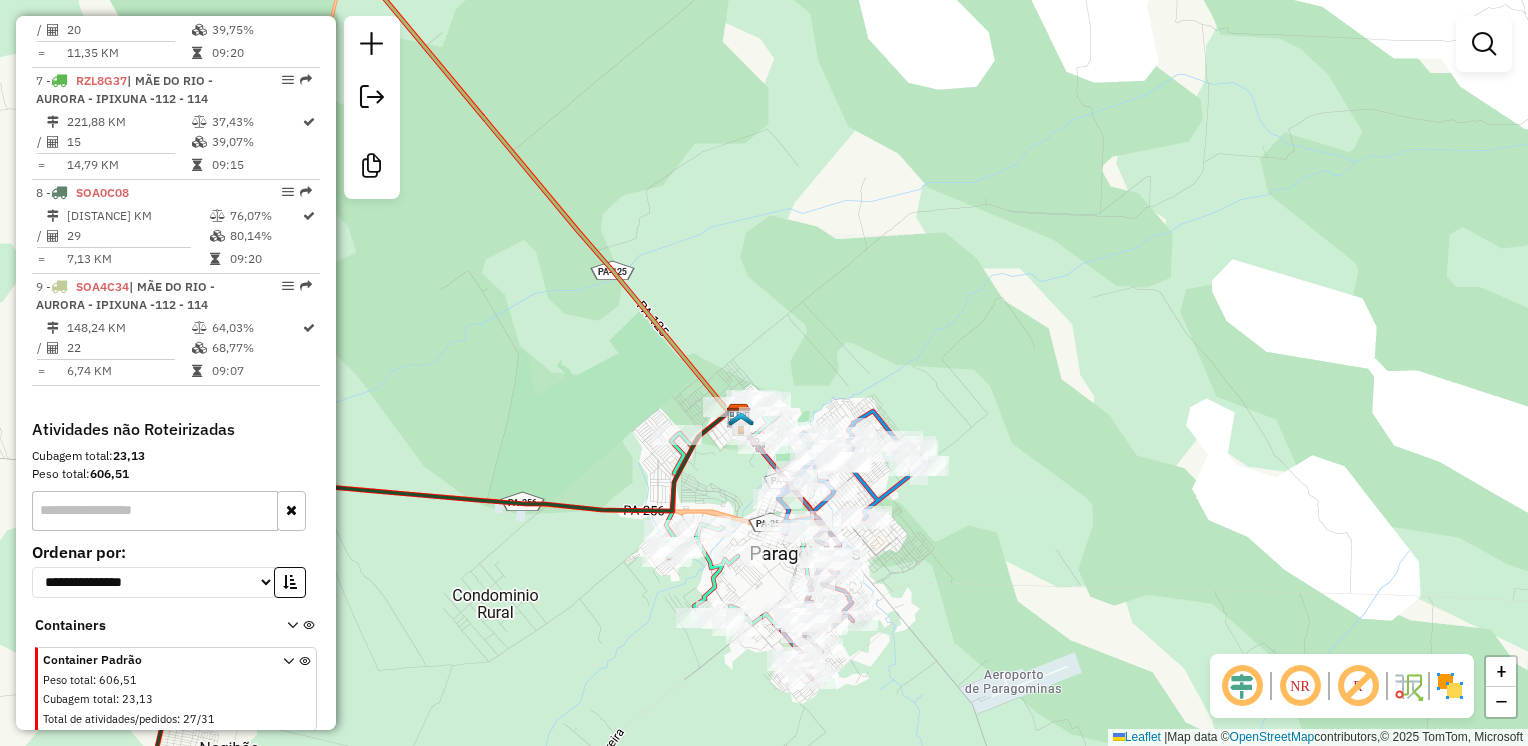 click on "Janela de atendimento Grade de atendimento Capacidade Transportadoras Veículos Cliente Pedidos  Rotas Selecione os dias de semana para filtrar as janelas de atendimento  Seg   Ter   Qua   Qui   Sex   Sáb   Dom  Informe o período da janela de atendimento: De: Até:  Filtrar exatamente a janela do cliente  Considerar janela de atendimento padrão  Selecione os dias de semana para filtrar as grades de atendimento  Seg   Ter   Qua   Qui   Sex   Sáb   Dom   Considerar clientes sem dia de atendimento cadastrado  Clientes fora do dia de atendimento selecionado Filtrar as atividades entre os valores definidos abaixo:  Peso mínimo:   Peso máximo:   Cubagem mínima:   Cubagem máxima:   De:   Até:  Filtrar as atividades entre o tempo de atendimento definido abaixo:  De:   Até:   Considerar capacidade total dos clientes não roteirizados Transportadora: Selecione um ou mais itens Tipo de veículo: Selecione um ou mais itens Veículo: Selecione um ou mais itens Motorista: Selecione um ou mais itens Nome: Rótulo:" 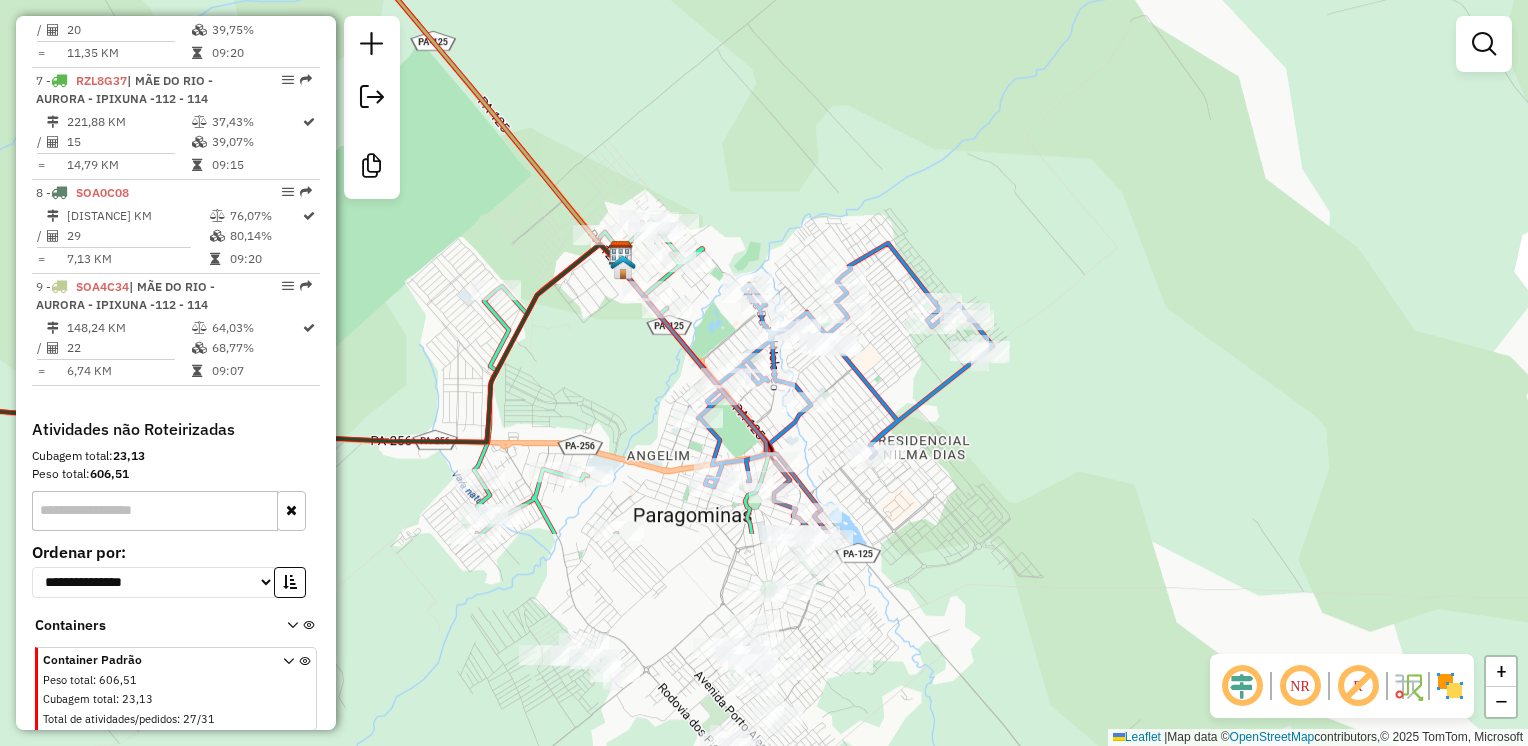 drag, startPoint x: 767, startPoint y: 474, endPoint x: 841, endPoint y: 179, distance: 304.13977 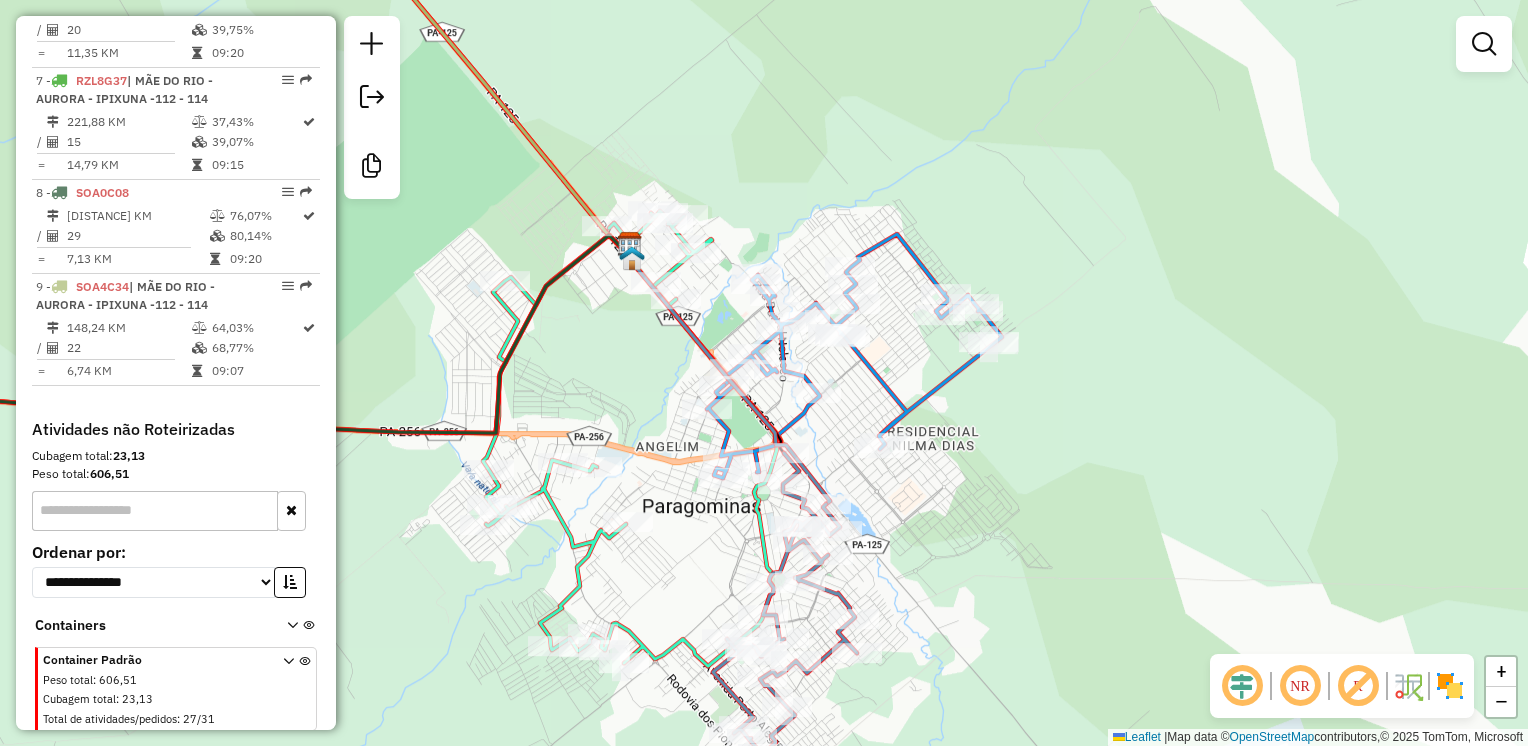 click on "Janela de atendimento Grade de atendimento Capacidade Transportadoras Veículos Cliente Pedidos  Rotas Selecione os dias de semana para filtrar as janelas de atendimento  Seg   Ter   Qua   Qui   Sex   Sáb   Dom  Informe o período da janela de atendimento: De: Até:  Filtrar exatamente a janela do cliente  Considerar janela de atendimento padrão  Selecione os dias de semana para filtrar as grades de atendimento  Seg   Ter   Qua   Qui   Sex   Sáb   Dom   Considerar clientes sem dia de atendimento cadastrado  Clientes fora do dia de atendimento selecionado Filtrar as atividades entre os valores definidos abaixo:  Peso mínimo:   Peso máximo:   Cubagem mínima:   Cubagem máxima:   De:   Até:  Filtrar as atividades entre o tempo de atendimento definido abaixo:  De:   Até:   Considerar capacidade total dos clientes não roteirizados Transportadora: Selecione um ou mais itens Tipo de veículo: Selecione um ou mais itens Veículo: Selecione um ou mais itens Motorista: Selecione um ou mais itens Nome: Rótulo:" 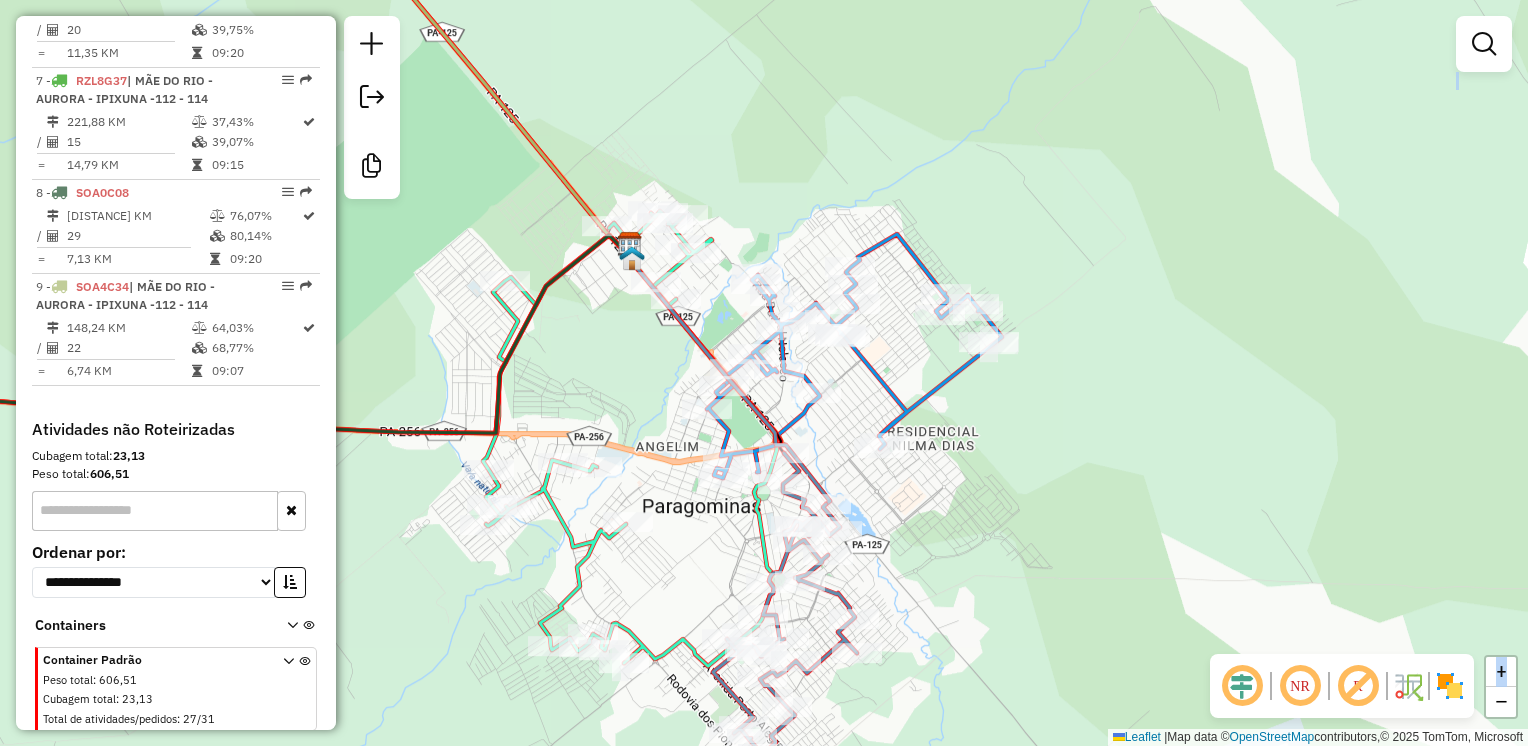 click on "Janela de atendimento Grade de atendimento Capacidade Transportadoras Veículos Cliente Pedidos  Rotas Selecione os dias de semana para filtrar as janelas de atendimento  Seg   Ter   Qua   Qui   Sex   Sáb   Dom  Informe o período da janela de atendimento: De: Até:  Filtrar exatamente a janela do cliente  Considerar janela de atendimento padrão  Selecione os dias de semana para filtrar as grades de atendimento  Seg   Ter   Qua   Qui   Sex   Sáb   Dom   Considerar clientes sem dia de atendimento cadastrado  Clientes fora do dia de atendimento selecionado Filtrar as atividades entre os valores definidos abaixo:  Peso mínimo:   Peso máximo:   Cubagem mínima:   Cubagem máxima:   De:   Até:  Filtrar as atividades entre o tempo de atendimento definido abaixo:  De:   Até:   Considerar capacidade total dos clientes não roteirizados Transportadora: Selecione um ou mais itens Tipo de veículo: Selecione um ou mais itens Veículo: Selecione um ou mais itens Motorista: Selecione um ou mais itens Nome: Rótulo:" 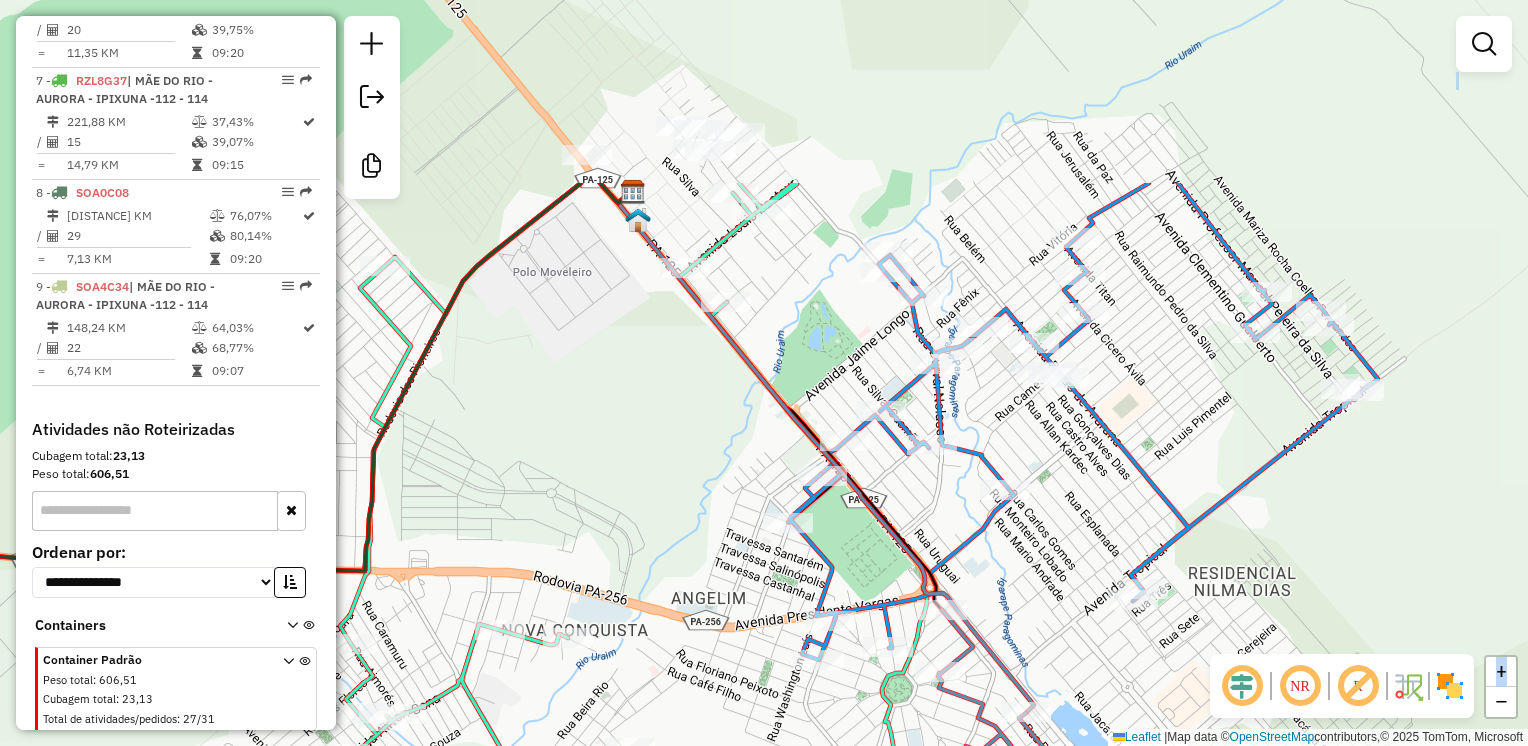 drag, startPoint x: 692, startPoint y: 554, endPoint x: 741, endPoint y: 700, distance: 154.00325 